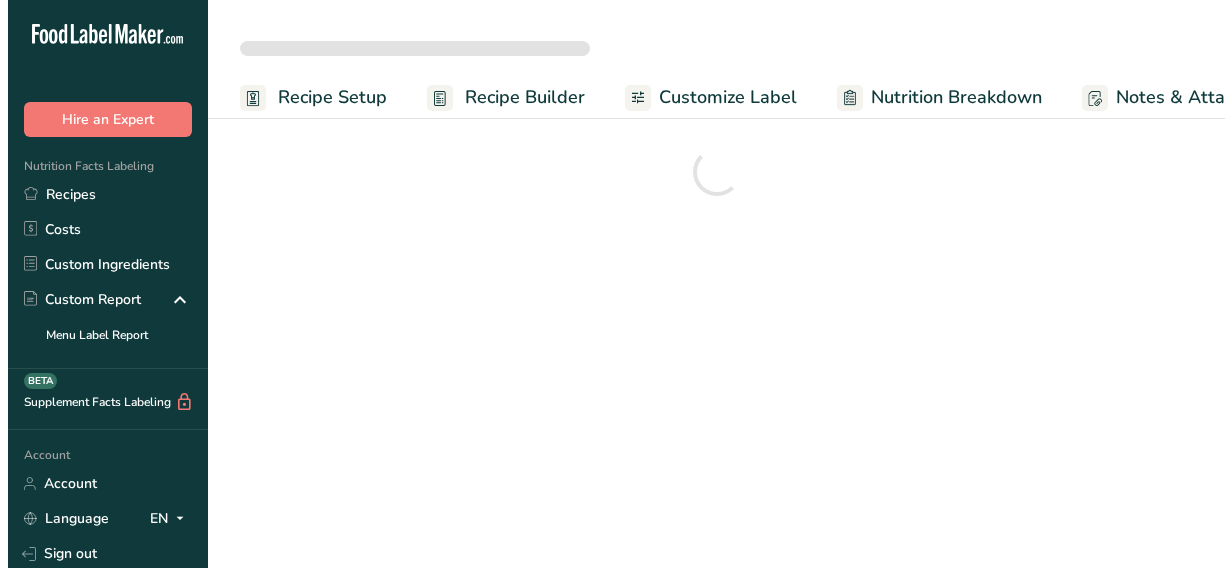 scroll, scrollTop: 0, scrollLeft: 0, axis: both 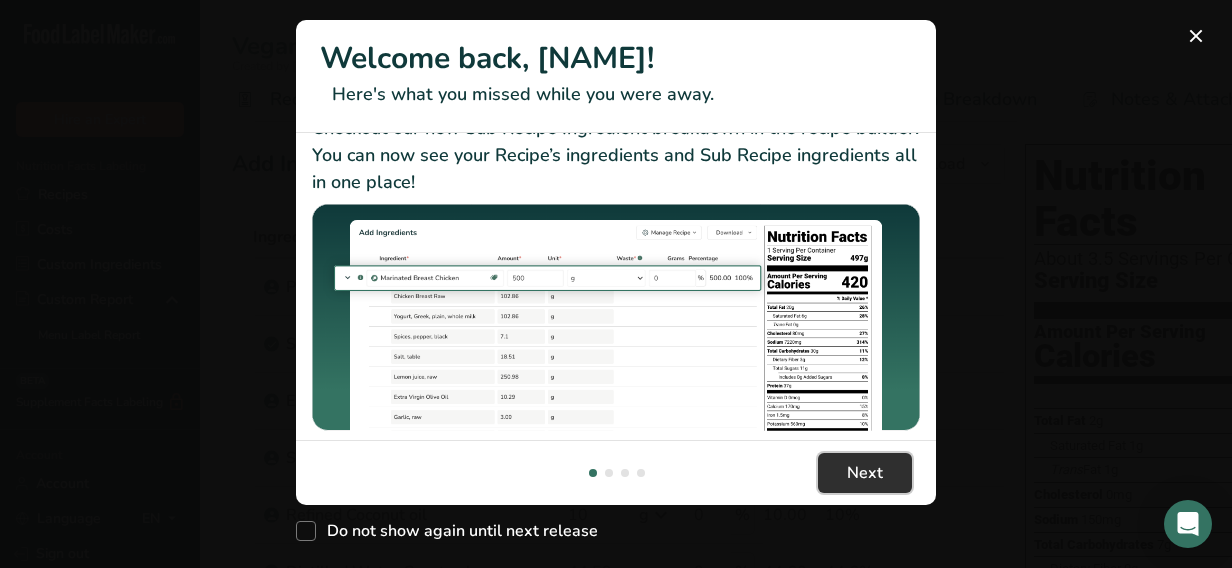 click on "Next" at bounding box center (865, 473) 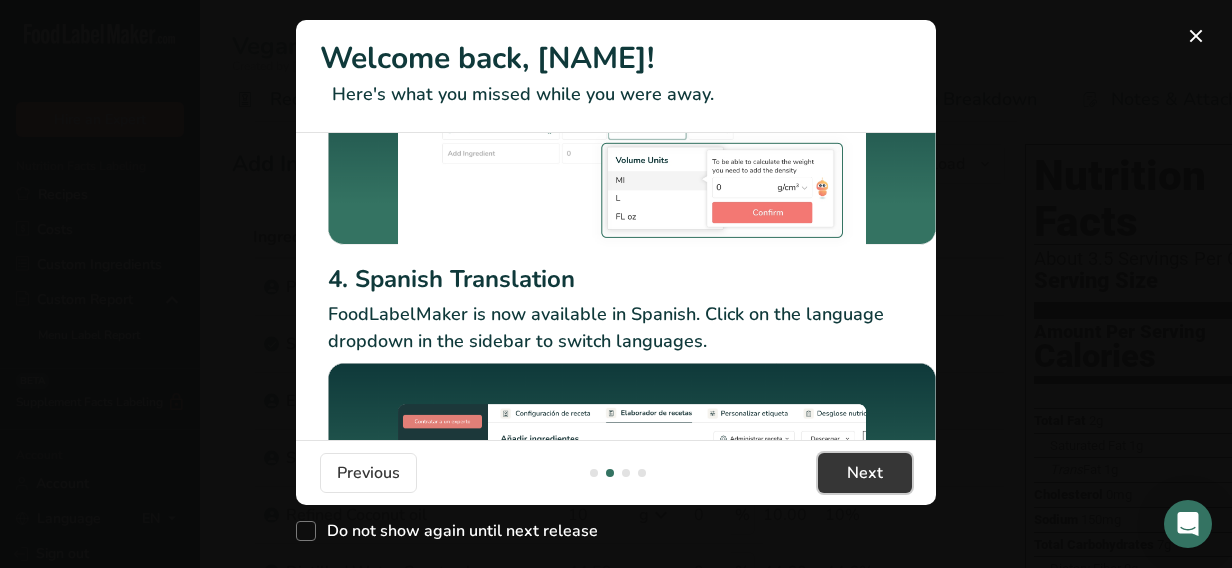 scroll, scrollTop: 300, scrollLeft: 0, axis: vertical 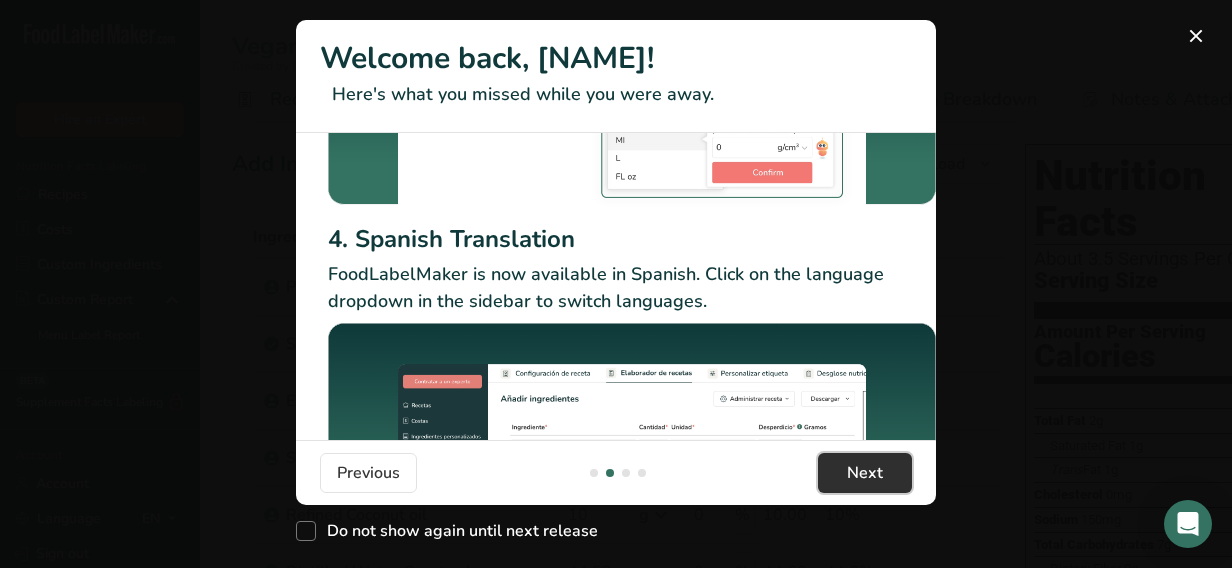 click on "Next" at bounding box center (865, 473) 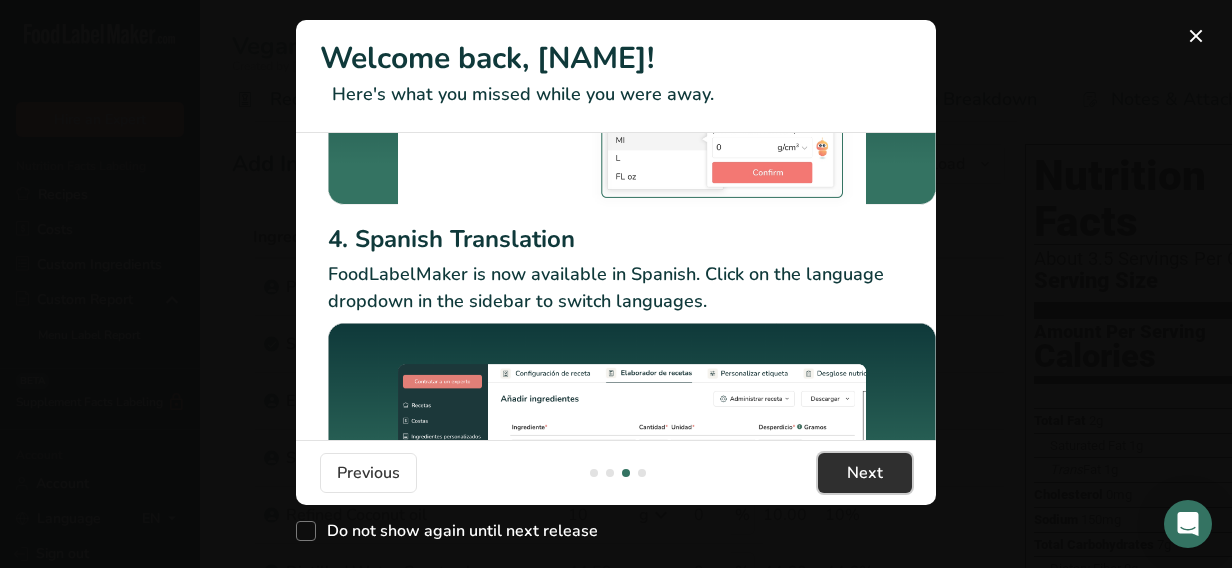scroll, scrollTop: 0, scrollLeft: 1264, axis: horizontal 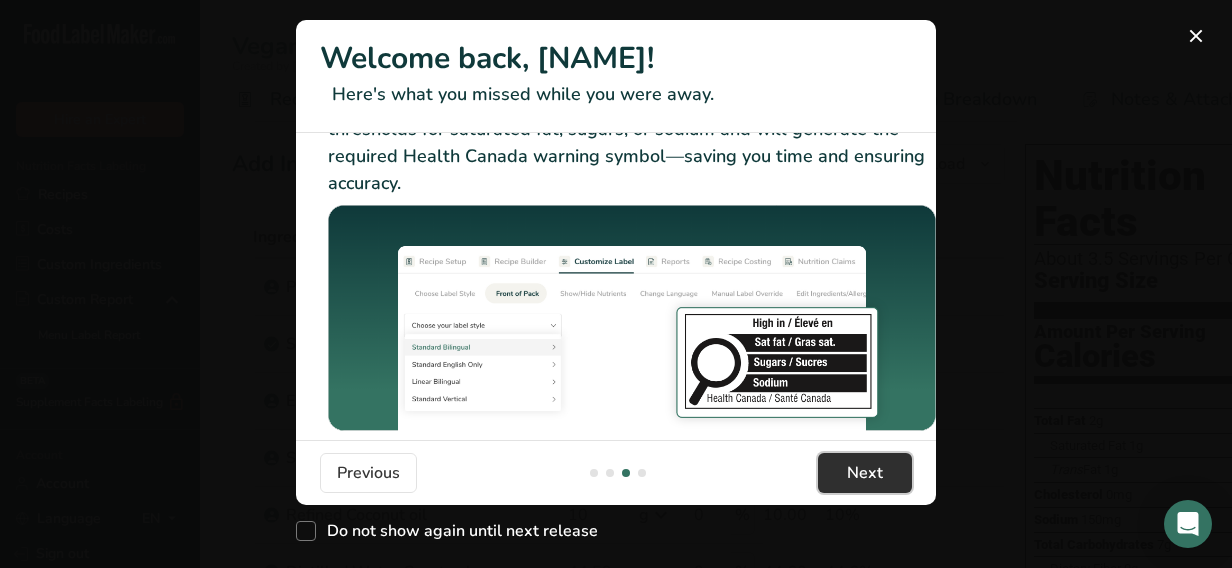 click on "Next" at bounding box center [865, 473] 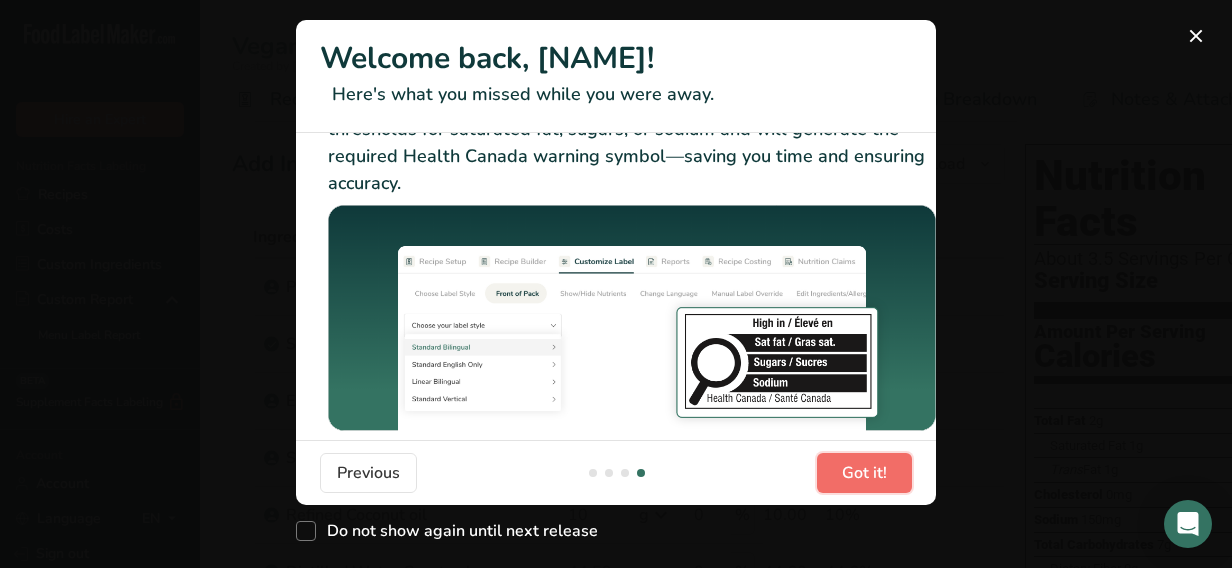 scroll, scrollTop: 0, scrollLeft: 1904, axis: horizontal 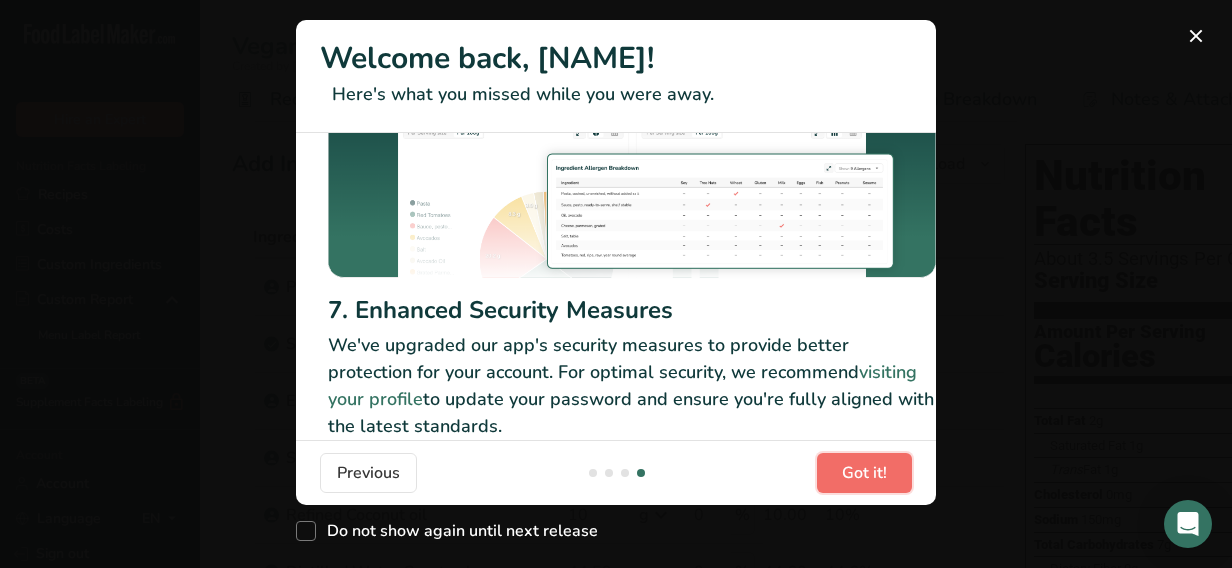 click on "Got it!" at bounding box center [864, 473] 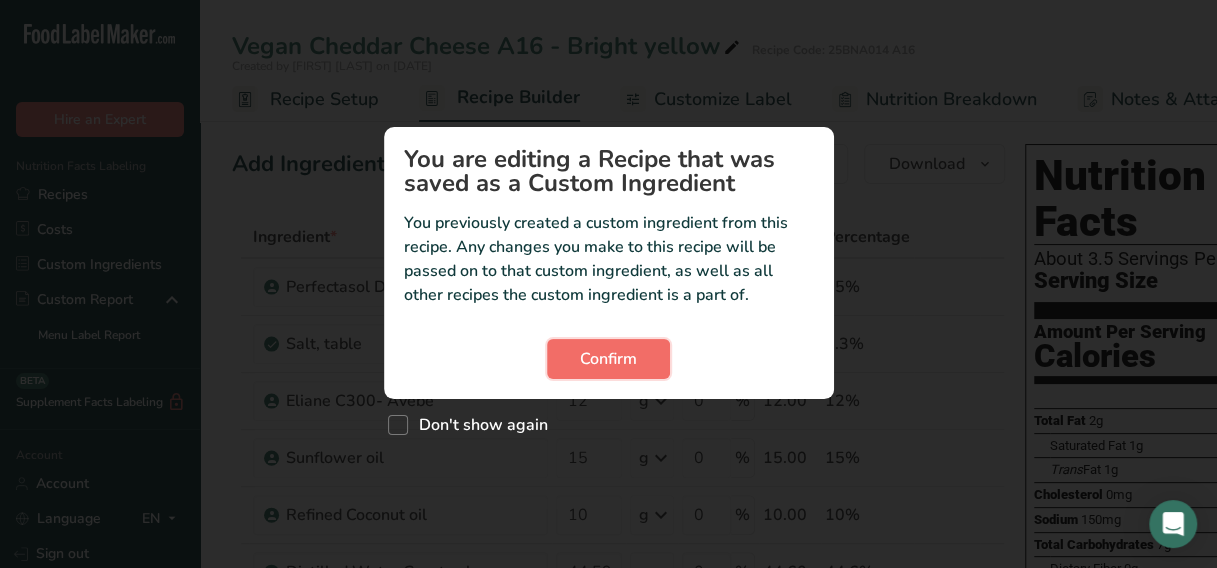 click on "Confirm" at bounding box center [608, 359] 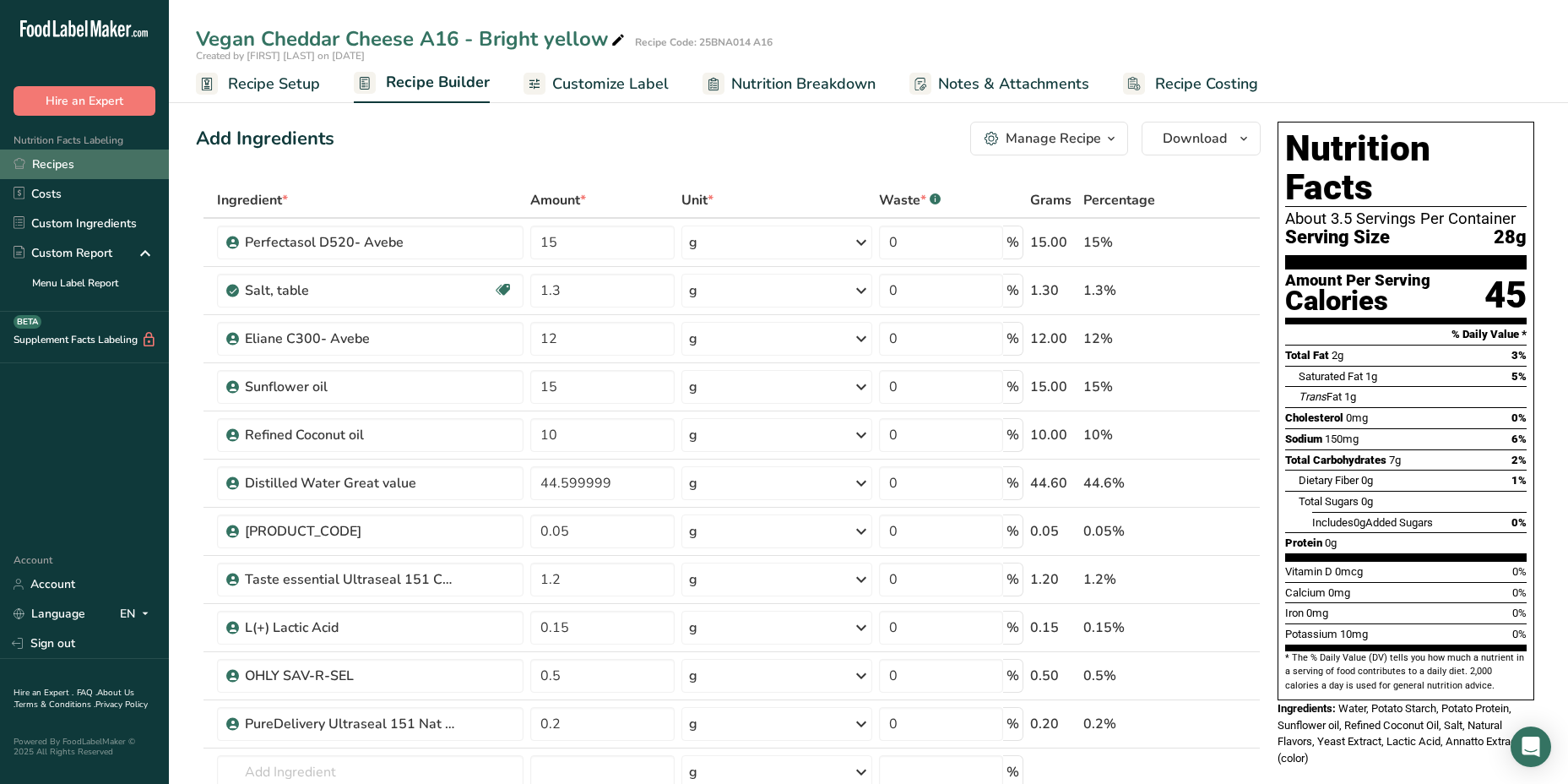 click on "Recipes" at bounding box center (84, 164) 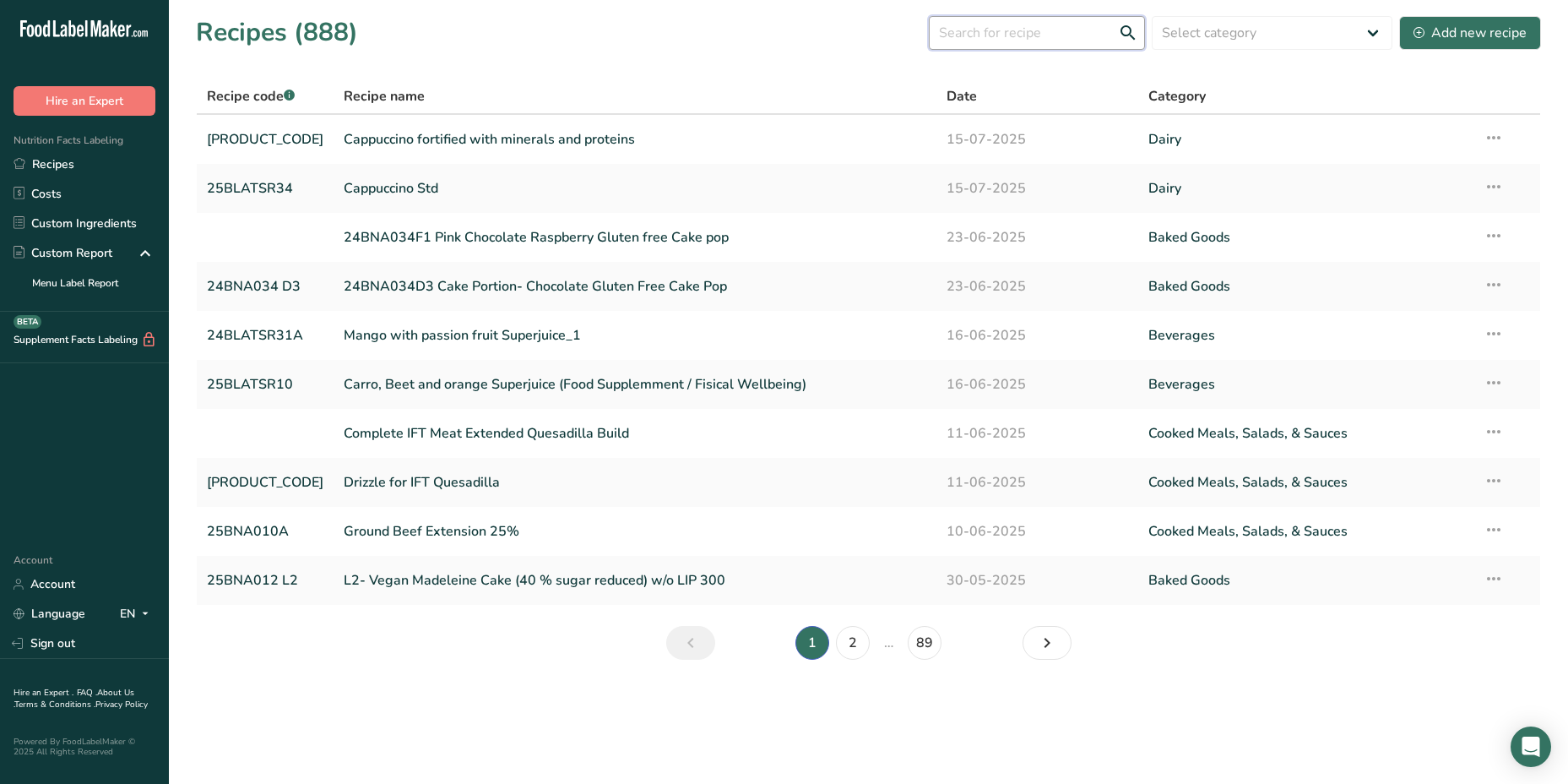 click at bounding box center [1037, 33] 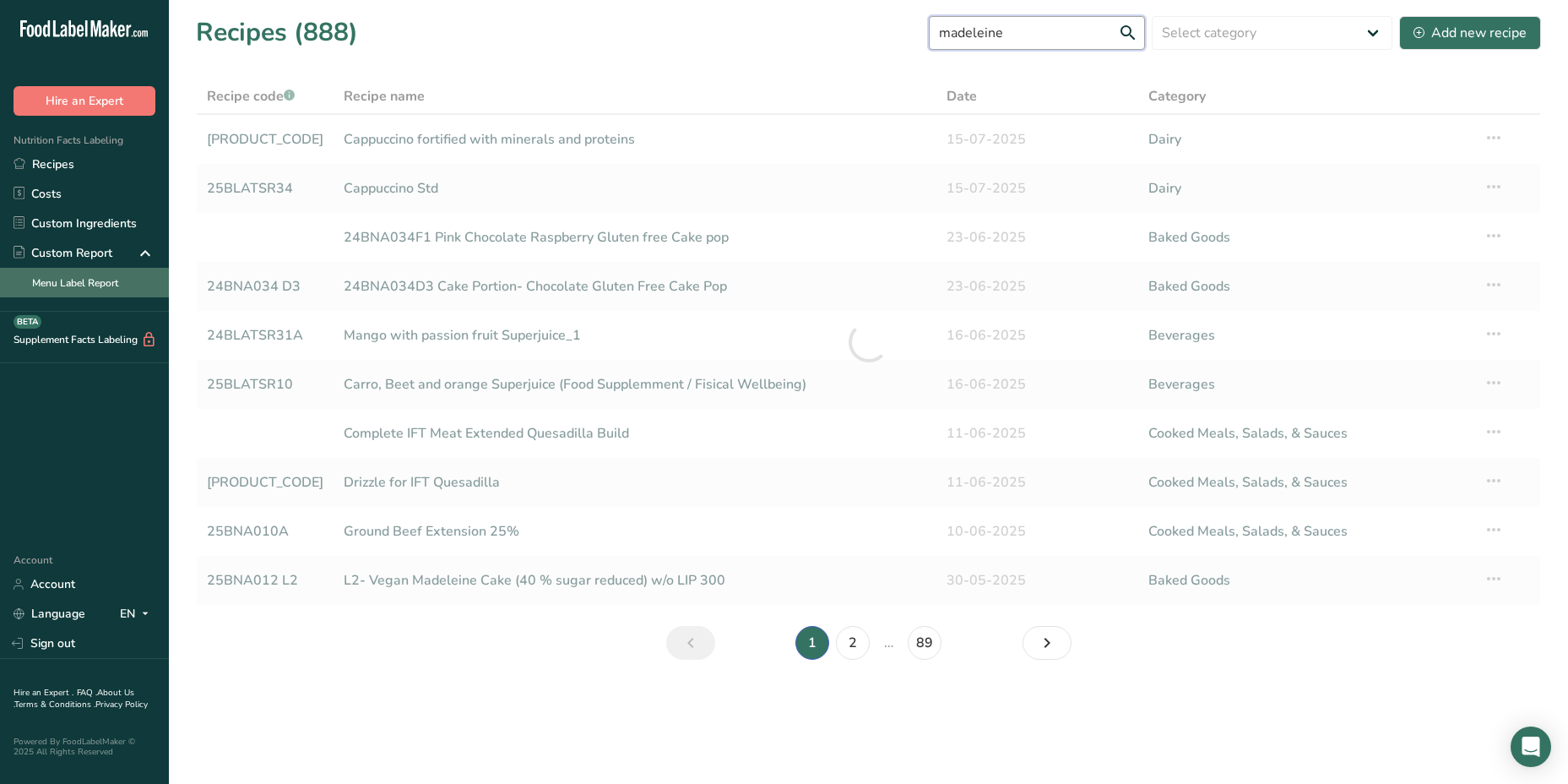 type on "madeleine" 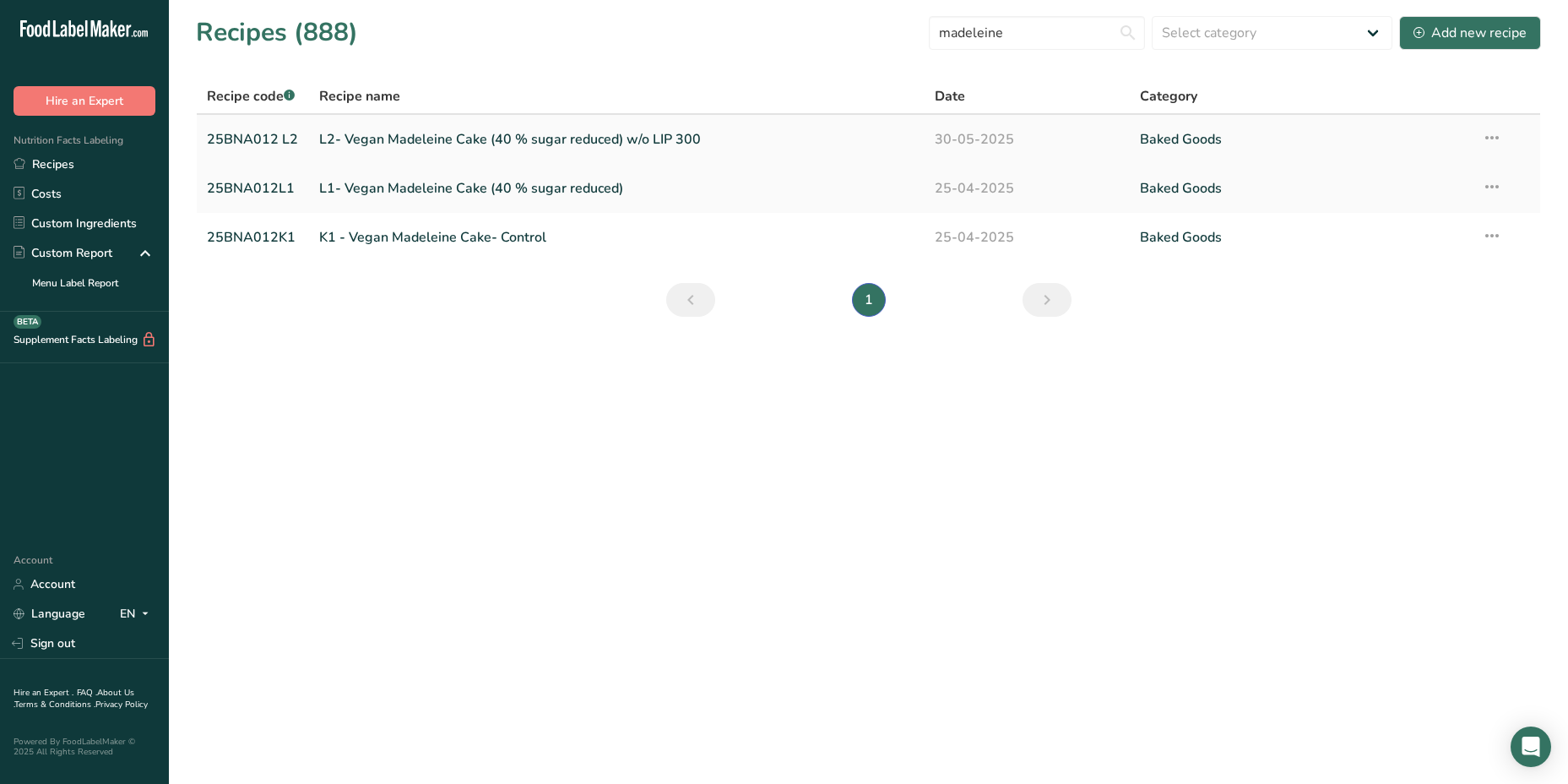 click on "L2- Vegan Madeleine Cake (40 % sugar reduced) w/o LIP 300" at bounding box center [616, 139] 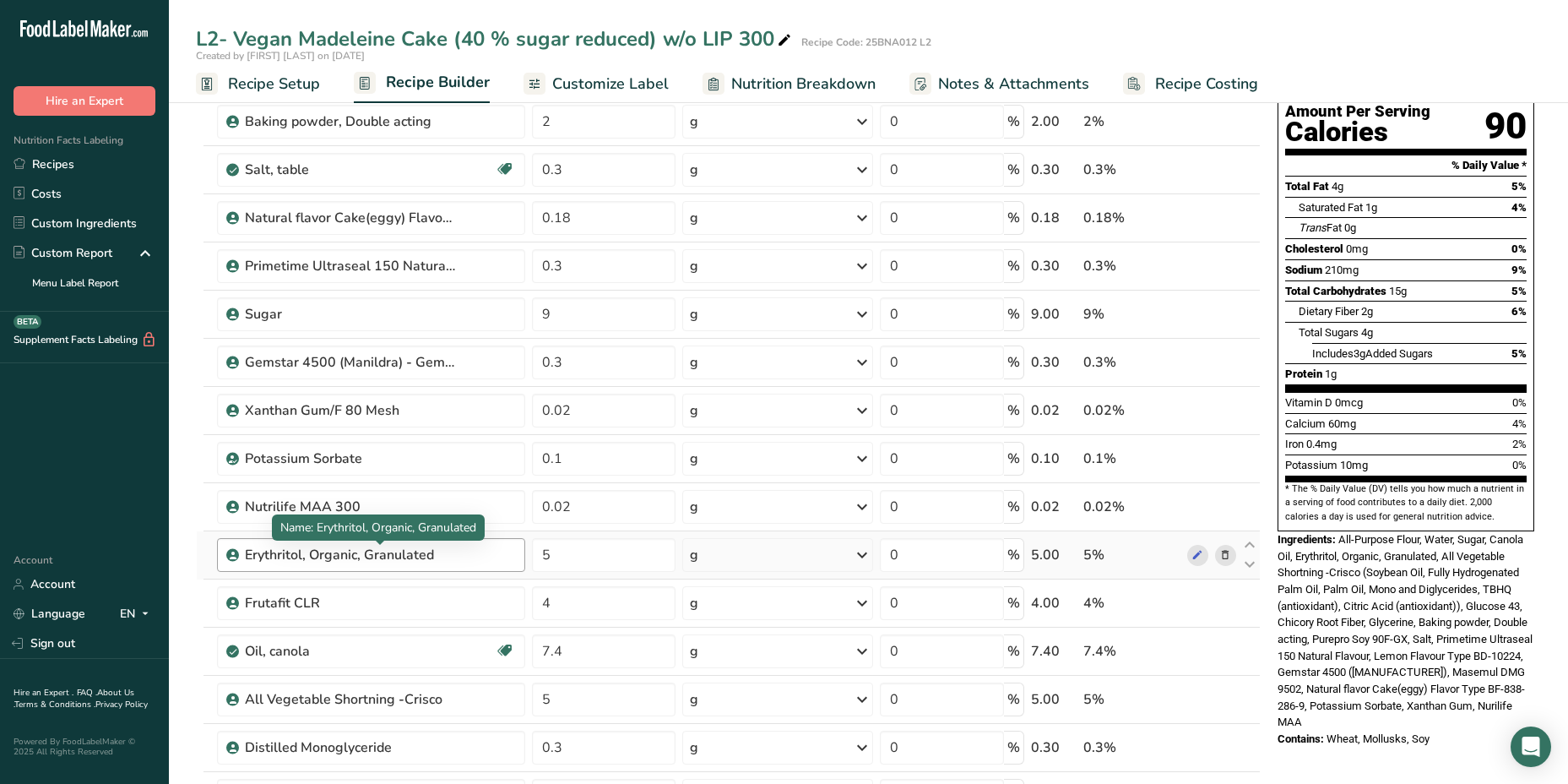scroll, scrollTop: 0, scrollLeft: 0, axis: both 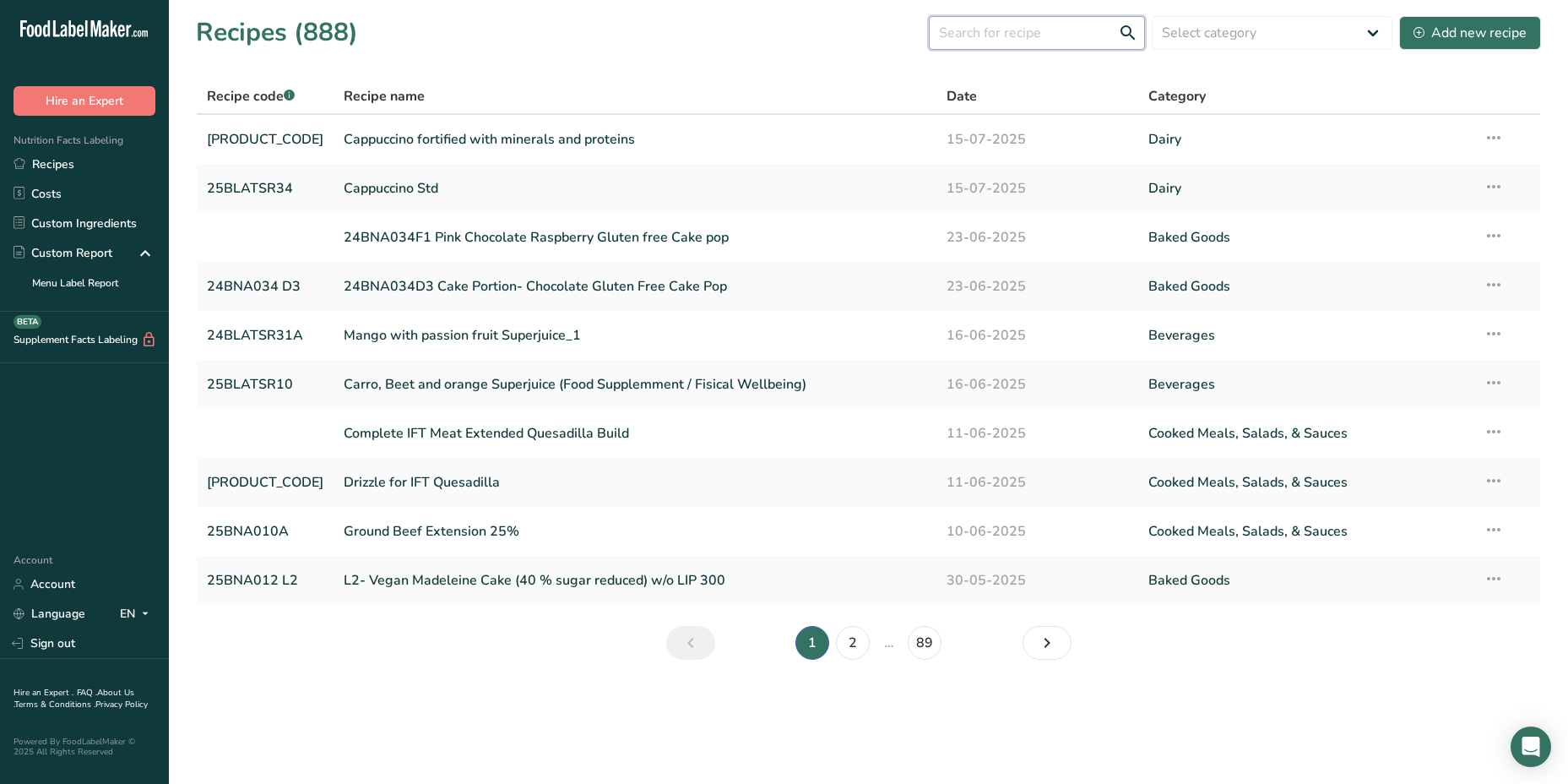 click at bounding box center [1037, 33] 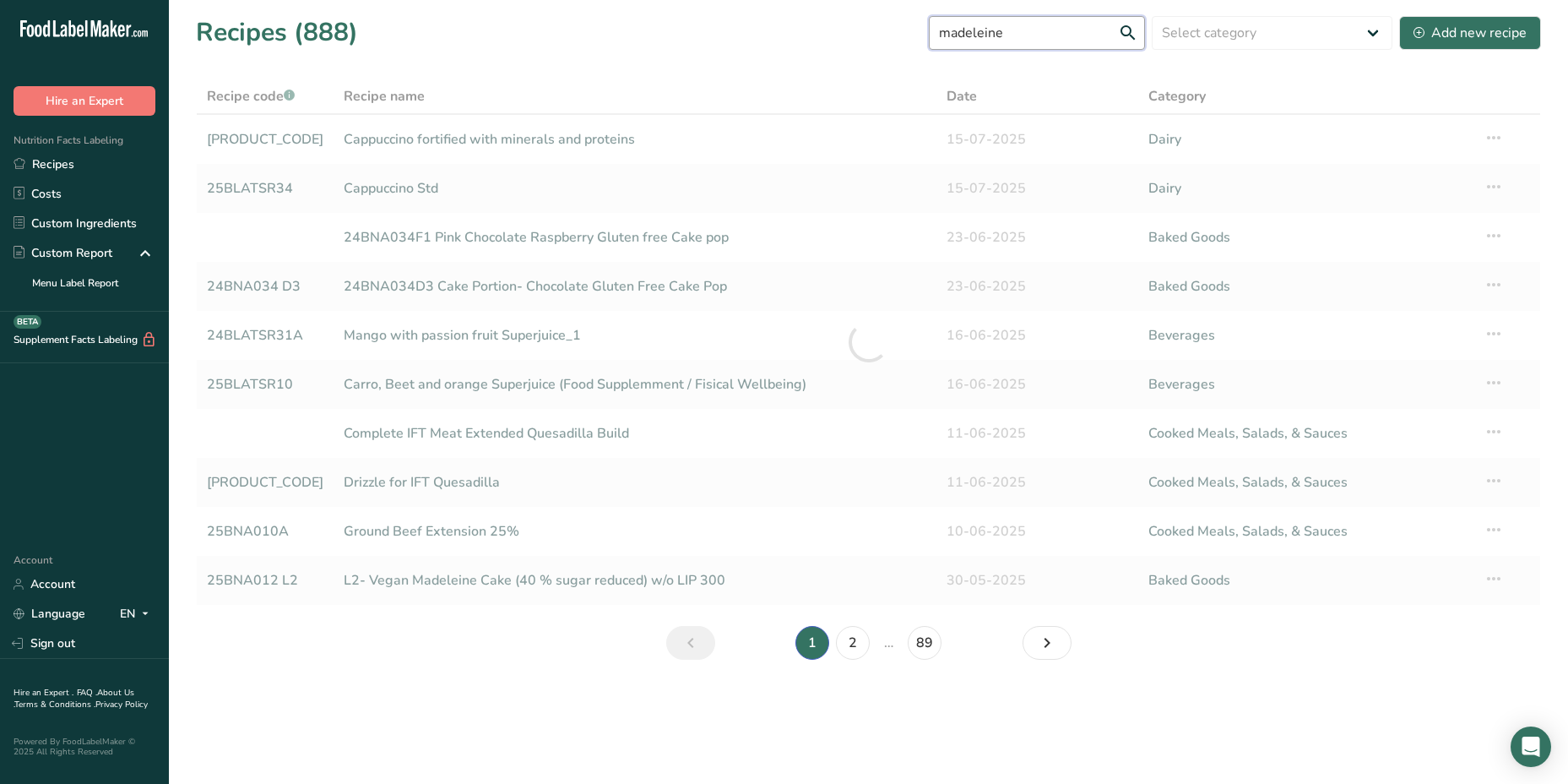 type on "madeleine" 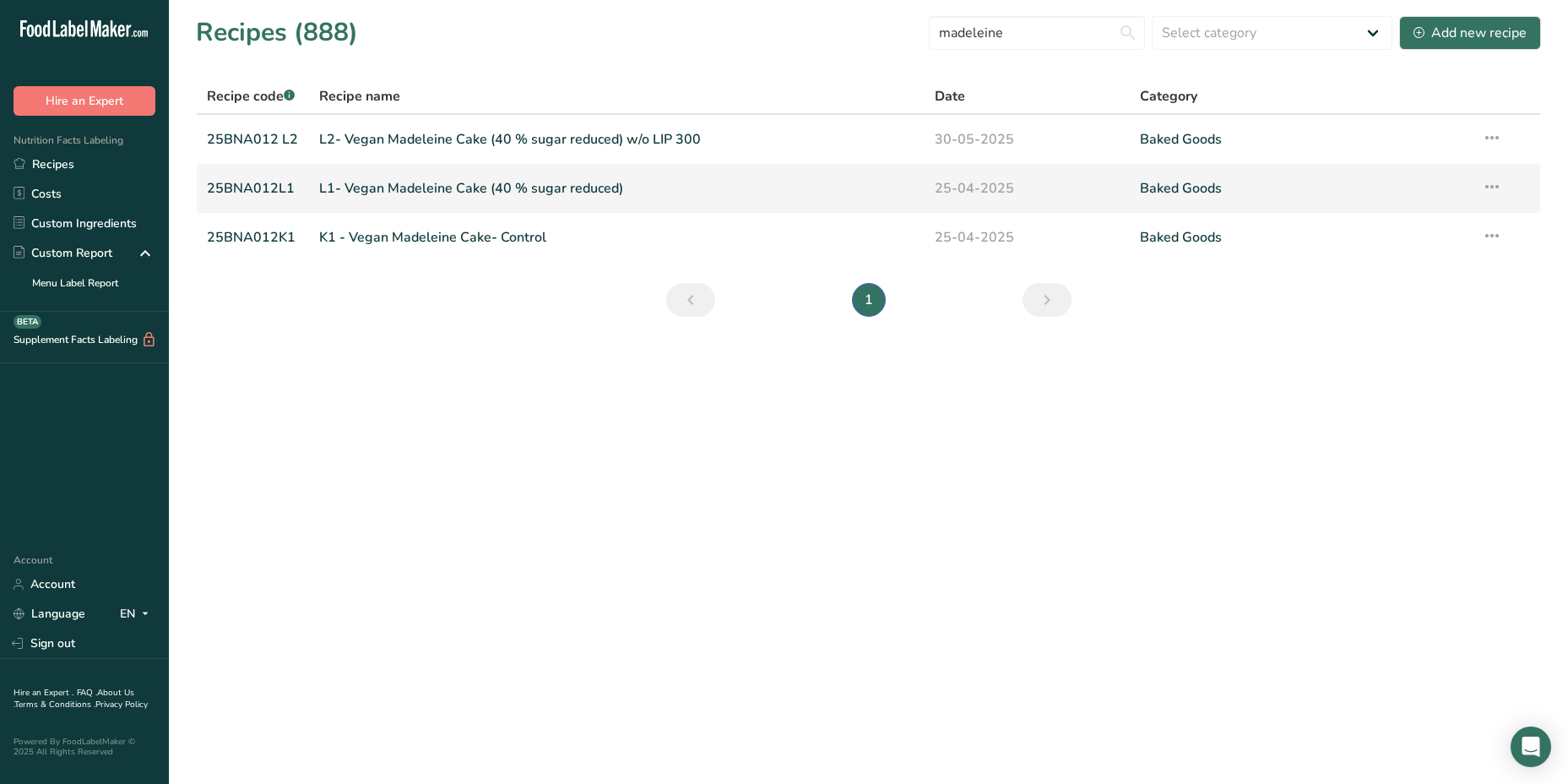 click on "L1- Vegan Madeleine Cake (40 % sugar reduced)" at bounding box center (616, 188) 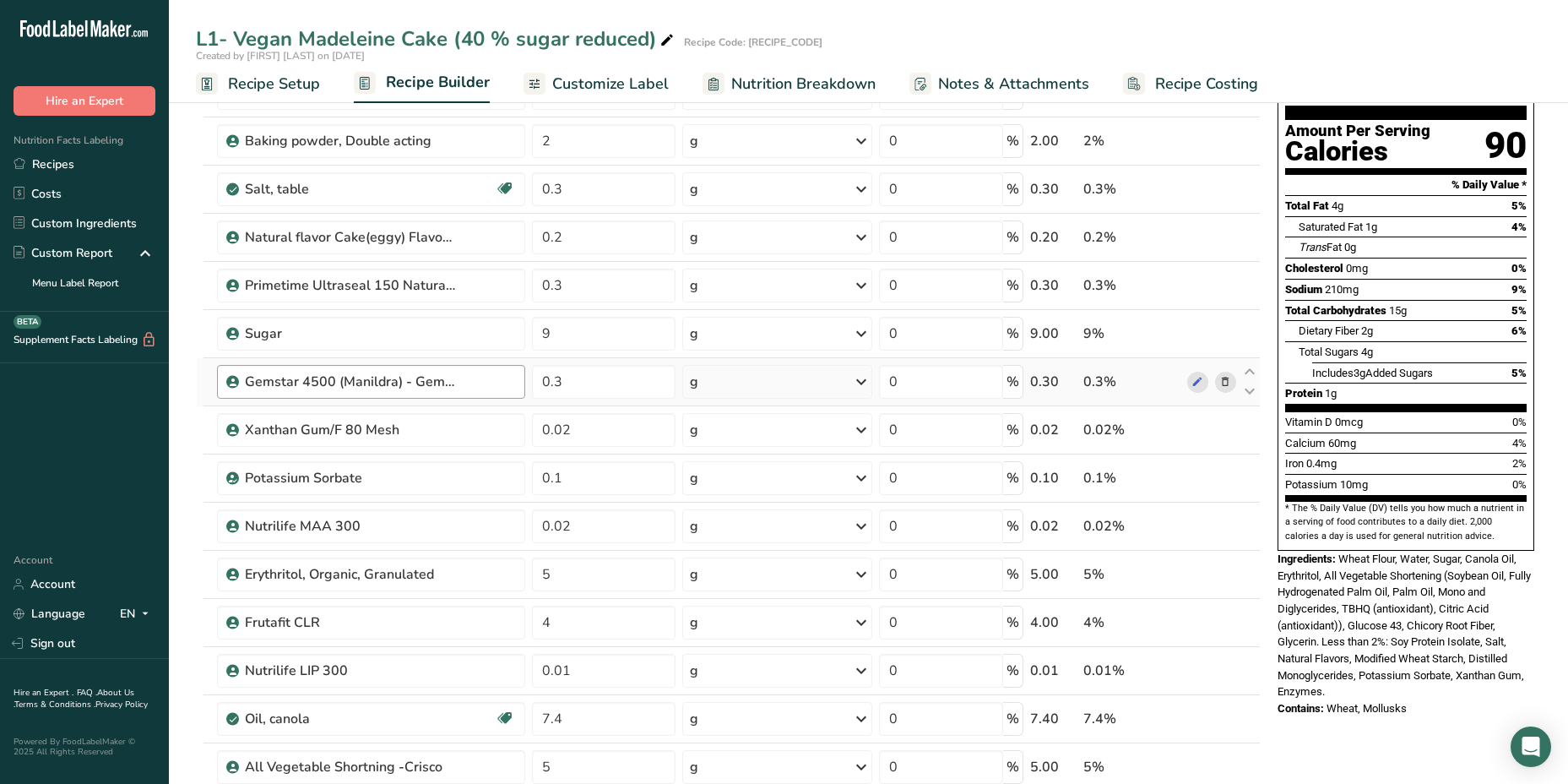 scroll, scrollTop: 169, scrollLeft: 0, axis: vertical 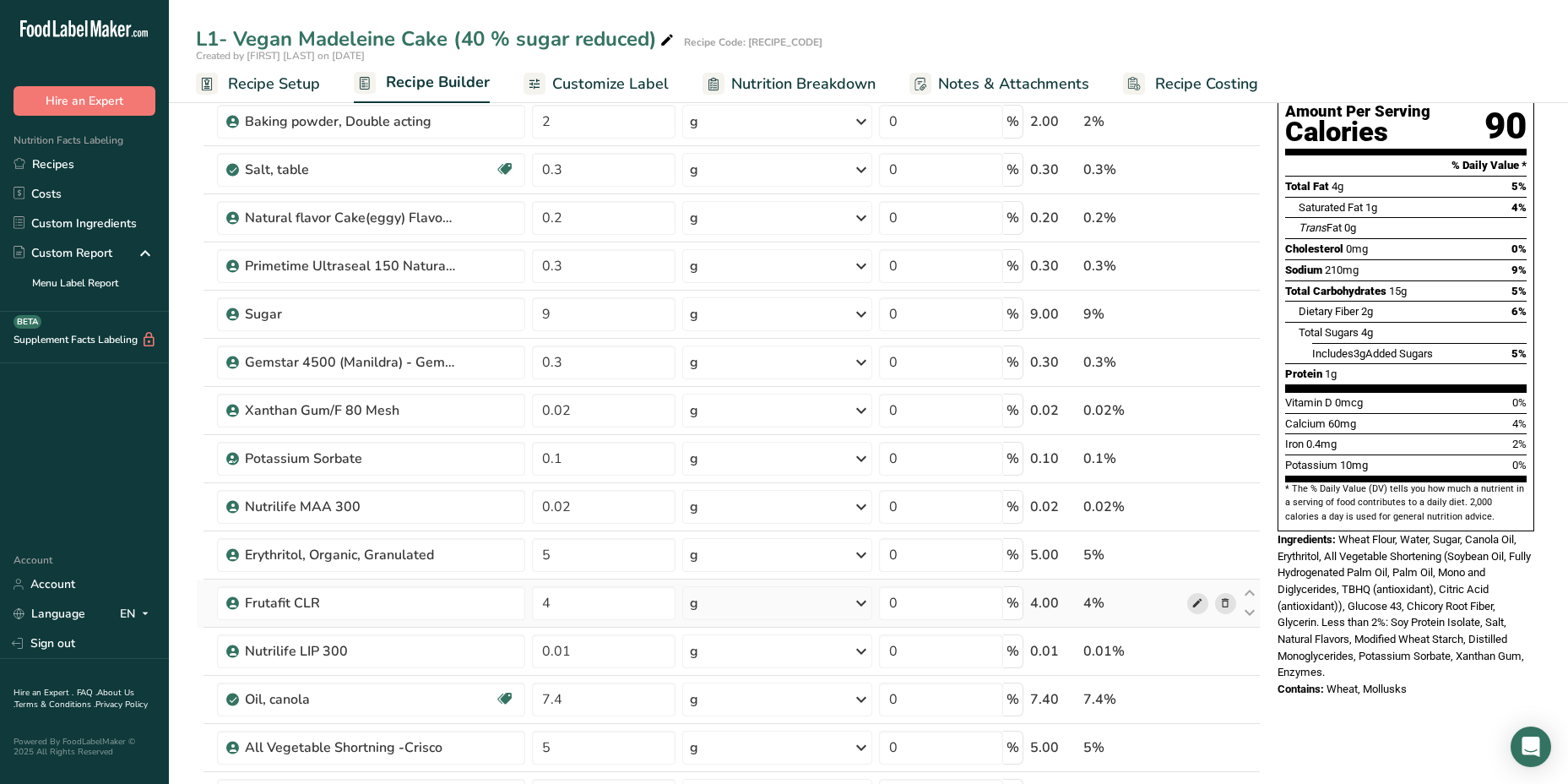 click at bounding box center [1197, 603] 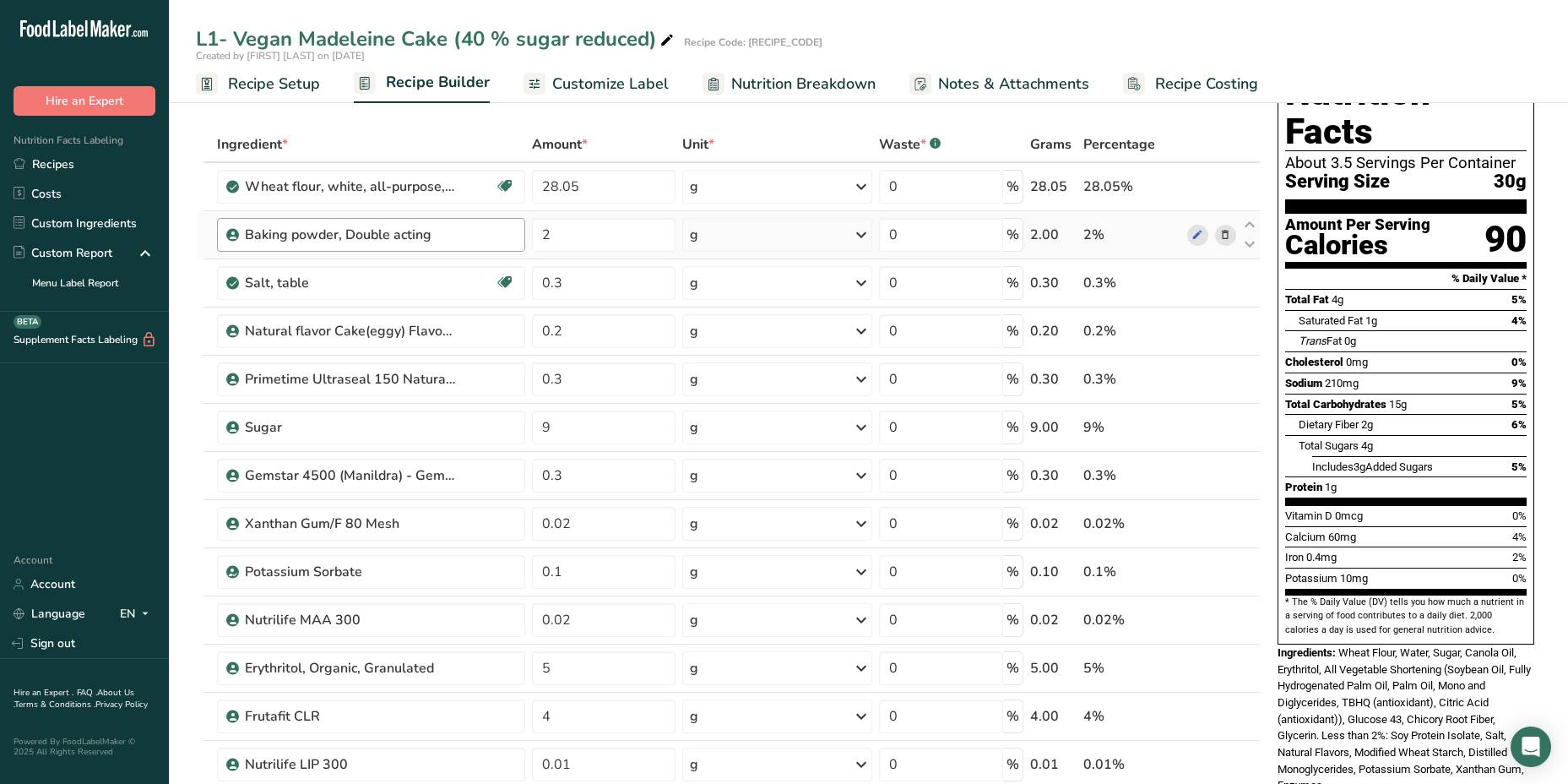scroll, scrollTop: 0, scrollLeft: 0, axis: both 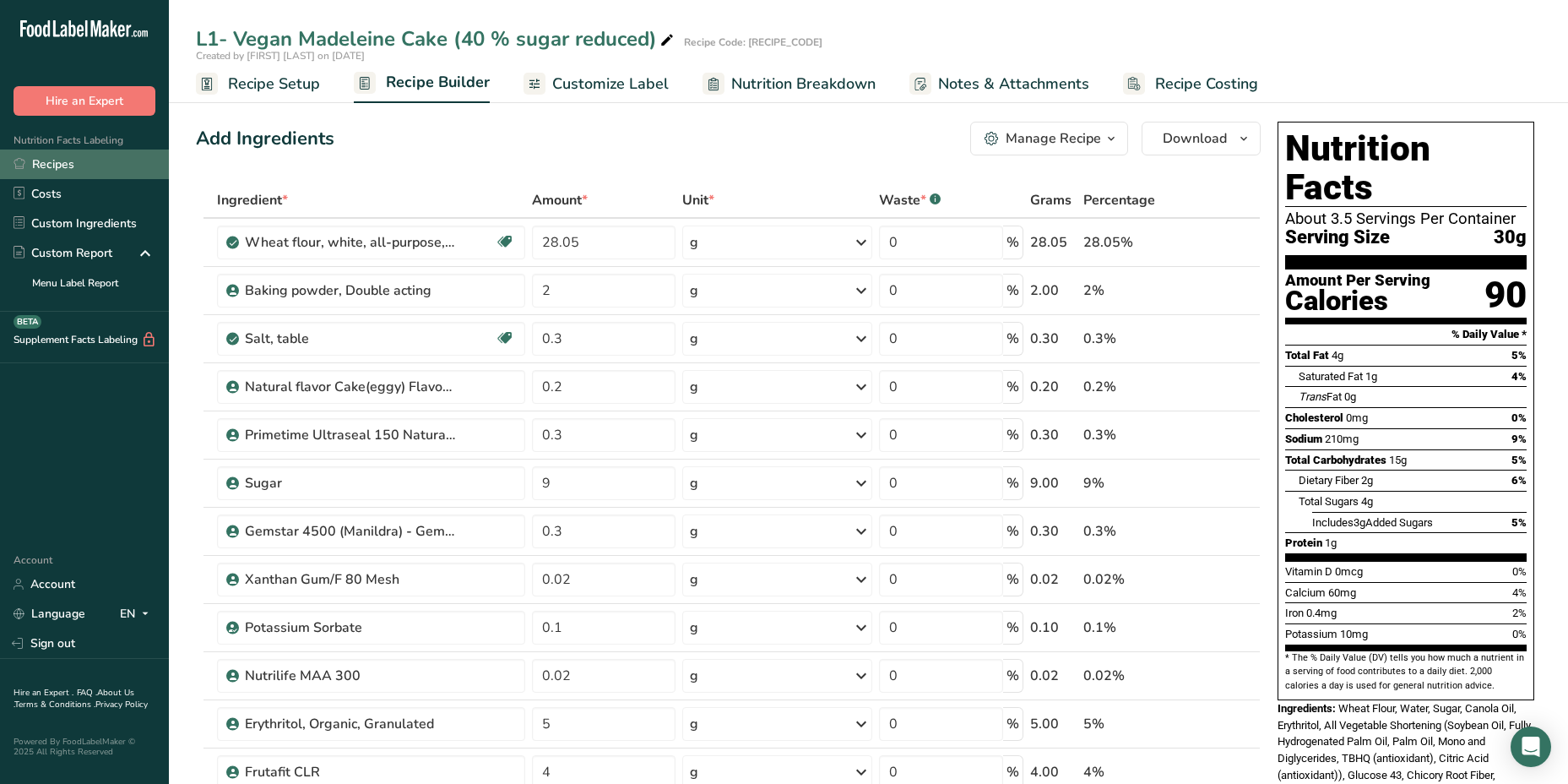 click on "Recipes" at bounding box center (84, 164) 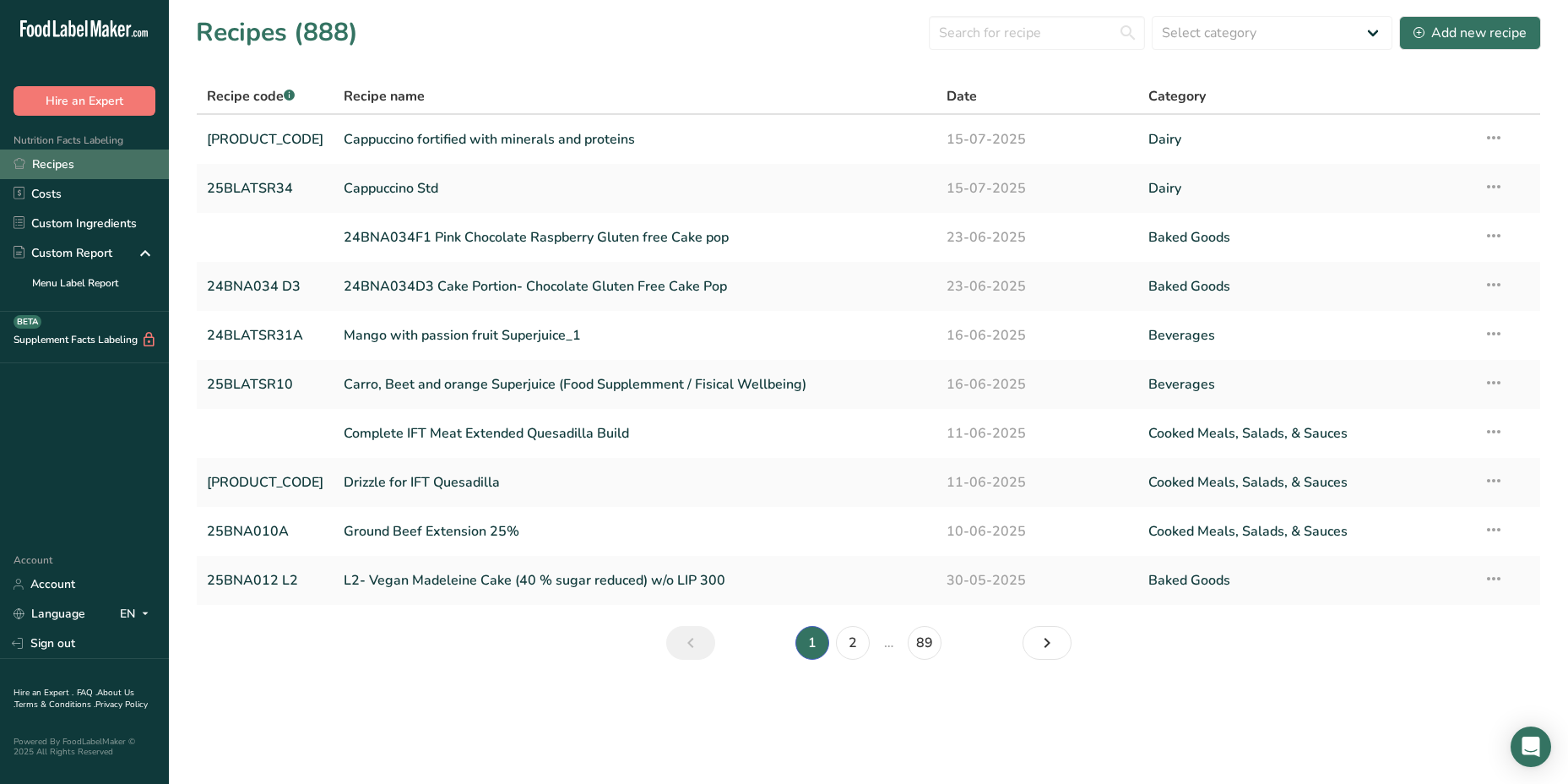 click on "Recipes" at bounding box center (84, 164) 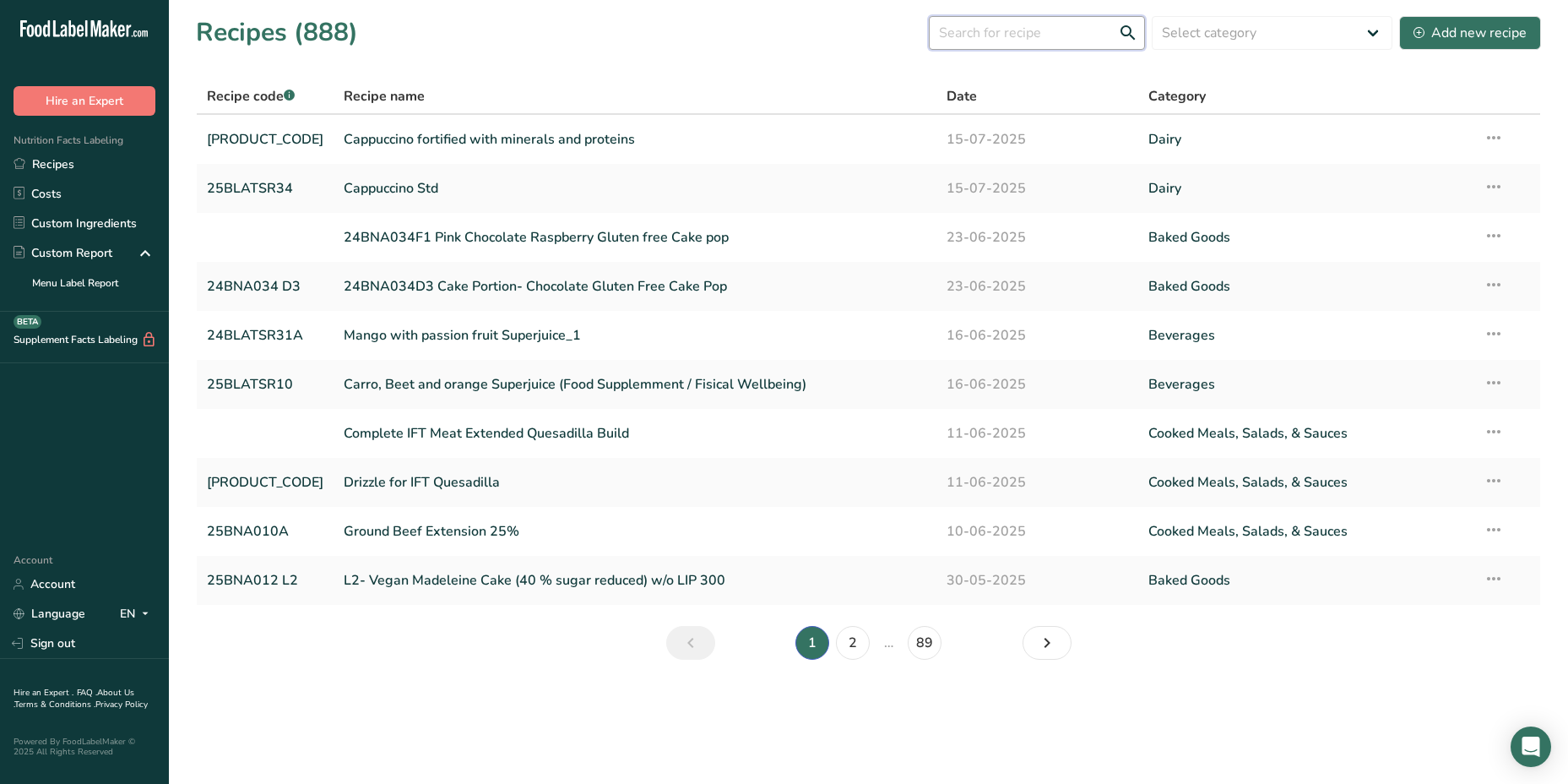 click at bounding box center [1037, 33] 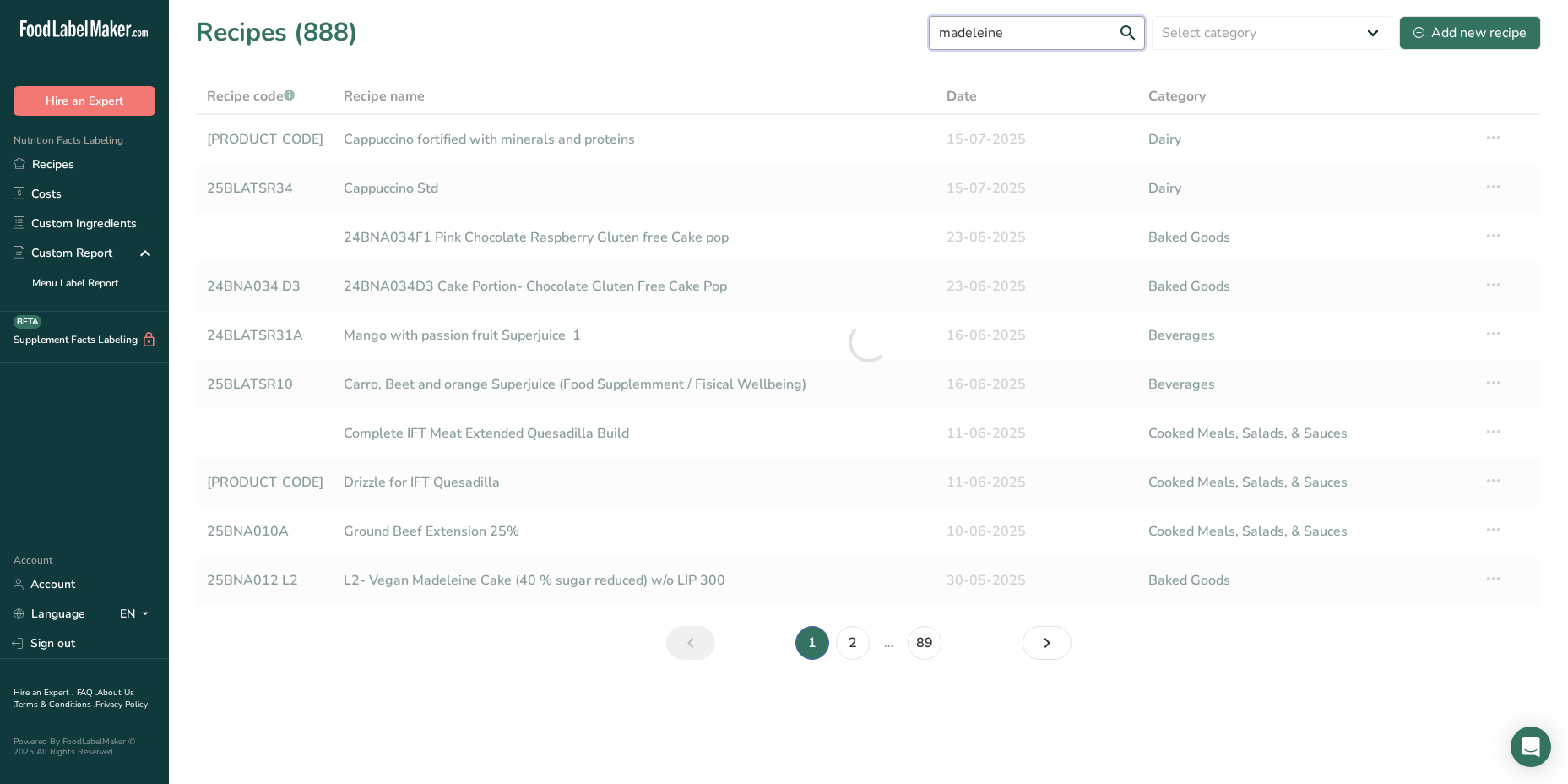 type on "madeleine" 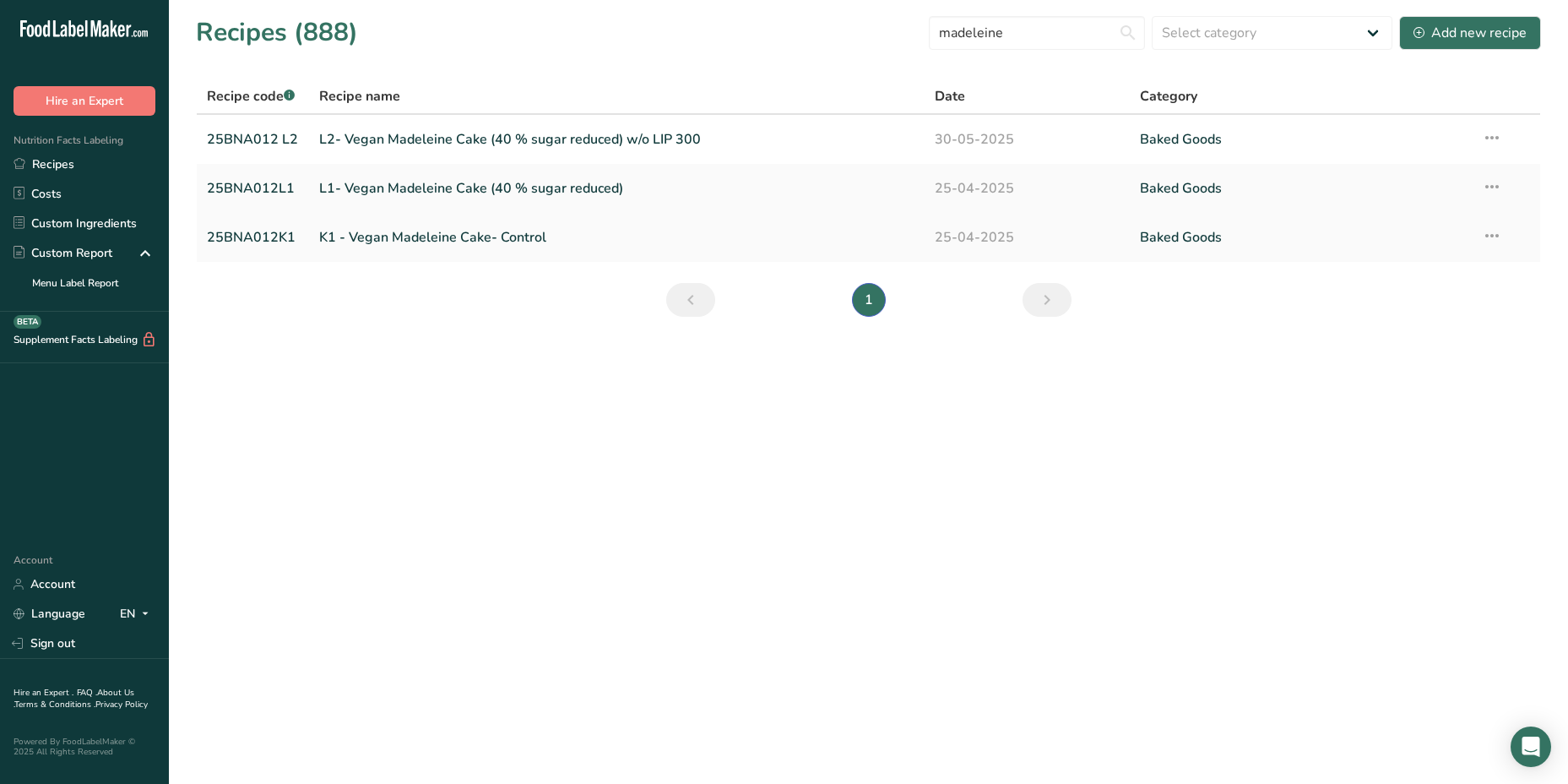click on "K1 - Vegan Madeleine Cake- Control" at bounding box center (616, 237) 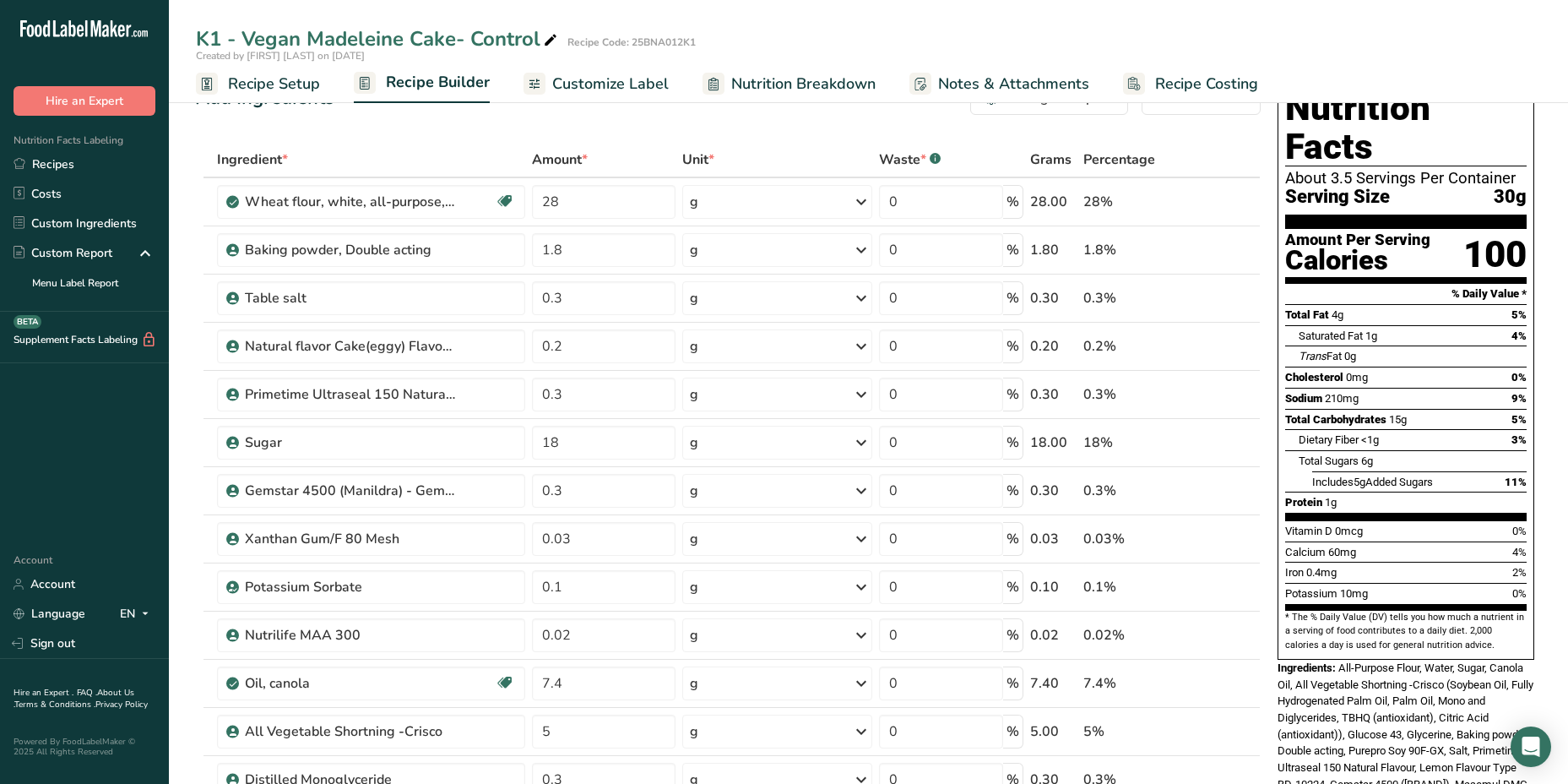 scroll, scrollTop: 0, scrollLeft: 0, axis: both 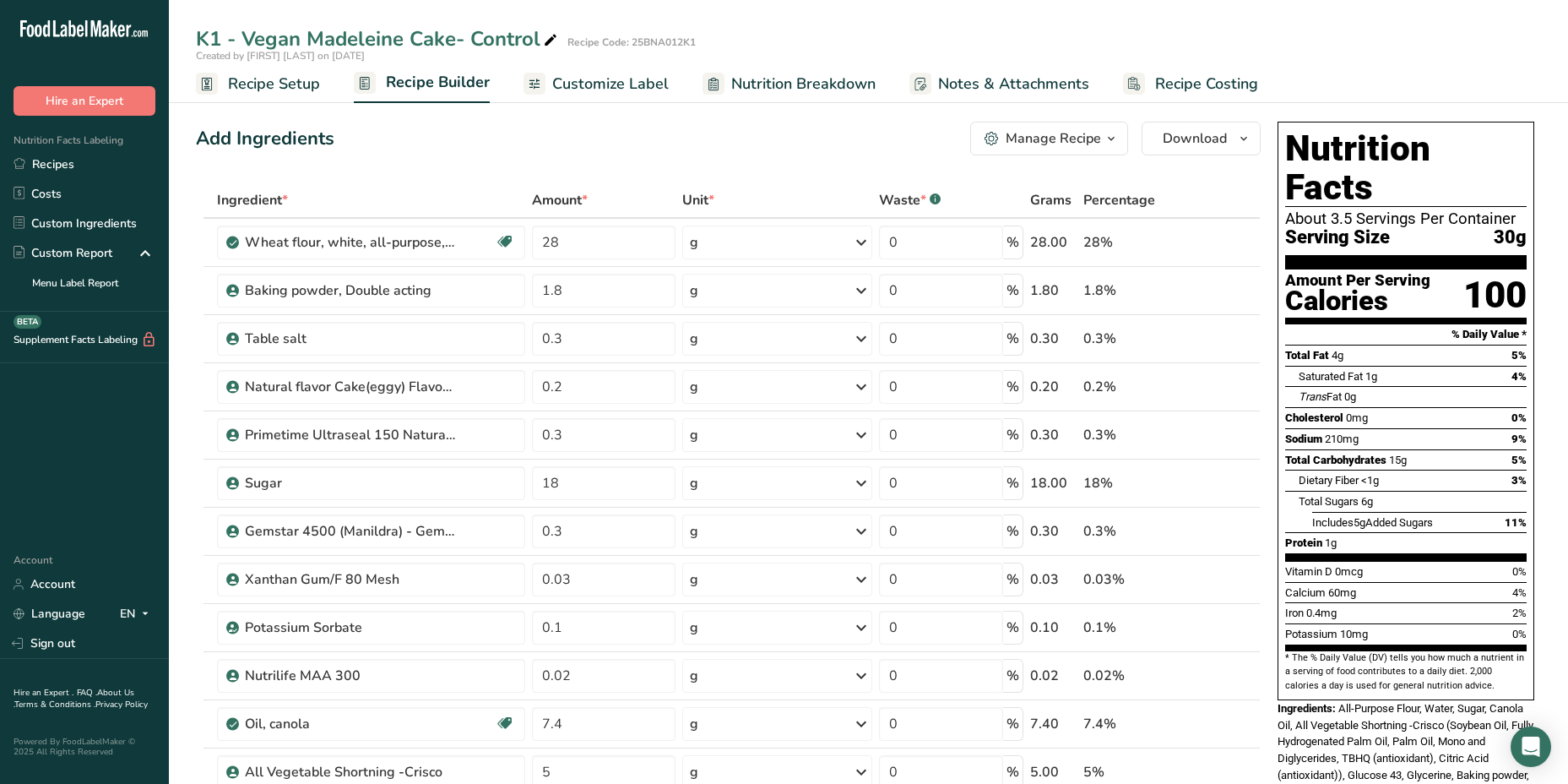 click on "Customize Label" at bounding box center [610, 84] 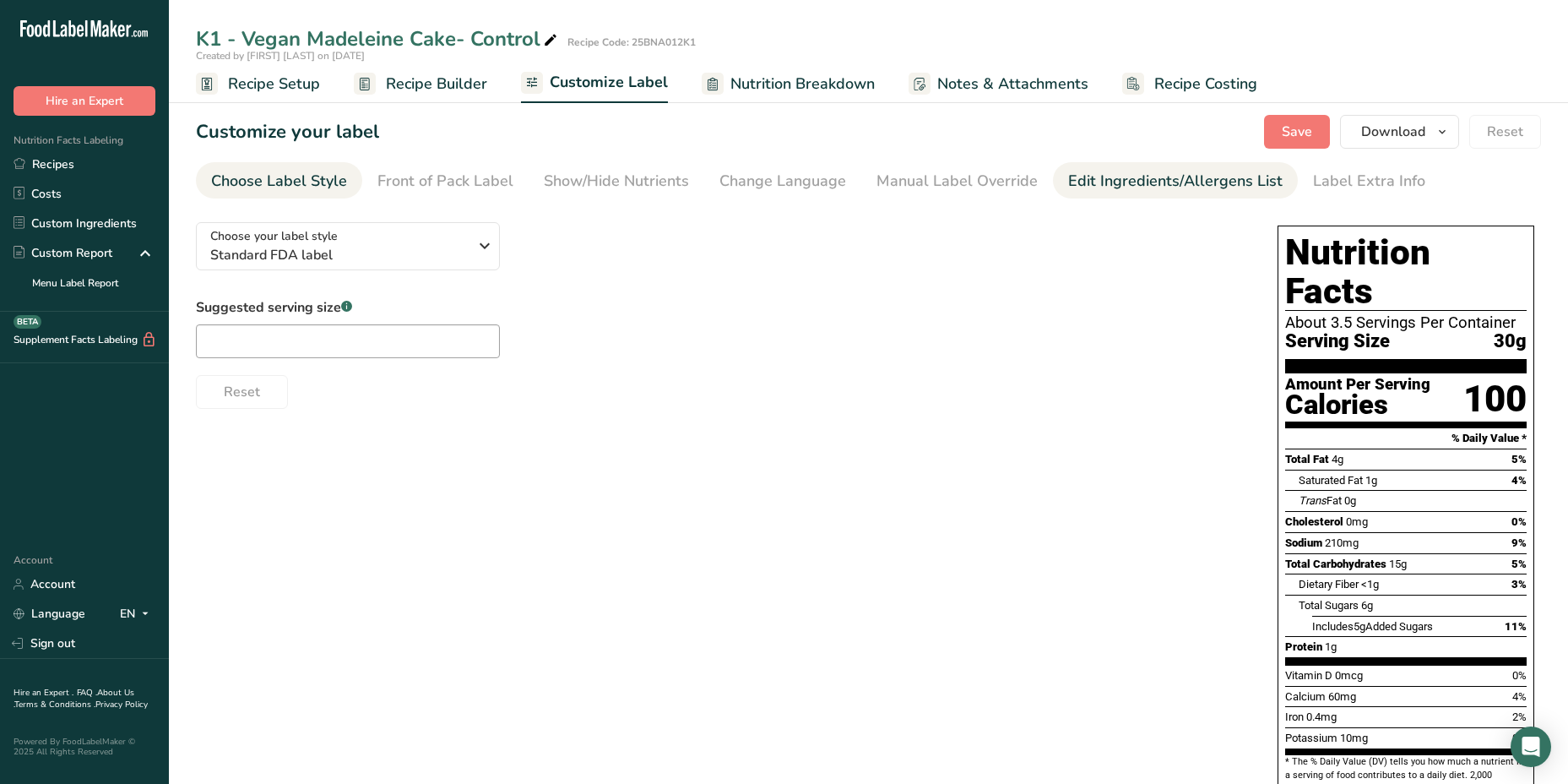 click on "Edit Ingredients/Allergens List" at bounding box center (1175, 181) 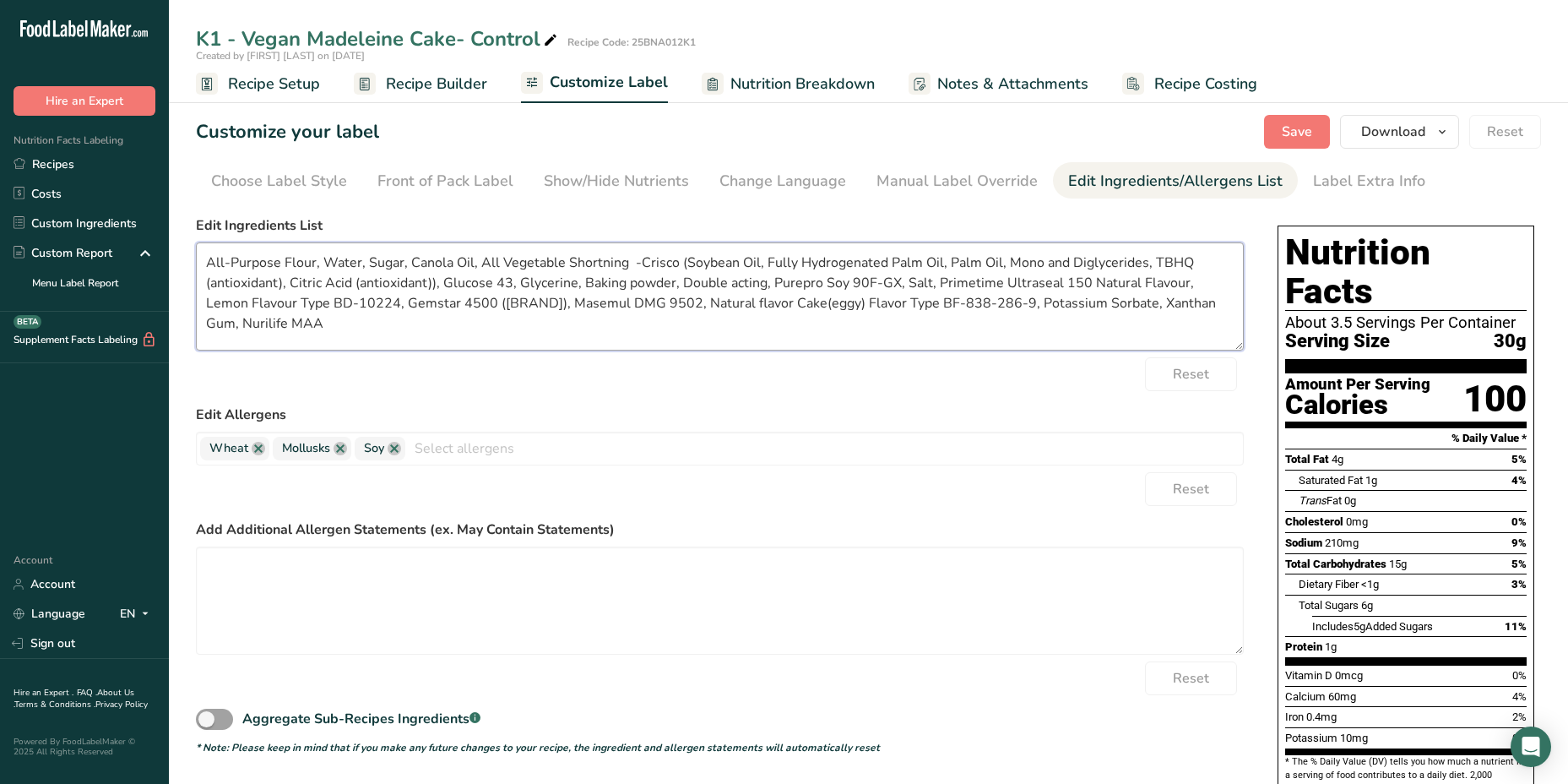 drag, startPoint x: 282, startPoint y: 264, endPoint x: 187, endPoint y: 266, distance: 95.02105 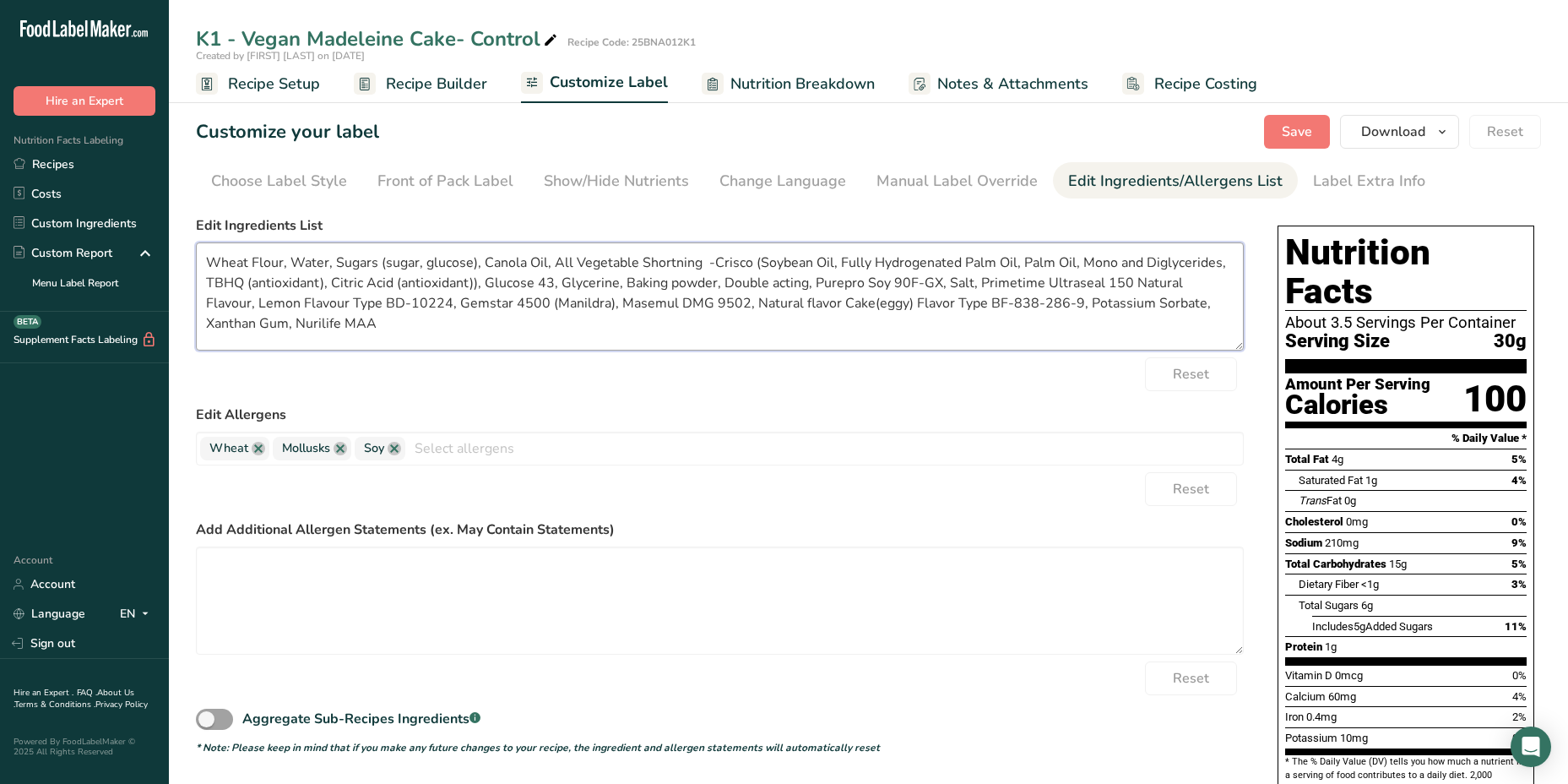 click on "Wheat Flour, Water, Sugars (sugar, glucose), Canola Oil, All Vegetable Shortning  -Crisco (Soybean Oil, Fully Hydrogenated Palm Oil, Palm Oil, Mono and Diglycerides, TBHQ (antioxidant), Citric Acid (antioxidant)), Glucose 43, Glycerine, Baking powder, Double acting, Purepro Soy 90F-GX, Salt, Primetime Ultraseal 150 Natural Flavour, Lemon Flavour Type BD-10224, Gemstar 4500 (Manildra), Masemul DMG 9502, Natural flavor Cake(eggy) Flavor Type BF-838-286-9, Potassium Sorbate, Xanthan Gum, Nurilife MAA" at bounding box center (719, 297) 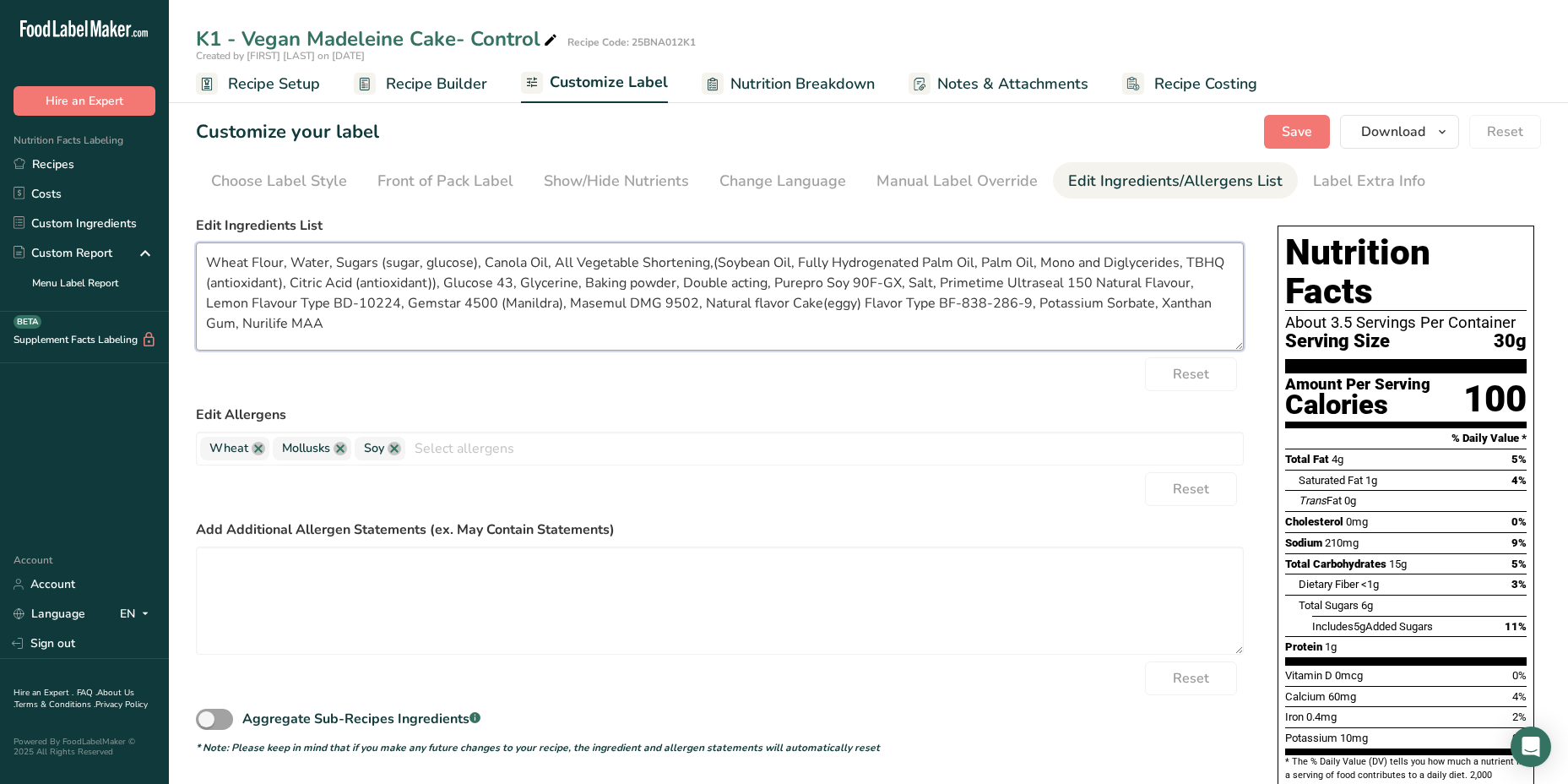 drag, startPoint x: 443, startPoint y: 279, endPoint x: 513, endPoint y: 280, distance: 70.00714 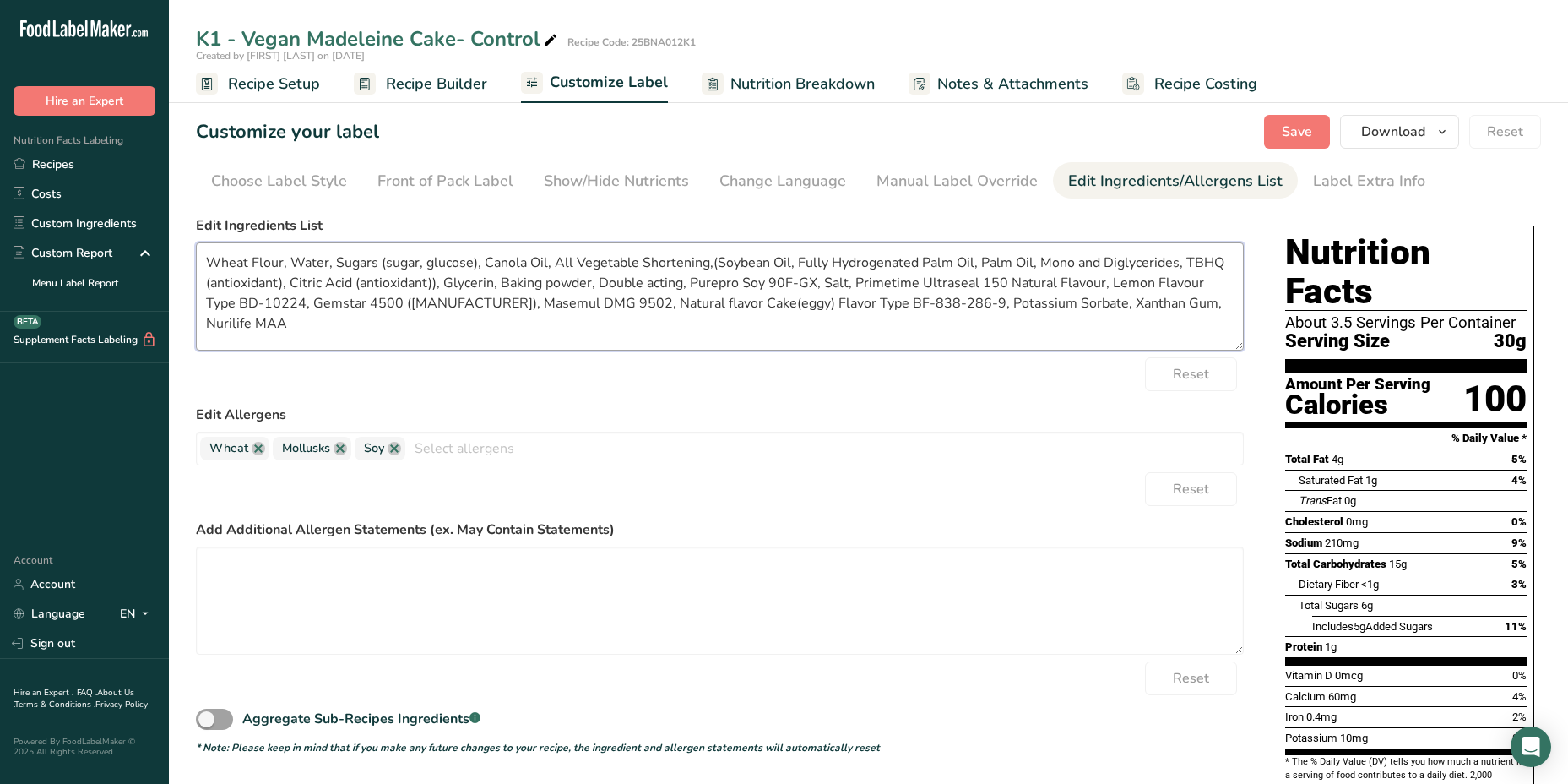 click on "Wheat Flour, Water, Sugars (sugar, glucose), Canola Oil, All Vegetable Shortening,(Soybean Oil, Fully Hydrogenated Palm Oil, Palm Oil, Mono and Diglycerides, TBHQ (antioxidant), Citric Acid (antioxidant)), Glycerin, Baking powder, Double acting, Purepro Soy 90F-GX, Salt, Primetime Ultraseal 150 Natural Flavour, Lemon Flavour Type BD-10224, Gemstar 4500 (Manildra), Masemul DMG 9502, Natural flavor Cake(eggy) Flavor Type BF-838-286-9, Potassium Sorbate, Xanthan Gum, Nurilife MAA" at bounding box center (719, 297) 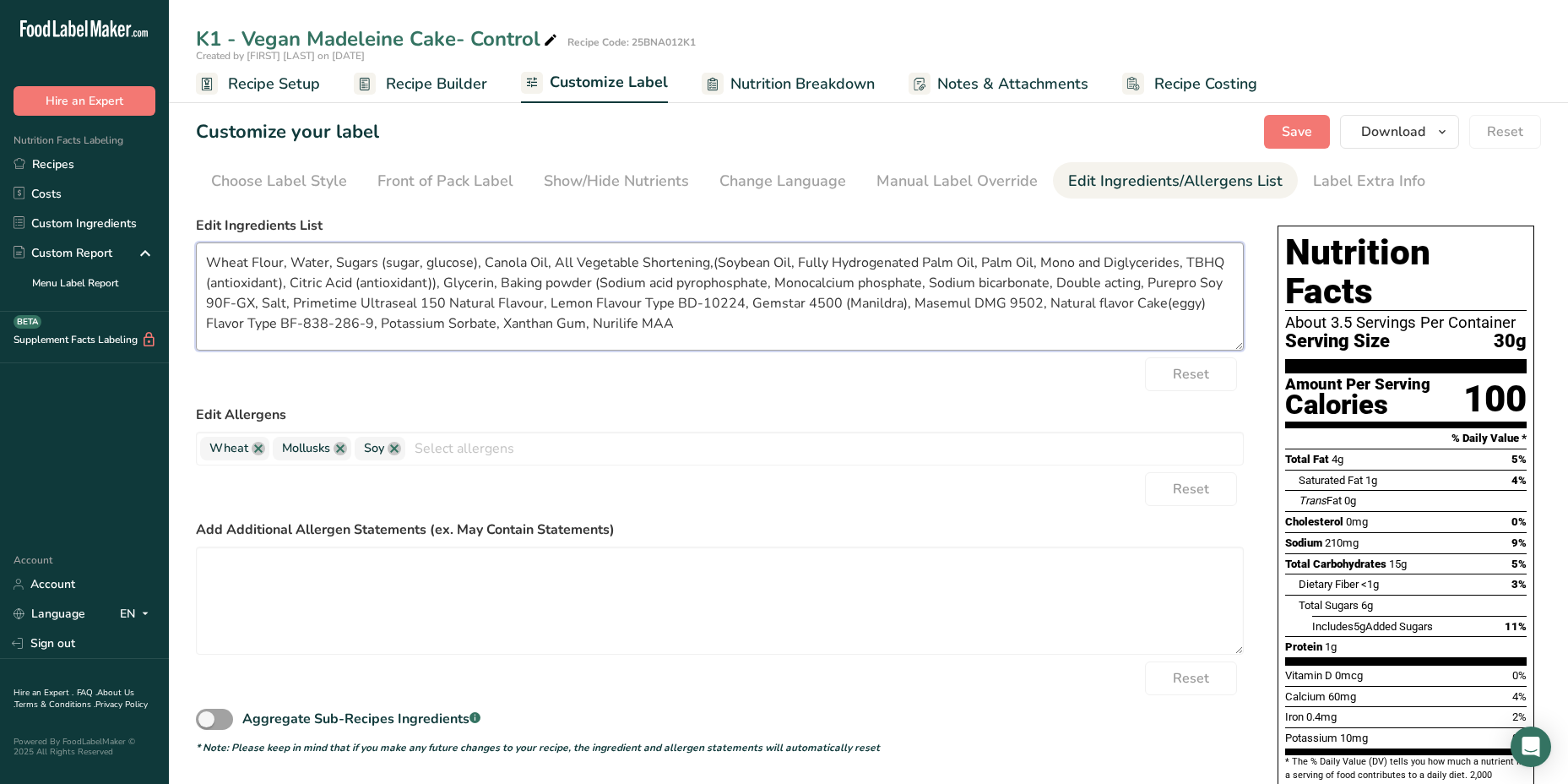drag, startPoint x: 770, startPoint y: 280, endPoint x: 921, endPoint y: 280, distance: 151 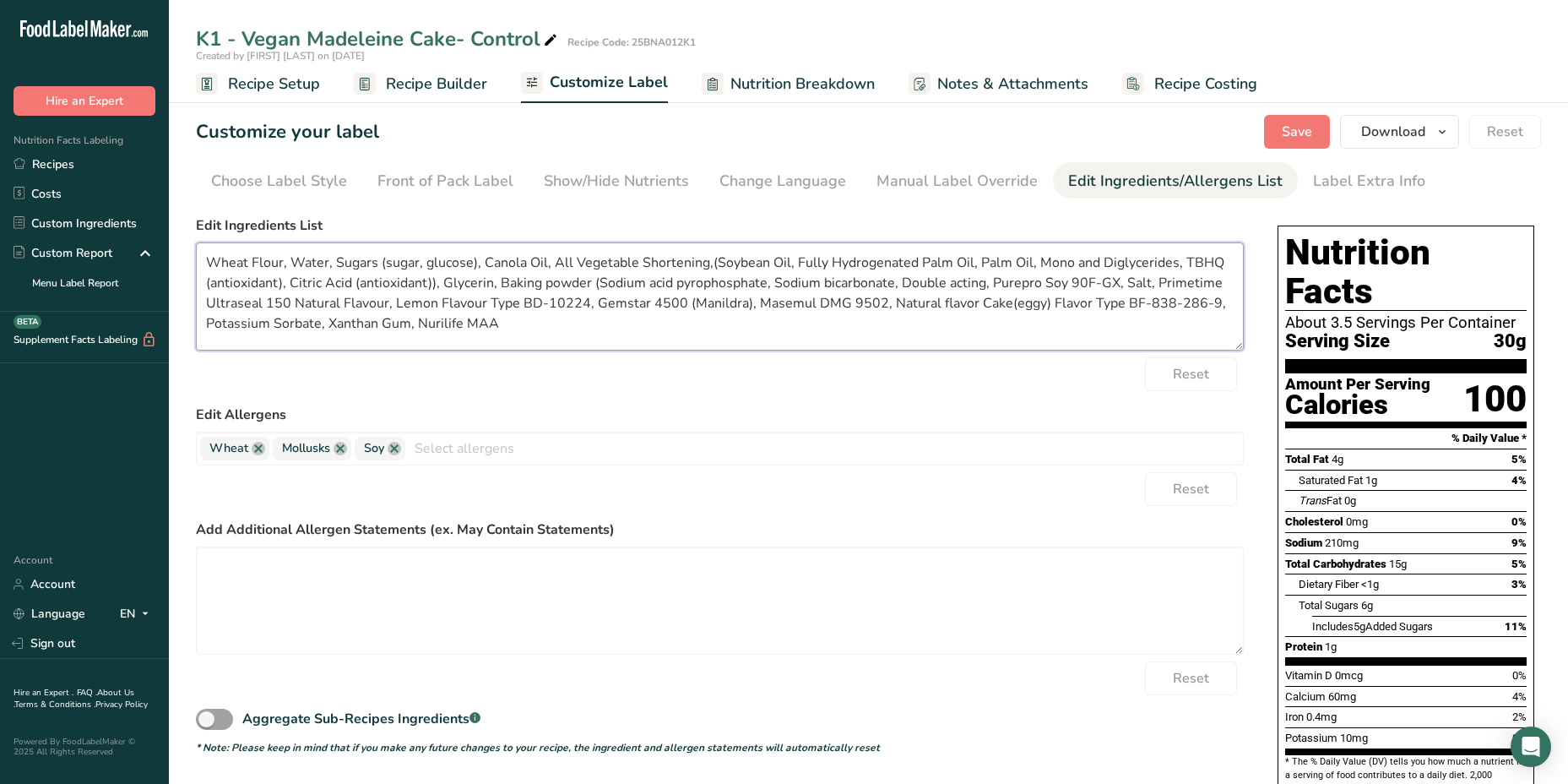 click on "Wheat Flour, Water, Sugars (sugar, glucose), Canola Oil, All Vegetable Shortening,(Soybean Oil, Fully Hydrogenated Palm Oil, Palm Oil, Mono and Diglycerides, TBHQ (antioxidant), Citric Acid (antioxidant)), Glycerin, Baking powder (Sodium acid pyrophosphate, Sodium bicarbonate, Double acting, Purepro Soy 90F-GX, Salt, Primetime Ultraseal 150 Natural Flavour, Lemon Flavour Type BD-10224, Gemstar 4500 (Manildra), Masemul DMG 9502, Natural flavor Cake(eggy) Flavor Type BF-838-286-9, Potassium Sorbate, Xanthan Gum, Nurilife MAA" at bounding box center (719, 297) 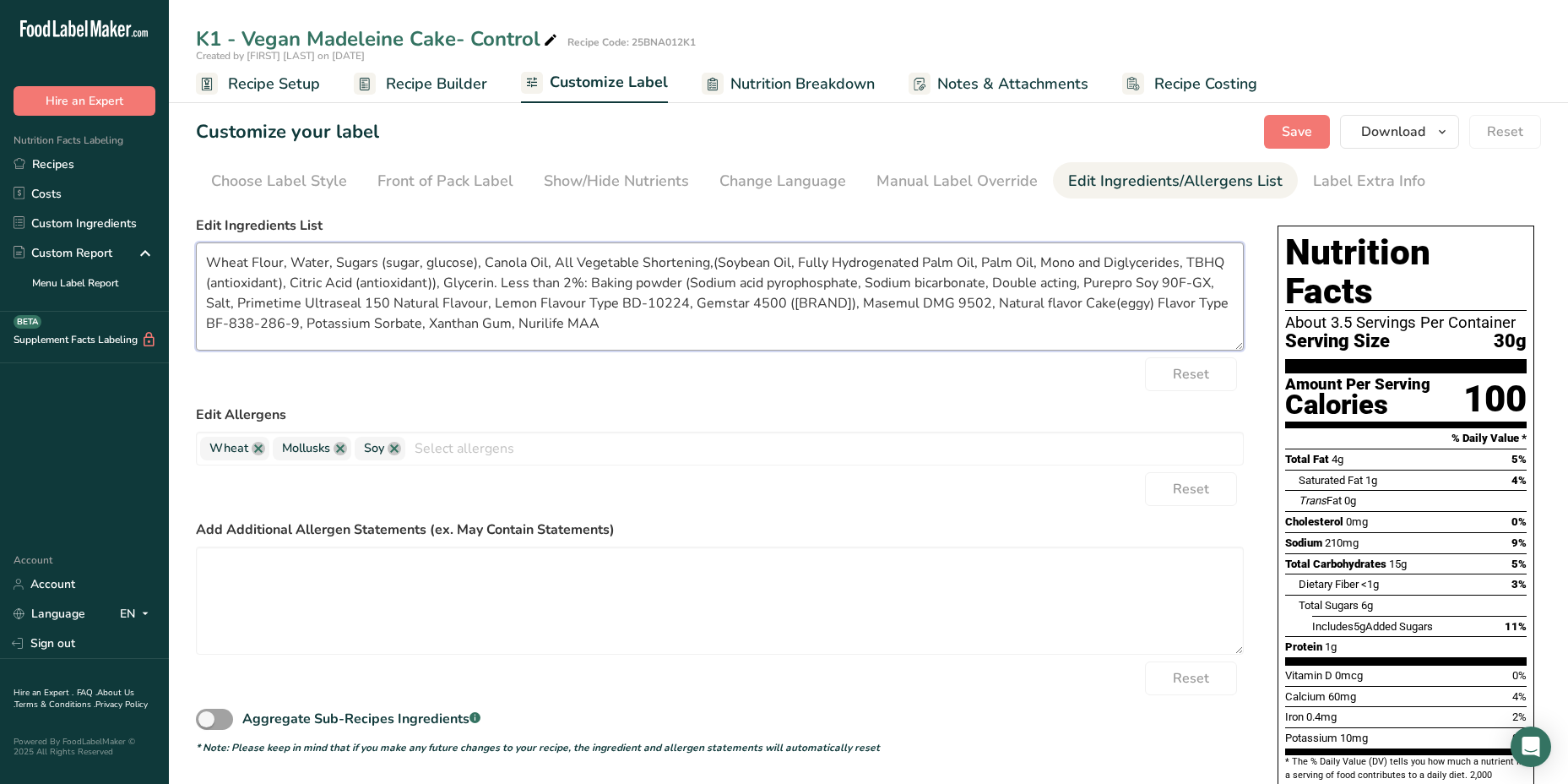 drag, startPoint x: 991, startPoint y: 286, endPoint x: 1077, endPoint y: 286, distance: 86 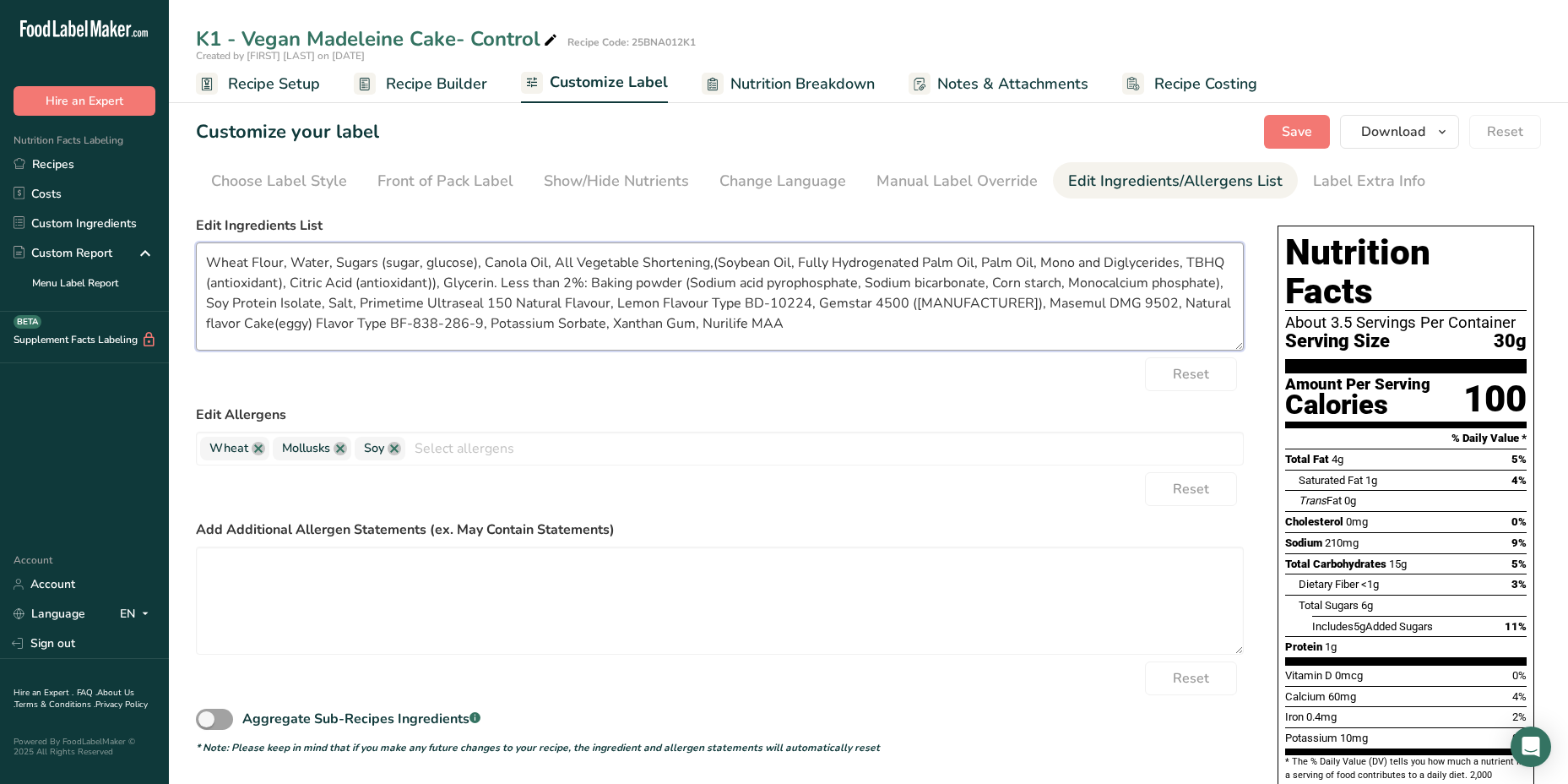 click on "Wheat Flour, Water, Sugars (sugar, glucose), Canola Oil, All Vegetable Shortening,(Soybean Oil, Fully Hydrogenated Palm Oil, Palm Oil, Mono and Diglycerides, TBHQ (antioxidant), Citric Acid (antioxidant)), Glycerin. Less than 2%: Baking powder (Sodium acid pyrophosphate, Sodium bicarbonate, Corn starch, Monocalcium phosphate), Soy Protein Isolate, Salt, Primetime Ultraseal 150 Natural Flavour, Lemon Flavour Type BD-10224, Gemstar 4500 (Manildra), Masemul DMG 9502, Natural flavor Cake(eggy) Flavor Type BF-838-286-9, Potassium Sorbate, Xanthan Gum, Nurilife MAA" at bounding box center [719, 297] 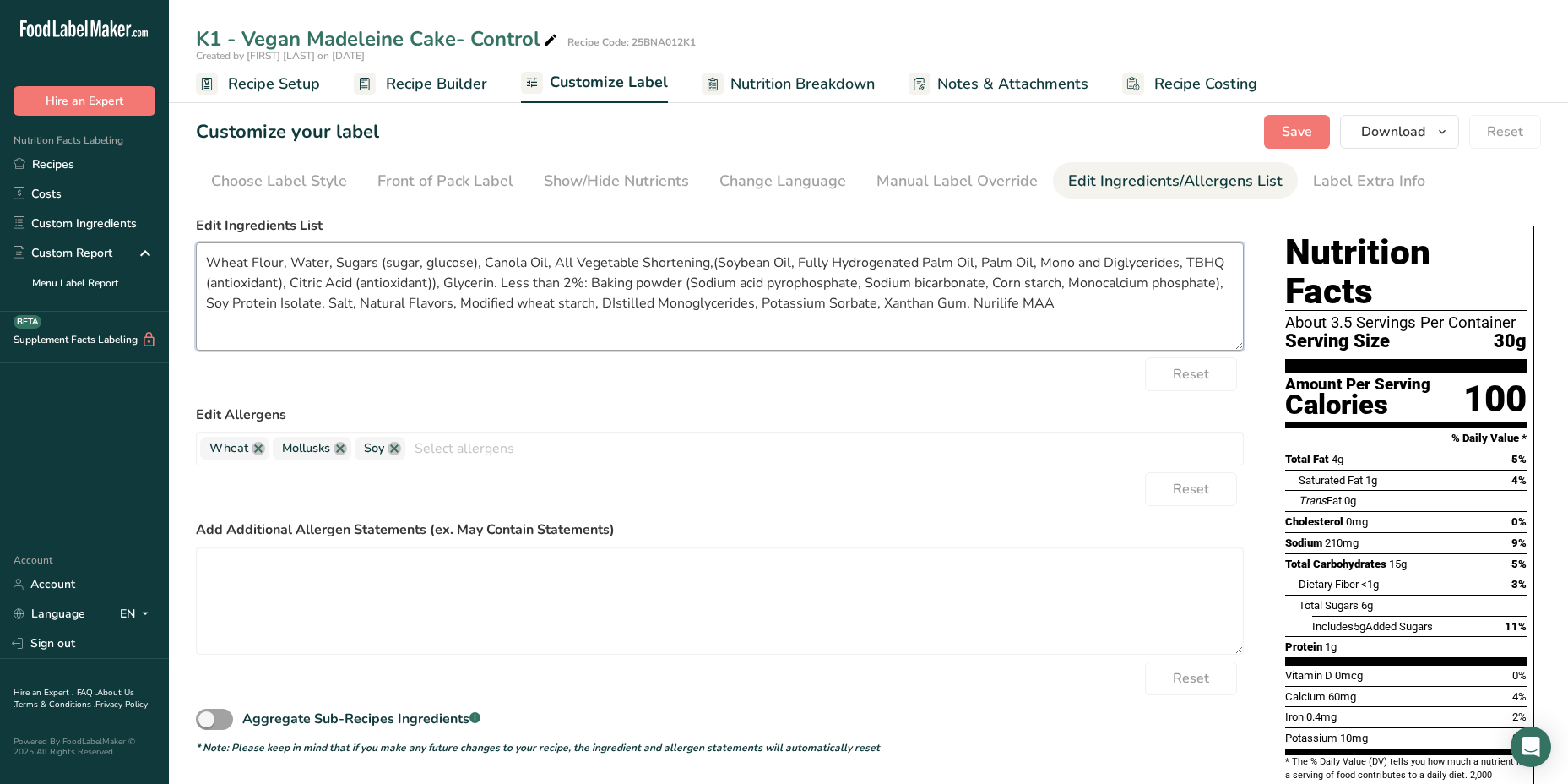 drag, startPoint x: 974, startPoint y: 304, endPoint x: 1060, endPoint y: 302, distance: 86.02325 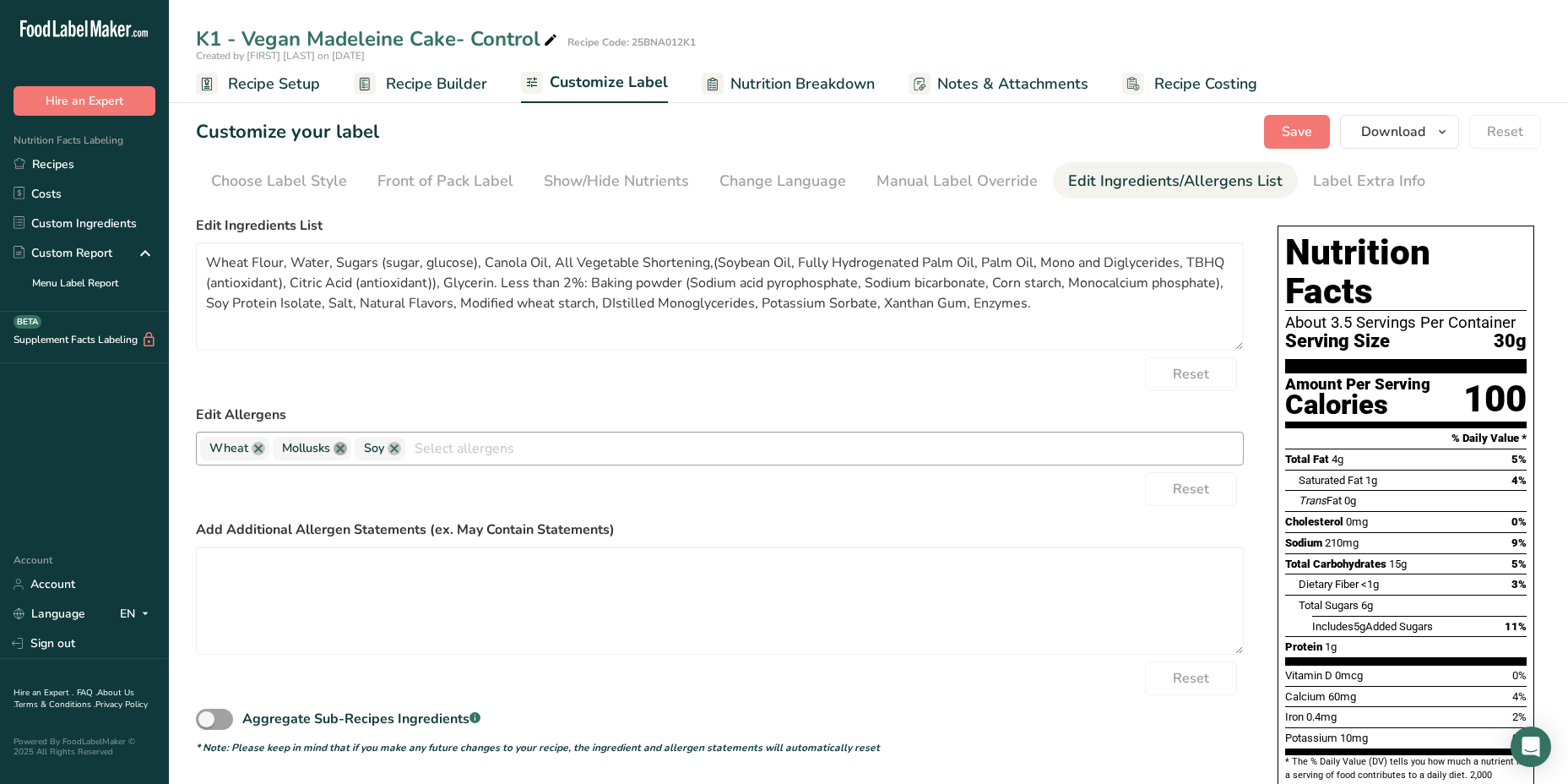 click at bounding box center (340, 449) 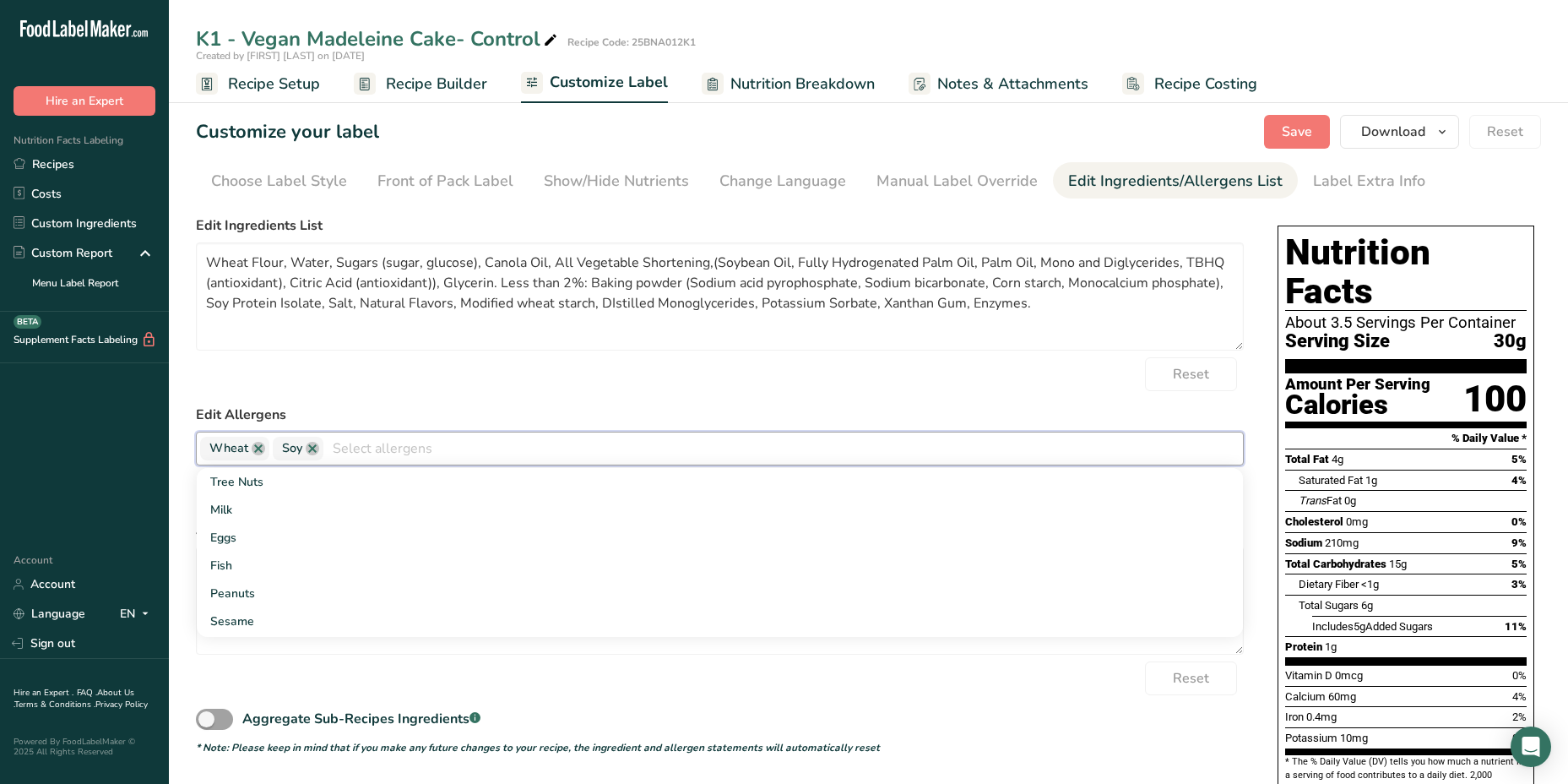 click on "Reset" at bounding box center (719, 374) 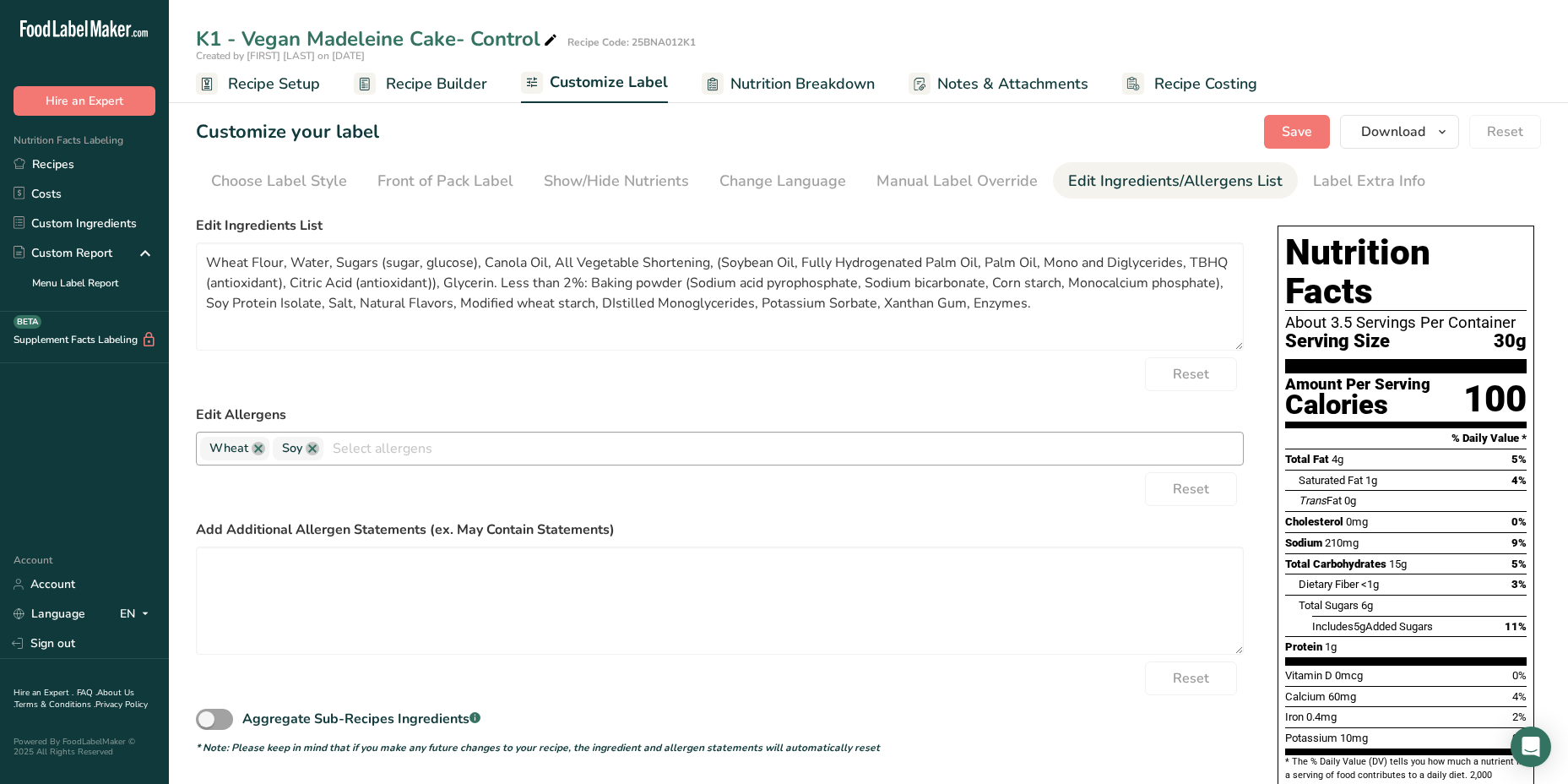 click on "Reset" at bounding box center [719, 374] 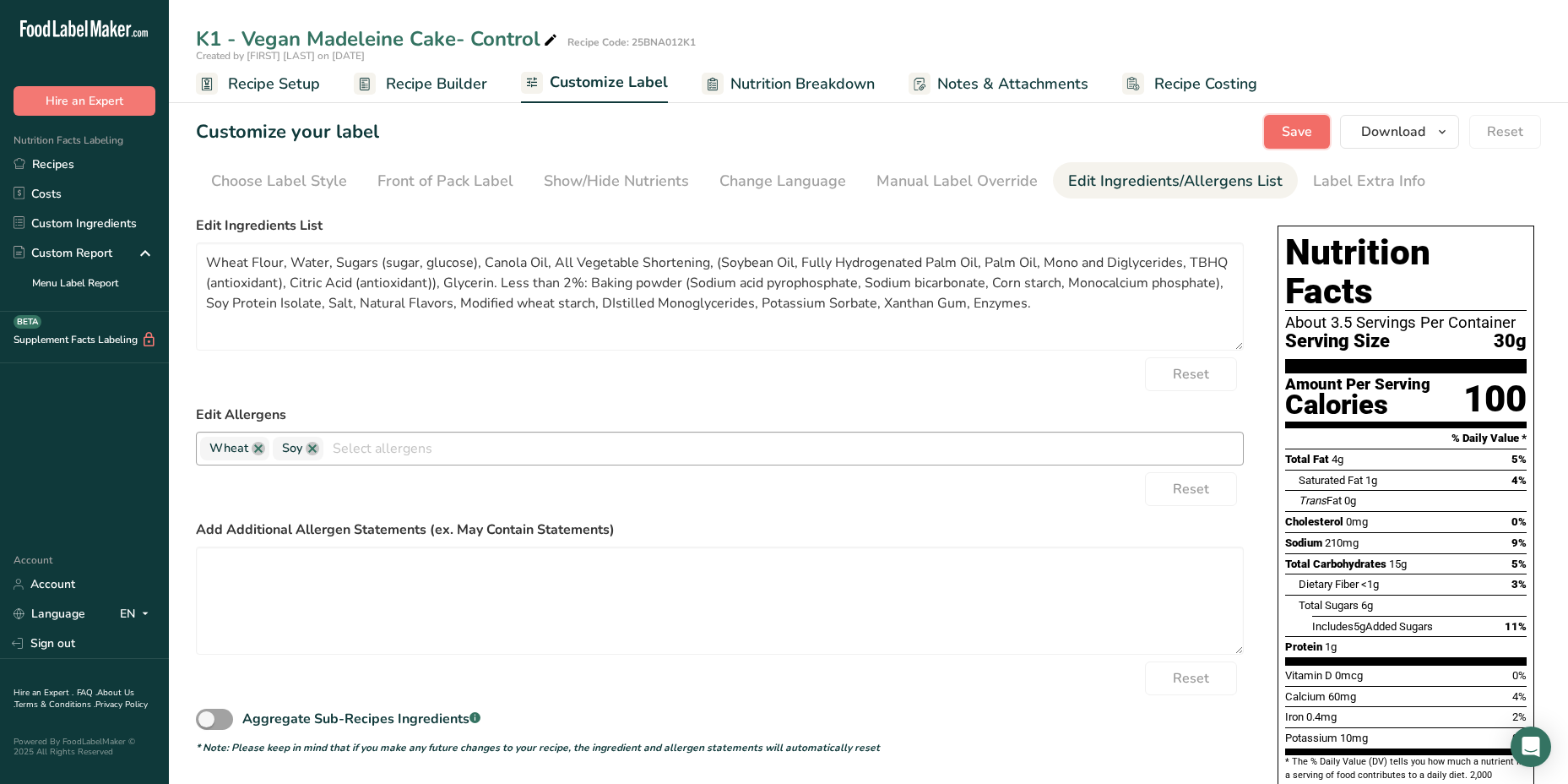 click on "Save" at bounding box center (1297, 132) 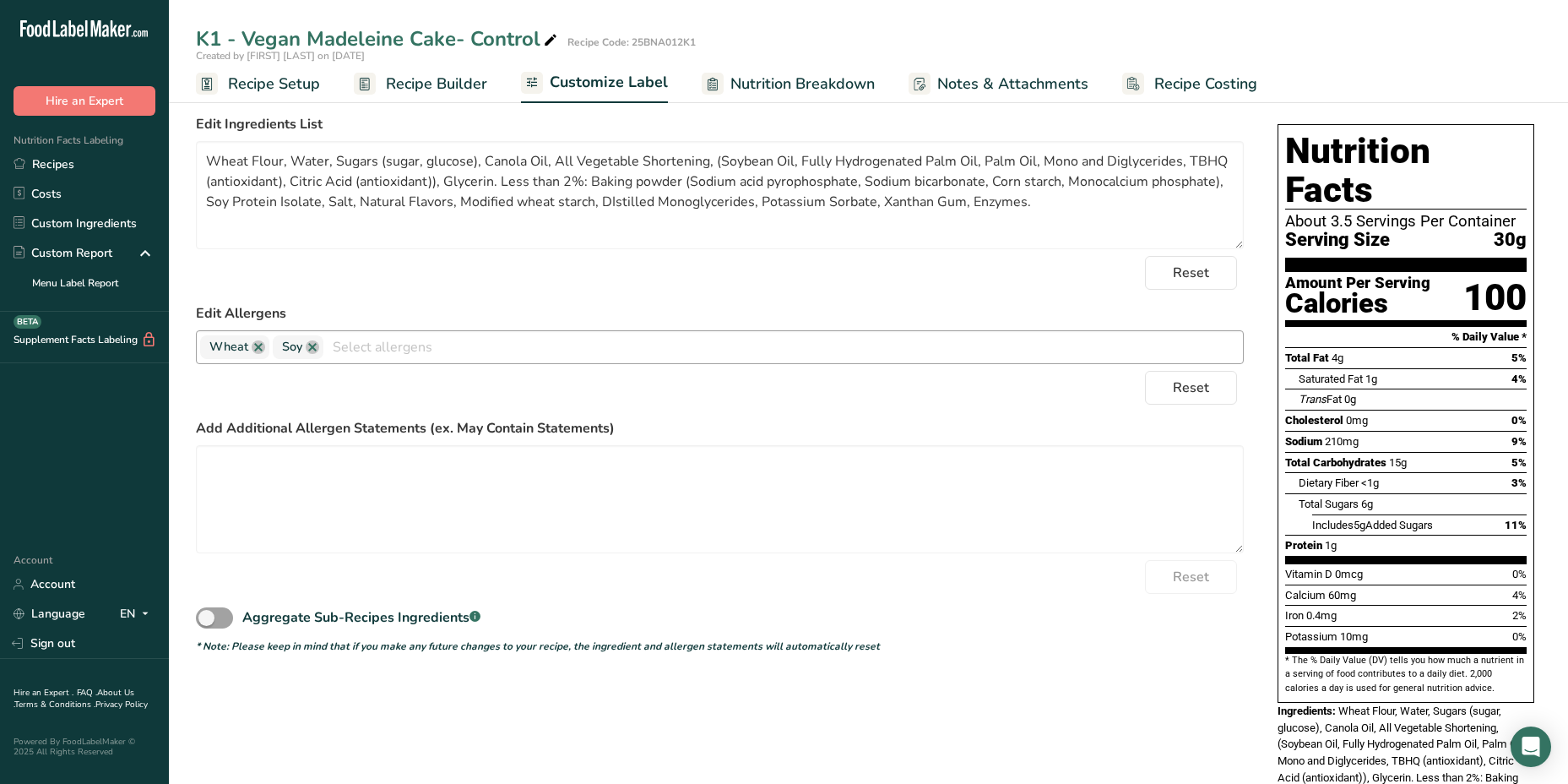 scroll, scrollTop: 0, scrollLeft: 0, axis: both 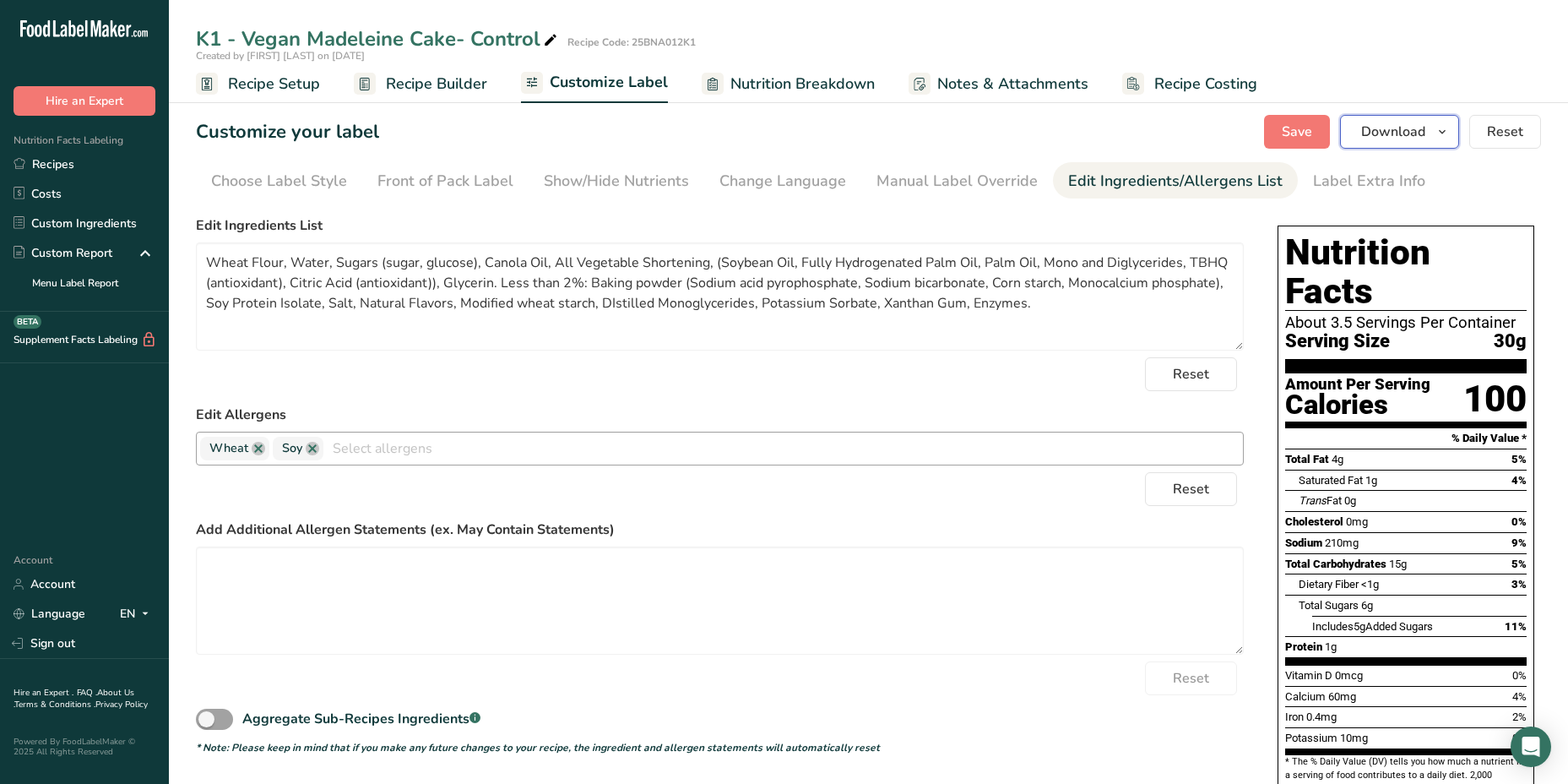 click at bounding box center (1442, 132) 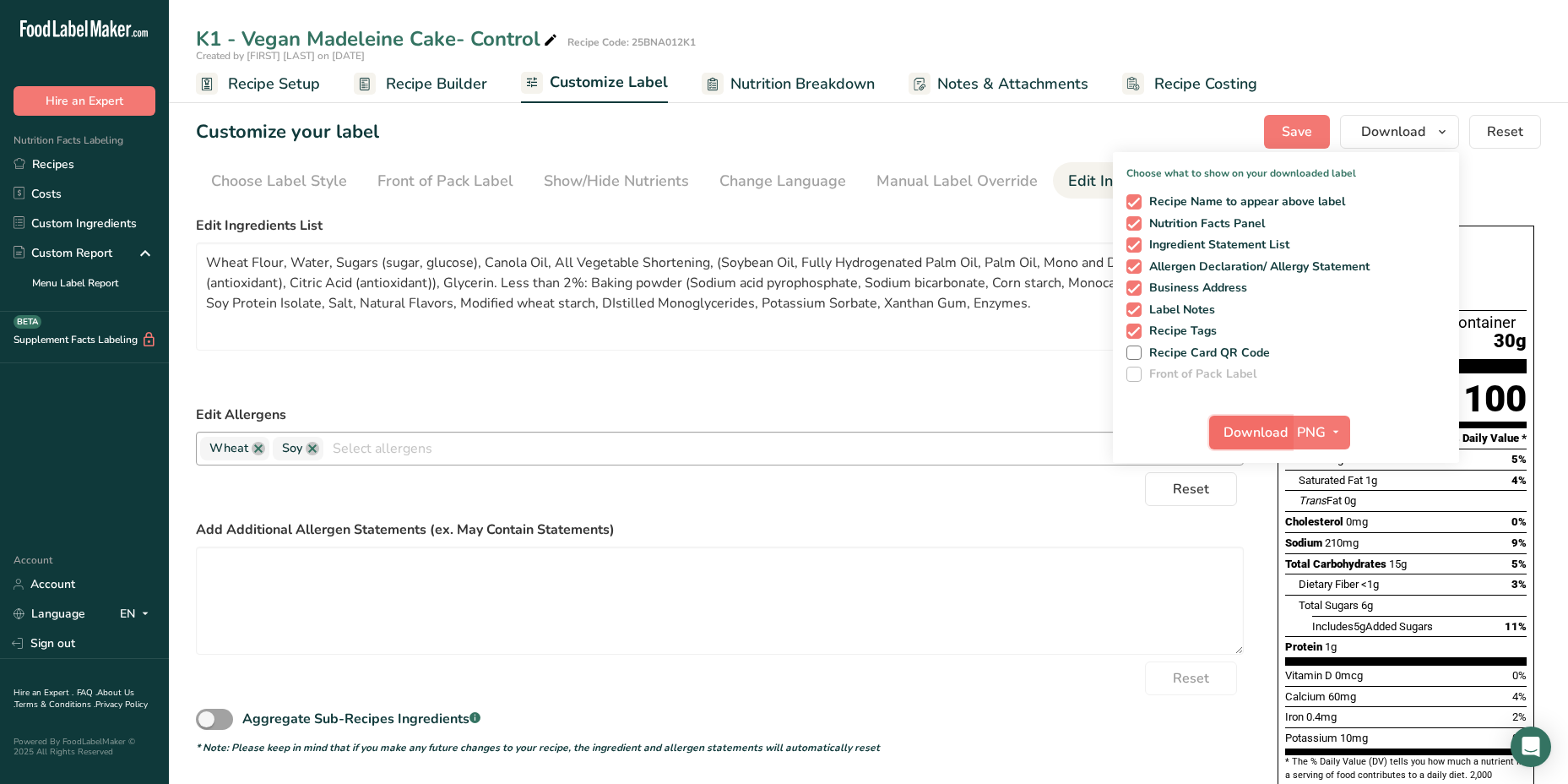 click on "Download" at bounding box center [1256, 433] 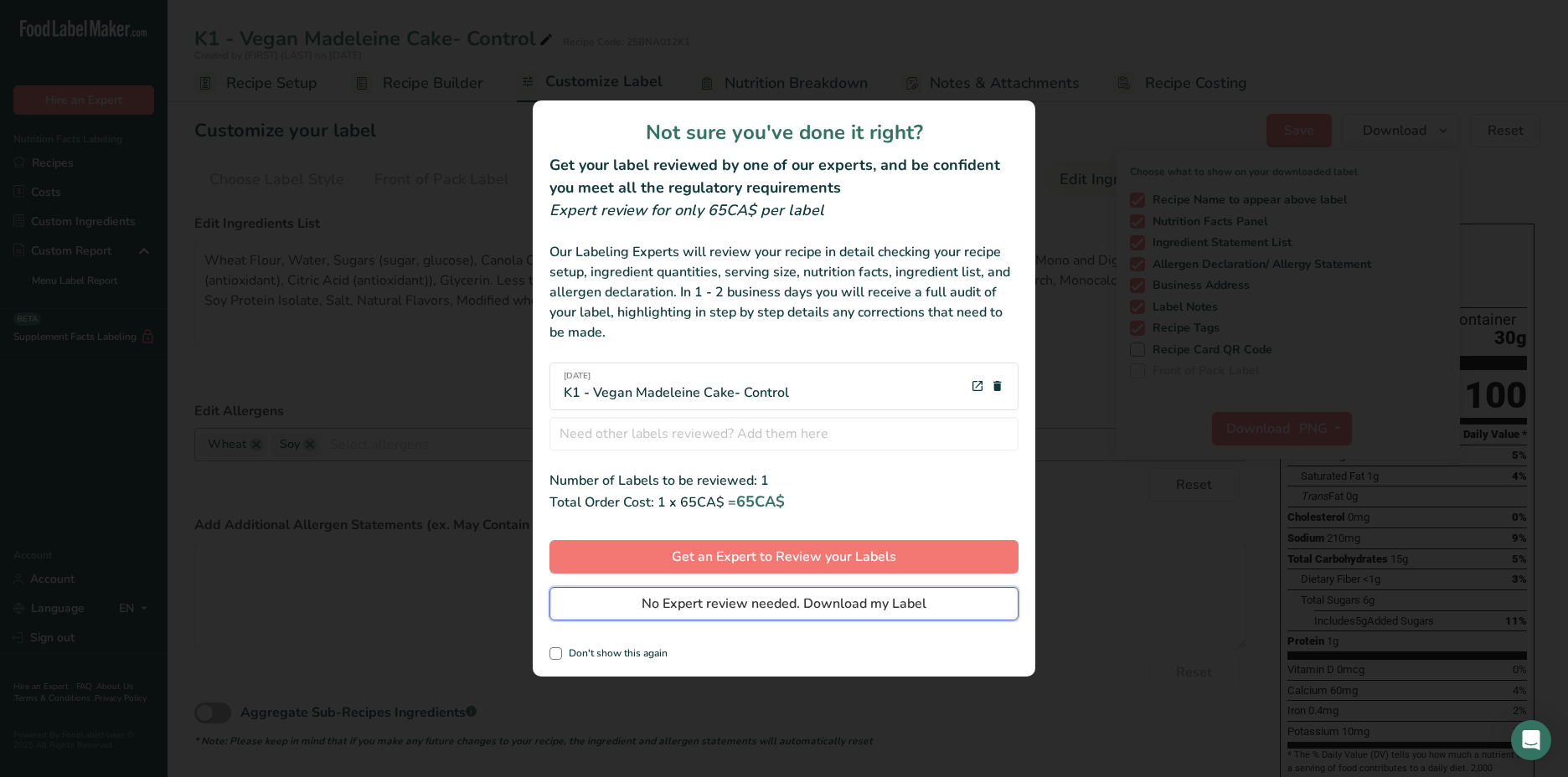 click on "No Expert review needed. Download my Label" at bounding box center [784, 604] 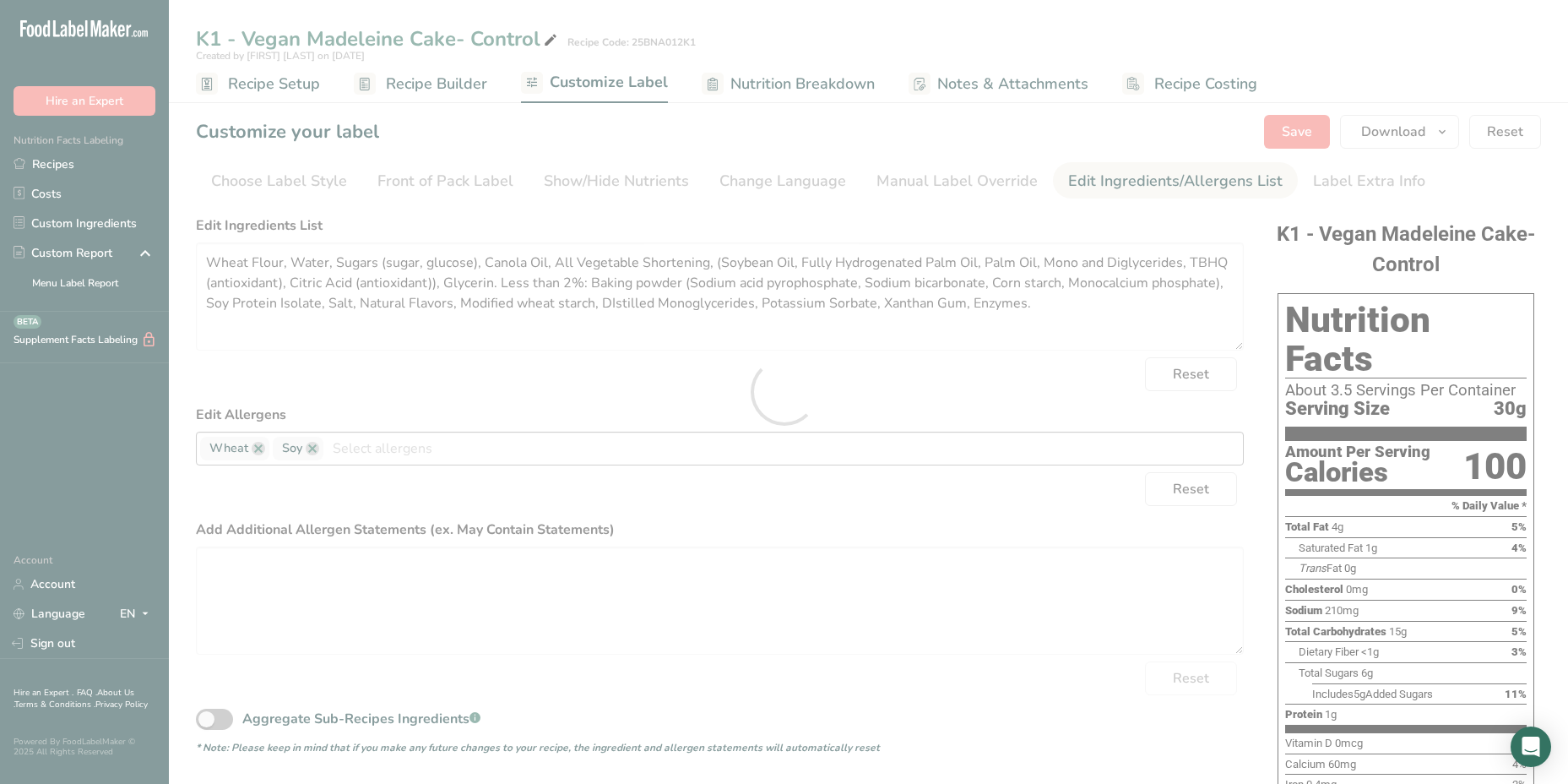 scroll, scrollTop: 0, scrollLeft: 0, axis: both 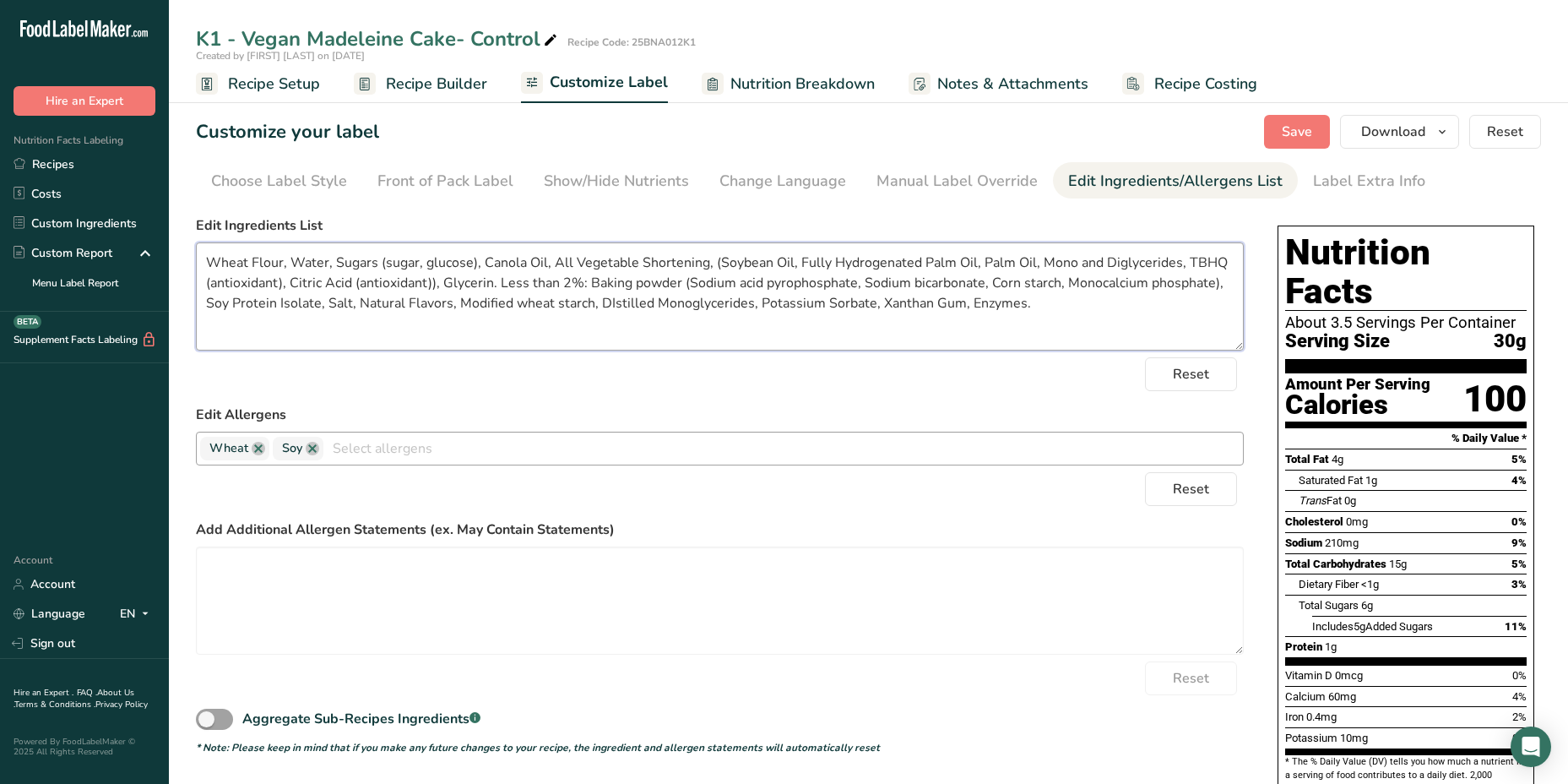 click on "Wheat Flour, Water, Sugars (sugar, glucose), Canola Oil, All Vegetable Shortening, (Soybean Oil, Fully Hydrogenated Palm Oil, Palm Oil, Mono and Diglycerides, TBHQ (antioxidant), Citric Acid (antioxidant)), Glycerin. Less than 2%: Baking powder (Sodium acid pyrophosphate, Sodium bicarbonate, Corn starch, Monocalcium phosphate), Soy Protein Isolate, Salt, Natural Flavors, Modified wheat starch, DIstilled Monoglycerides, Potassium Sorbate, Xanthan Gum, Enzymes." at bounding box center [719, 297] 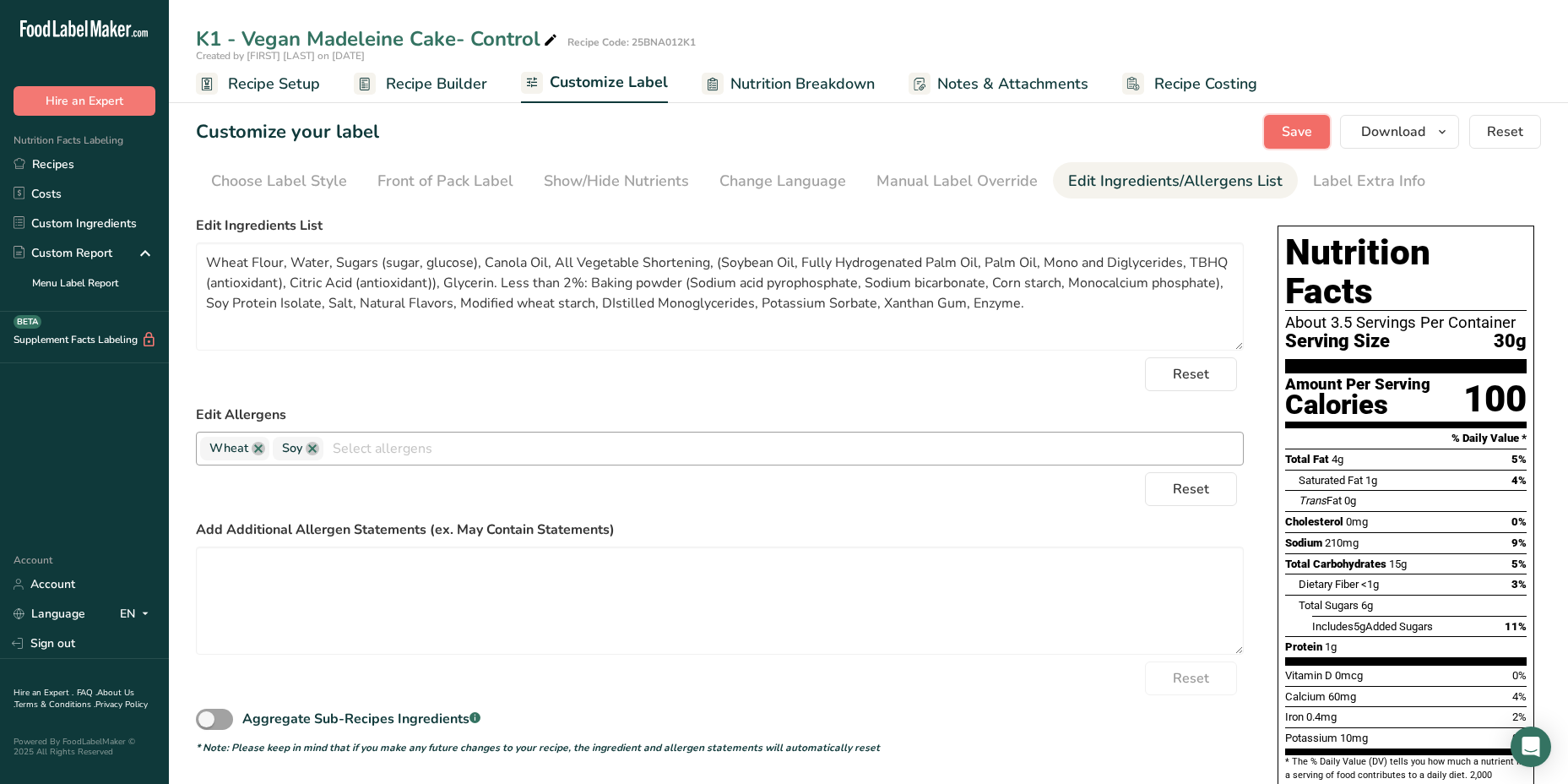 click on "Save" at bounding box center [1297, 132] 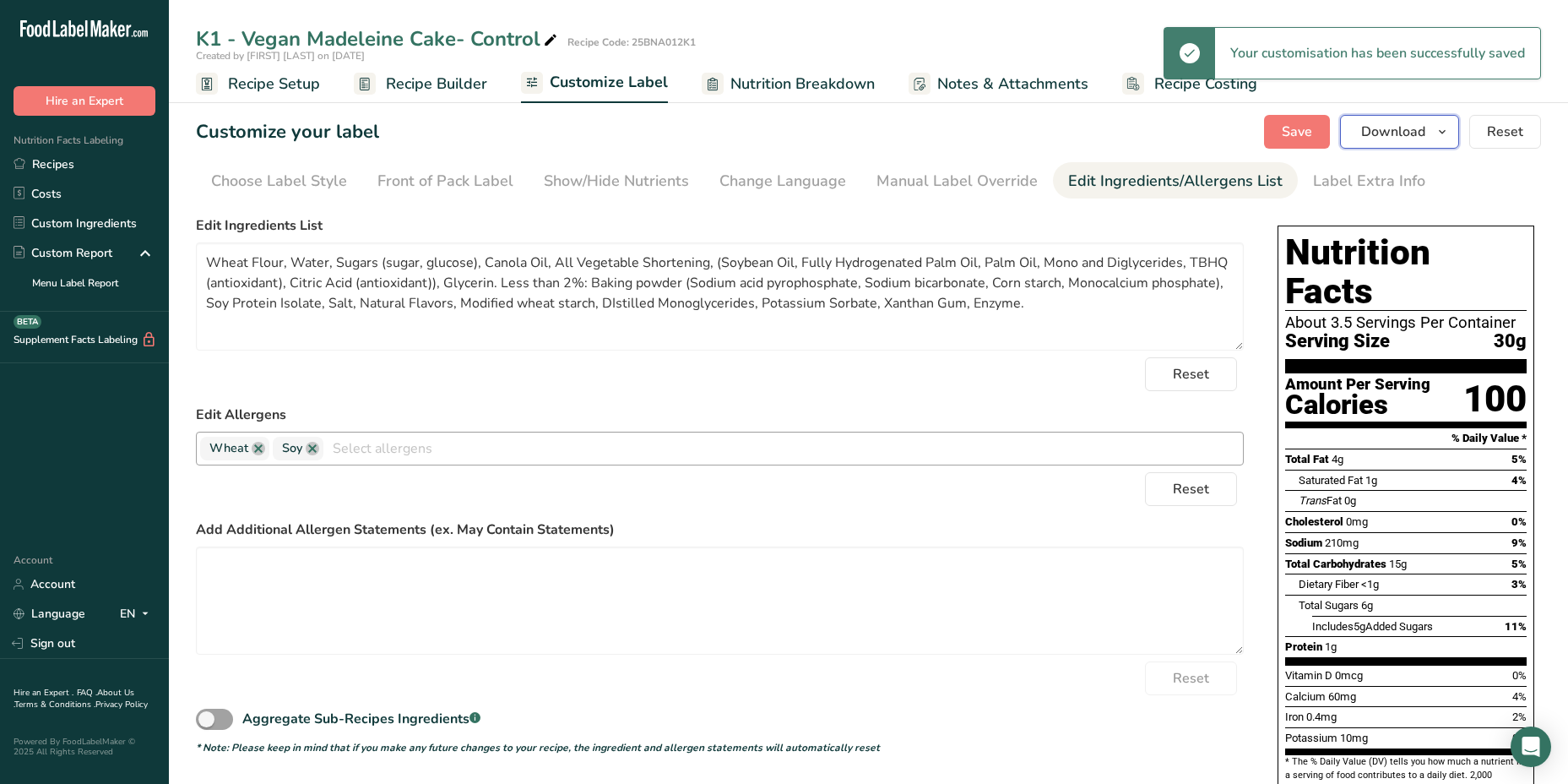 click on "Download" at bounding box center (1393, 132) 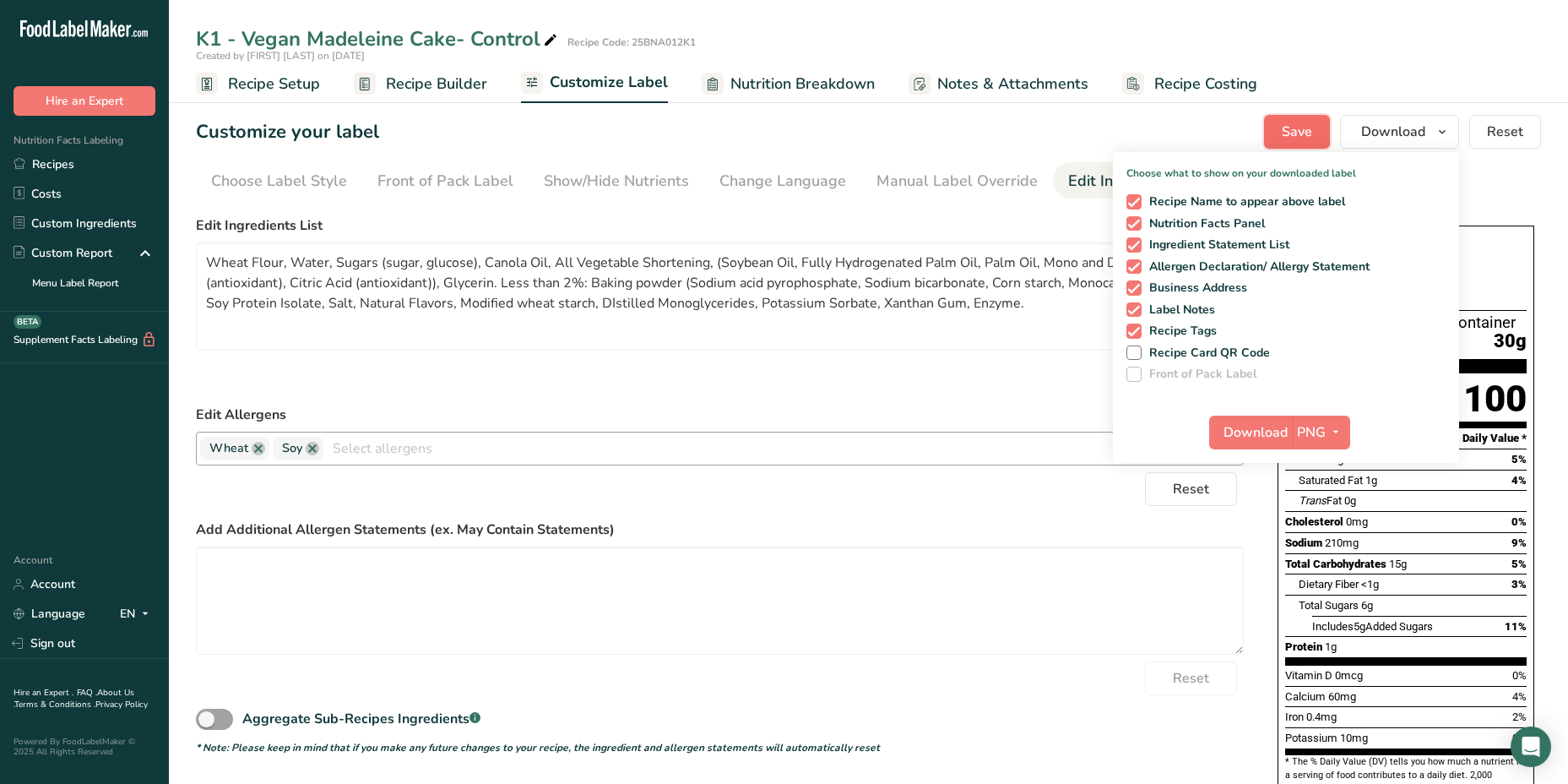 click on "Save" at bounding box center [1297, 132] 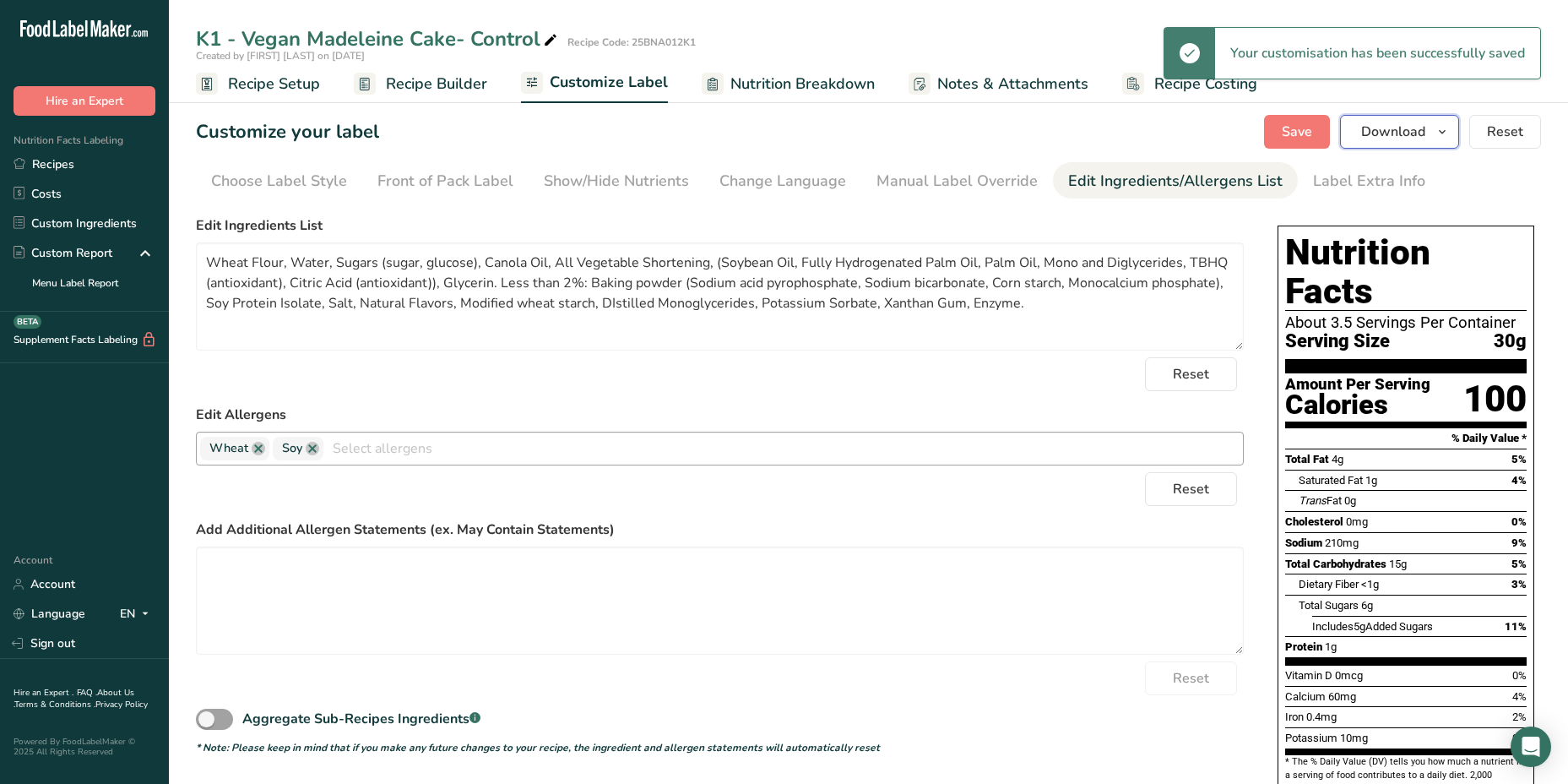 click at bounding box center (1442, 132) 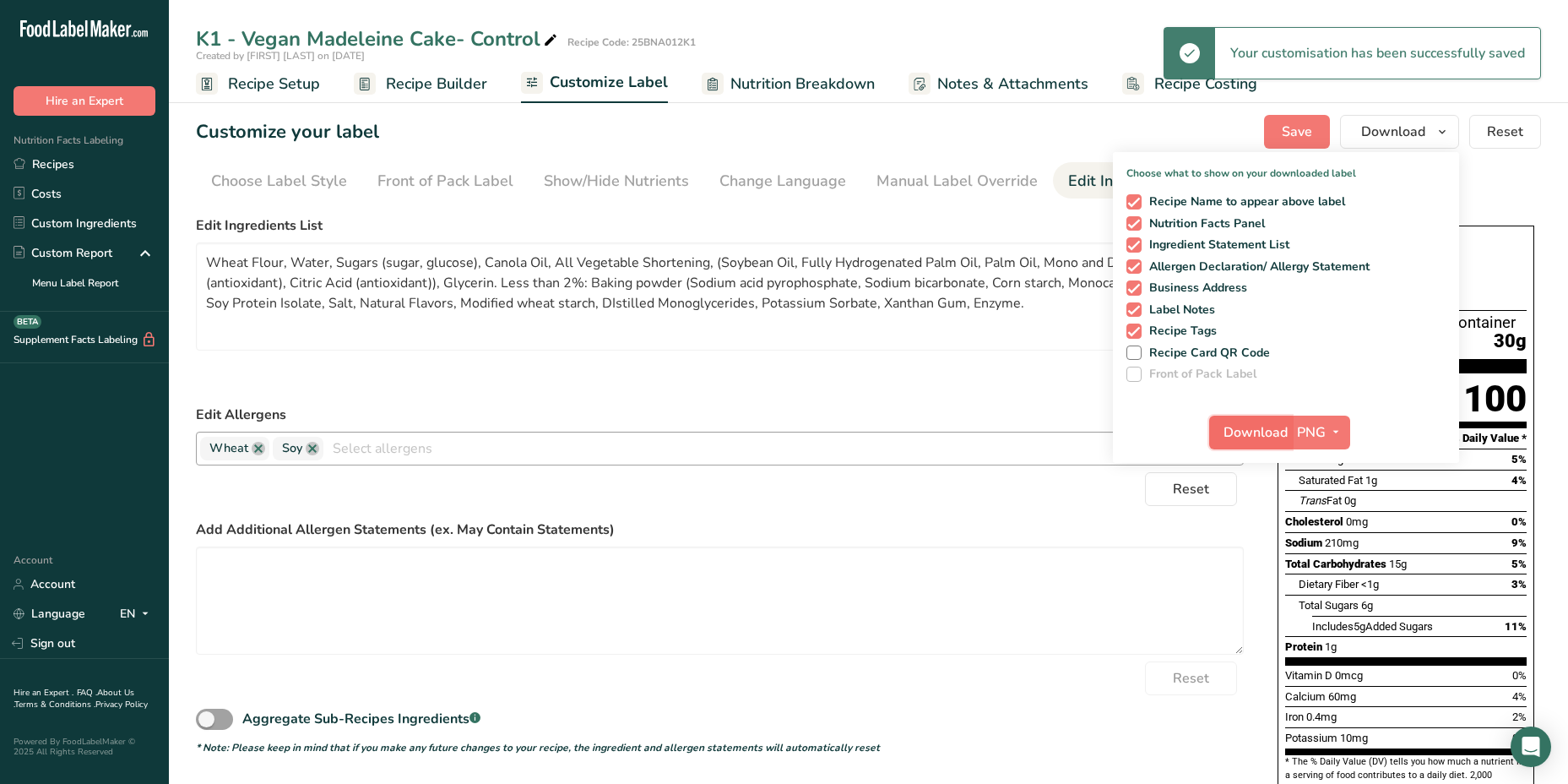 click on "Download" at bounding box center (1256, 433) 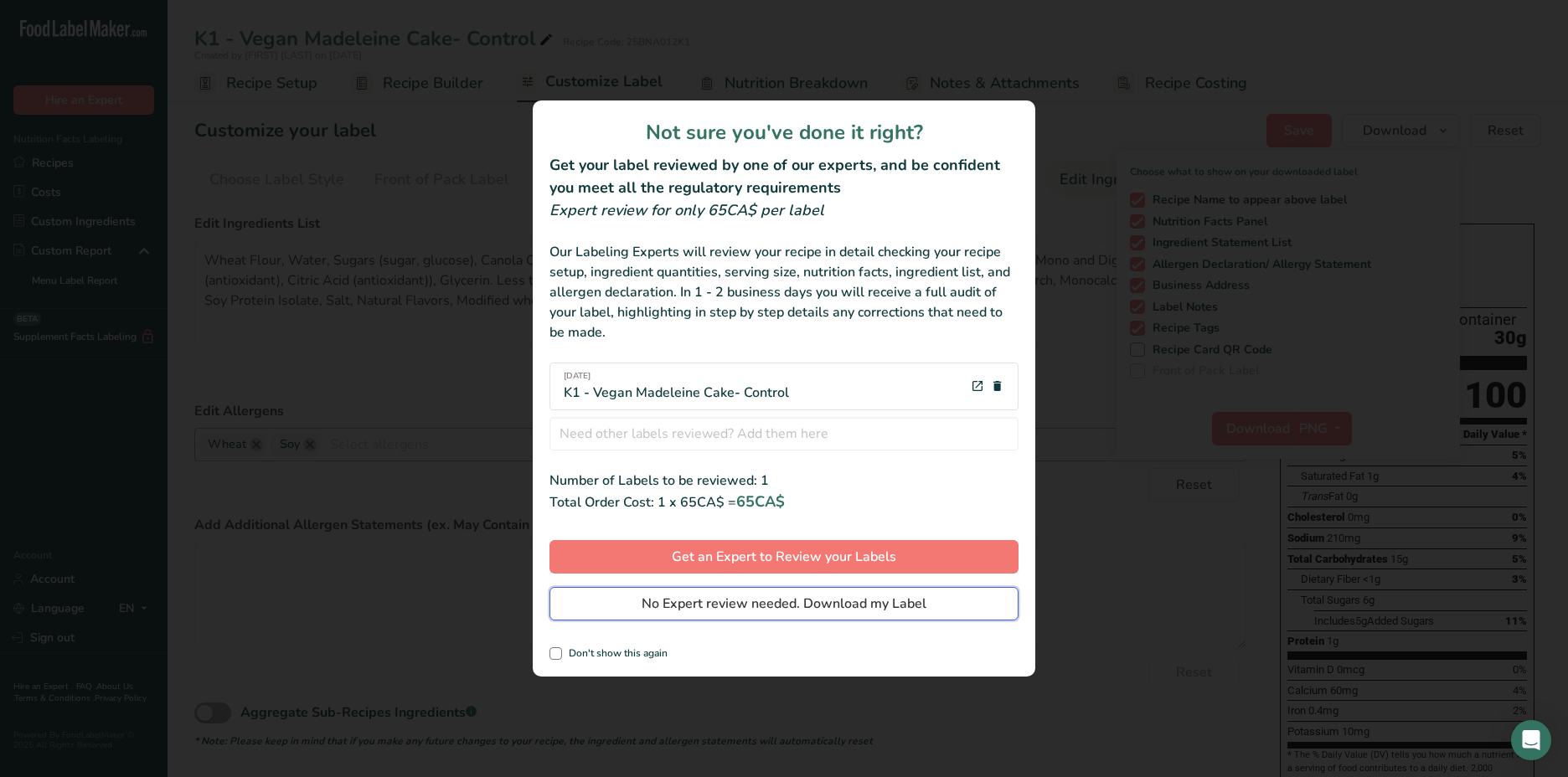 click on "No Expert review needed. Download my Label" at bounding box center (784, 604) 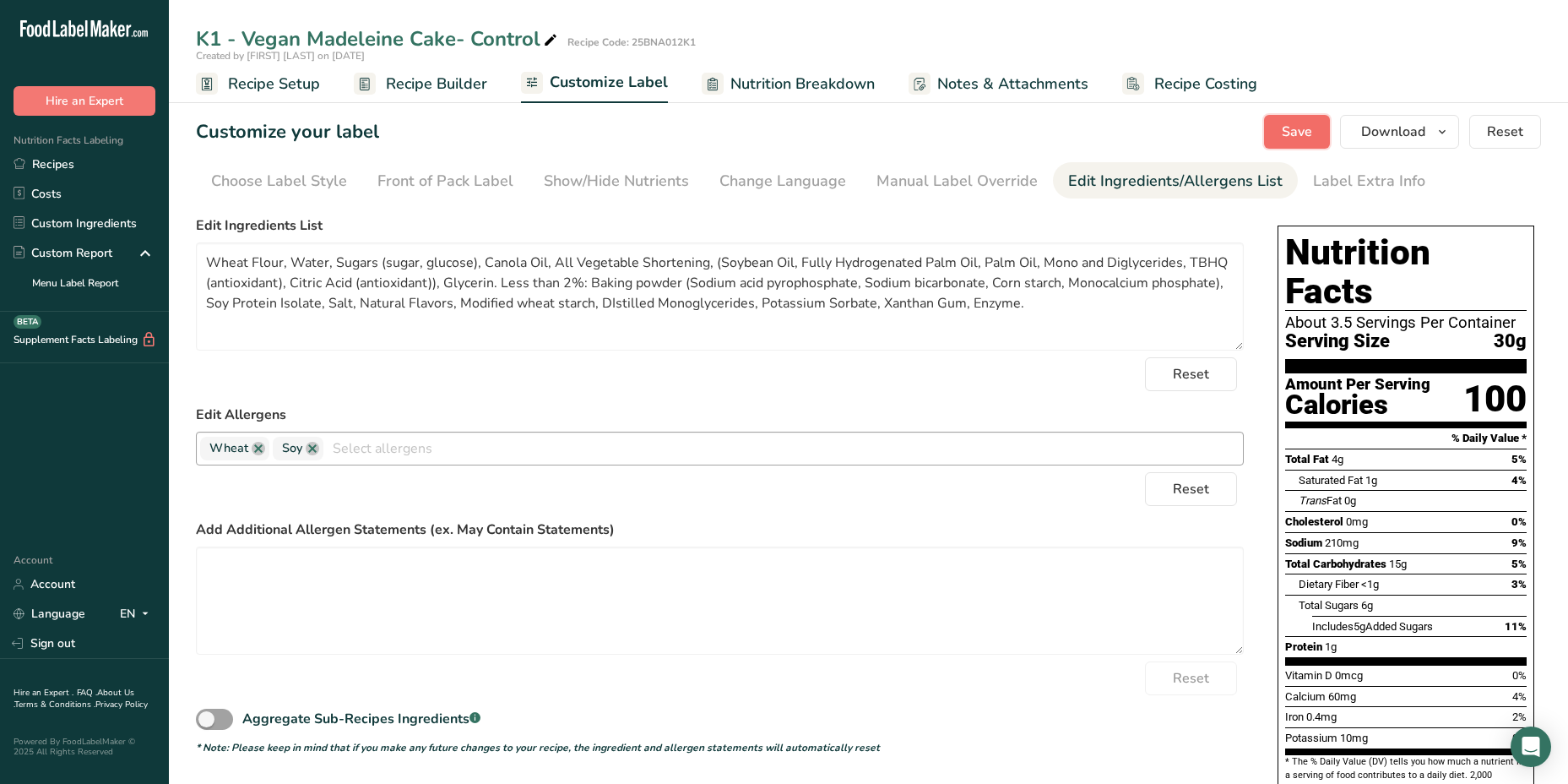 click on "Save" at bounding box center [1297, 132] 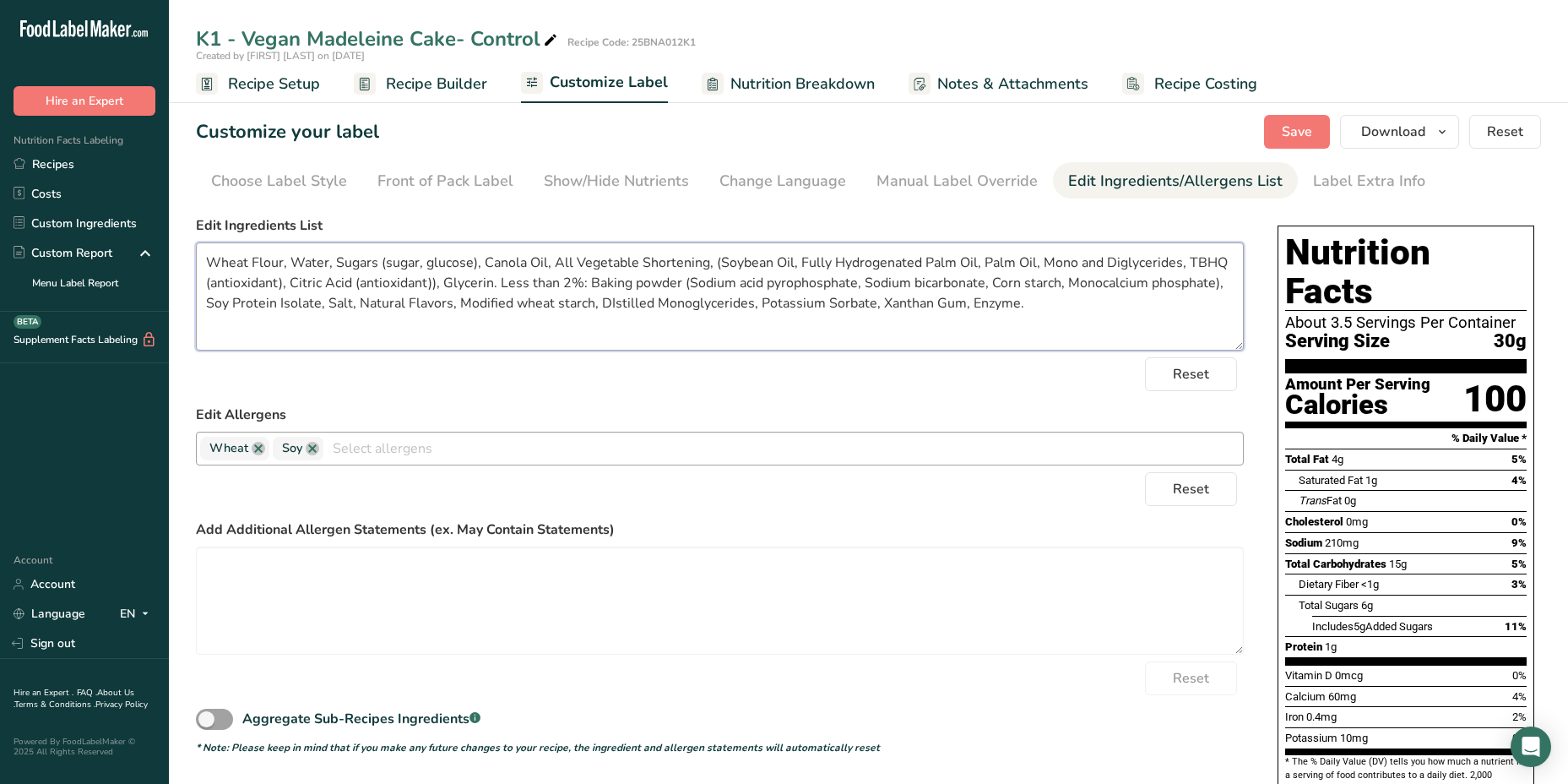 click on "Wheat Flour, Water, Sugars (sugar, glucose), Canola Oil, All Vegetable Shortening, (Soybean Oil, Fully Hydrogenated Palm Oil, Palm Oil, Mono and Diglycerides, TBHQ (antioxidant), Citric Acid (antioxidant)), Glycerin. Less than 2%: Baking powder (Sodium acid pyrophosphate, Sodium bicarbonate, Corn starch, Monocalcium phosphate), Soy Protein Isolate, Salt, Natural Flavors, Modified wheat starch, DIstilled Monoglycerides, Potassium Sorbate, Xanthan Gum, Enzyme." at bounding box center [719, 297] 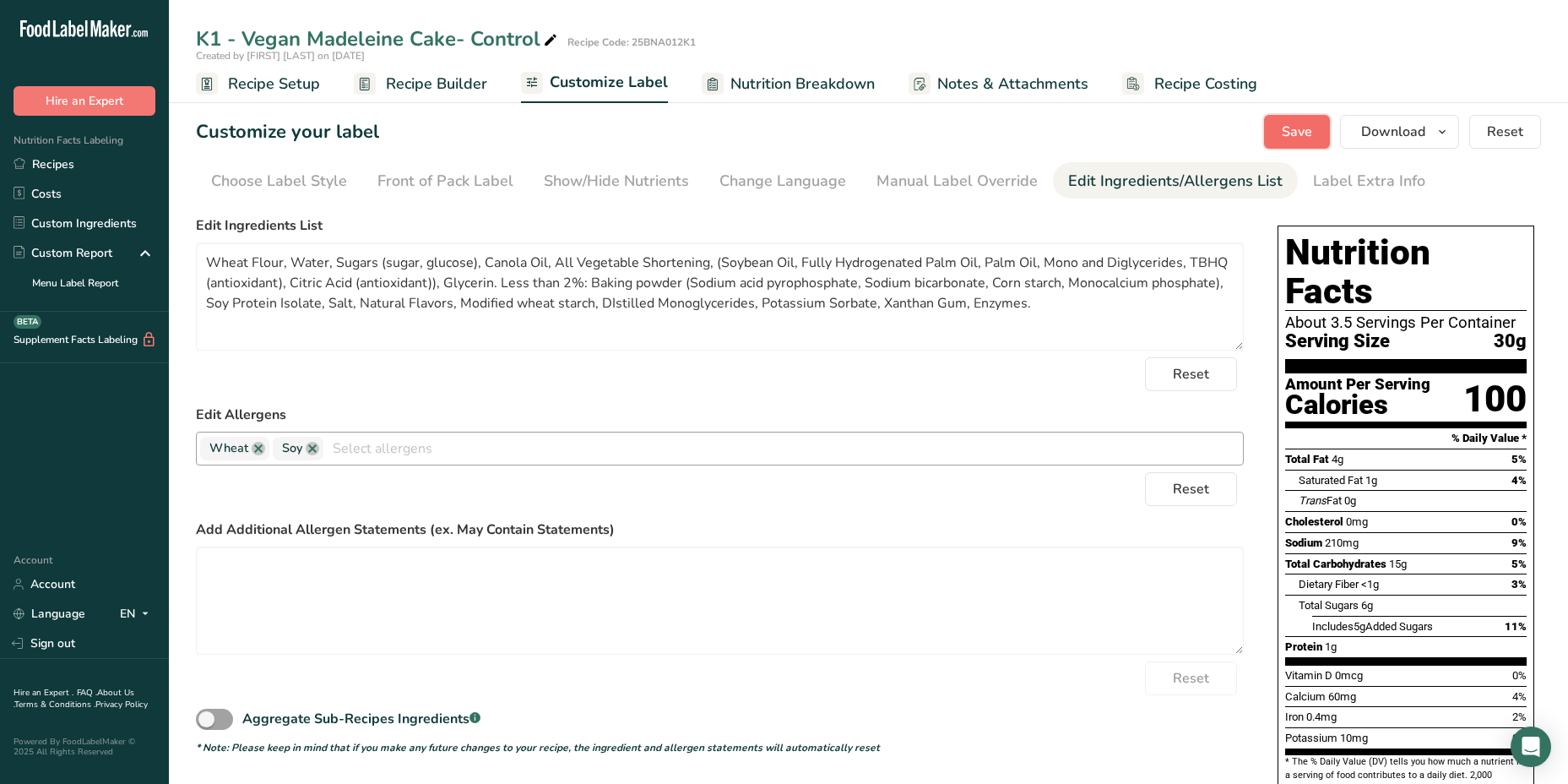 click on "Save" at bounding box center (1297, 132) 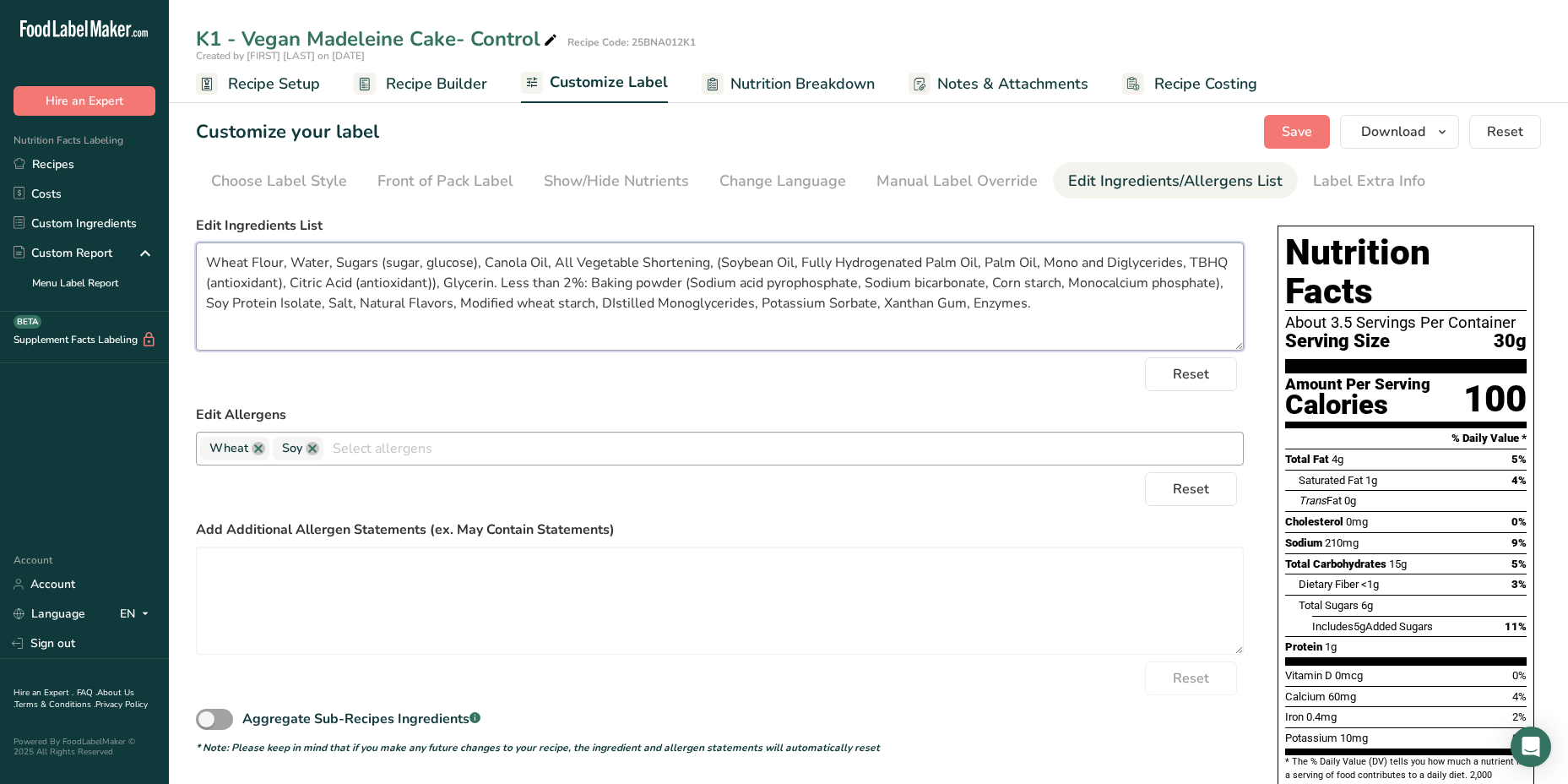 drag, startPoint x: 607, startPoint y: 304, endPoint x: 591, endPoint y: 335, distance: 34.88553 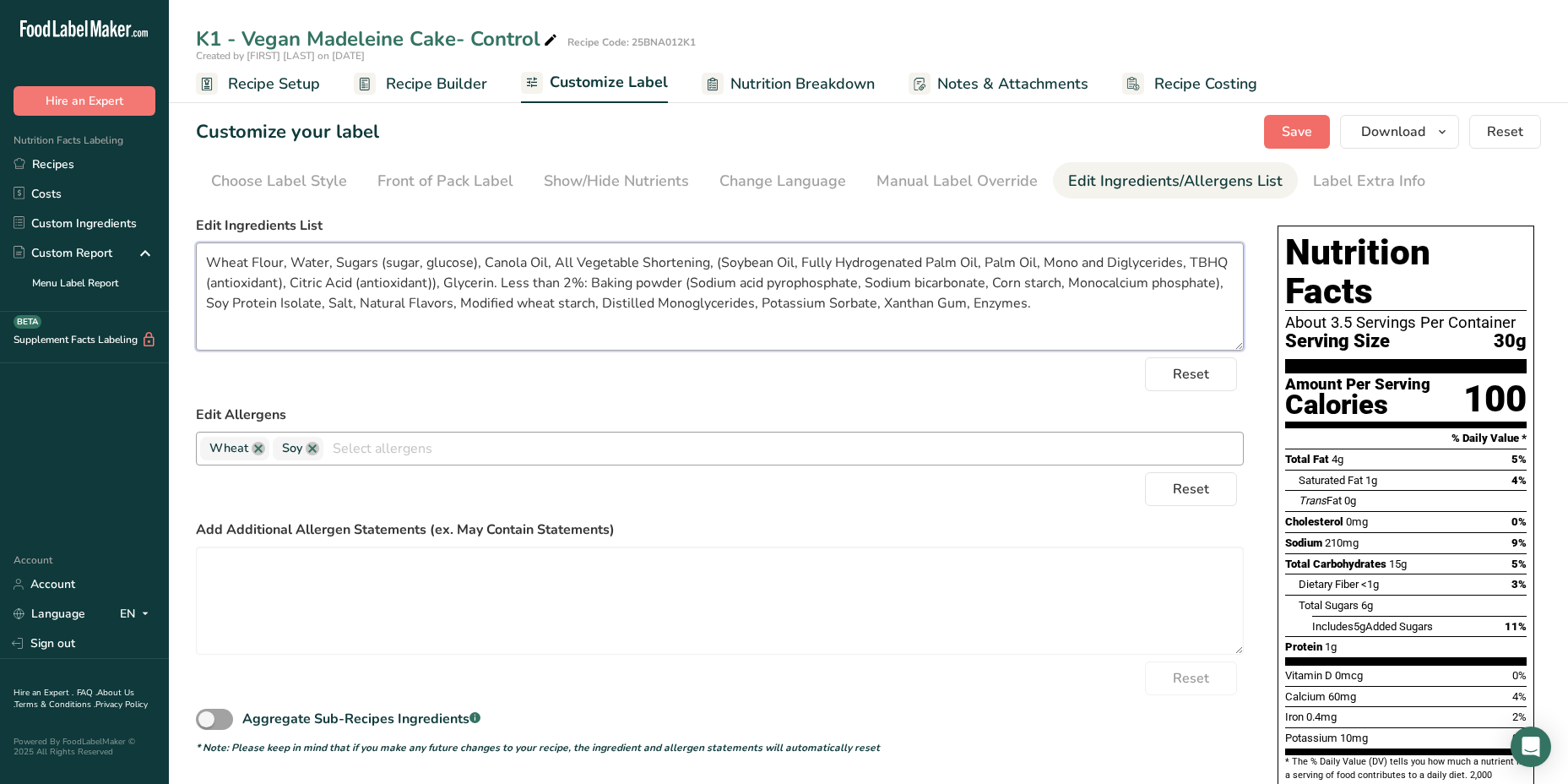 type on "Wheat Flour, Water, Sugars (sugar, glucose), Canola Oil, All Vegetable Shortening, (Soybean Oil, Fully Hydrogenated Palm Oil, Palm Oil, Mono and Diglycerides, TBHQ (antioxidant), Citric Acid (antioxidant)), Glycerin. Less than 2%: Baking powder (Sodium acid pyrophosphate, Sodium bicarbonate, Corn starch, Monocalcium phosphate), Soy Protein Isolate, Salt, Natural Flavors, Modified wheat starch, Distilled Monoglycerides, Potassium Sorbate, Xanthan Gum, Enzymes." 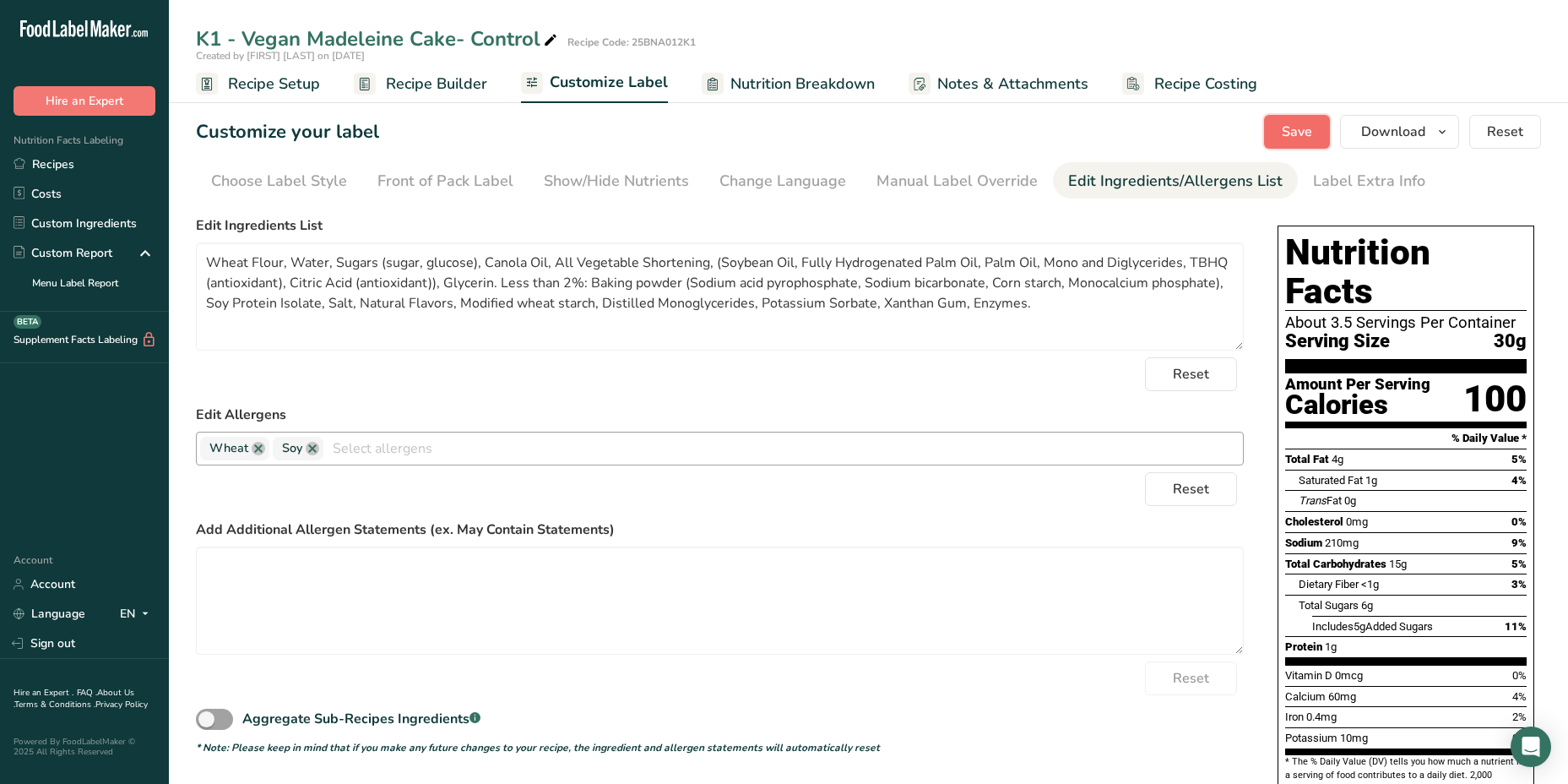 click on "Save" at bounding box center [1297, 132] 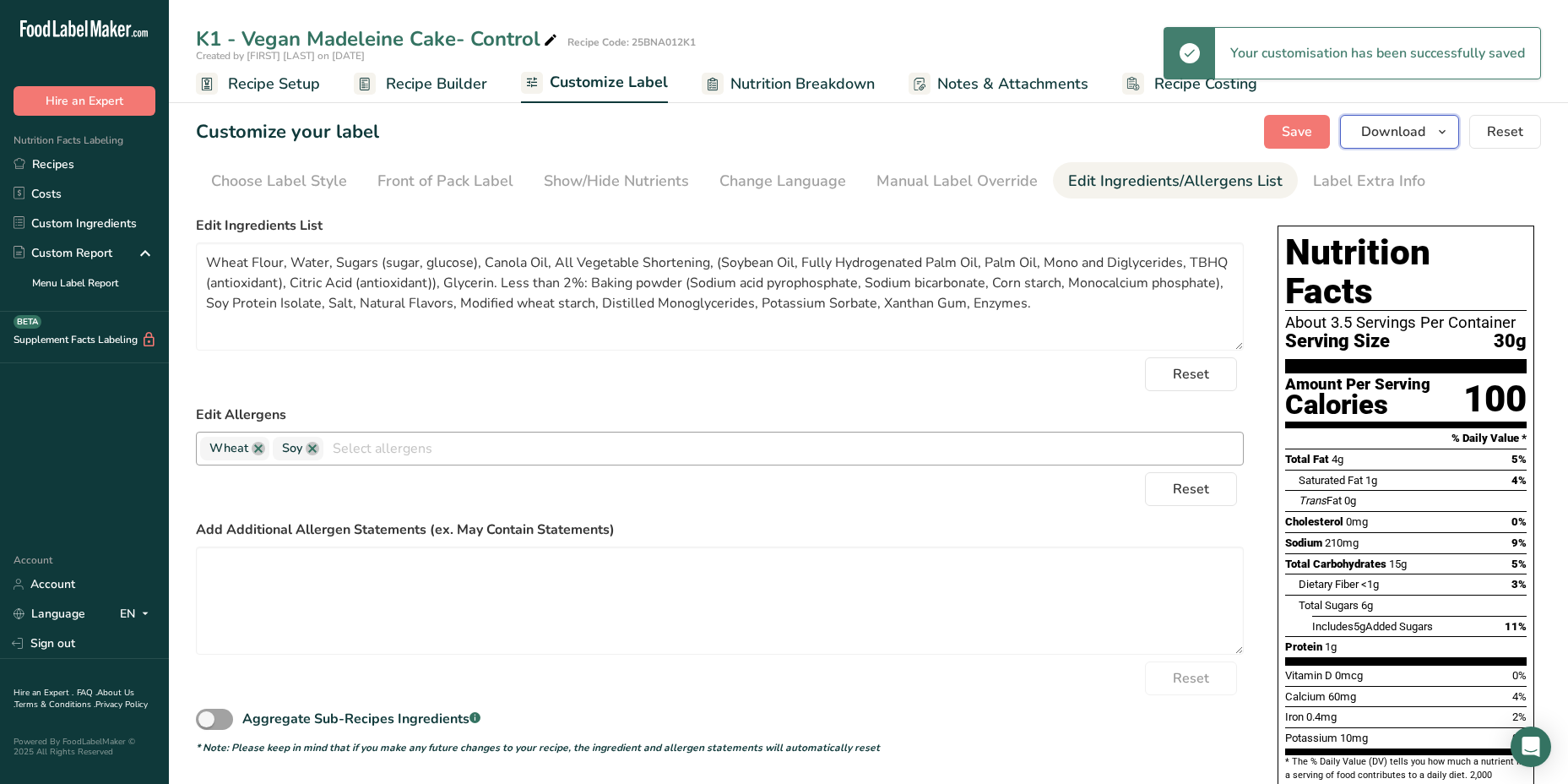 click on "Download" at bounding box center [1393, 132] 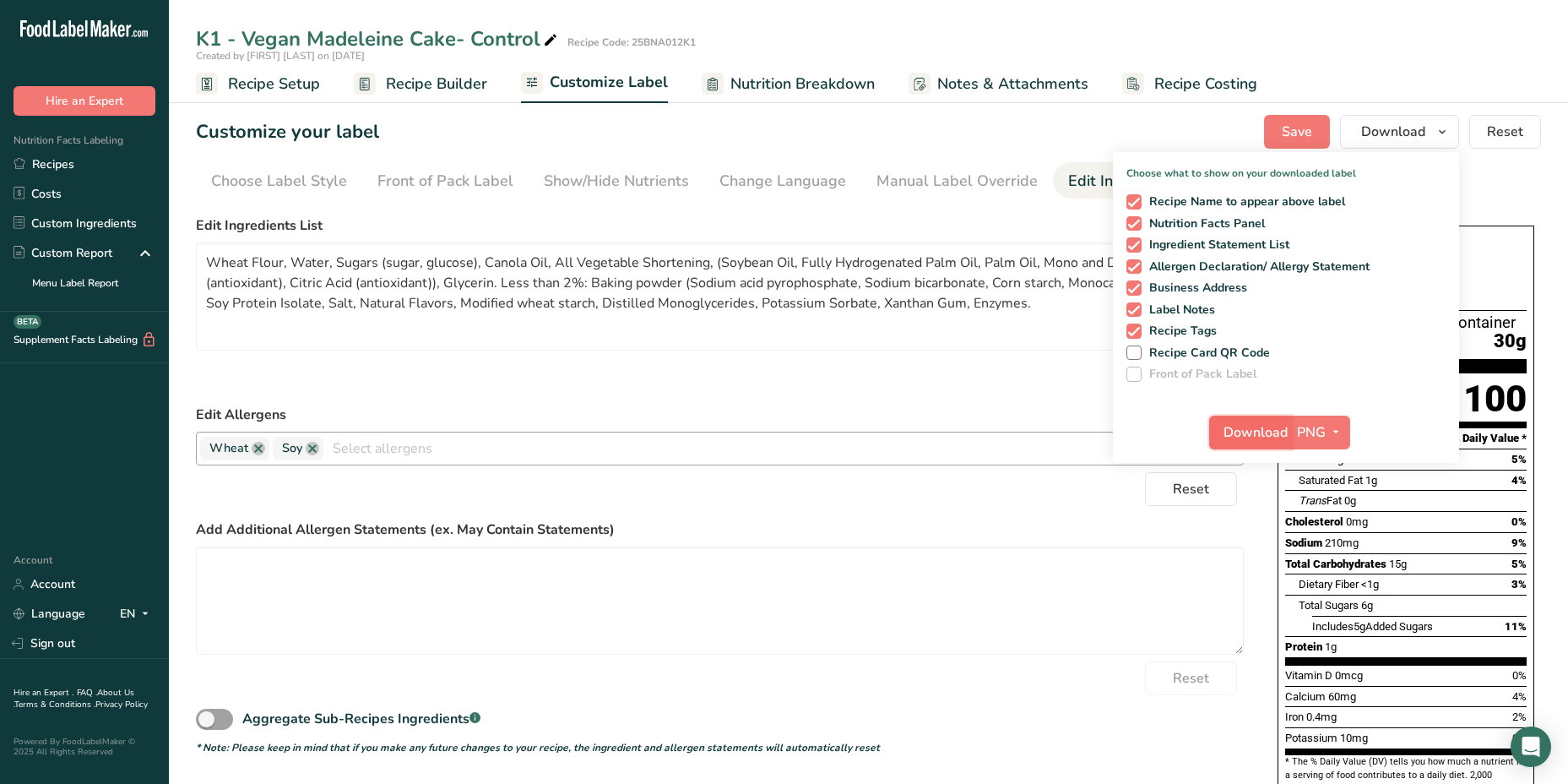 click on "Download" at bounding box center (1256, 433) 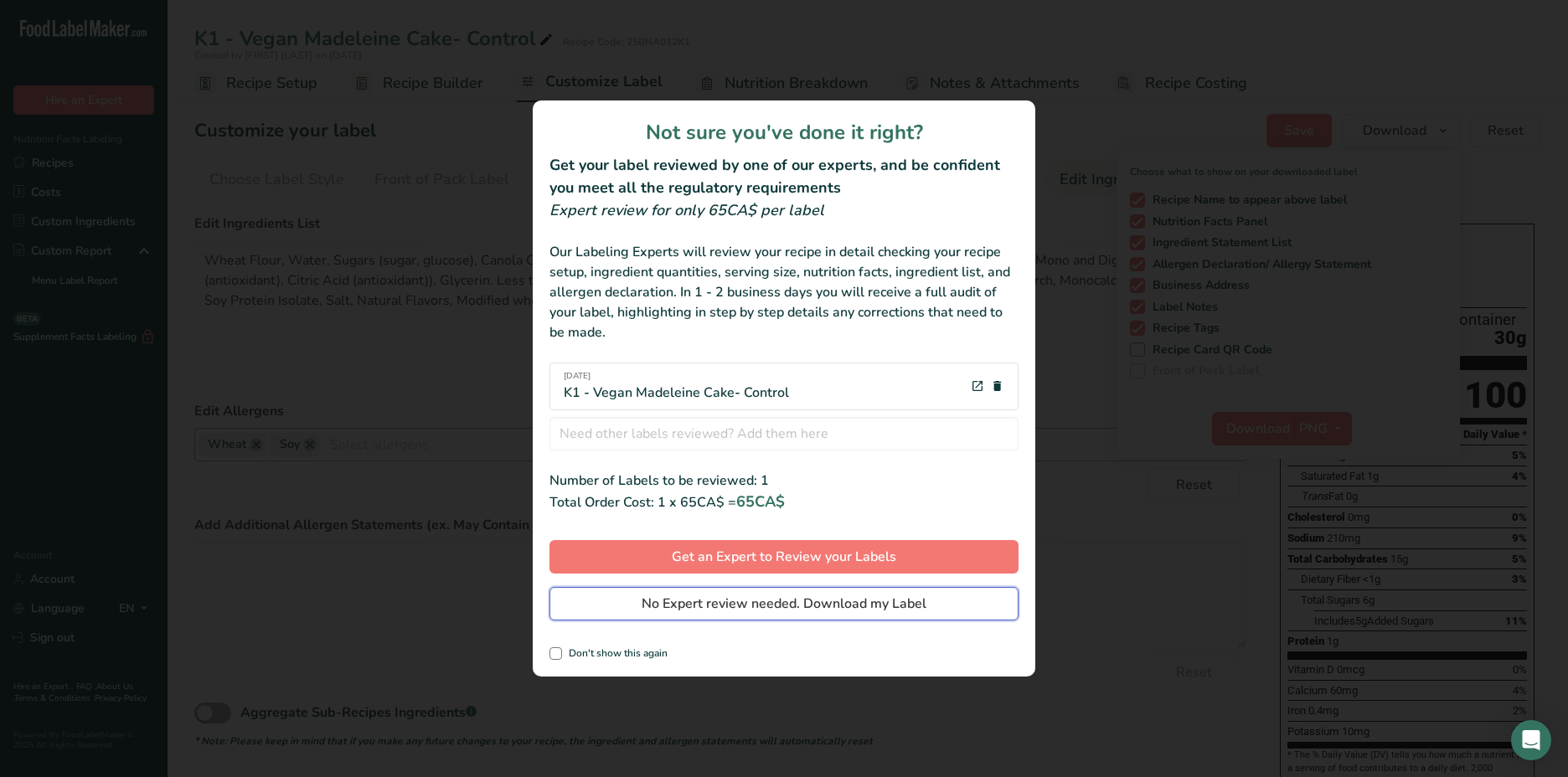 click on "No Expert review needed. Download my Label" at bounding box center (784, 604) 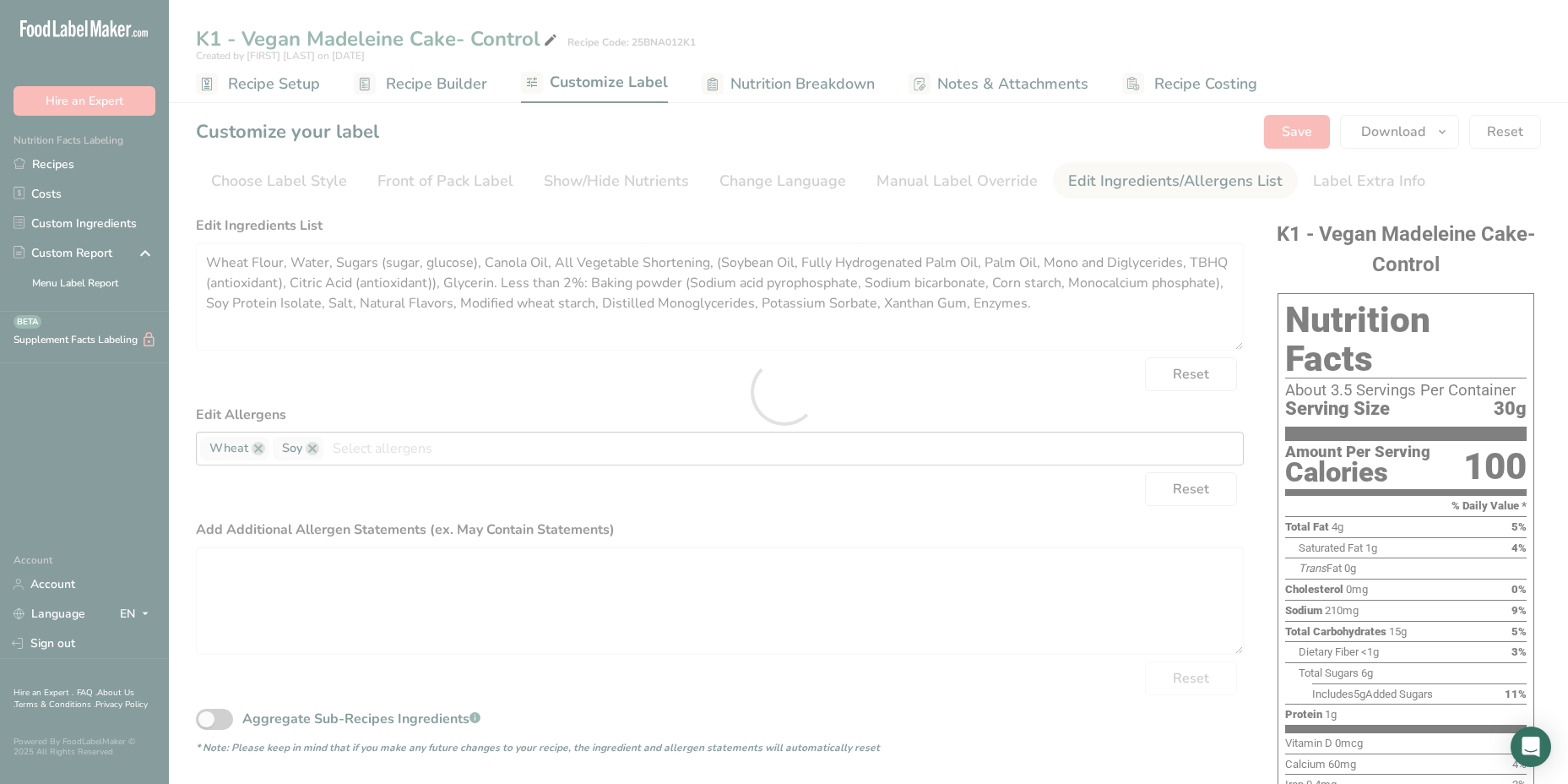 scroll, scrollTop: 0, scrollLeft: 0, axis: both 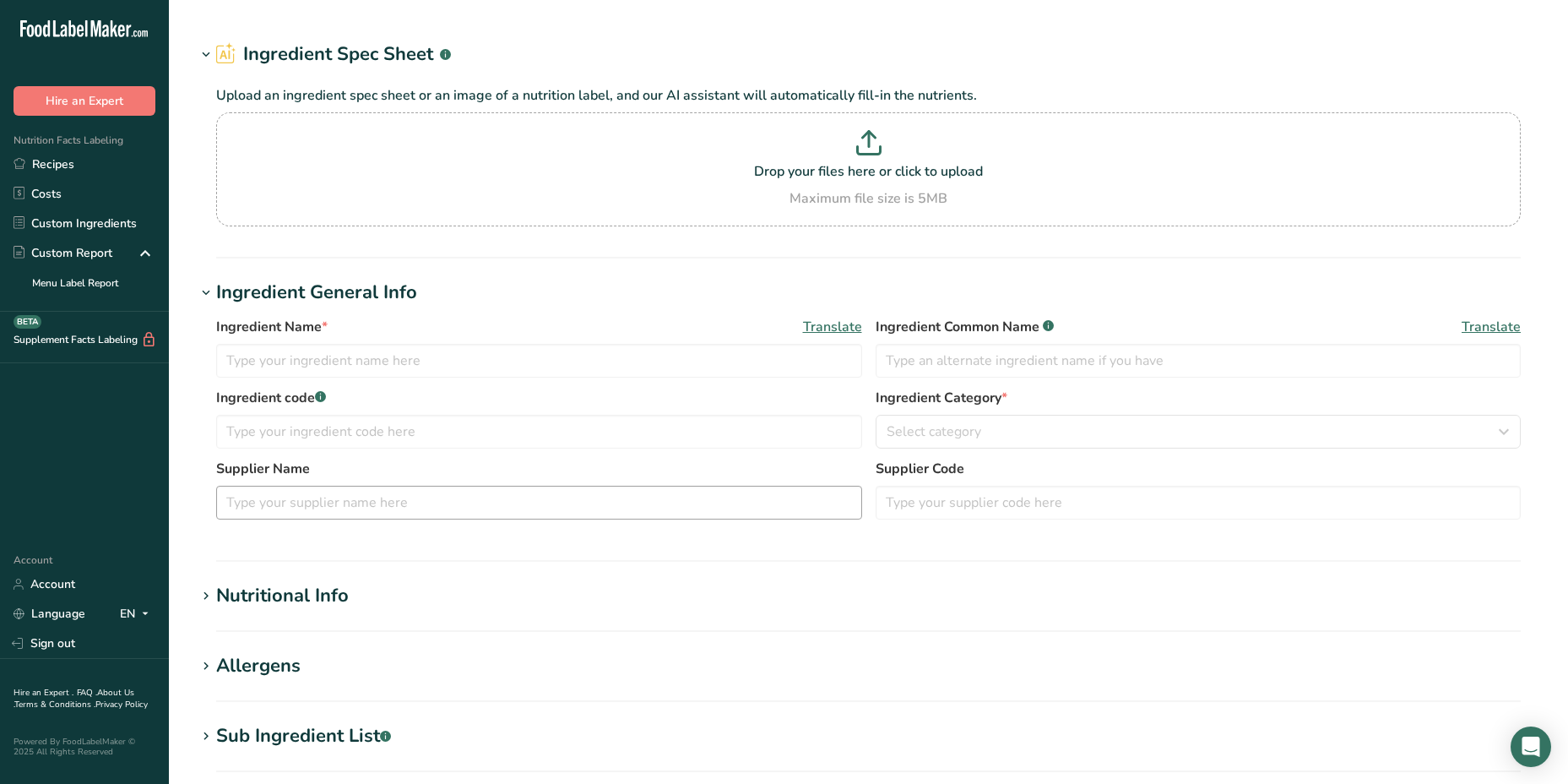 type on "Frutafit CLR" 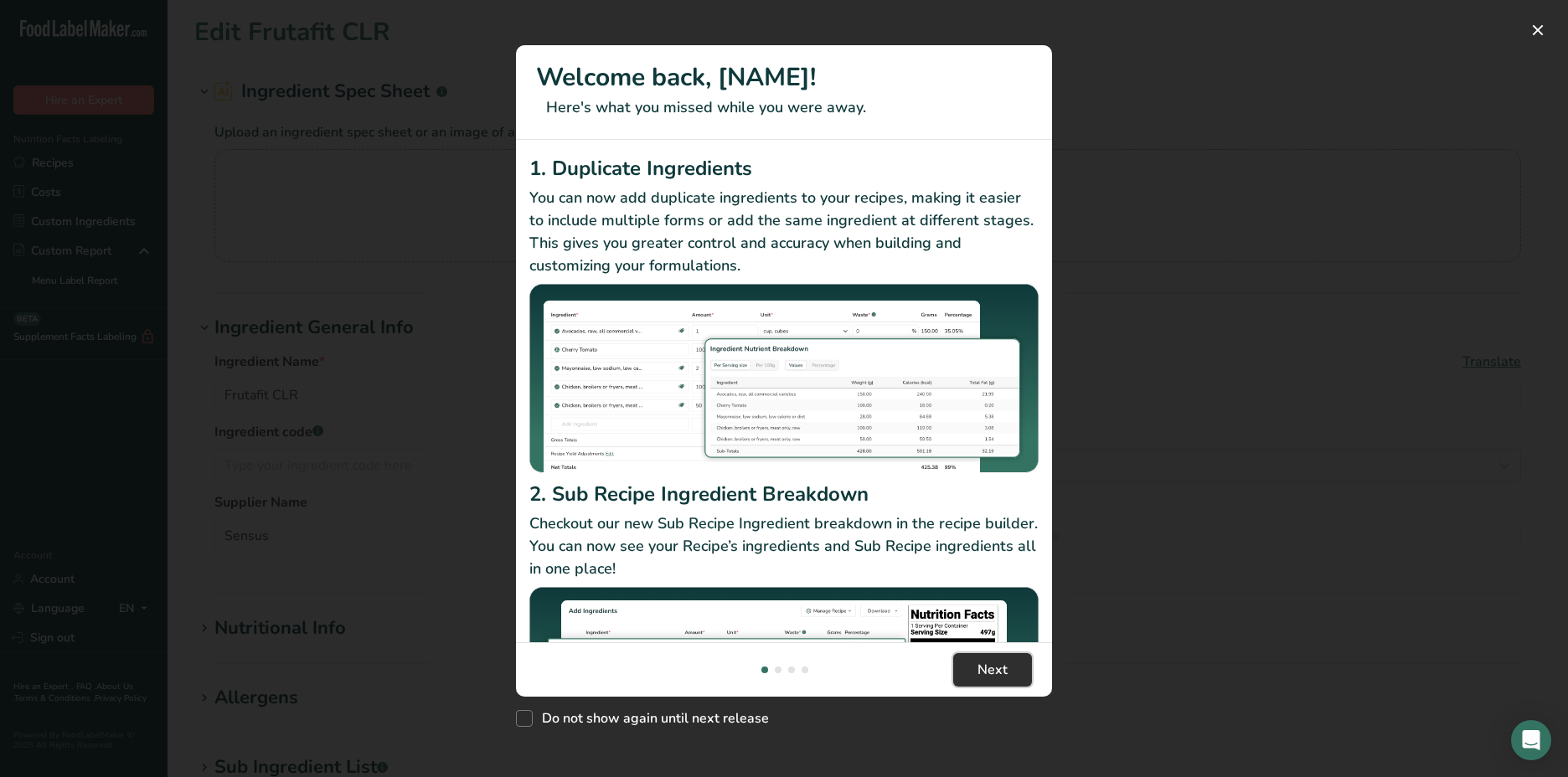 click on "Next" at bounding box center [993, 670] 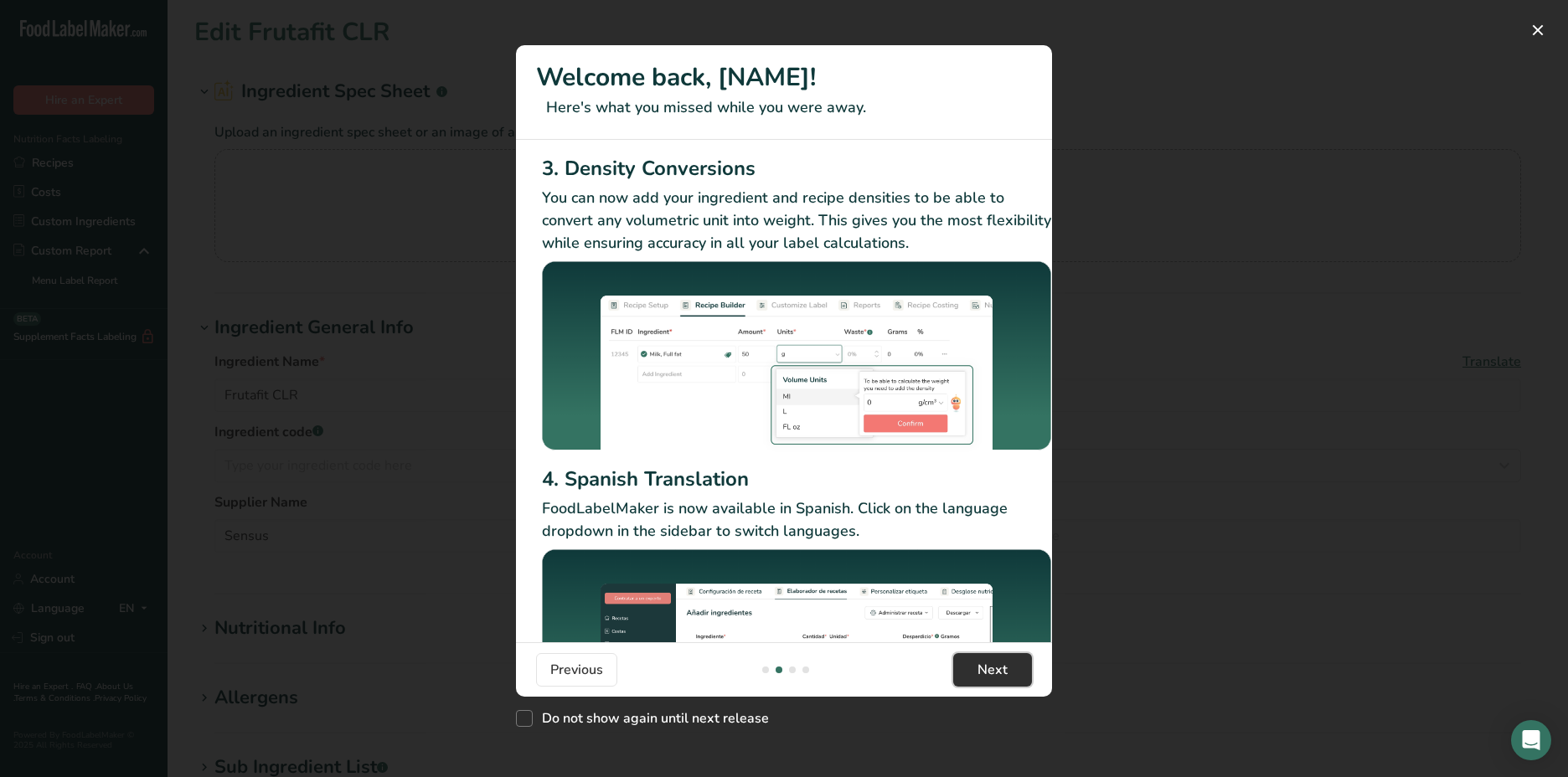 click on "Next" at bounding box center (993, 670) 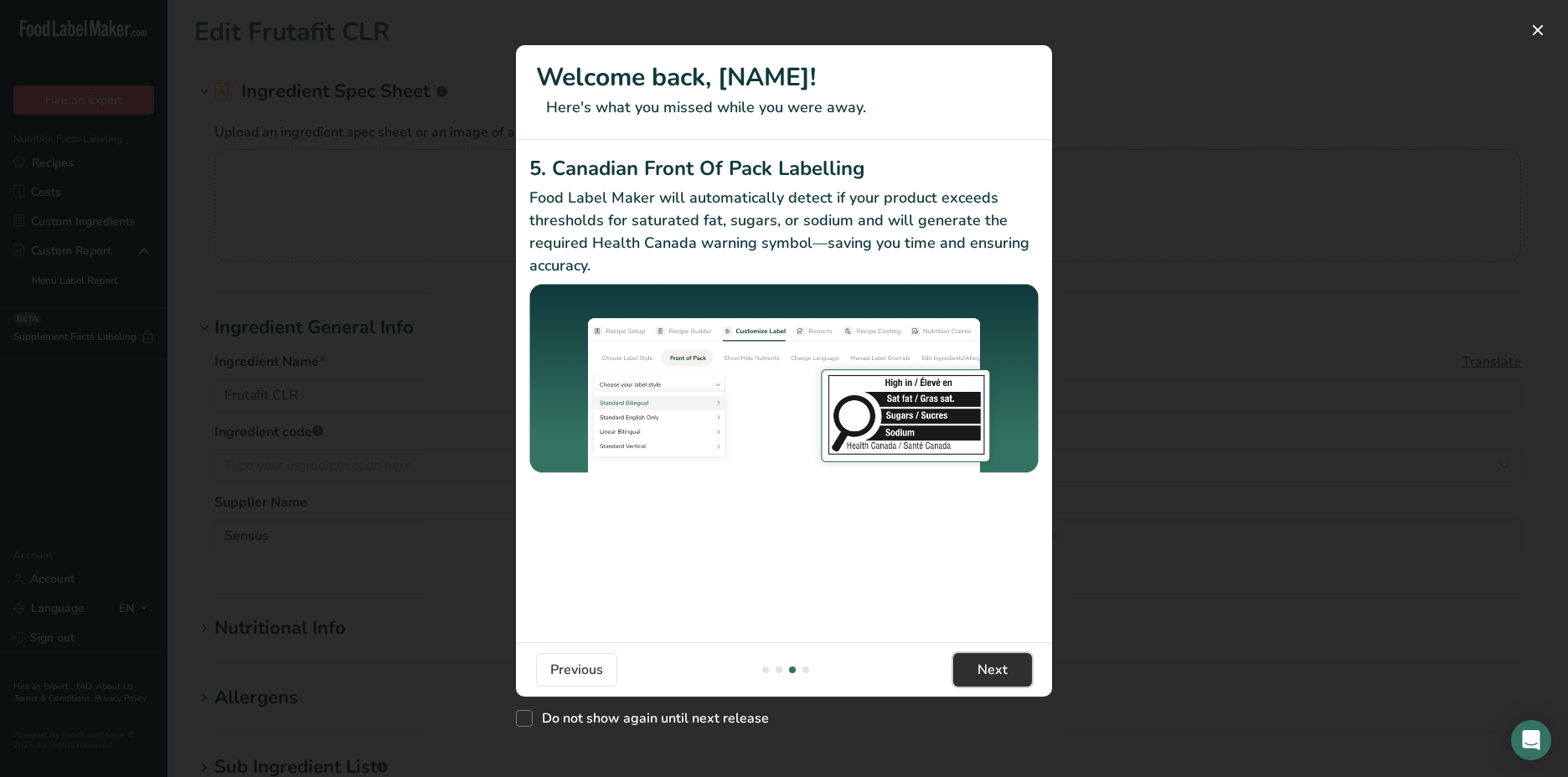 click on "Next" at bounding box center [993, 670] 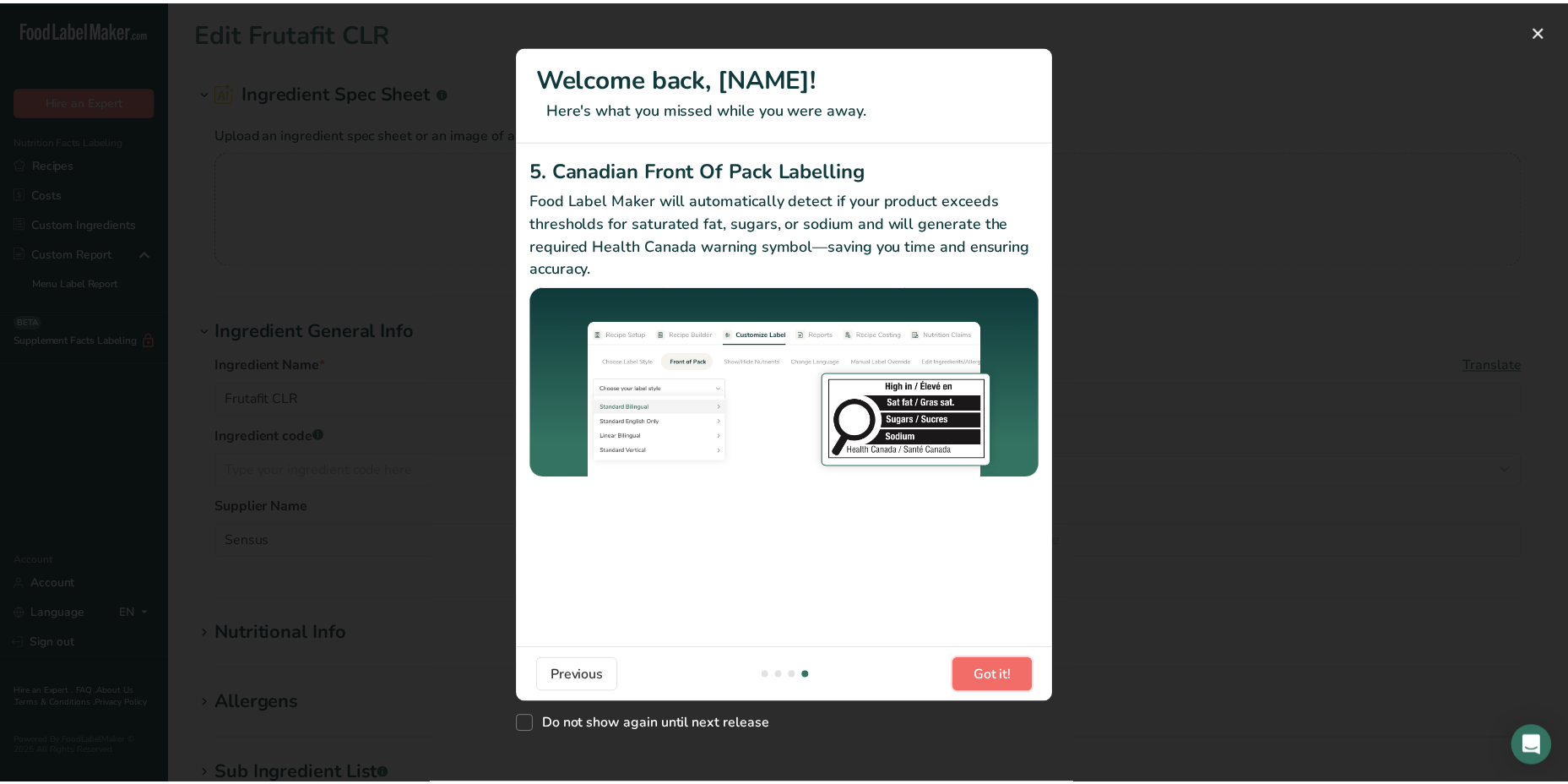 scroll, scrollTop: 0, scrollLeft: 1609, axis: horizontal 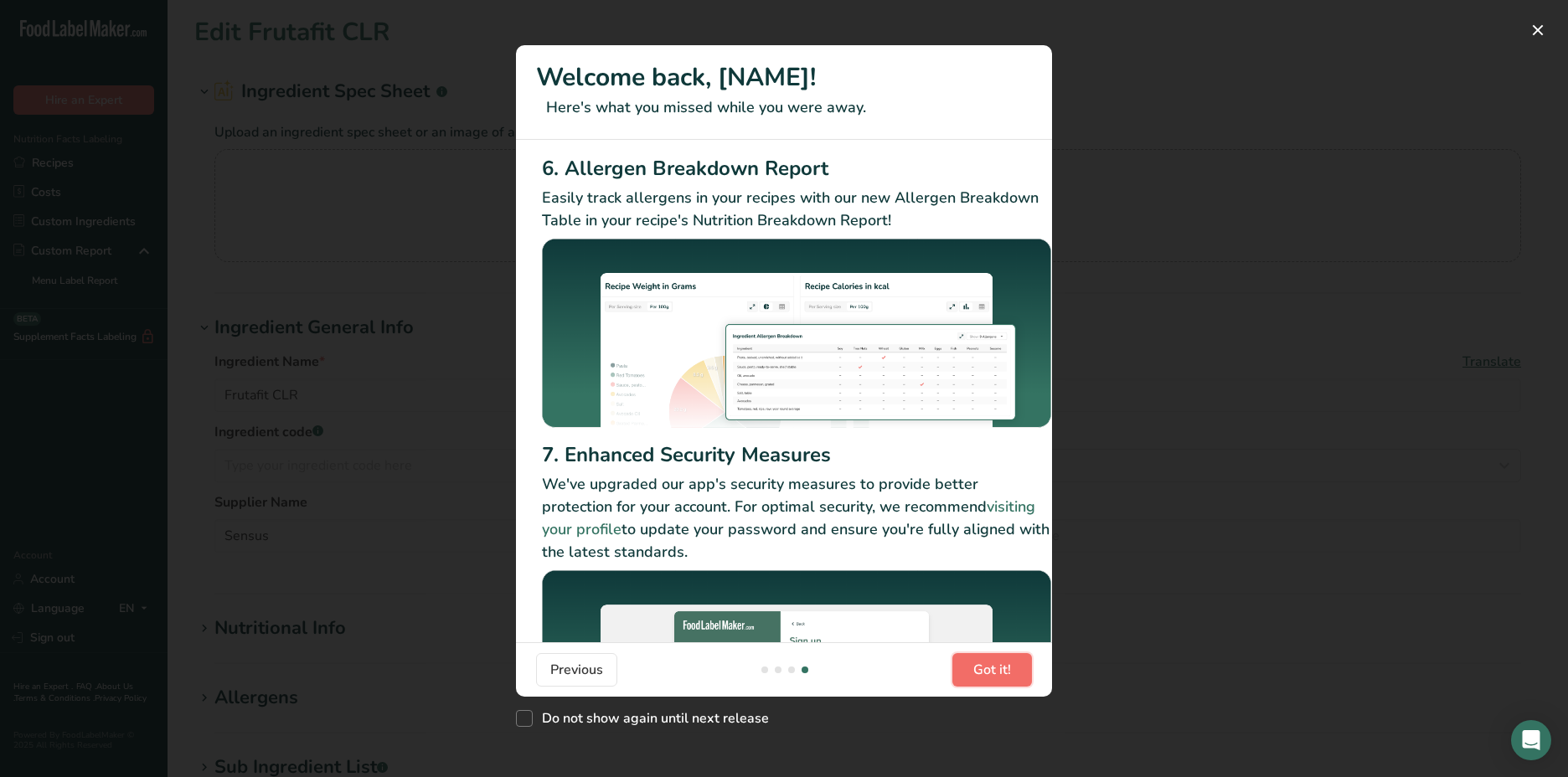 click on "Got it!" at bounding box center [992, 670] 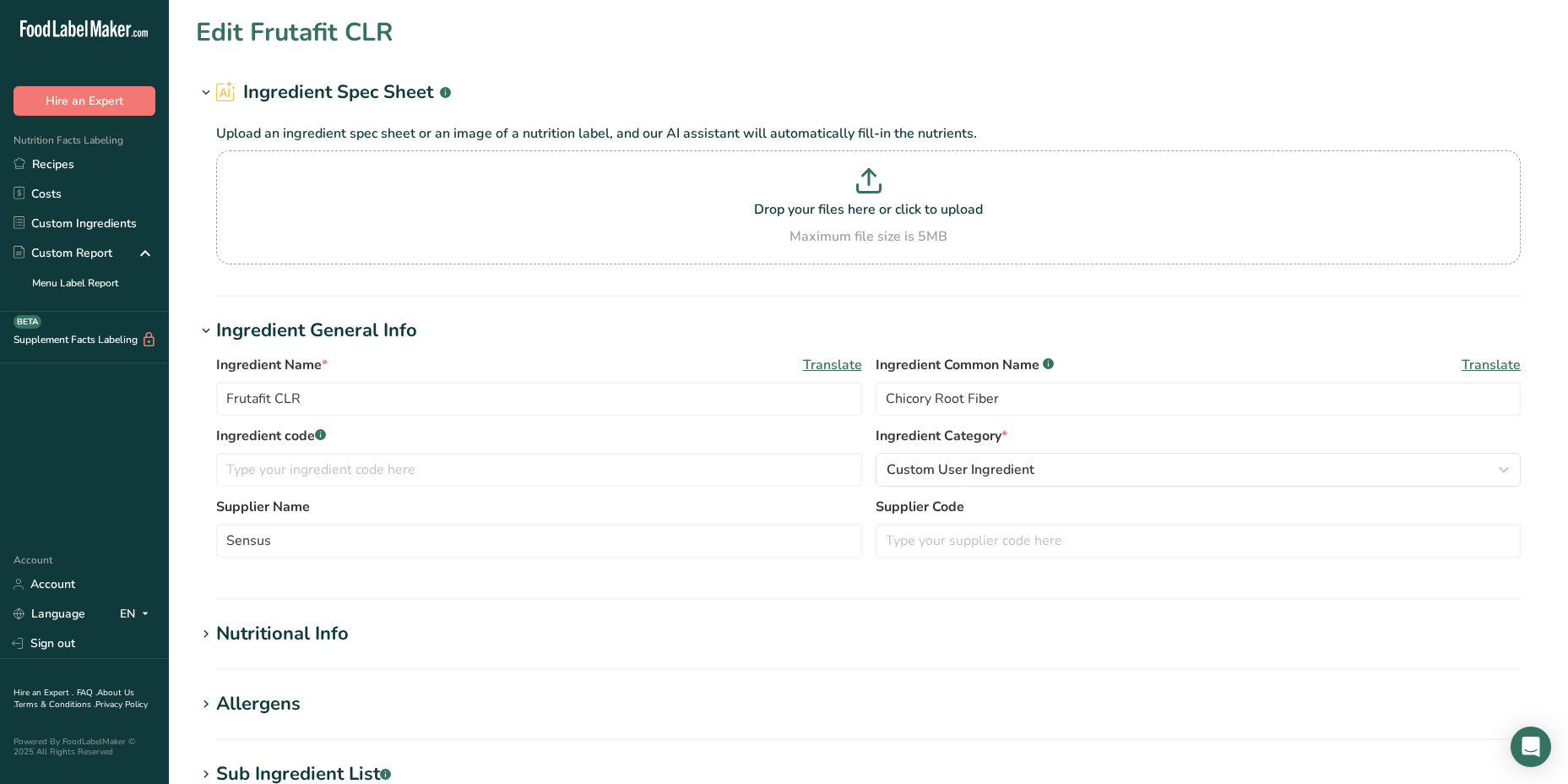 click on "Edit Frutafit CLR
Ingredient Spec Sheet
.a-a{fill:#347362;}.b-a{fill:#fff;}
Upload an ingredient spec sheet or an image of a nutrition label, and our AI assistant will automatically fill-in the nutrients.
Drop your files here or click to upload
Maximum file size is 5MB
Ingredient General Info
Ingredient Name *
Translate
Frutafit CLR
Ingredient Common Name
.a-a{fill:#347362;}.b-a{fill:#fff;}
Translate
Chicory Root Fiber
Ingredient code
.a-a{fill:#347362;}.b-a{fill:#fff;}
Ingredient Category *
Custom User Ingredient
Standard Categories
.a-a{fill:#347362;}.b-a{fill:#fff;}" at bounding box center (868, 620) 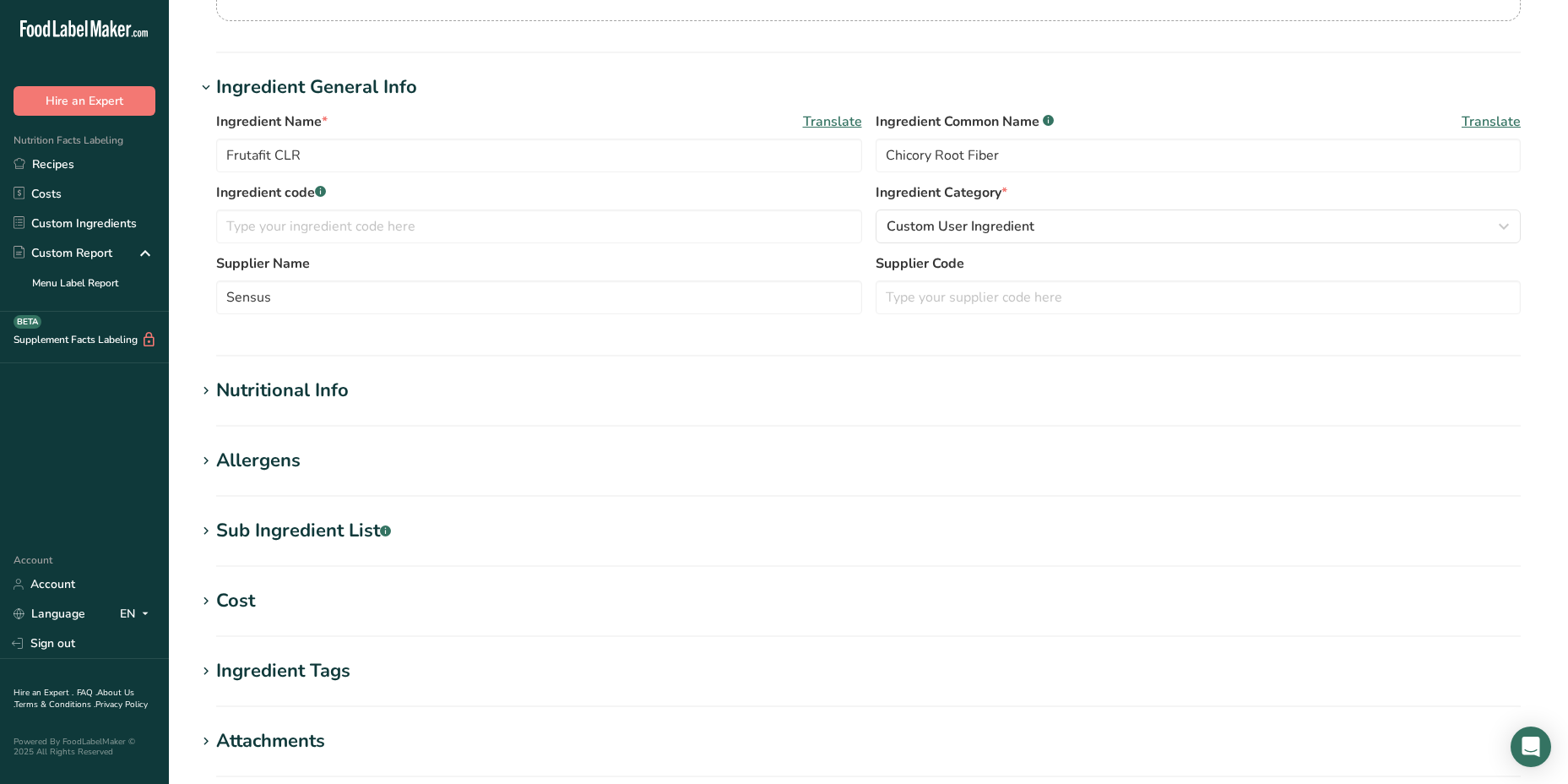 scroll, scrollTop: 253, scrollLeft: 0, axis: vertical 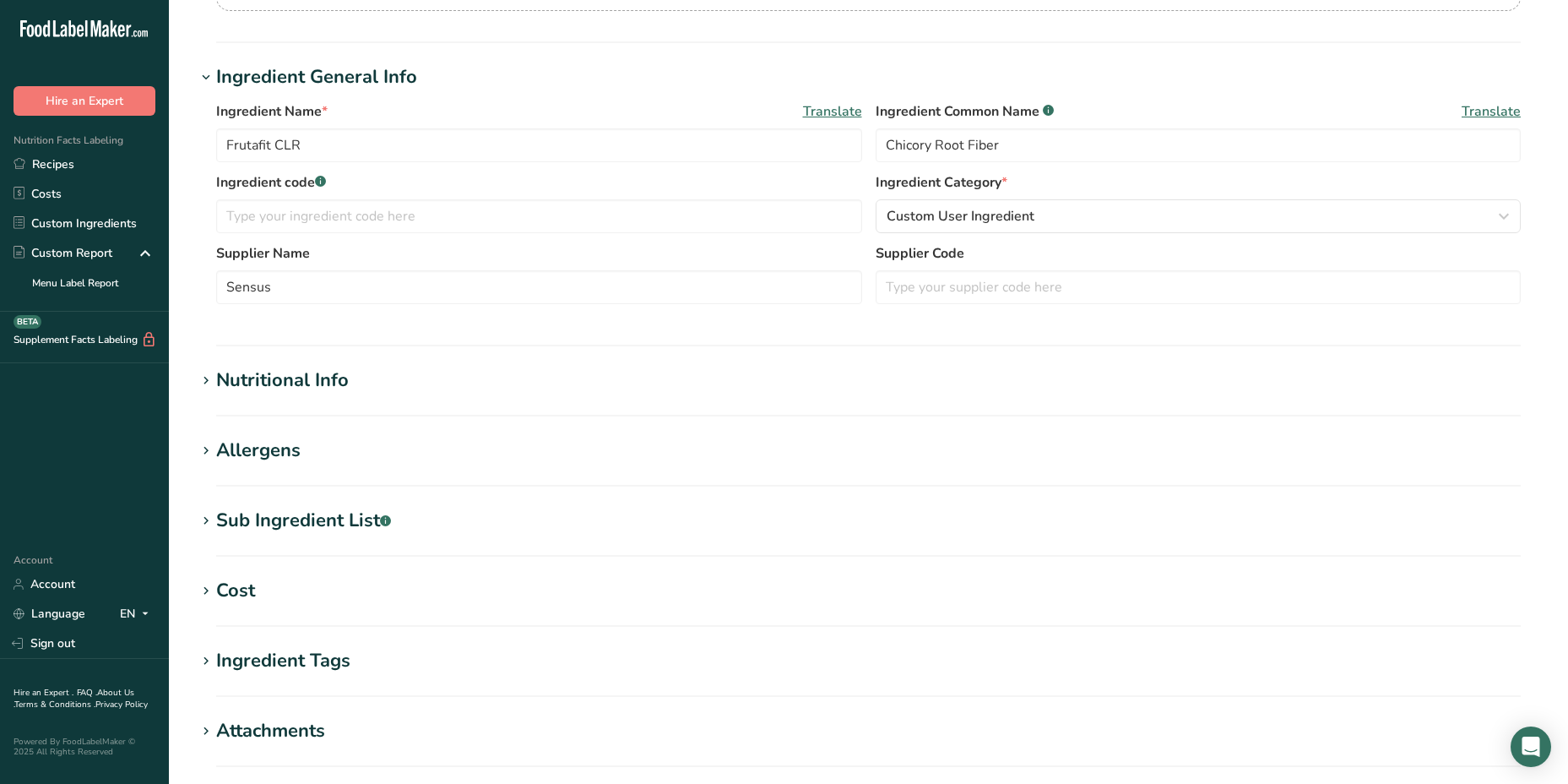 click on "Nutritional Info" at bounding box center [282, 380] 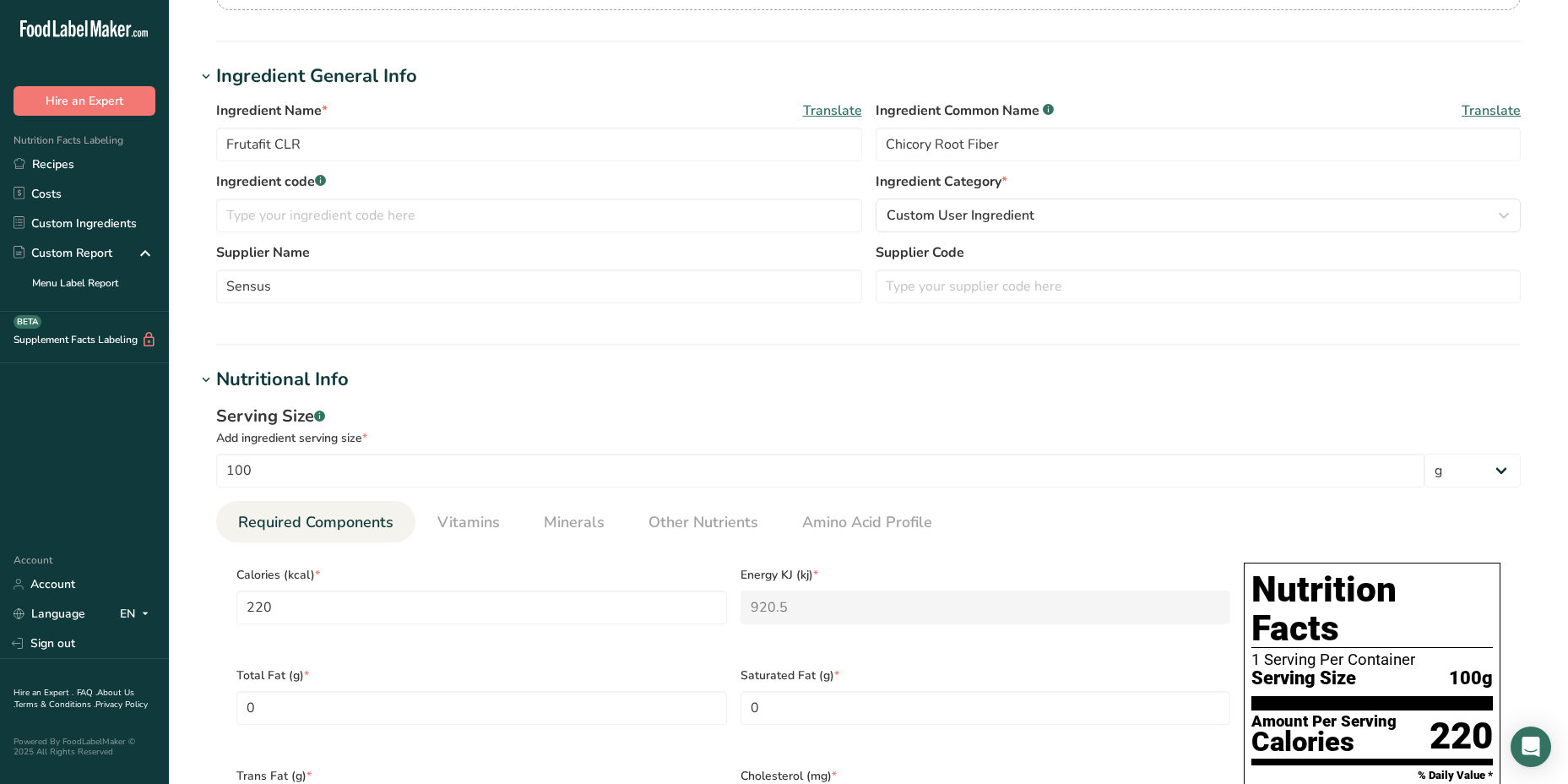 scroll, scrollTop: 253, scrollLeft: 0, axis: vertical 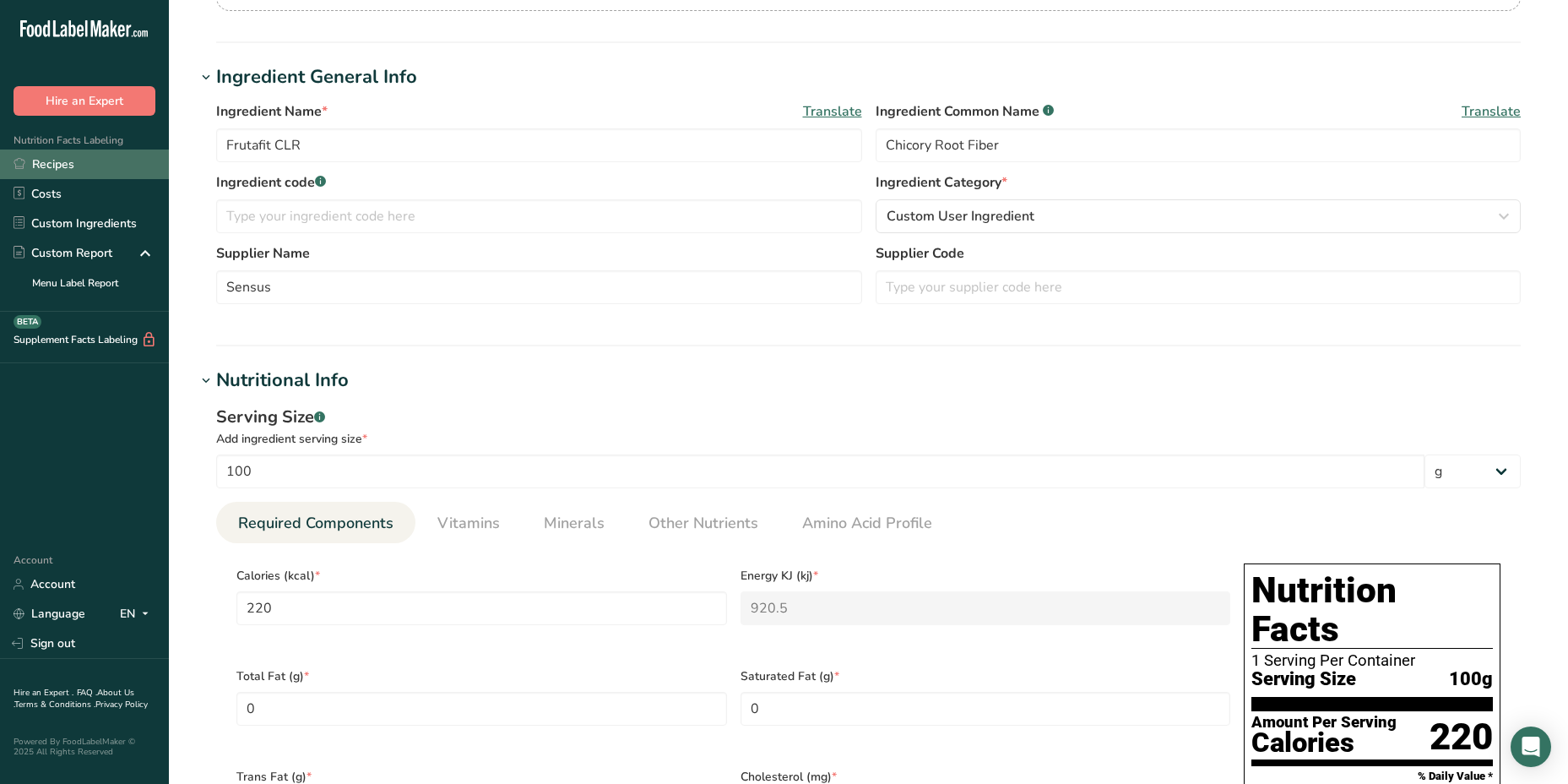 click on "Recipes" at bounding box center [84, 164] 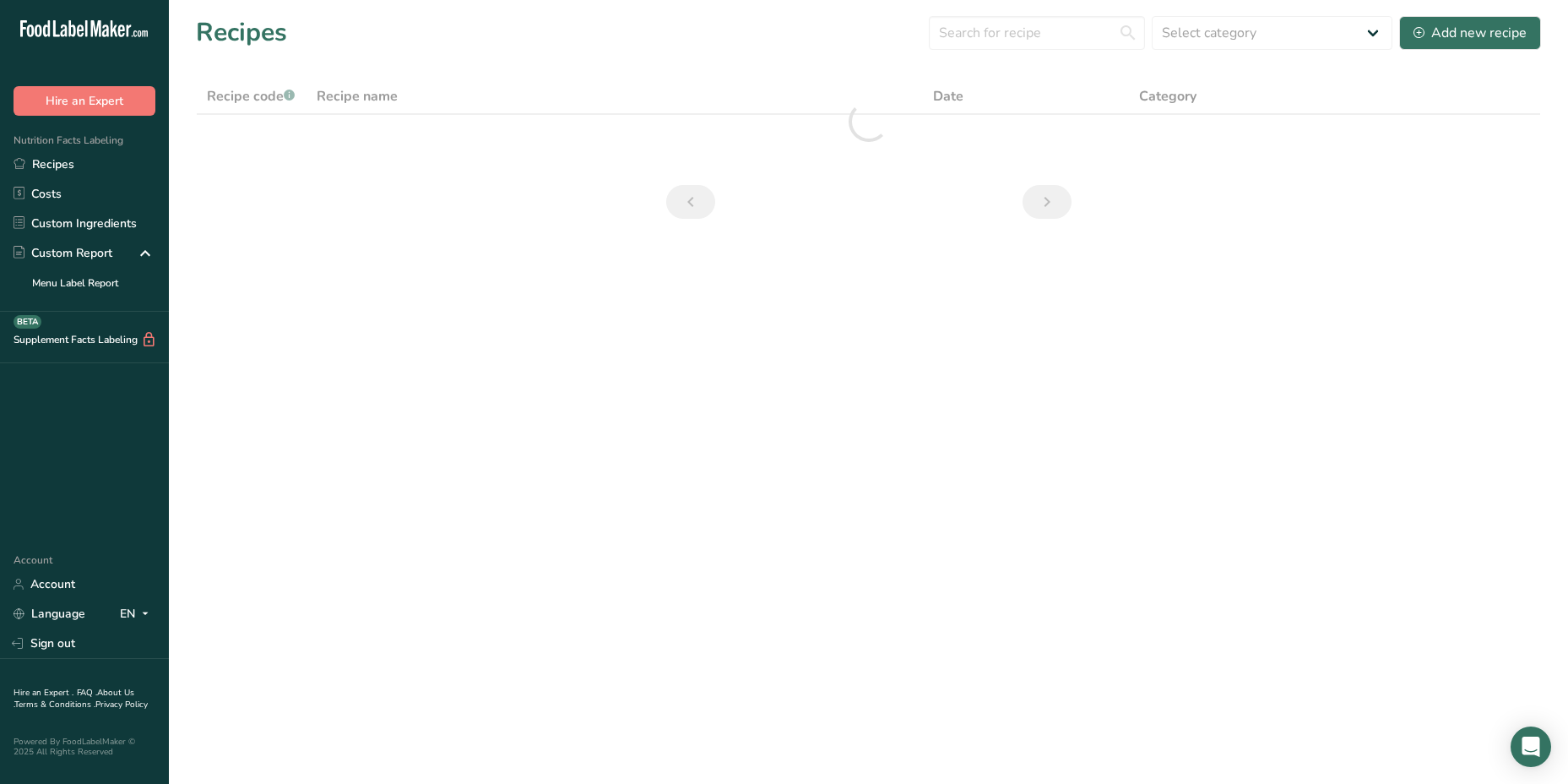 scroll, scrollTop: 0, scrollLeft: 0, axis: both 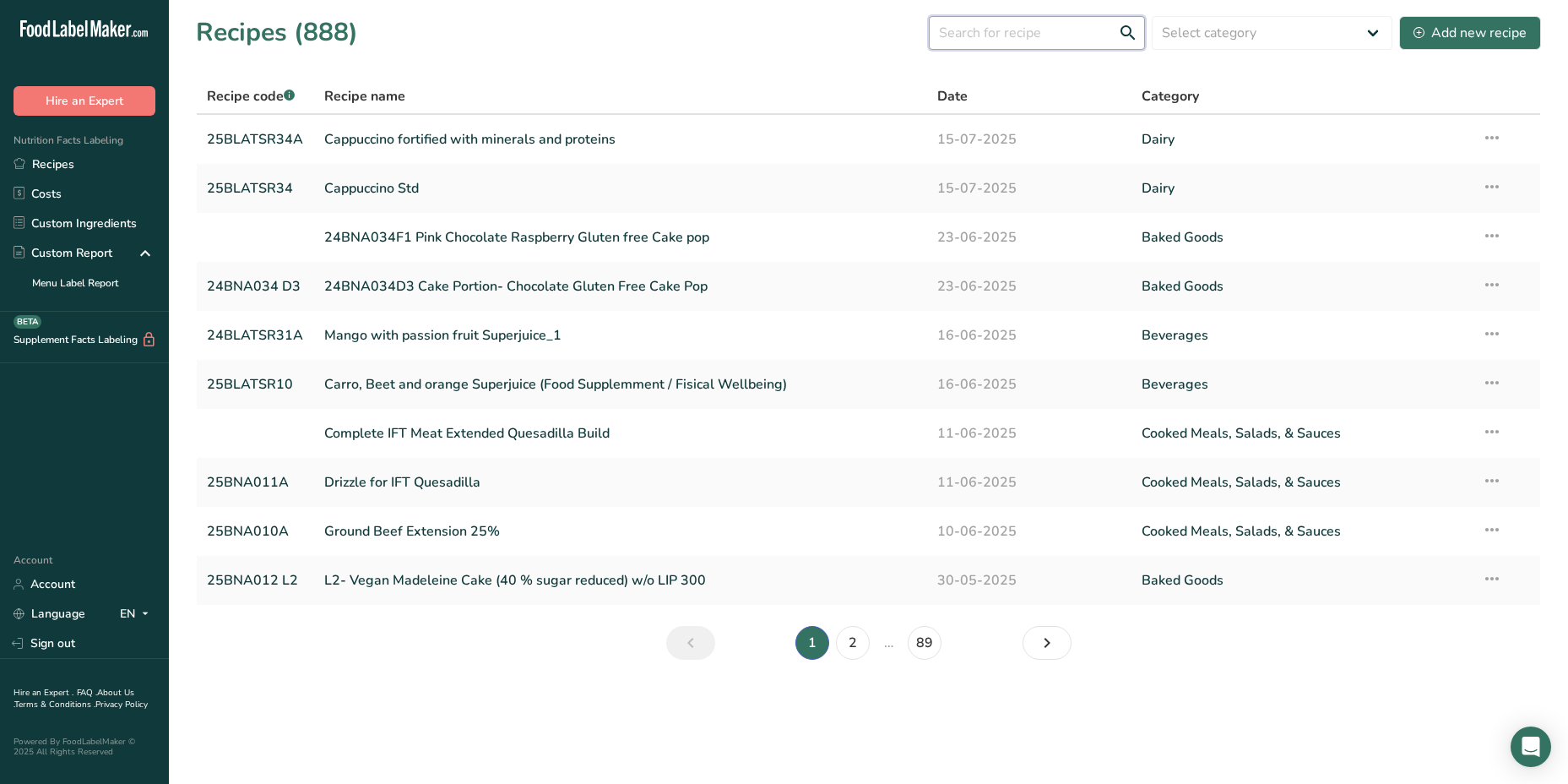 drag, startPoint x: 973, startPoint y: 38, endPoint x: 929, endPoint y: 55, distance: 47.169906 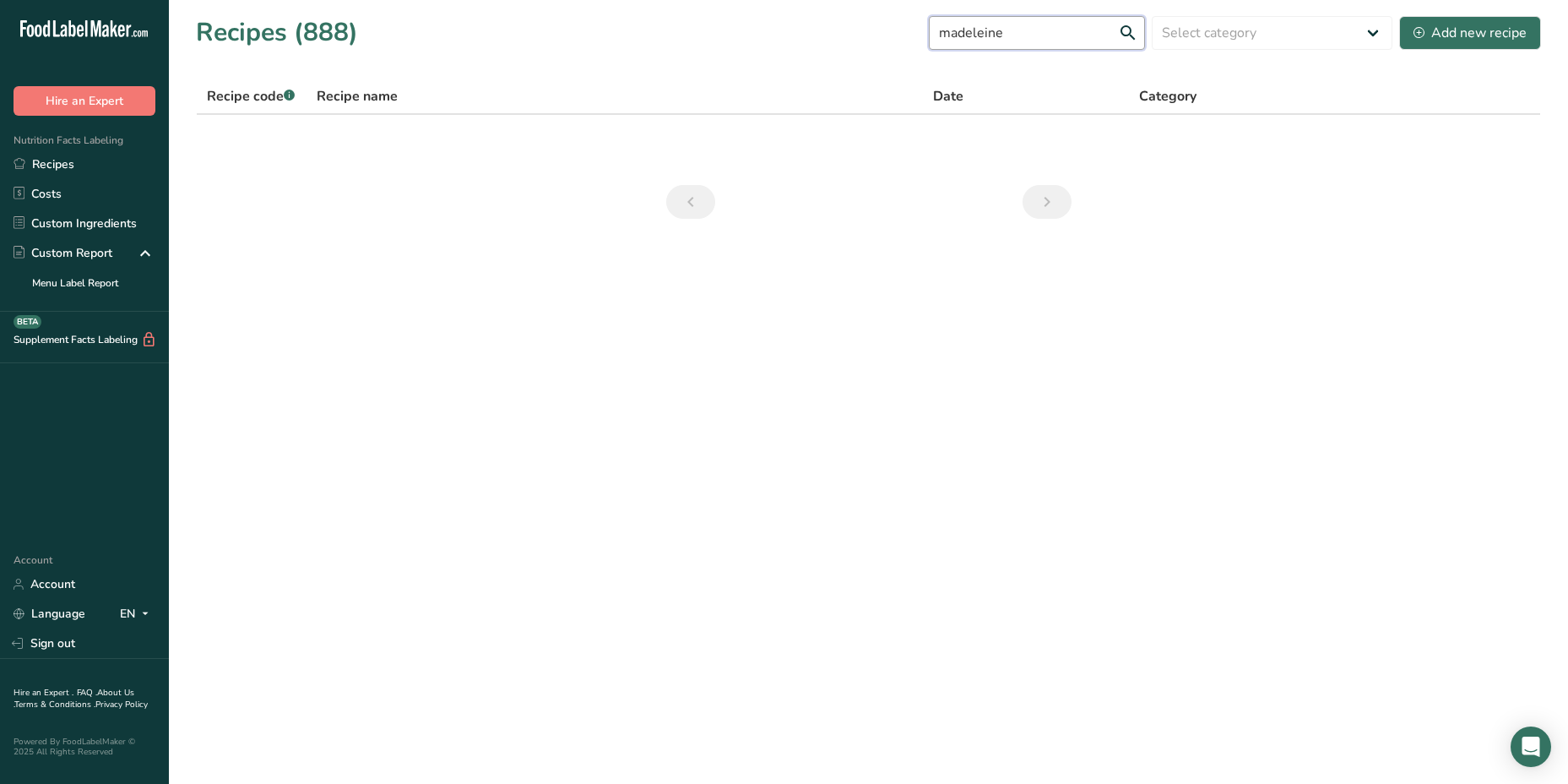 type on "madeleine" 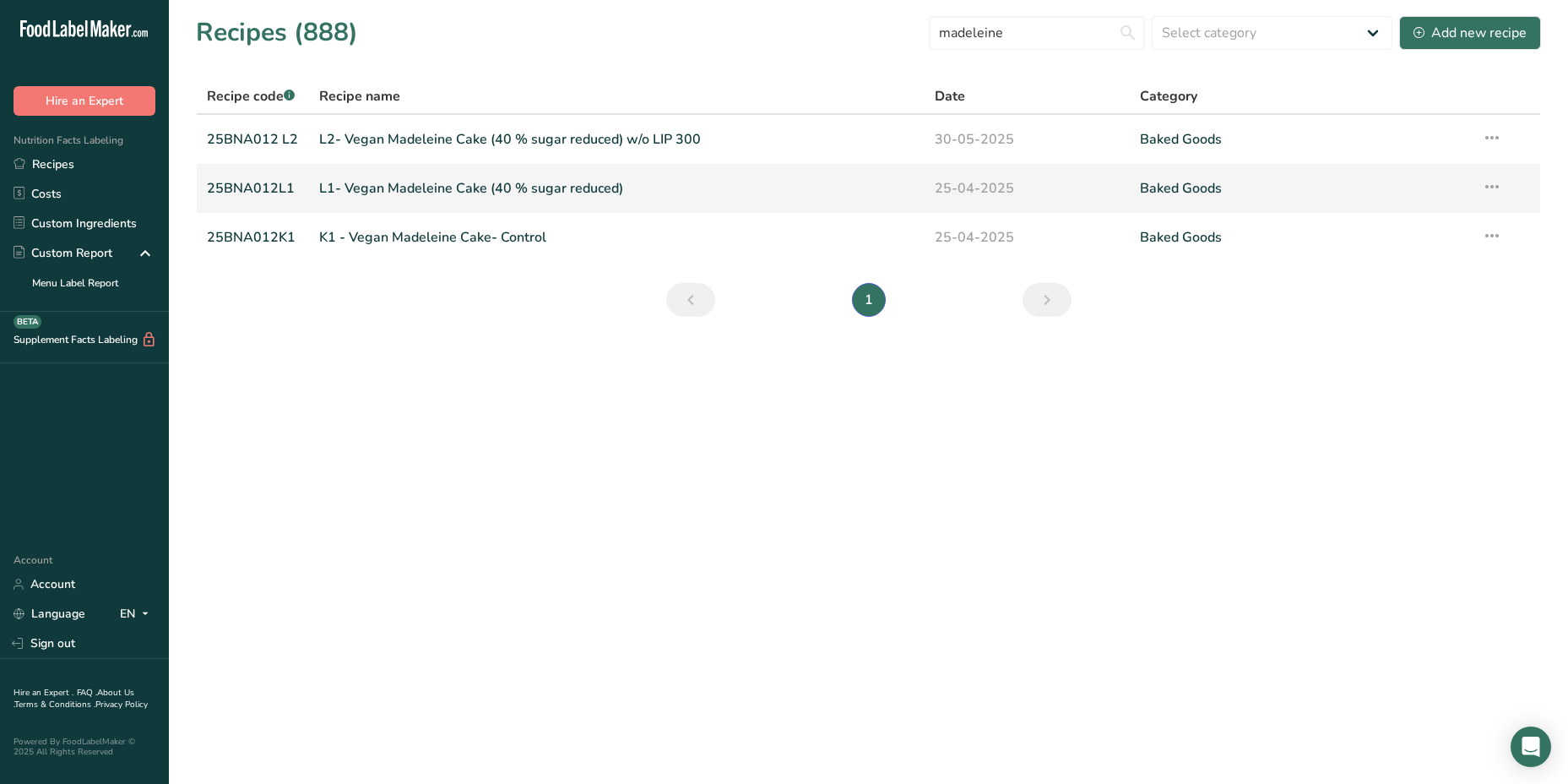 click on "L1- Vegan Madeleine Cake (40 % sugar reduced)" at bounding box center [616, 188] 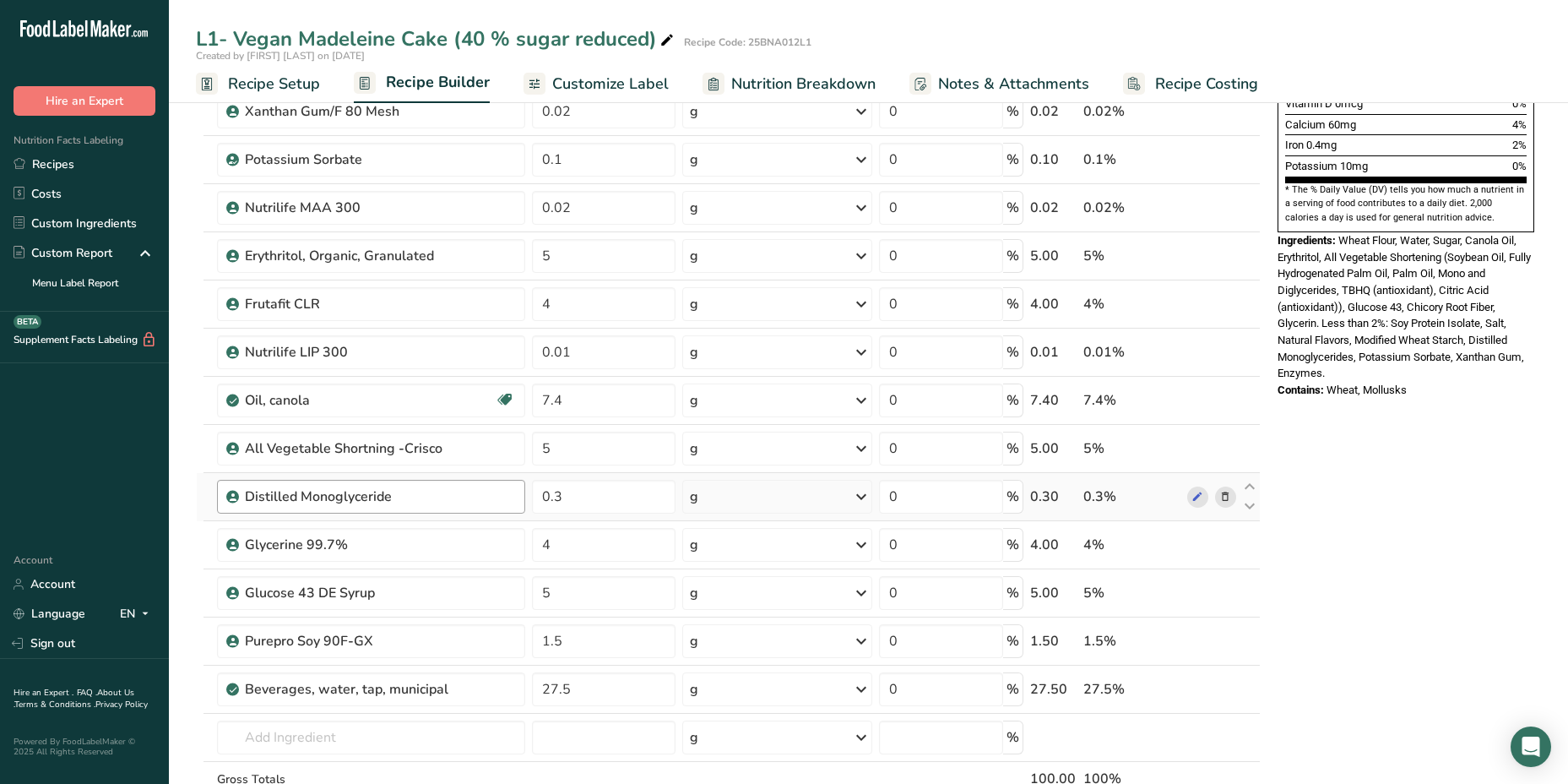 scroll, scrollTop: 507, scrollLeft: 0, axis: vertical 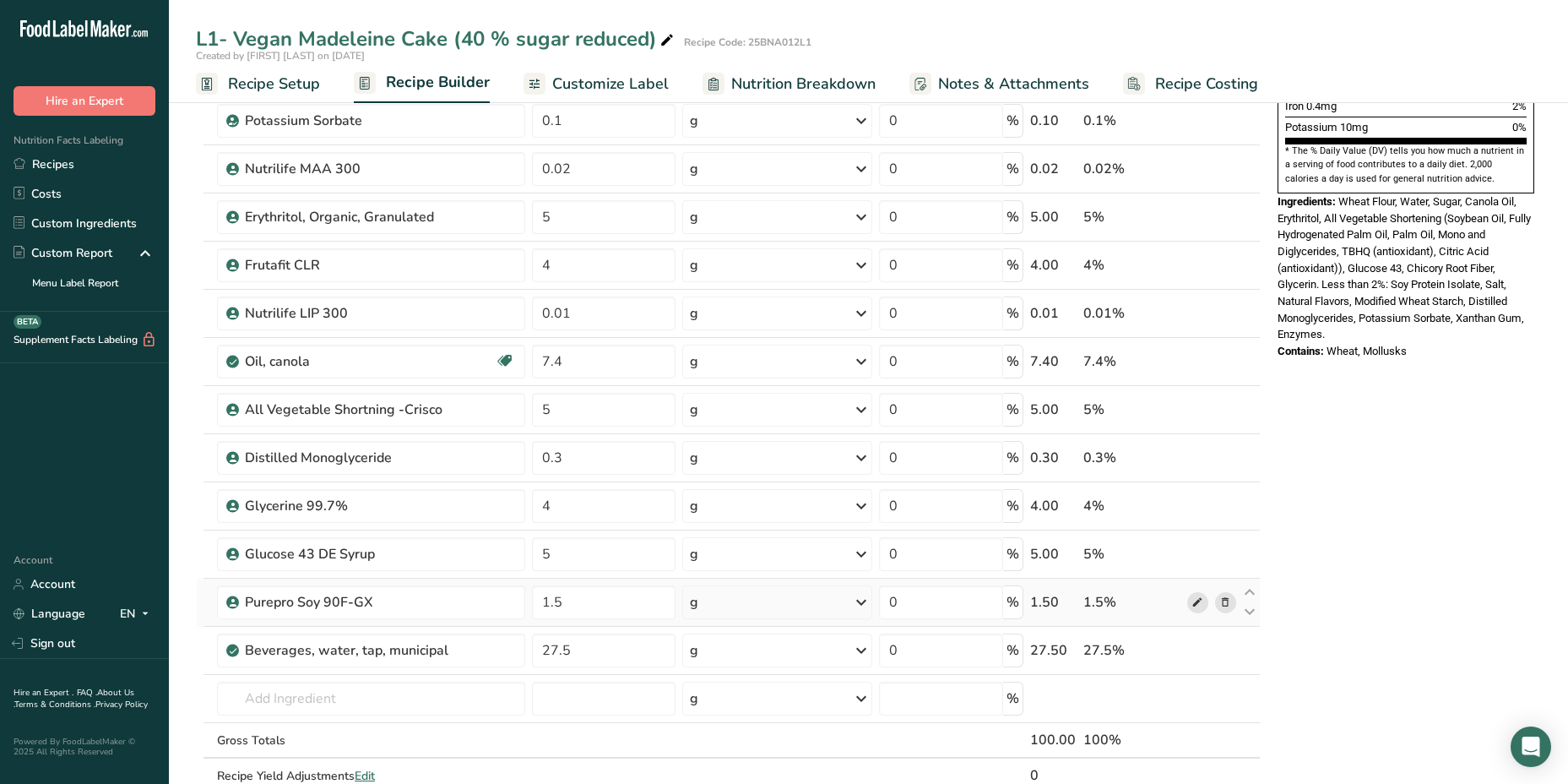 click at bounding box center (1197, 602) 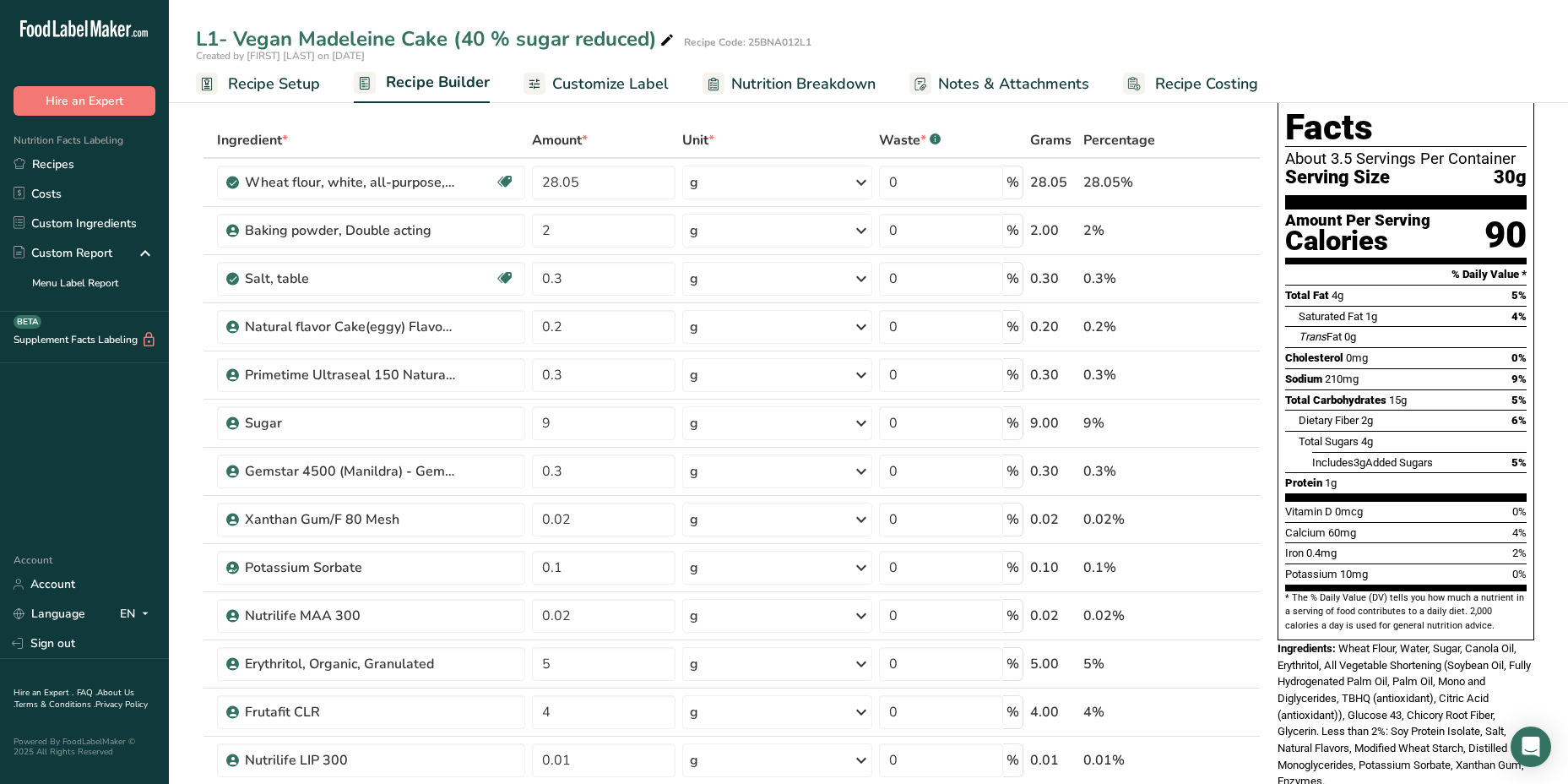 scroll, scrollTop: 0, scrollLeft: 0, axis: both 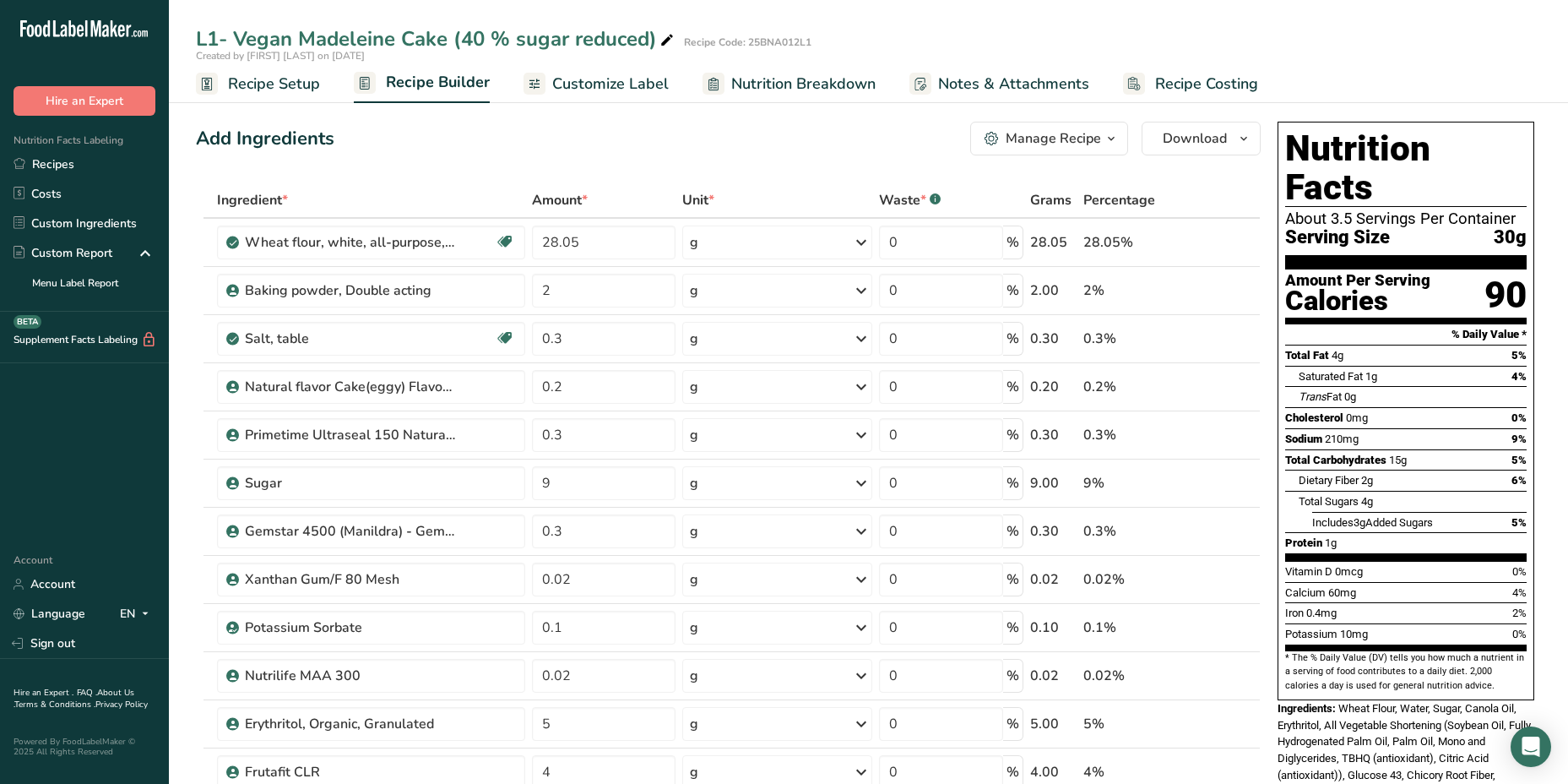 click on "Customize Label" at bounding box center (610, 84) 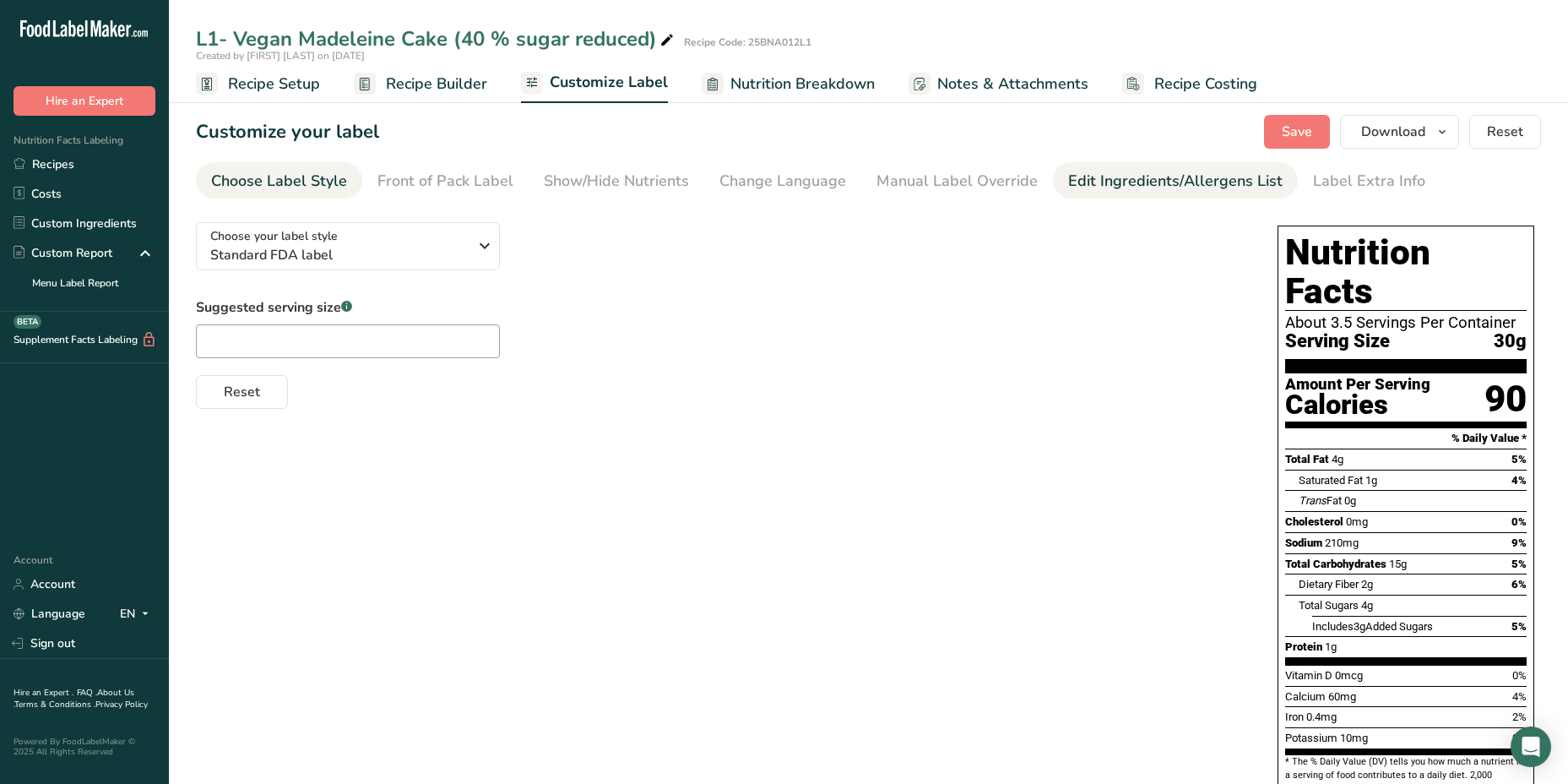 click on "Edit Ingredients/Allergens List" at bounding box center [1175, 181] 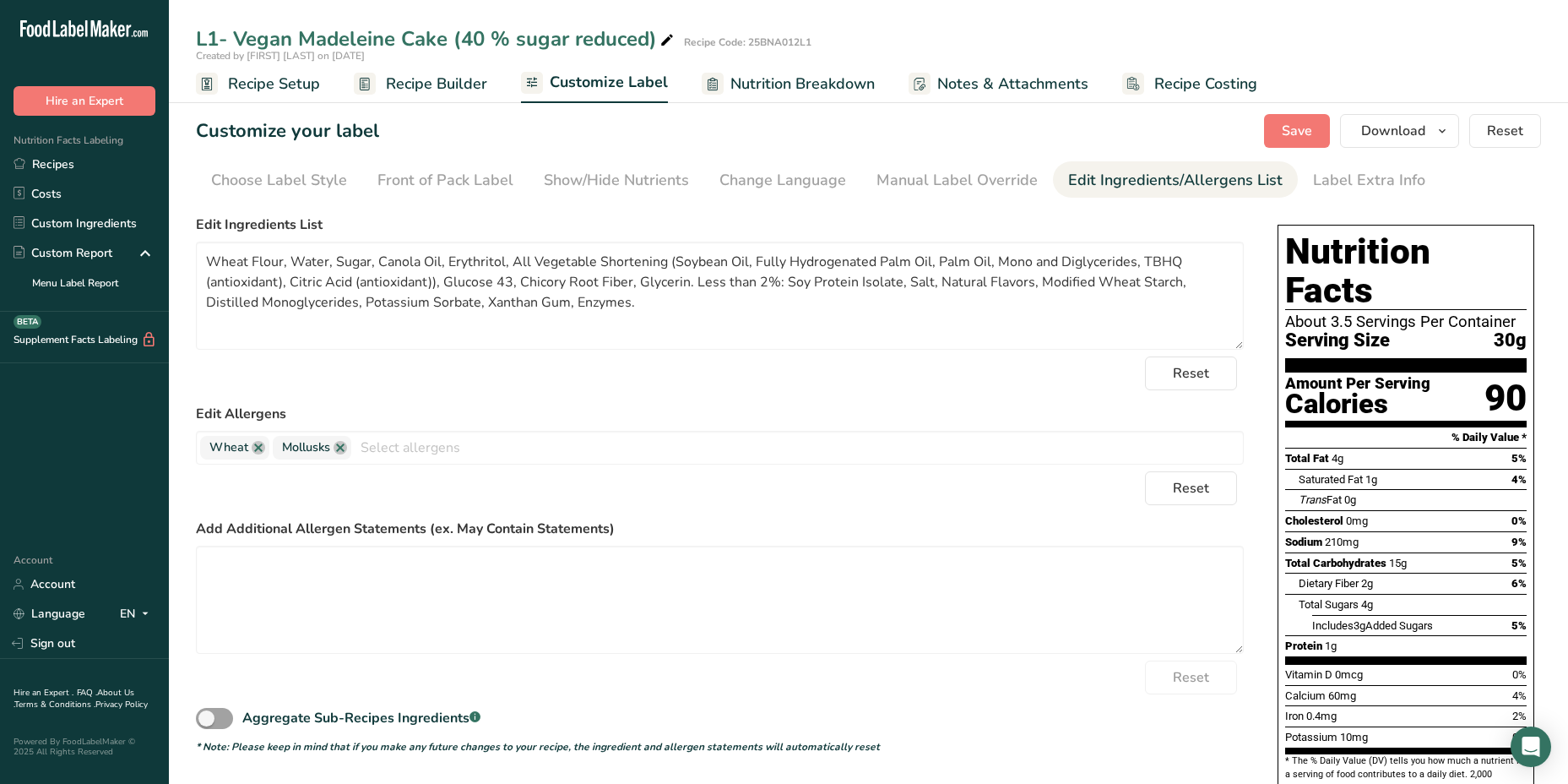 scroll, scrollTop: 0, scrollLeft: 0, axis: both 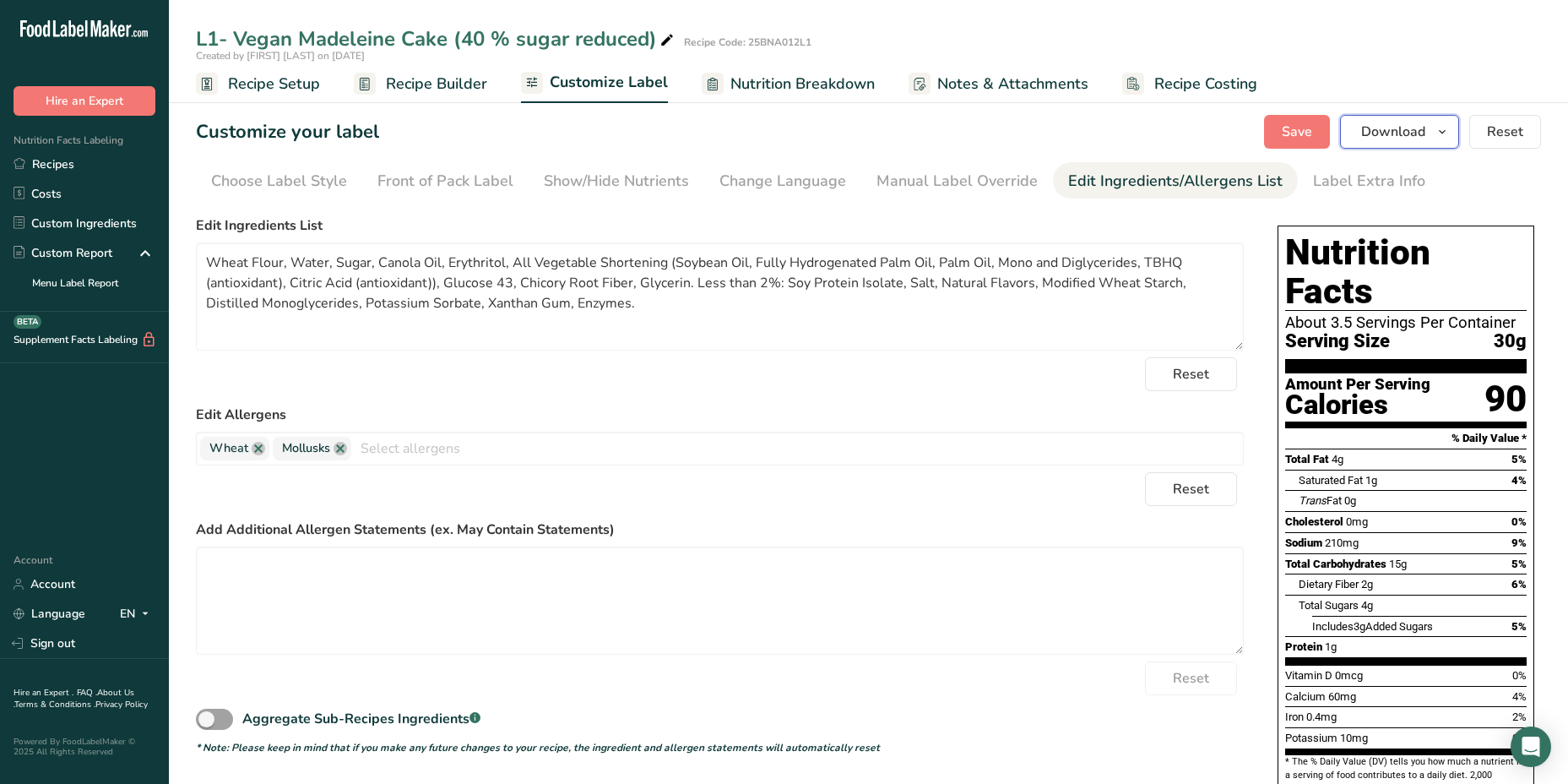 click on "Download" at bounding box center (1393, 132) 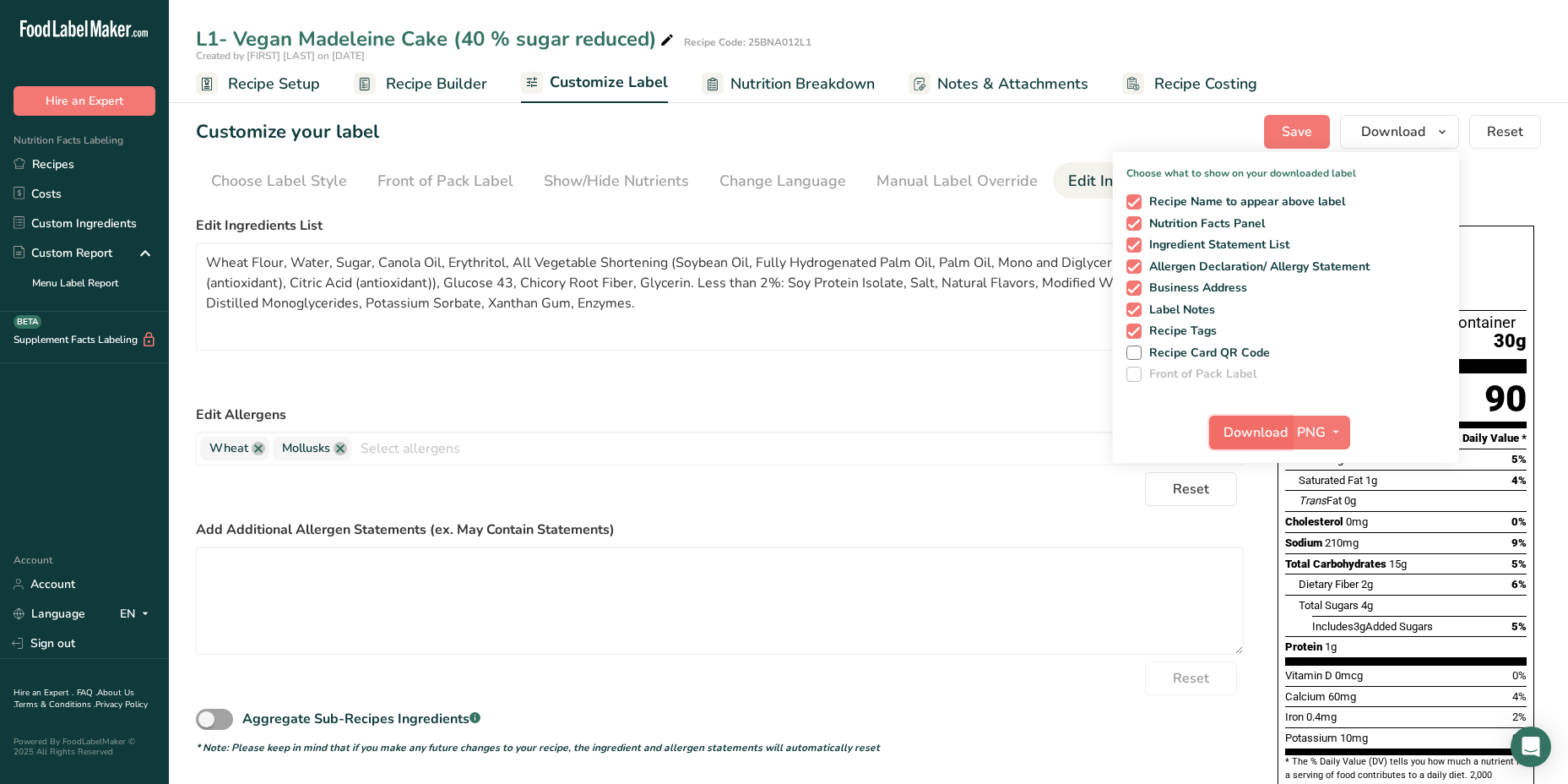 click on "Download" at bounding box center [1256, 433] 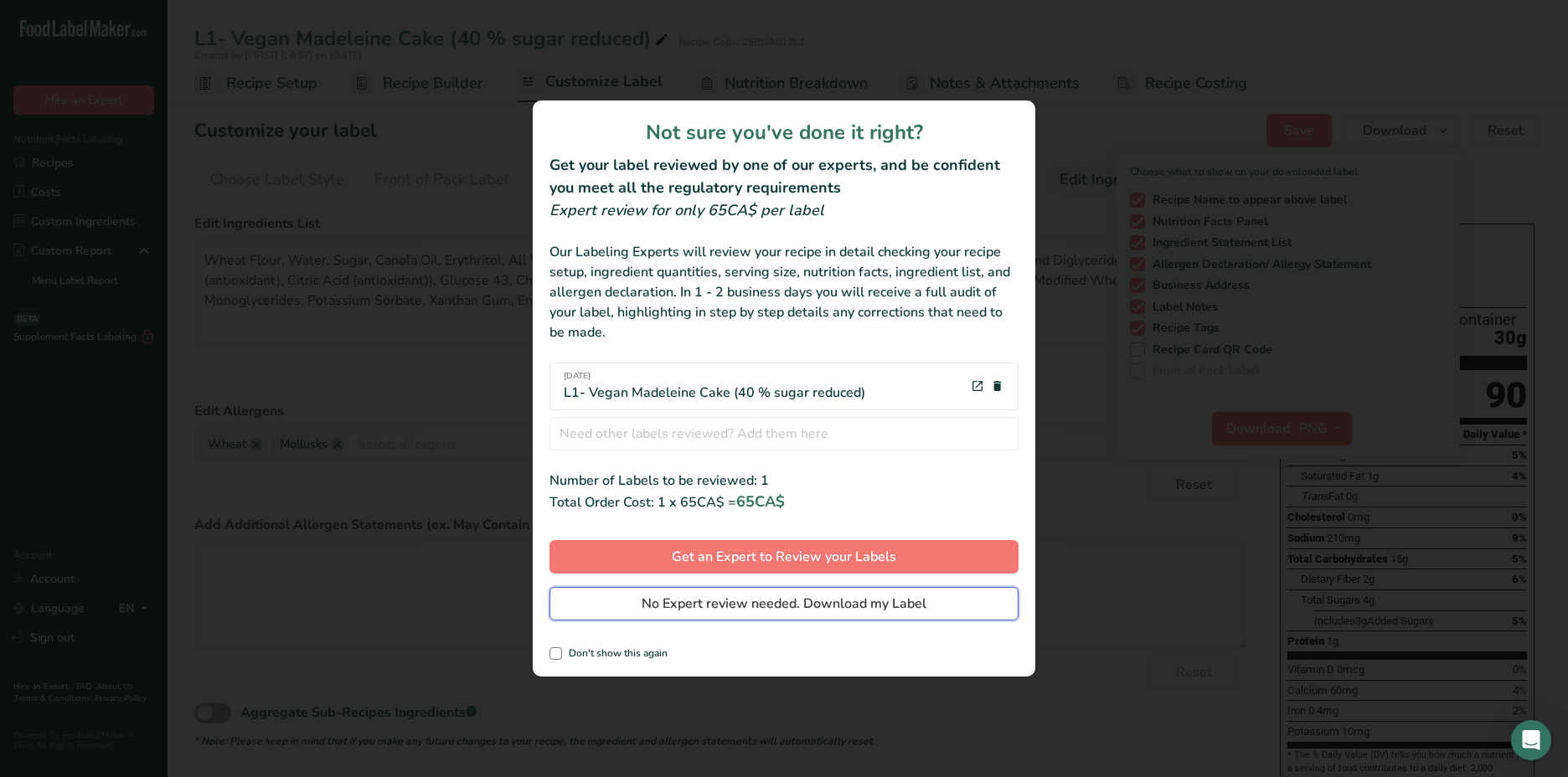 click on "No Expert review needed. Download my Label" at bounding box center (784, 604) 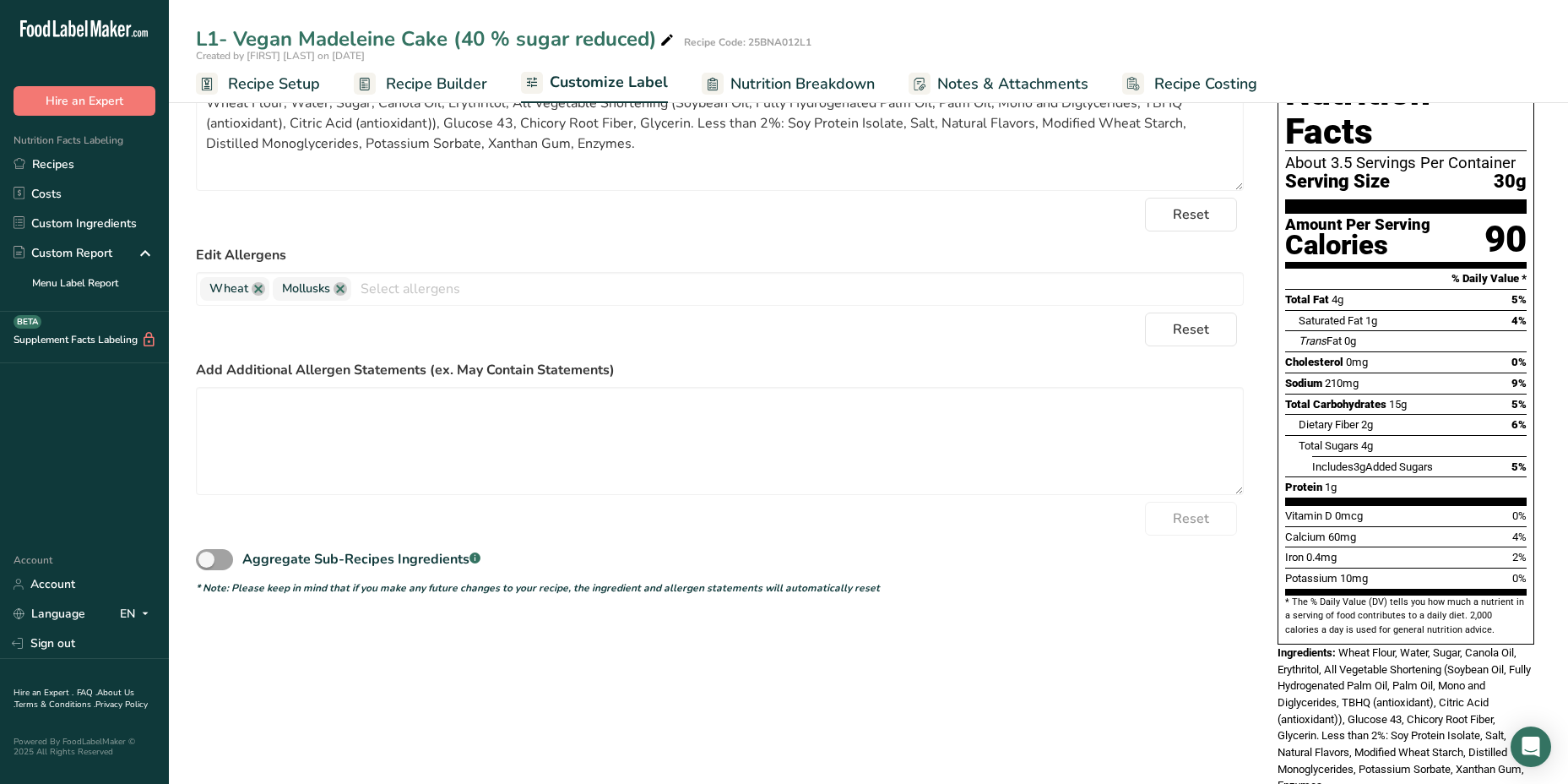 scroll, scrollTop: 192, scrollLeft: 0, axis: vertical 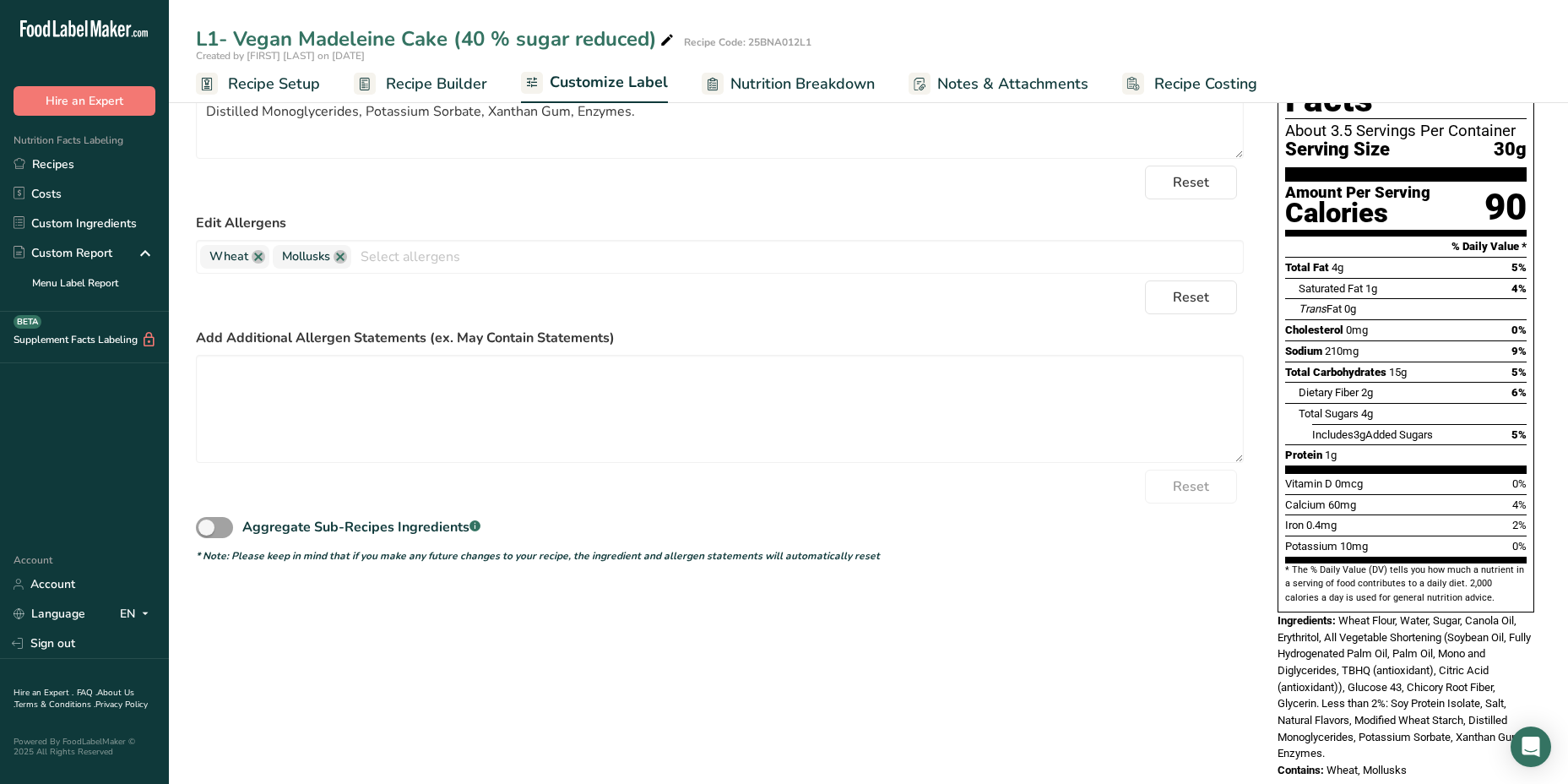 click on "* Note: Please keep in mind that if you make any future changes to your recipe, the ingredient and allergen statements will automatically reset" at bounding box center (719, 556) 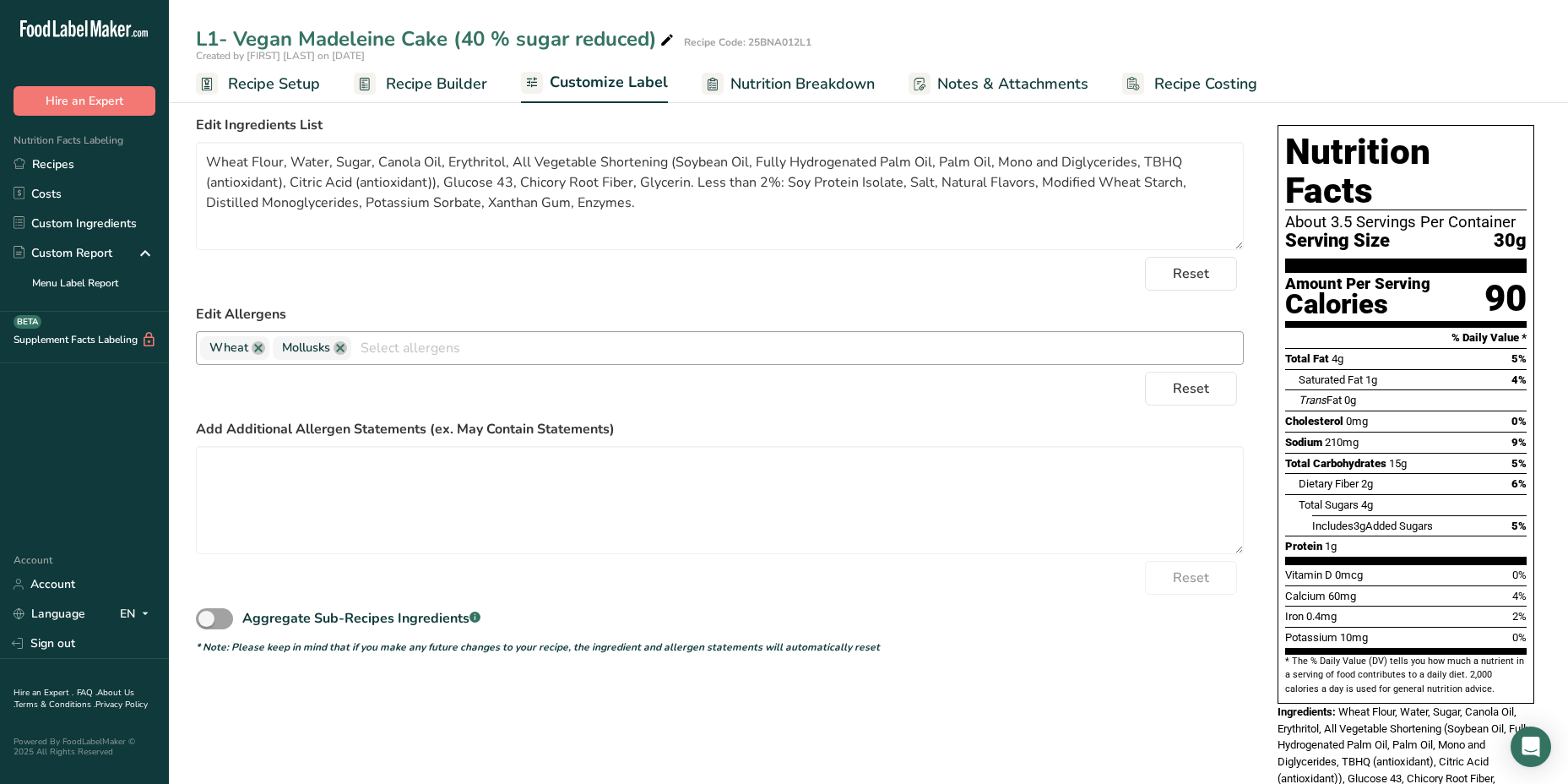 scroll, scrollTop: 0, scrollLeft: 0, axis: both 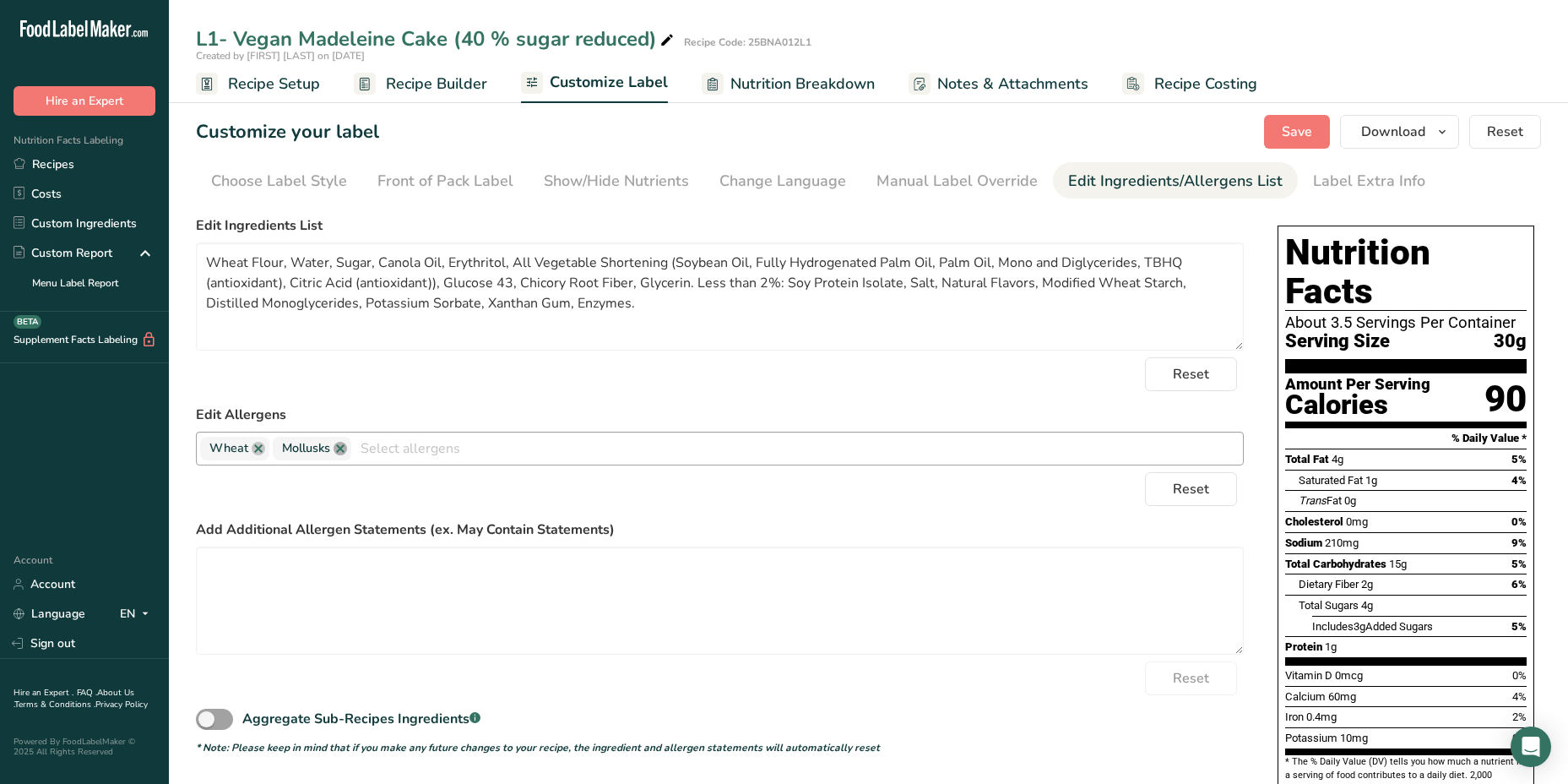 click at bounding box center (340, 449) 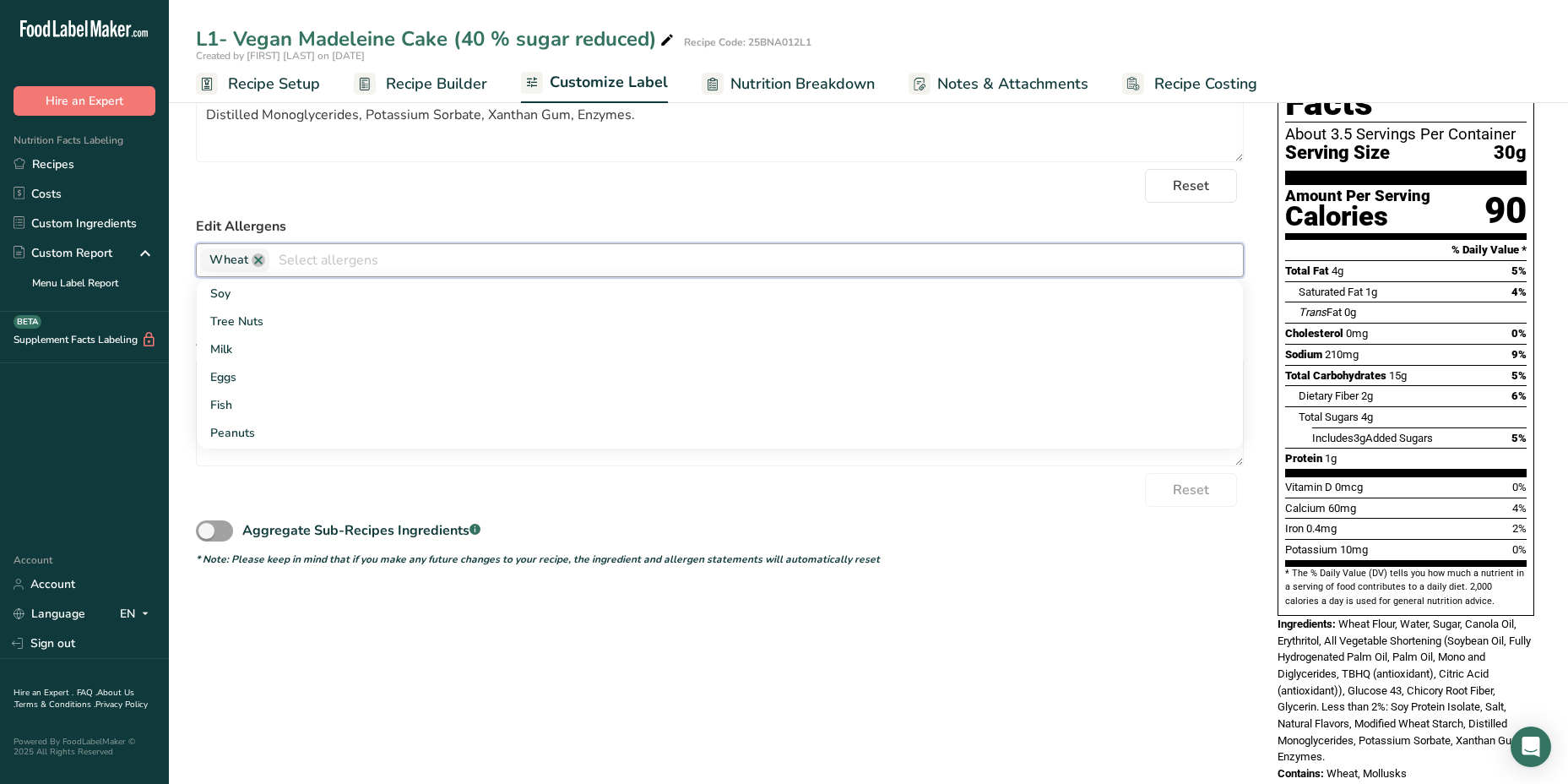 scroll, scrollTop: 192, scrollLeft: 0, axis: vertical 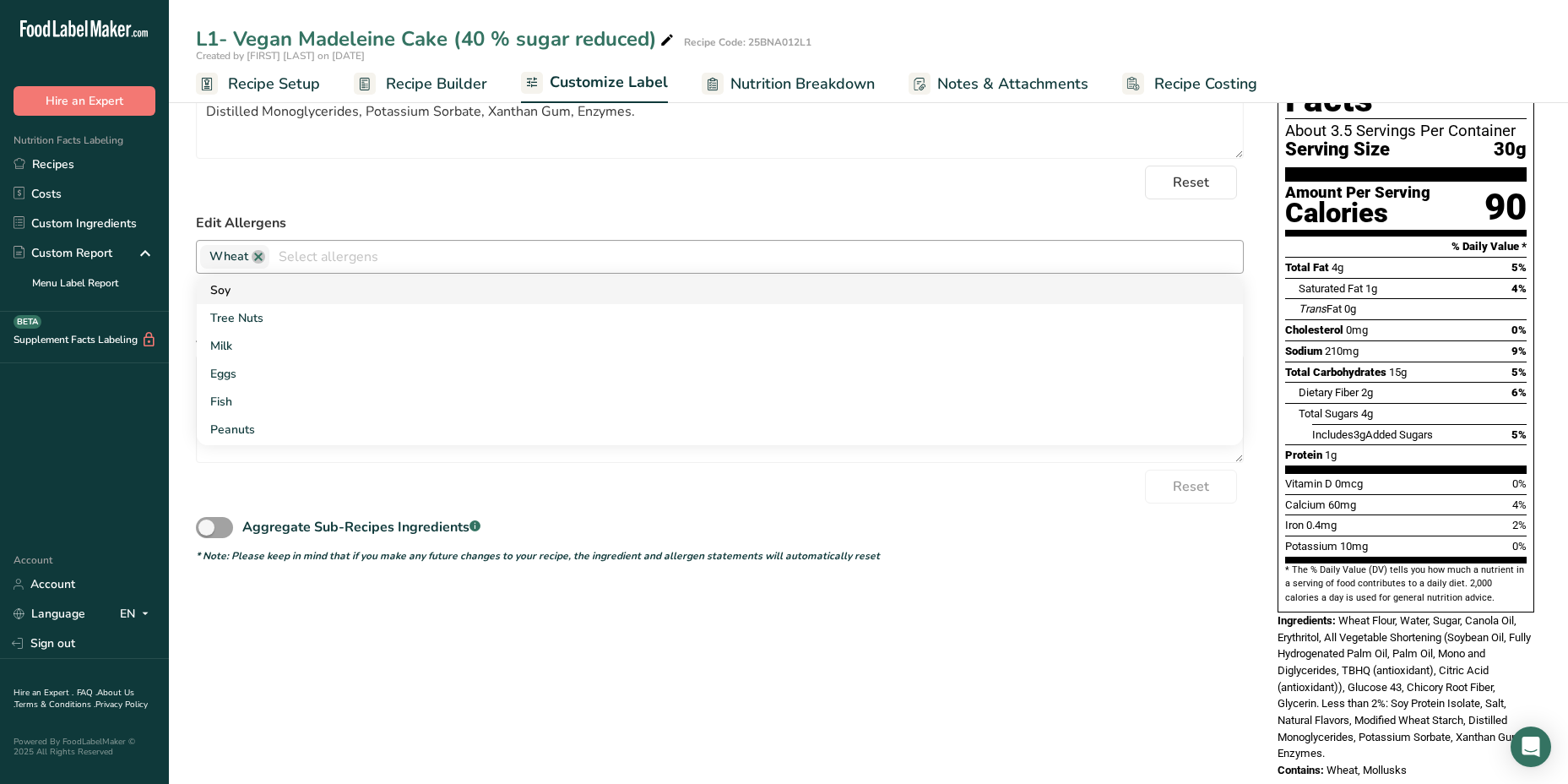 click on "Soy" at bounding box center (719, 290) 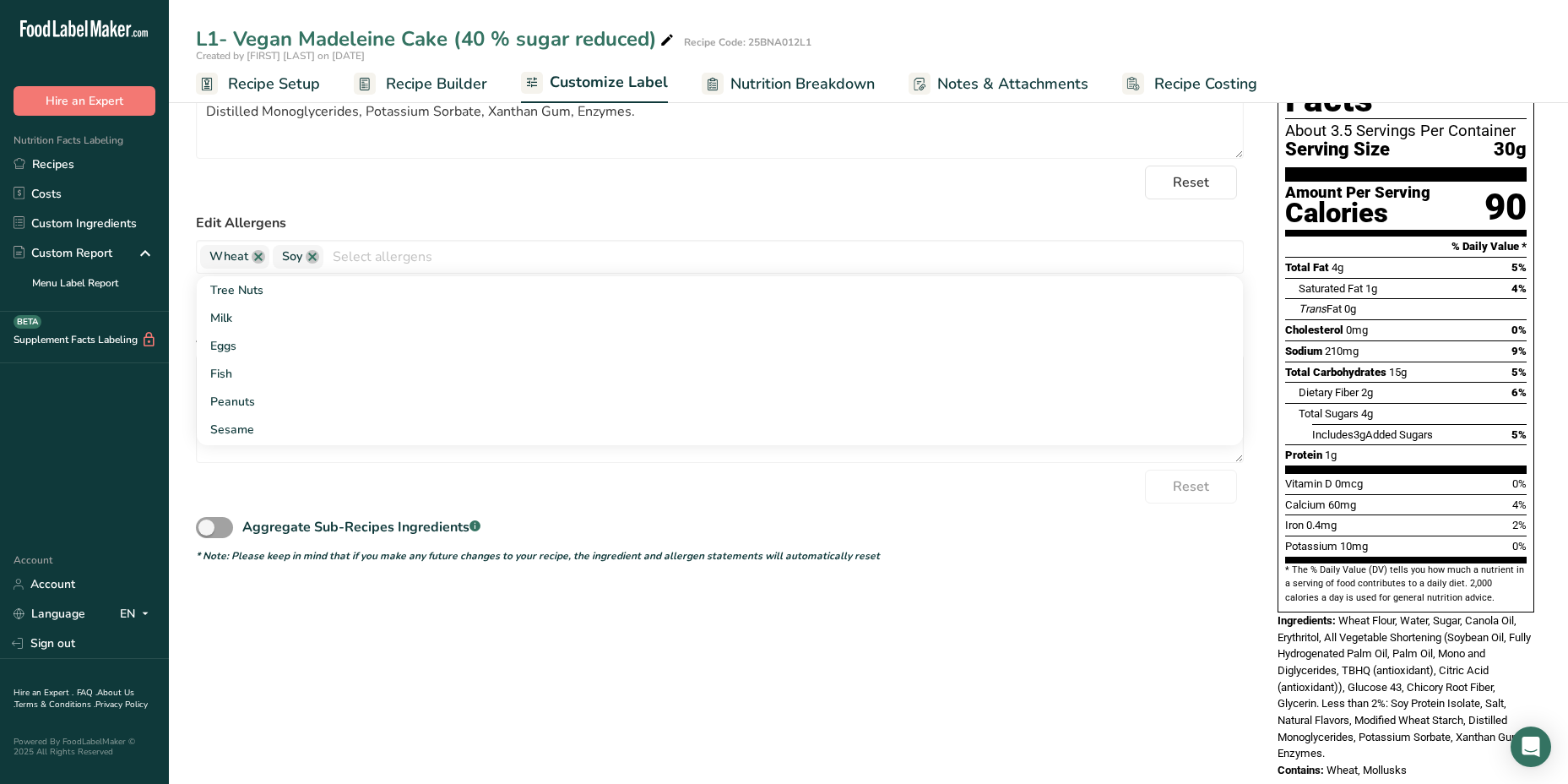 click on "* Note: Please keep in mind that if you make any future changes to your recipe, the ingredient and allergen statements will automatically reset" at bounding box center [719, 556] 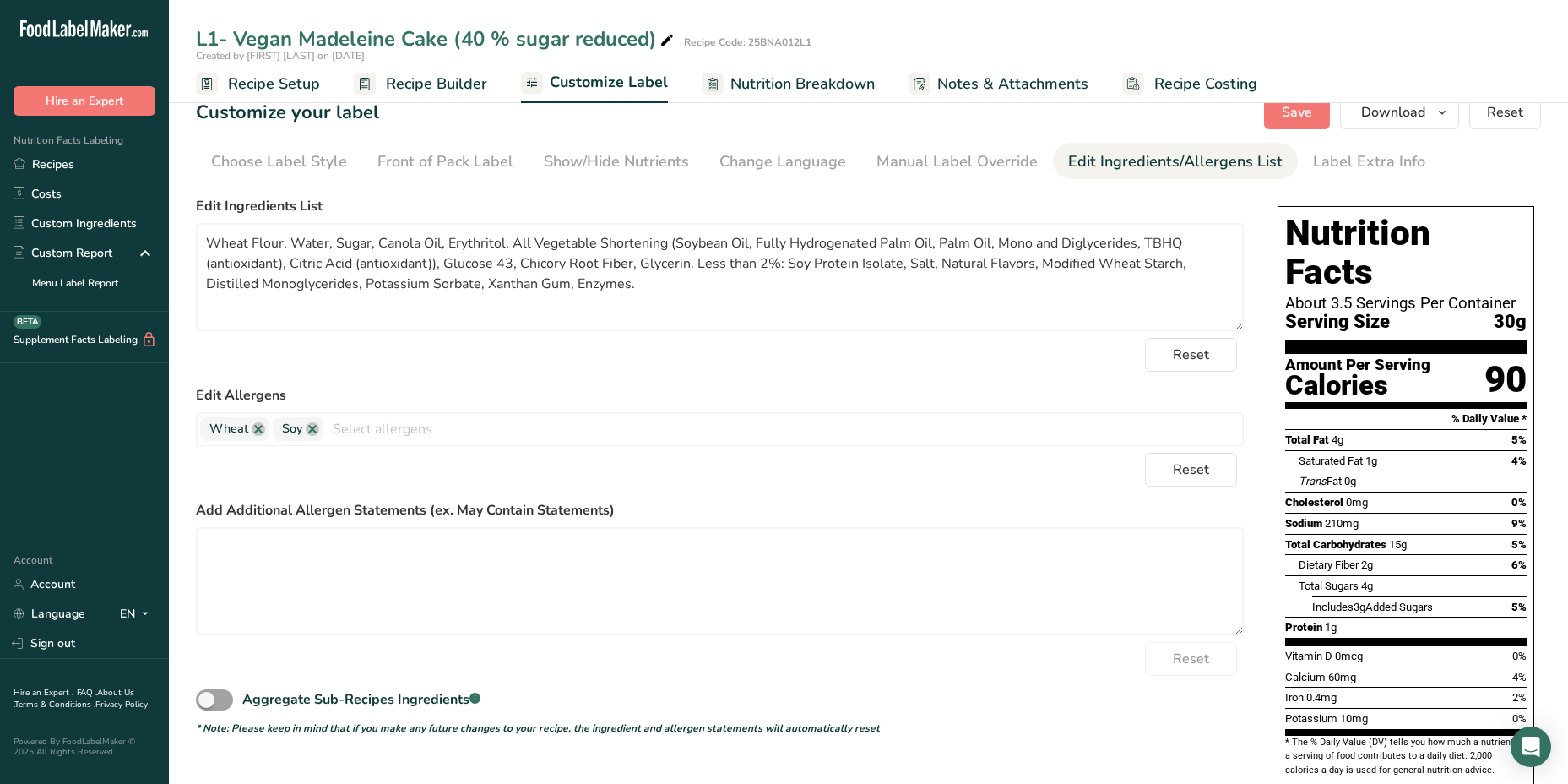 scroll, scrollTop: 0, scrollLeft: 0, axis: both 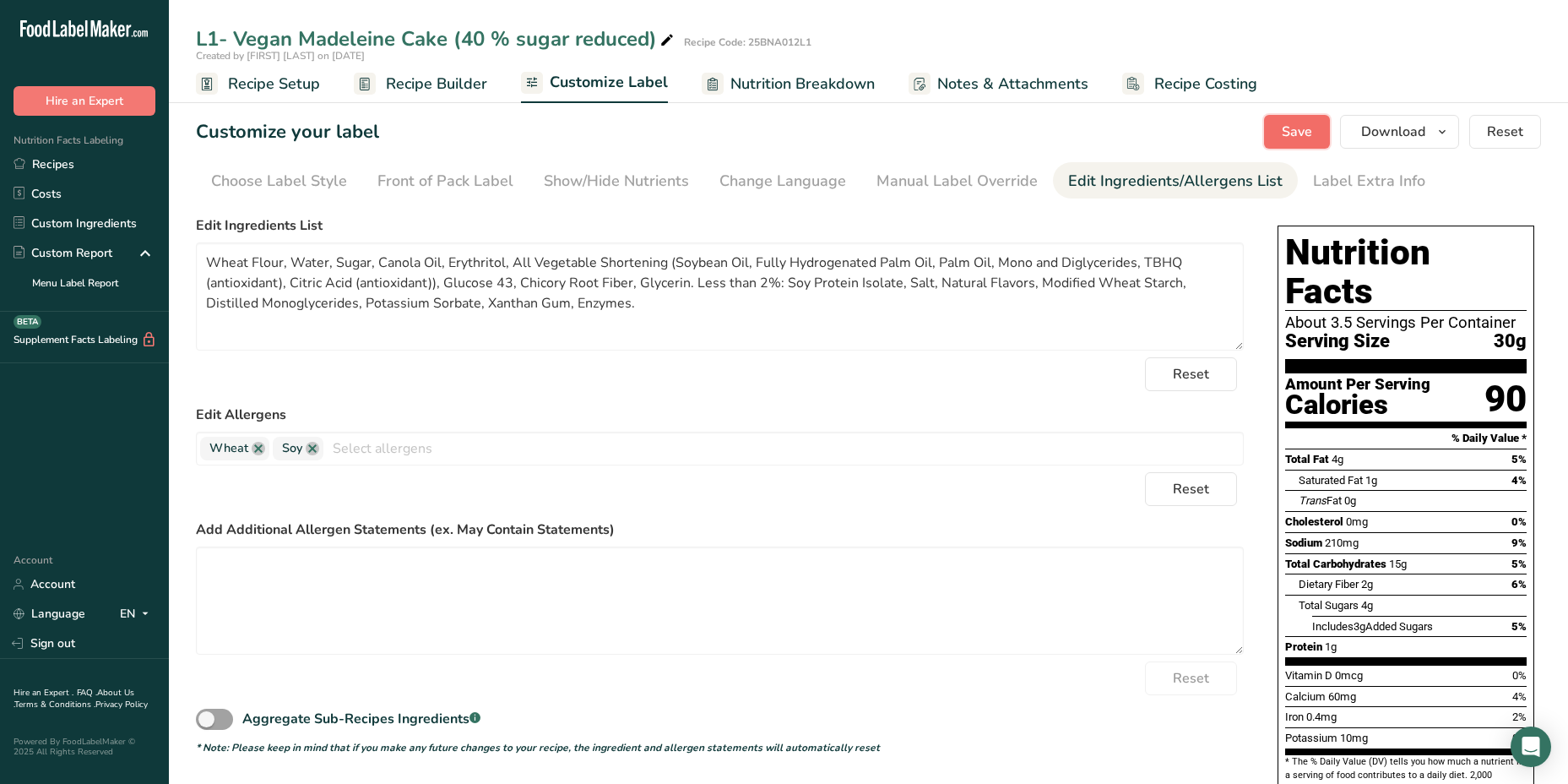 click on "Save" at bounding box center [1297, 132] 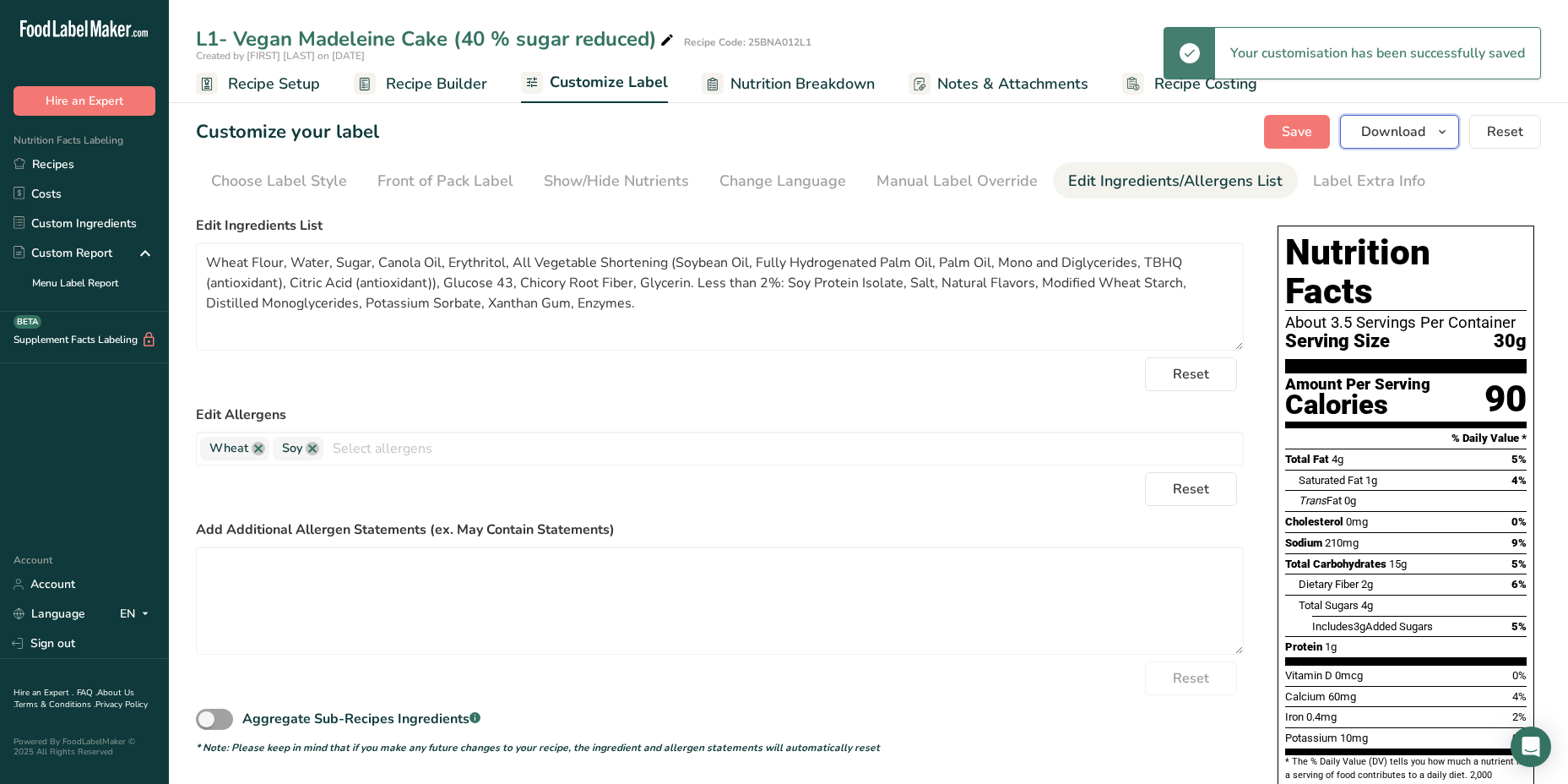 click on "Download" at bounding box center (1393, 132) 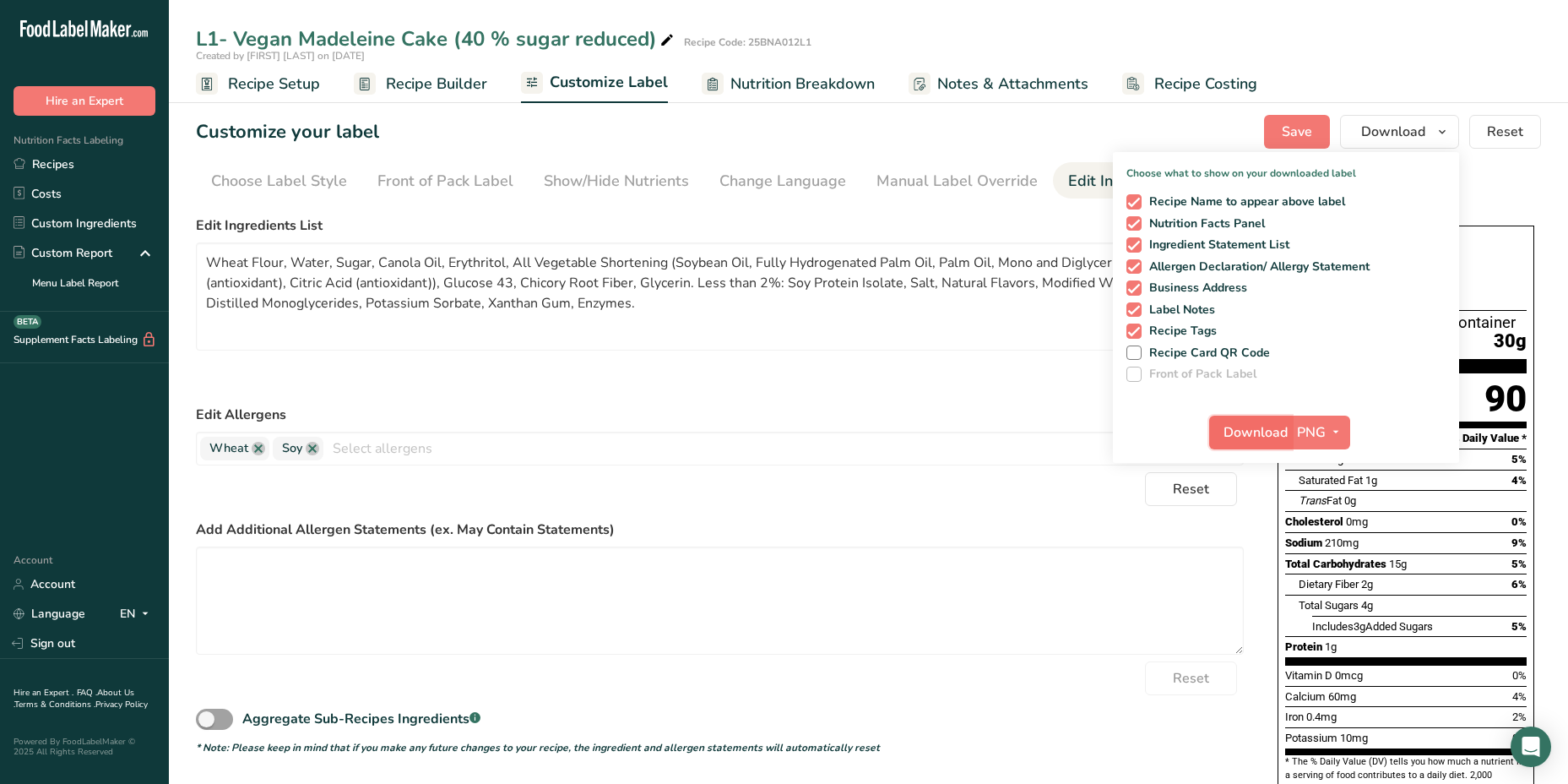click on "Download" at bounding box center [1256, 433] 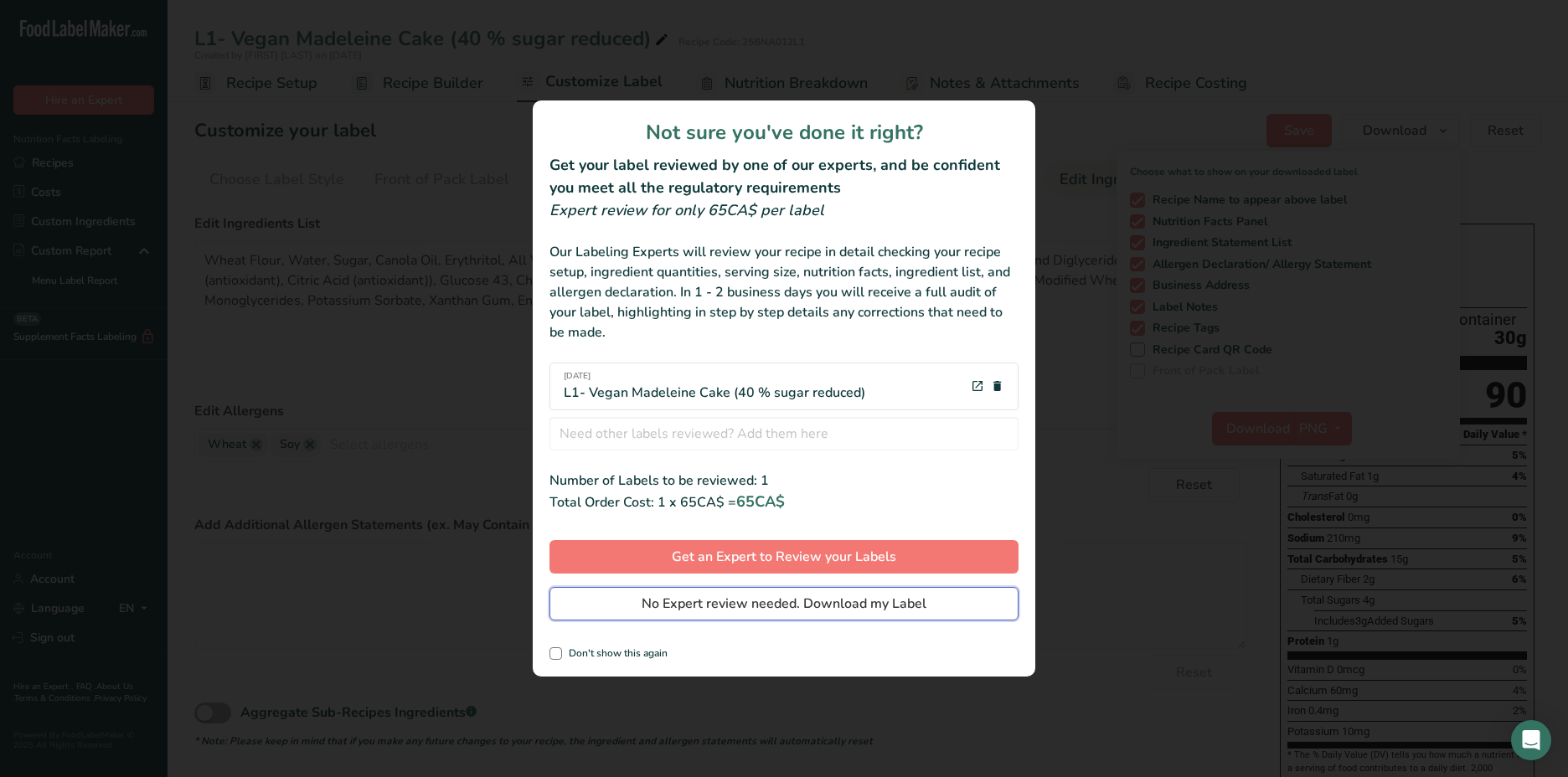 click on "No Expert review needed. Download my Label" at bounding box center (784, 604) 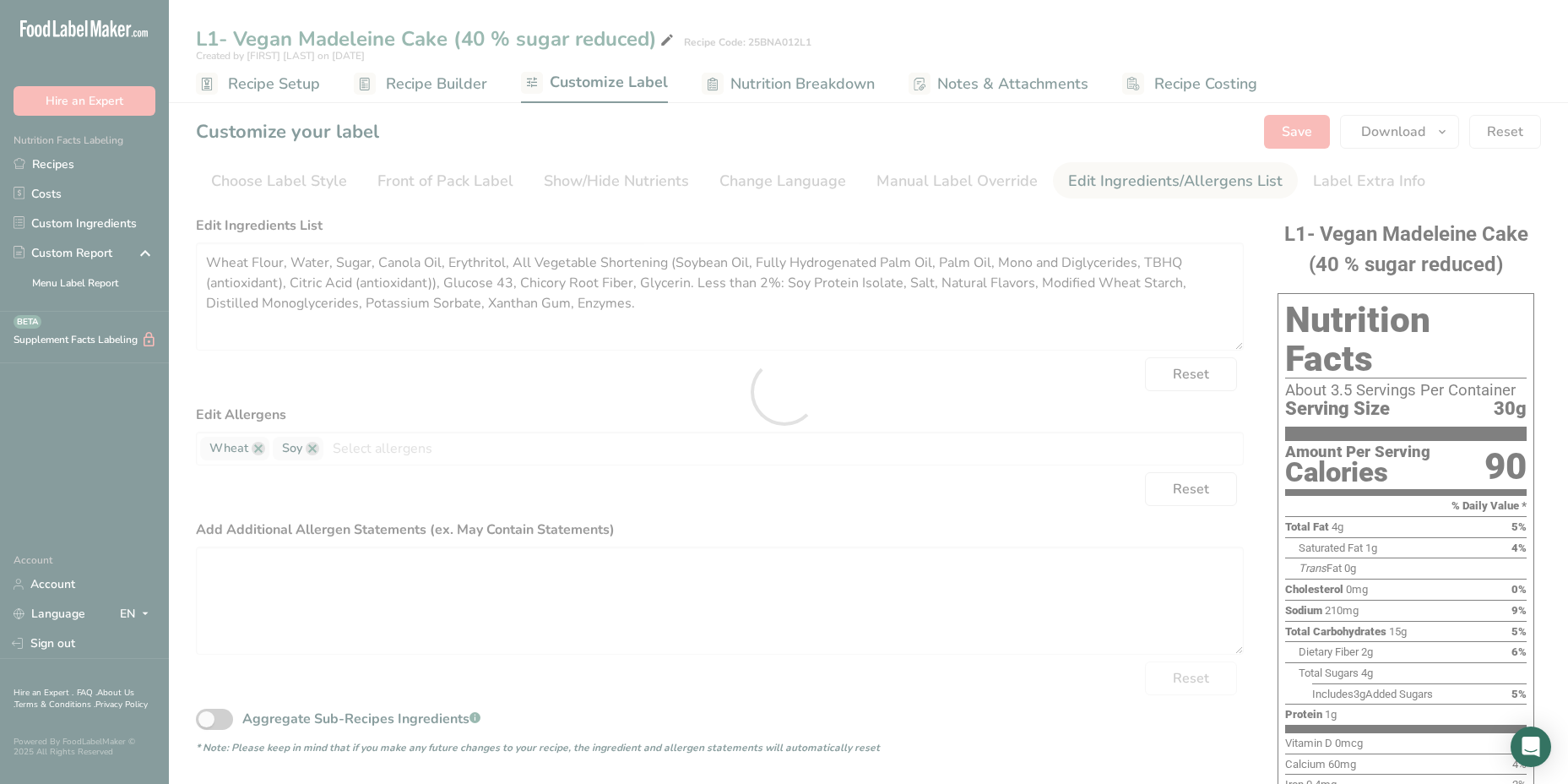 scroll, scrollTop: 0, scrollLeft: 0, axis: both 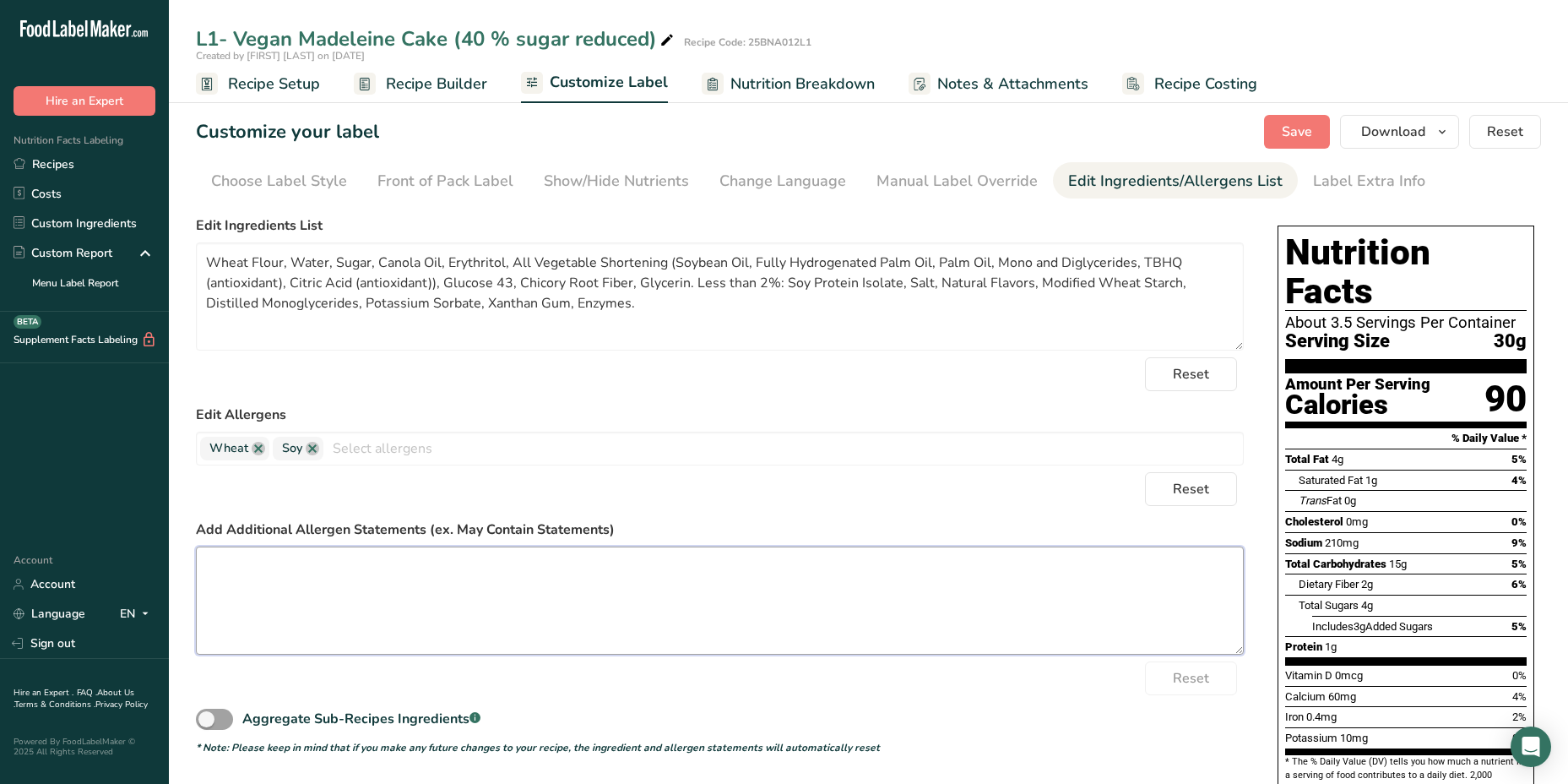 drag, startPoint x: 905, startPoint y: 551, endPoint x: 485, endPoint y: 480, distance: 425.95892 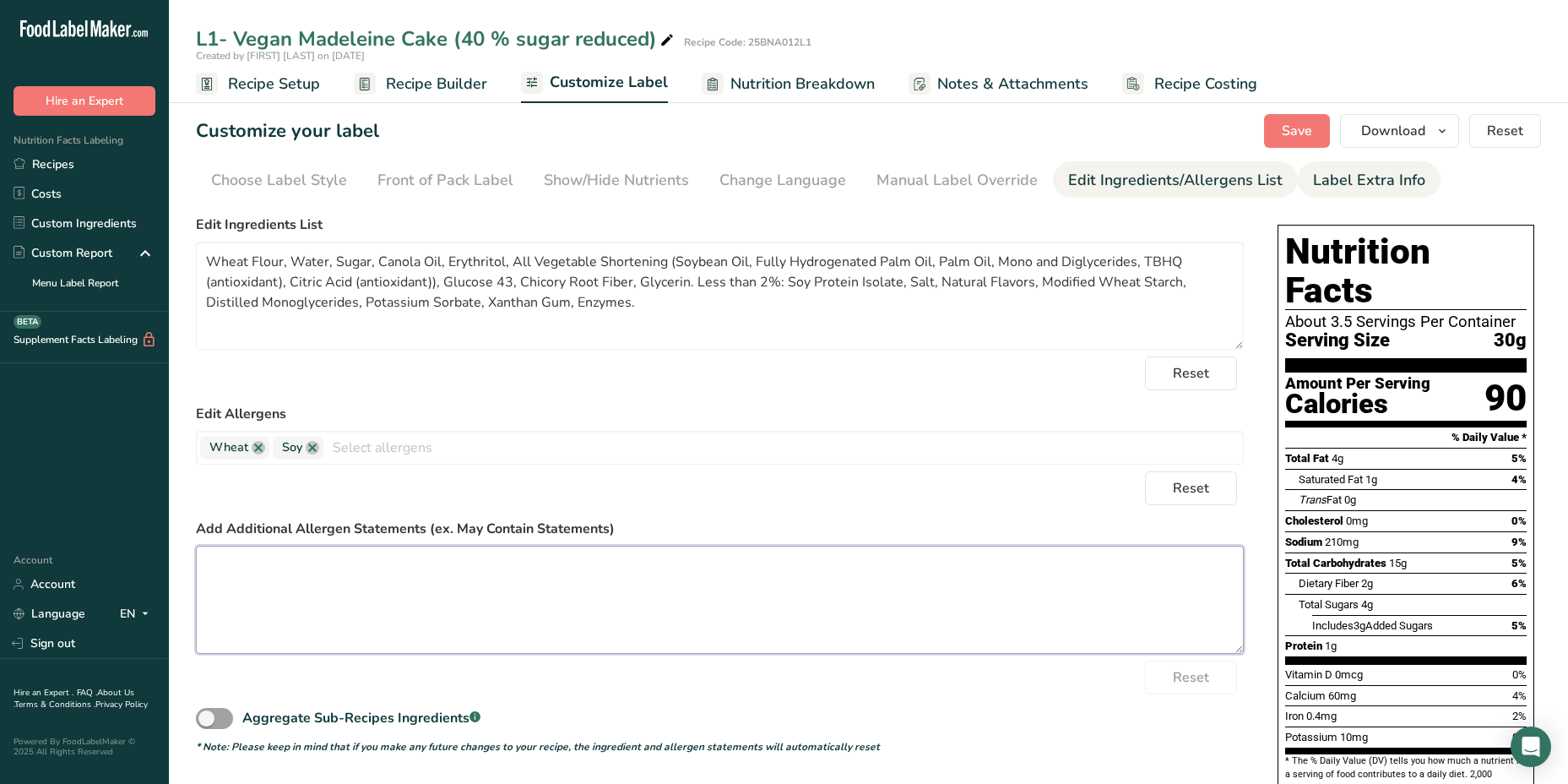 scroll, scrollTop: 0, scrollLeft: 0, axis: both 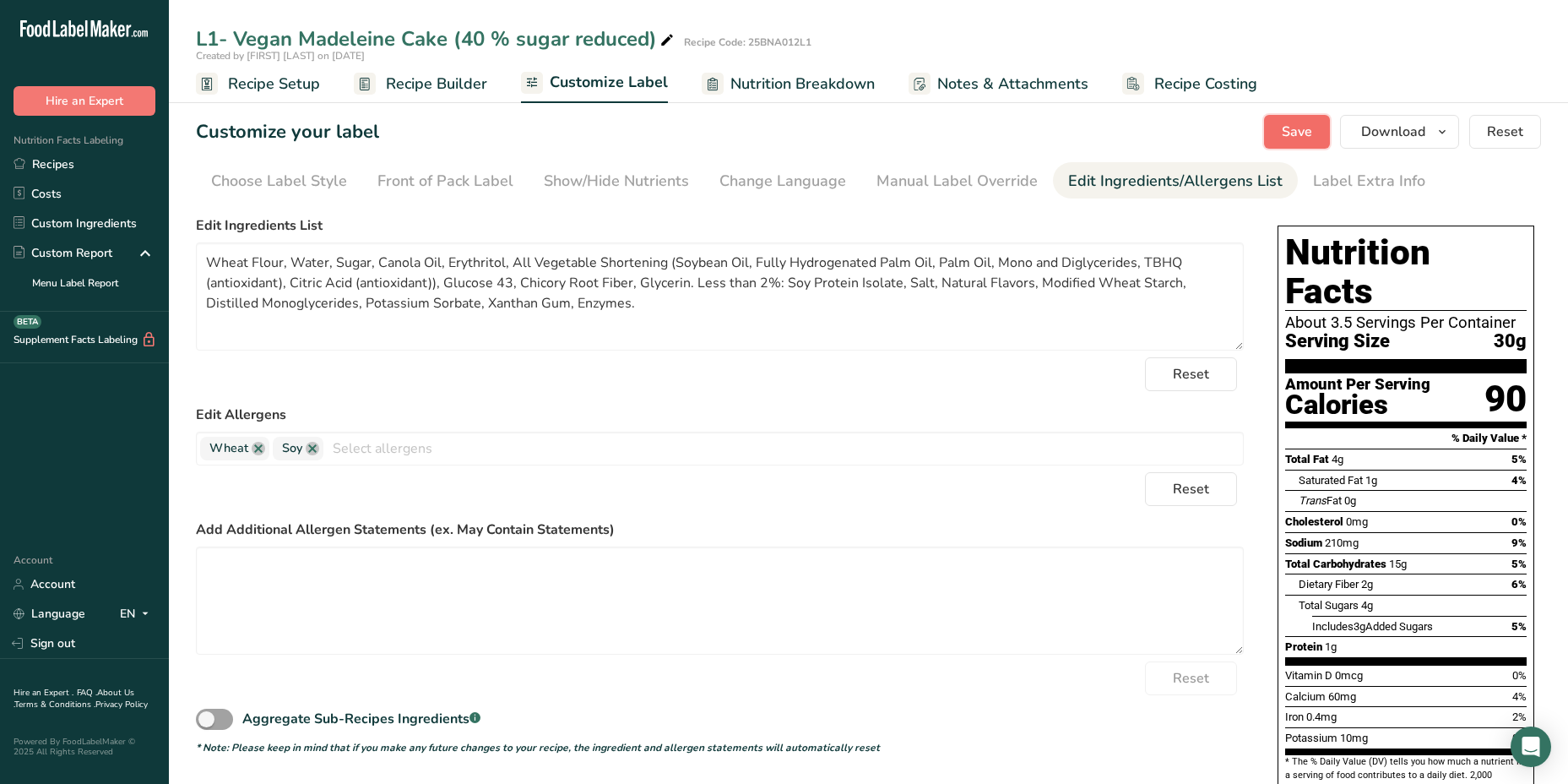 click on "Save" at bounding box center (1297, 132) 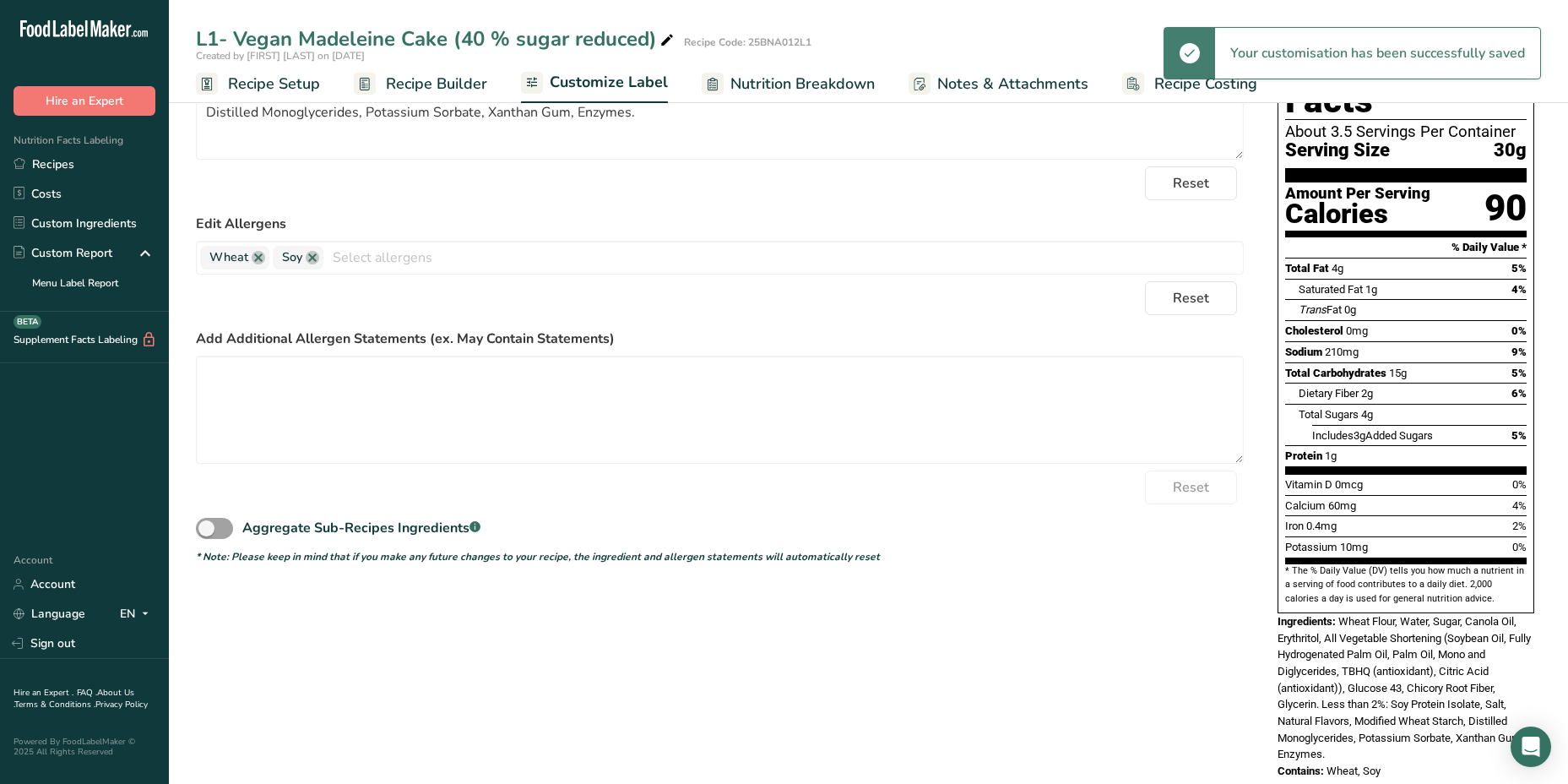 scroll, scrollTop: 192, scrollLeft: 0, axis: vertical 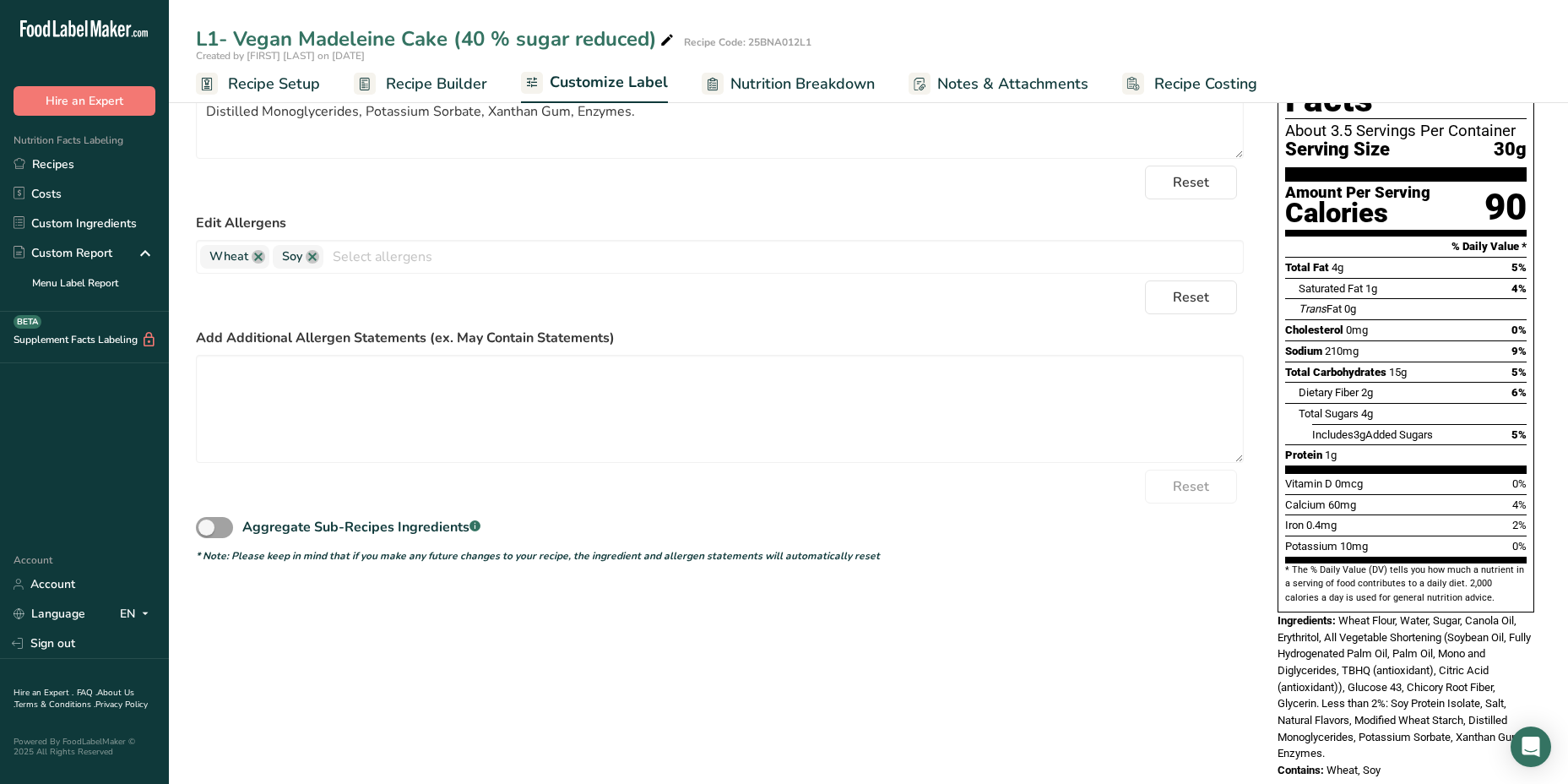 click on "Choose your label style
Standard FDA label
USA (FDA)
Standard FDA label
Tabular FDA label
Linear FDA label
Simplified FDA label
Dual Column FDA label (Per Serving/Per Container)
Dual Column FDA label (As Sold/As Prepared)
Aggregate Standard FDA label
Standard FDA label with Micronutrients listed side-by-side
UK (FSA)
UK Mandatory Label "Back of Pack"
UK Traffic Light Label  "Front of Pack"
Canadian (CFIA)
Canadian Standard label
Canadian Dual Column label" at bounding box center [868, 406] 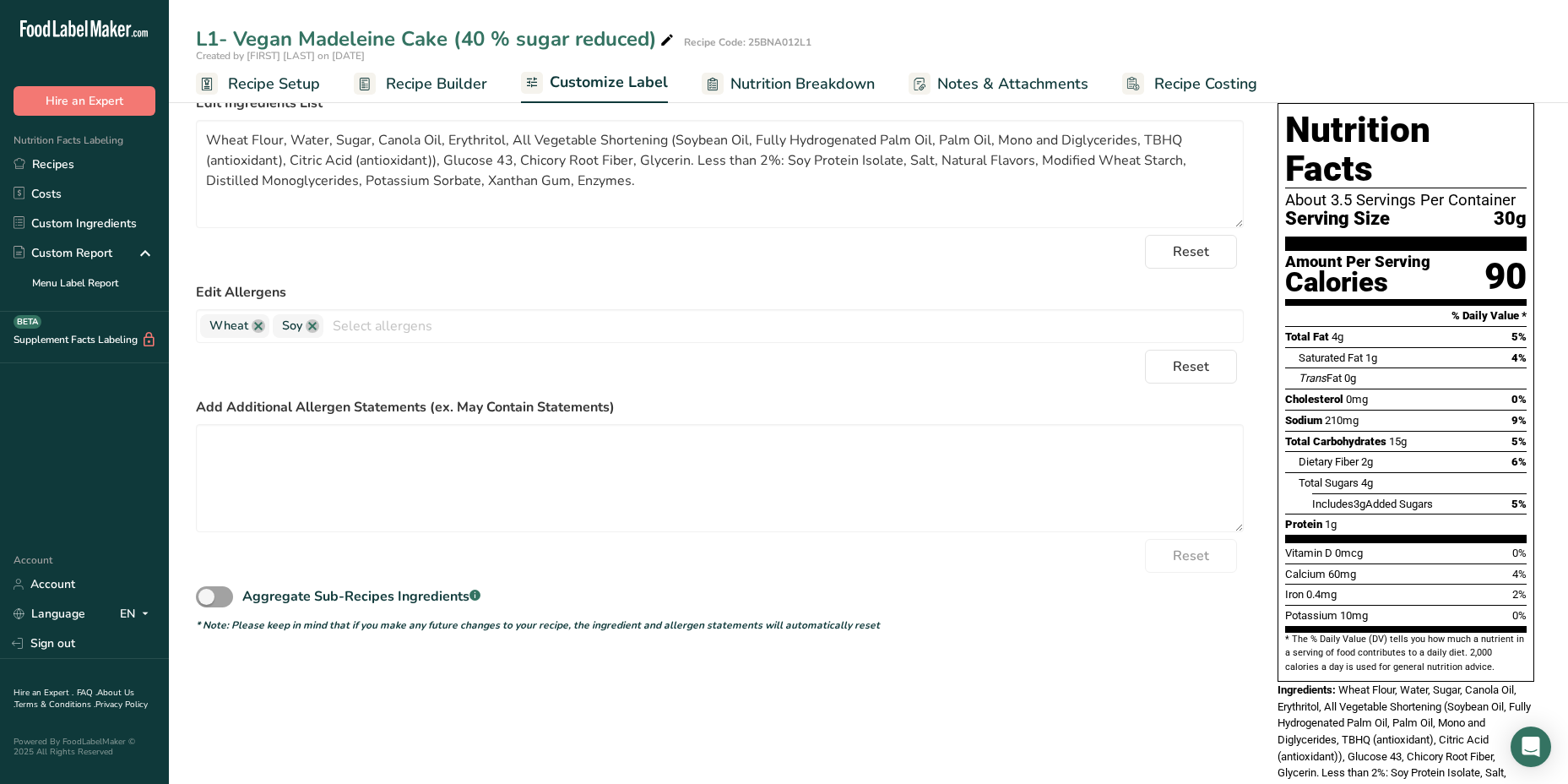 scroll, scrollTop: 0, scrollLeft: 0, axis: both 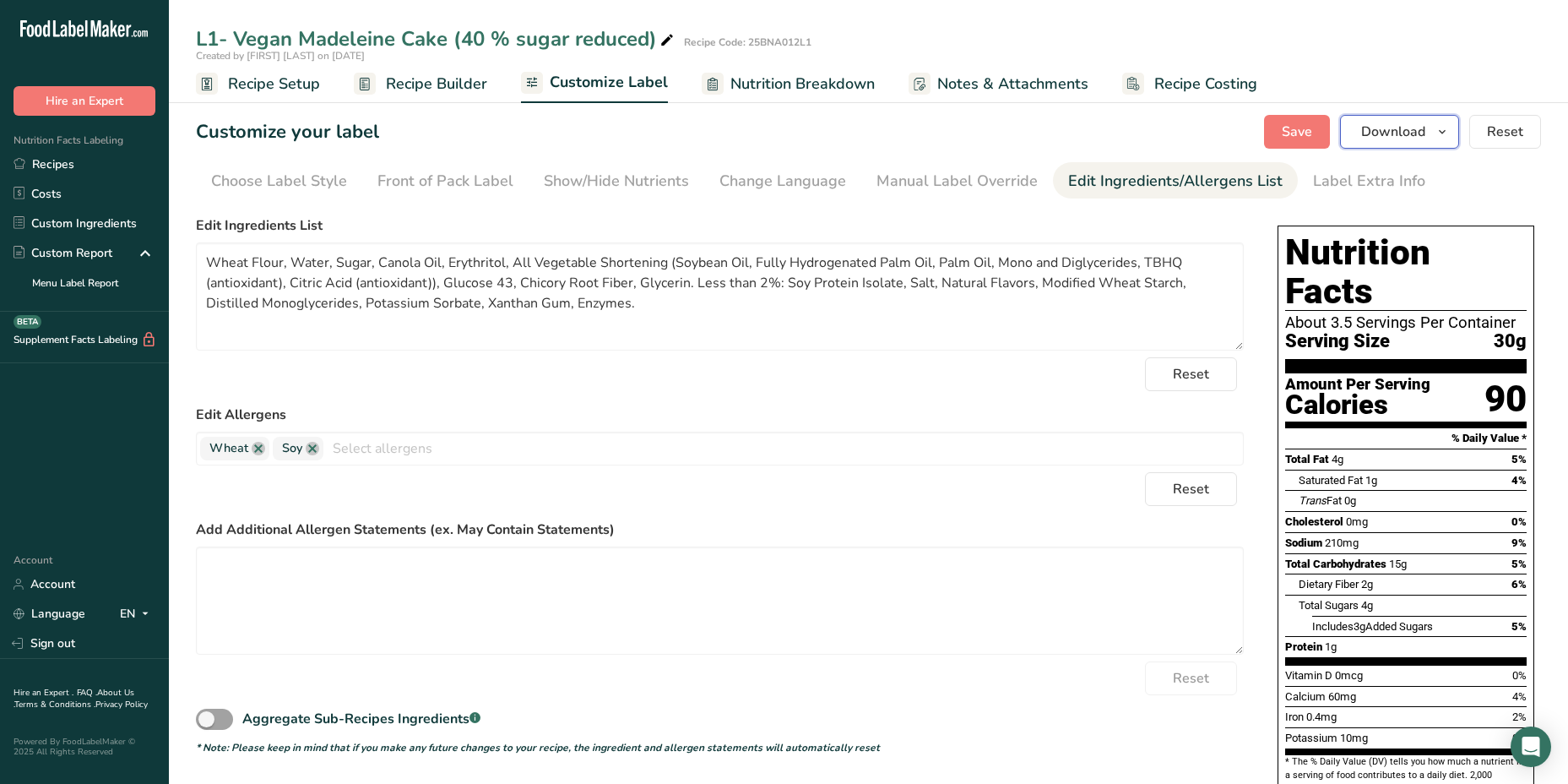 click at bounding box center (1442, 132) 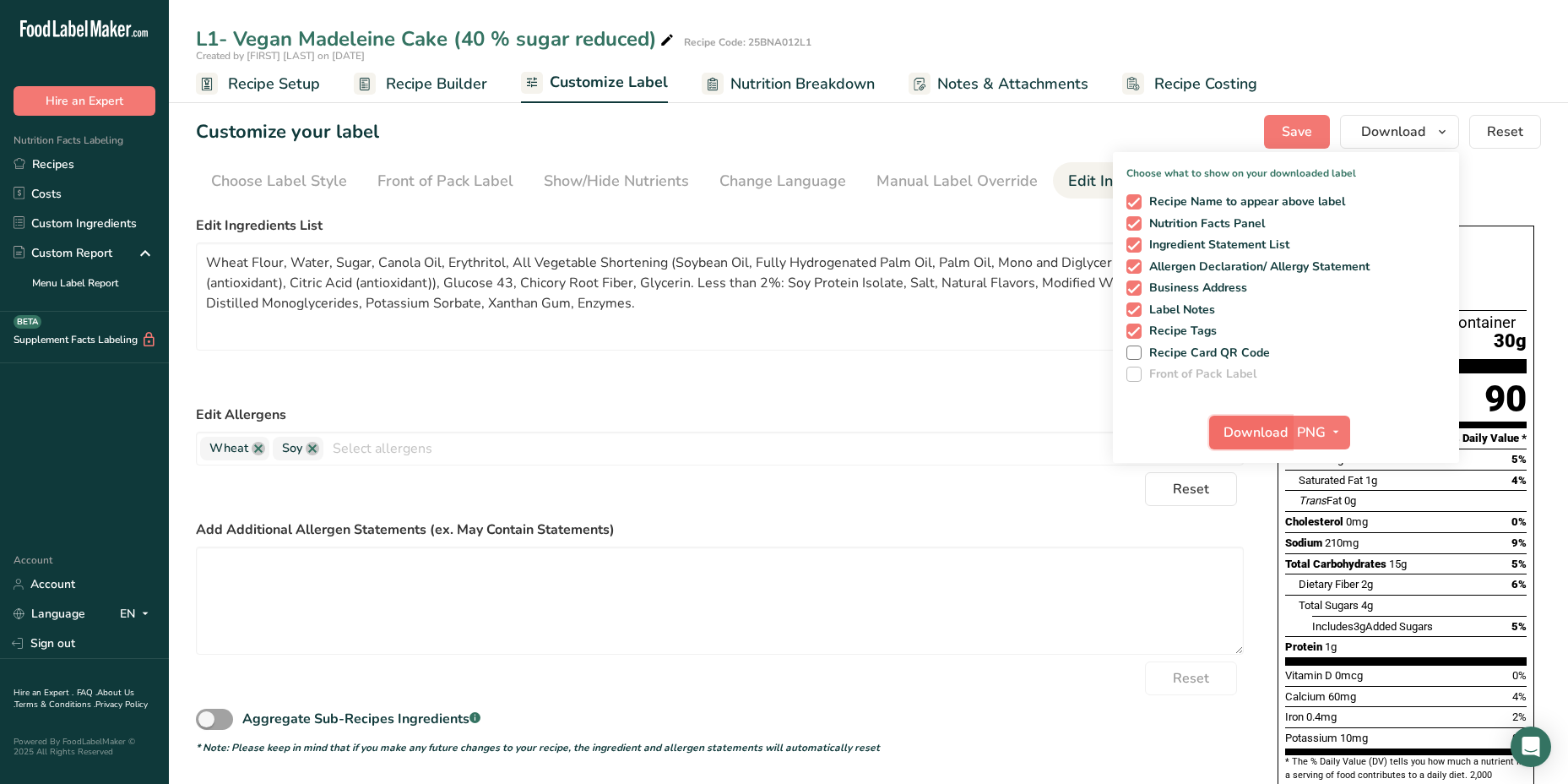 click on "Download" at bounding box center (1256, 433) 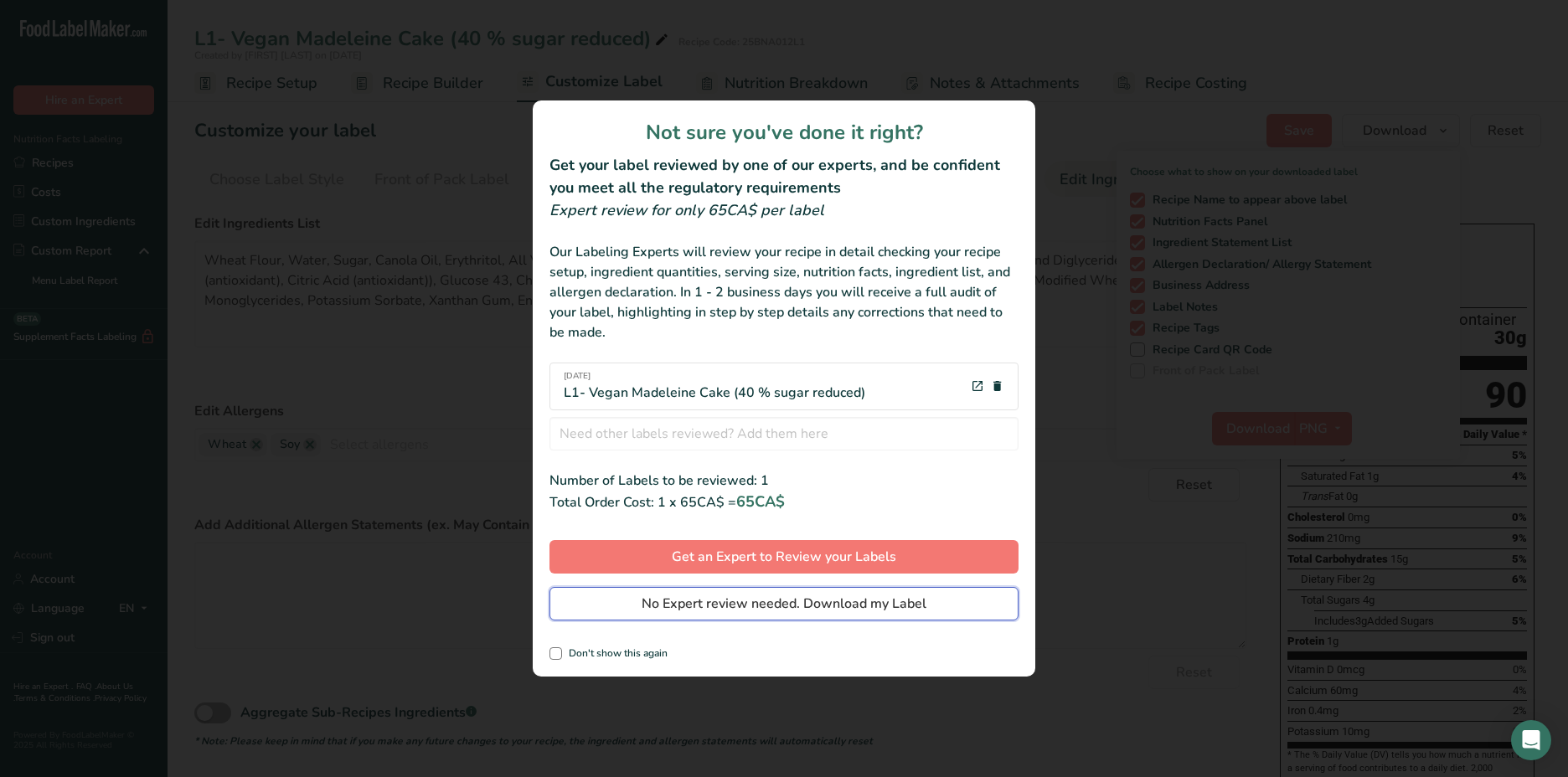 click on "No Expert review needed. Download my Label" at bounding box center (784, 604) 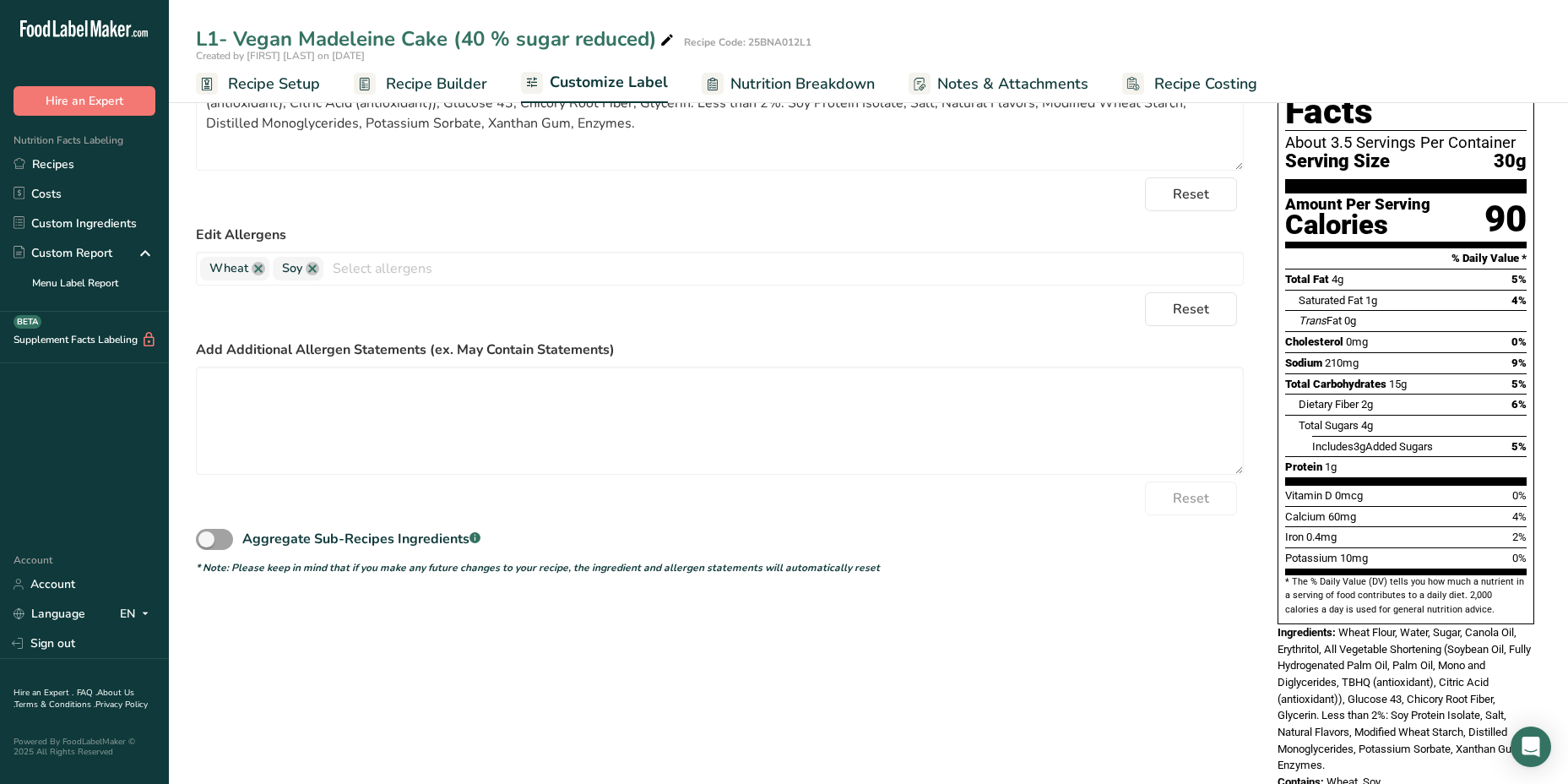 scroll, scrollTop: 192, scrollLeft: 0, axis: vertical 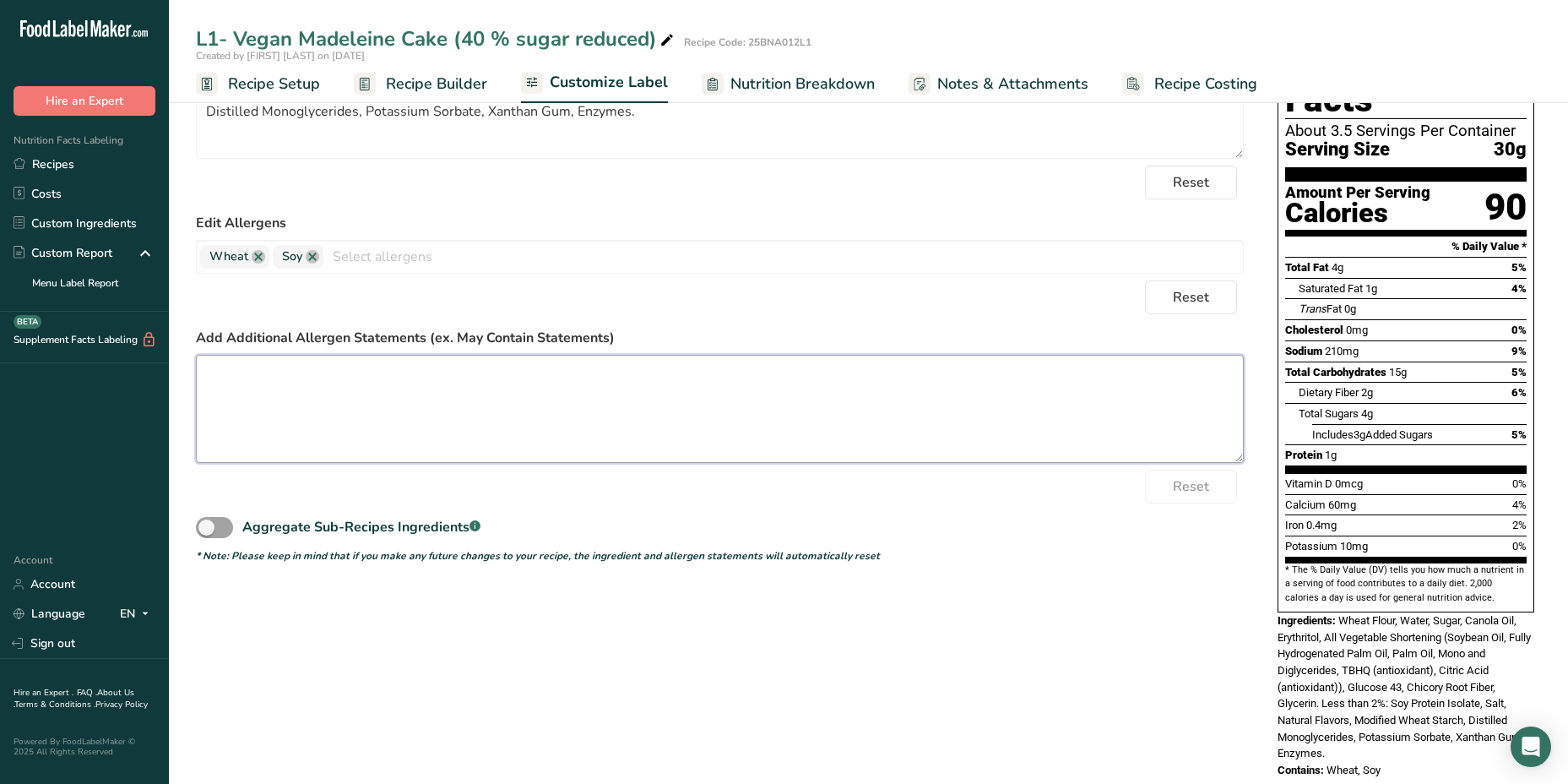 drag, startPoint x: 967, startPoint y: 449, endPoint x: 632, endPoint y: 358, distance: 347.13974 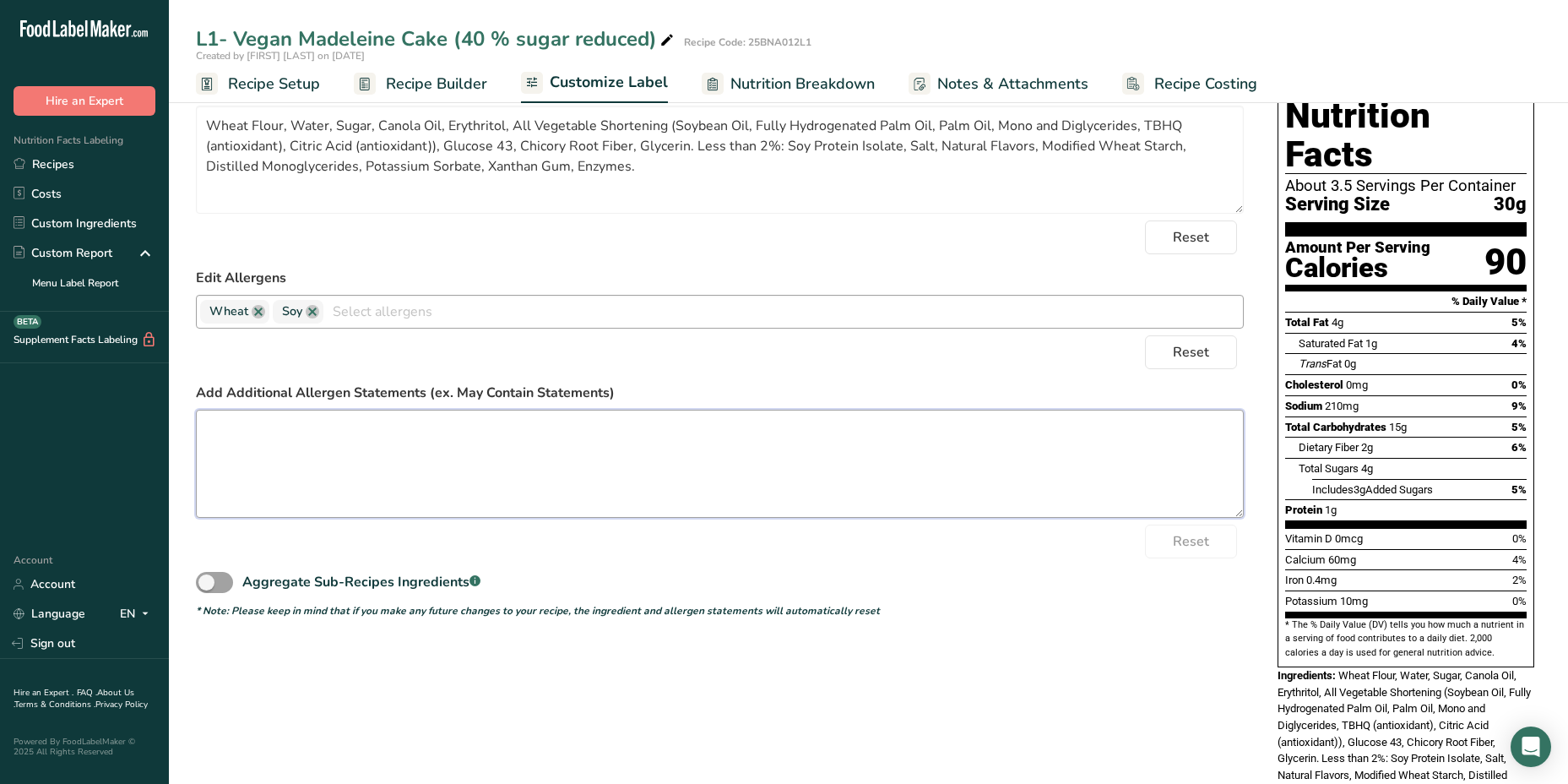 scroll, scrollTop: 23, scrollLeft: 0, axis: vertical 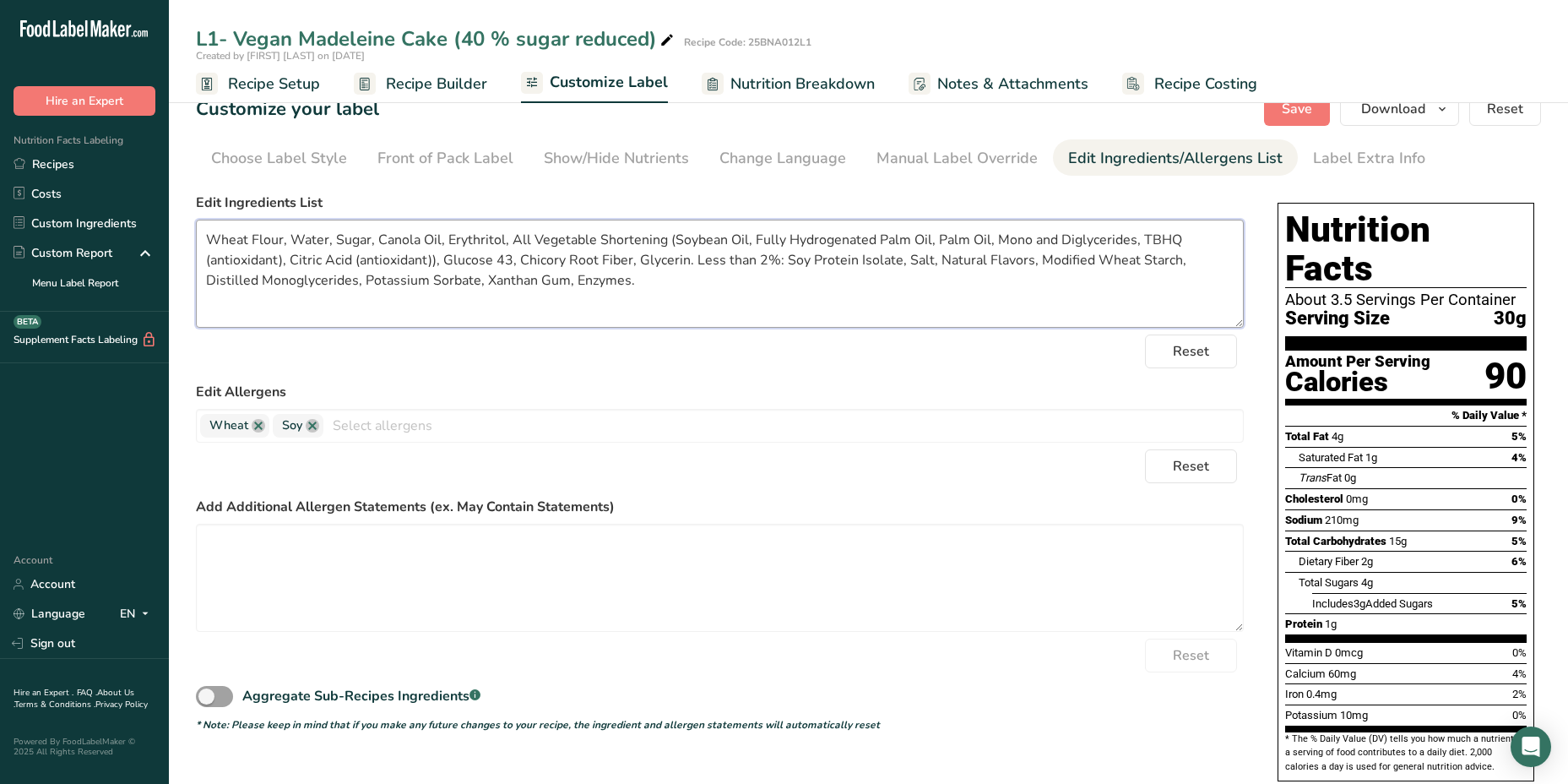 drag, startPoint x: 497, startPoint y: 259, endPoint x: 511, endPoint y: 259, distance: 14 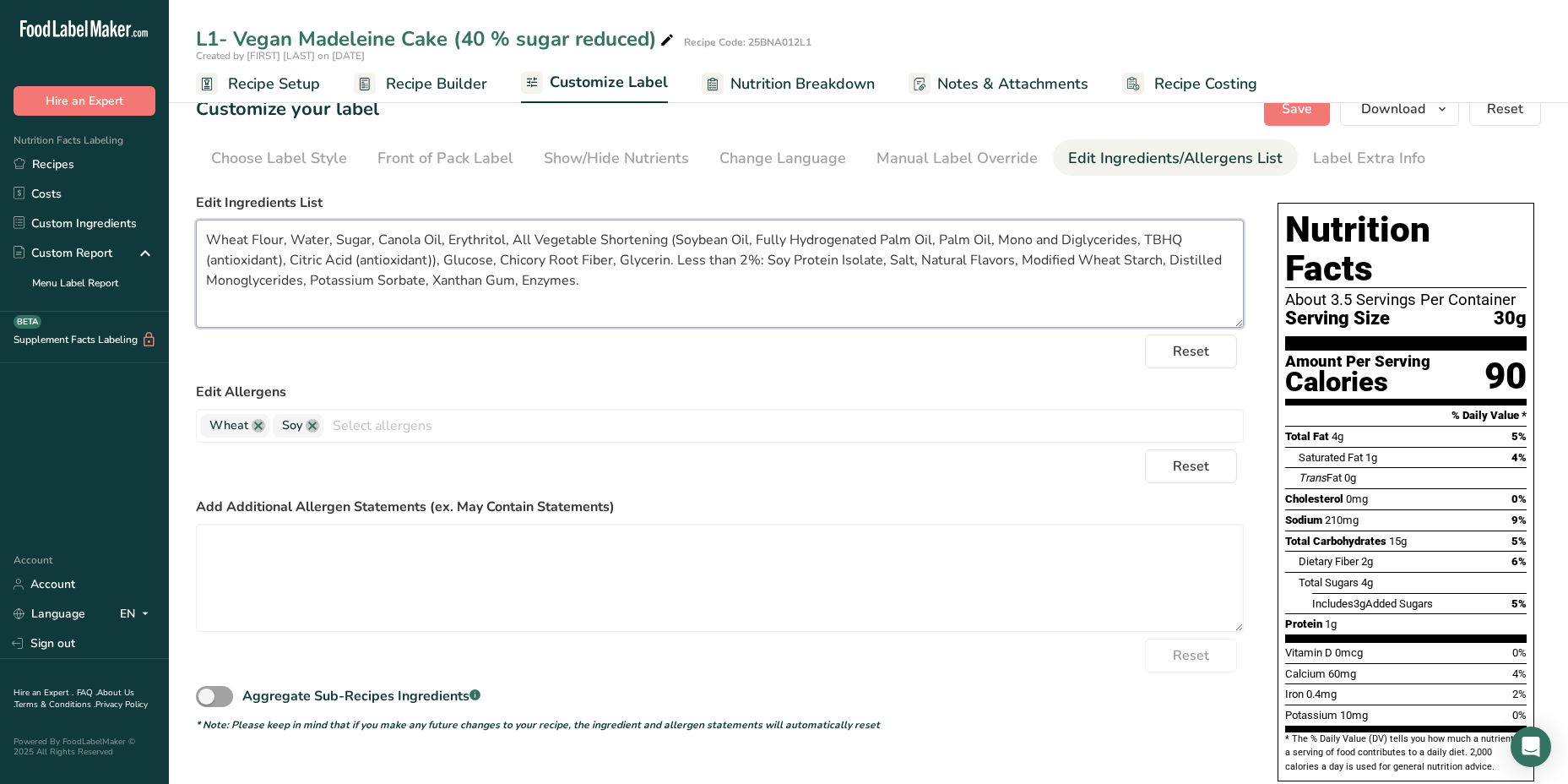 type on "Wheat Flour, Water, Sugar, Canola Oil, Erythritol, All Vegetable Shortening (Soybean Oil, Fully Hydrogenated Palm Oil, Palm Oil, Mono and Diglycerides, TBHQ (antioxidant), Citric Acid (antioxidant)), Glucose, Chicory Root Fiber, Glycerin. Less than 2%: Soy Protein Isolate, Salt, Natural Flavors, Modified Wheat Starch, Distilled Monoglycerides, Potassium Sorbate, Xanthan Gum, Enzymes." 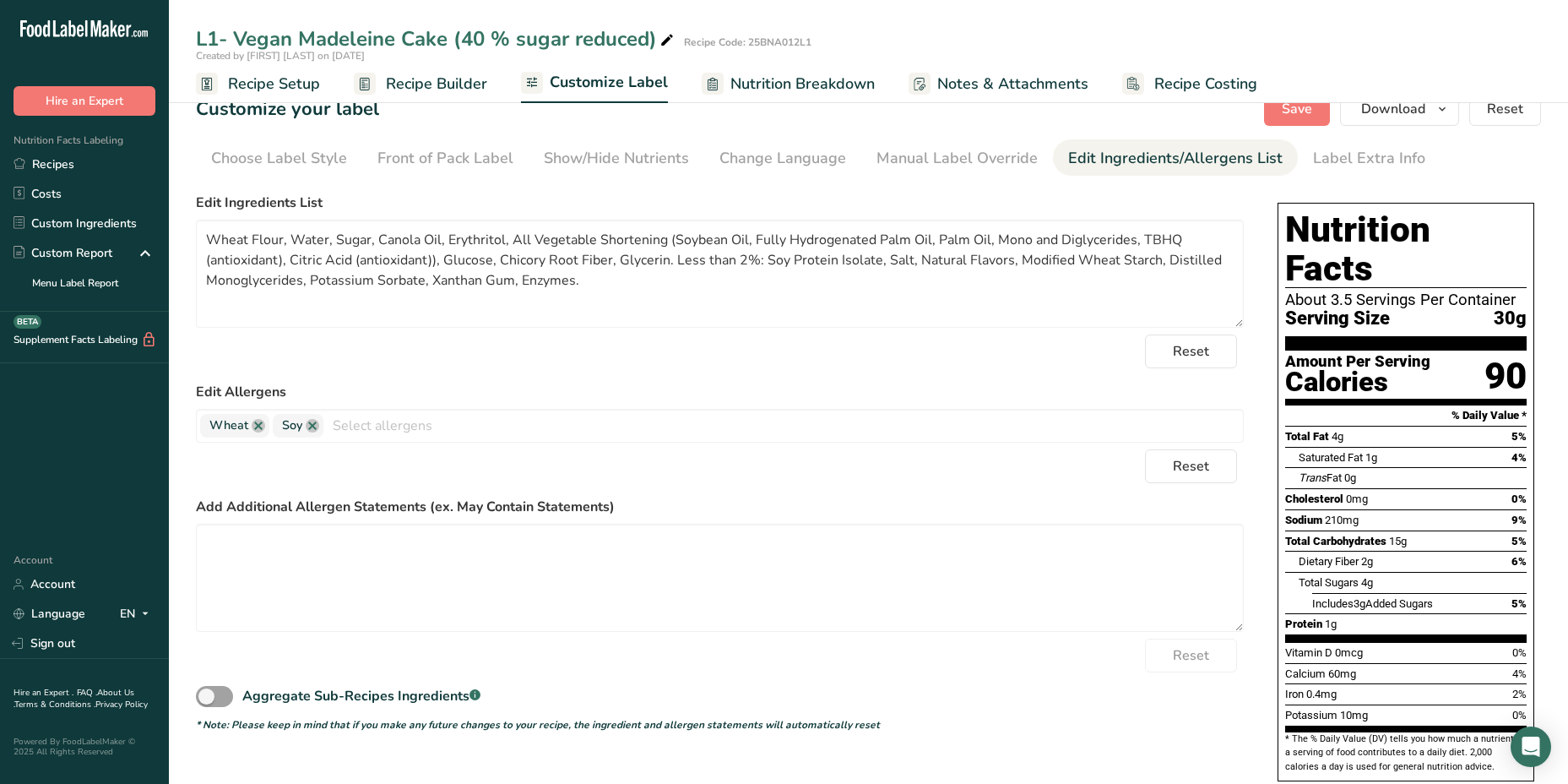 click on "Edit Ingredients List Wheat Flour, Water, Sugar, Canola Oil, Erythritol, All Vegetable Shortening (Soybean Oil, Fully Hydrogenated Palm Oil, Palm Oil, Mono and Diglycerides, TBHQ (antioxidant), Citric Acid (antioxidant)), Glucose, Chicory Root Fiber, Glycerin. Less than 2%: Soy Protein Isolate, Salt, Natural Flavors, Modified Wheat Starch, Distilled Monoglycerides, Potassium Sorbate, Xanthan Gum, Enzymes.
Reset
Edit Allergens
Wheat
Soy
Tree Nuts
Milk
Eggs
Fish
Peanuts
Sesame
Crustaceans
Sulphites
Celery
Mustard
Lupins
Mollusks
Gluten
Almond
Beech nut
Brazil nut
Butternut
Cashew" at bounding box center (719, 462) 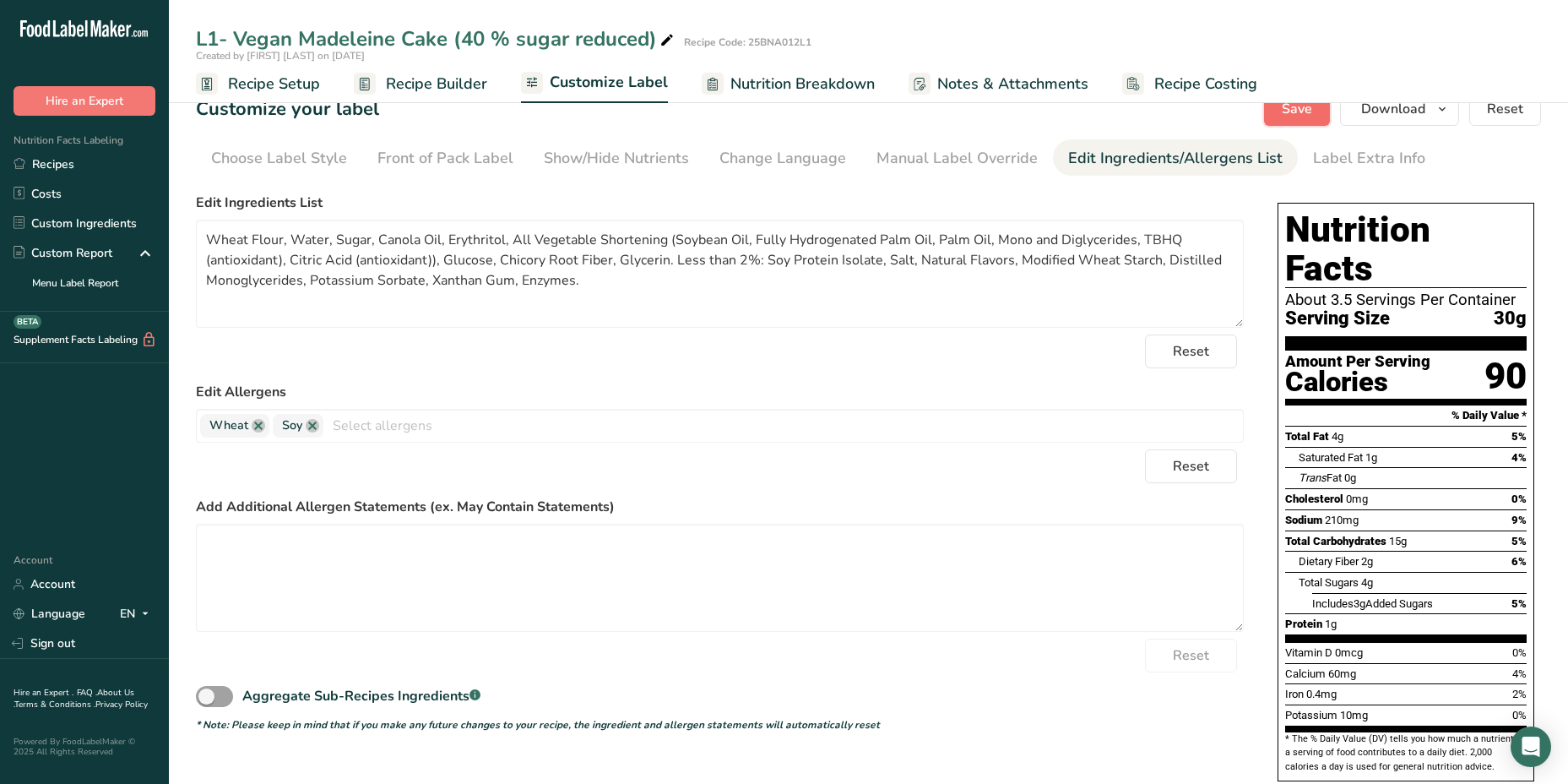 click on "Save" at bounding box center (1297, 109) 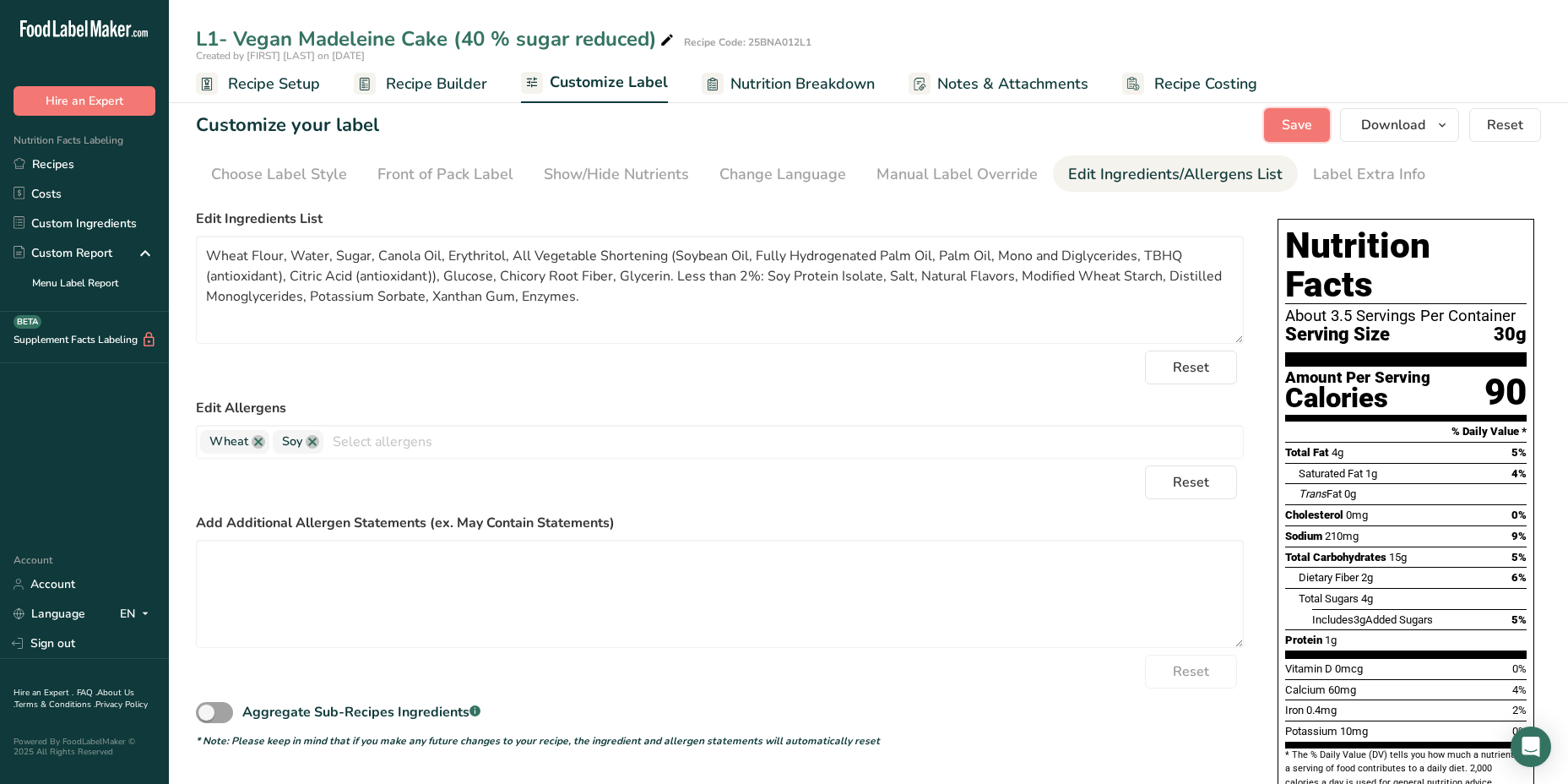 scroll, scrollTop: 0, scrollLeft: 0, axis: both 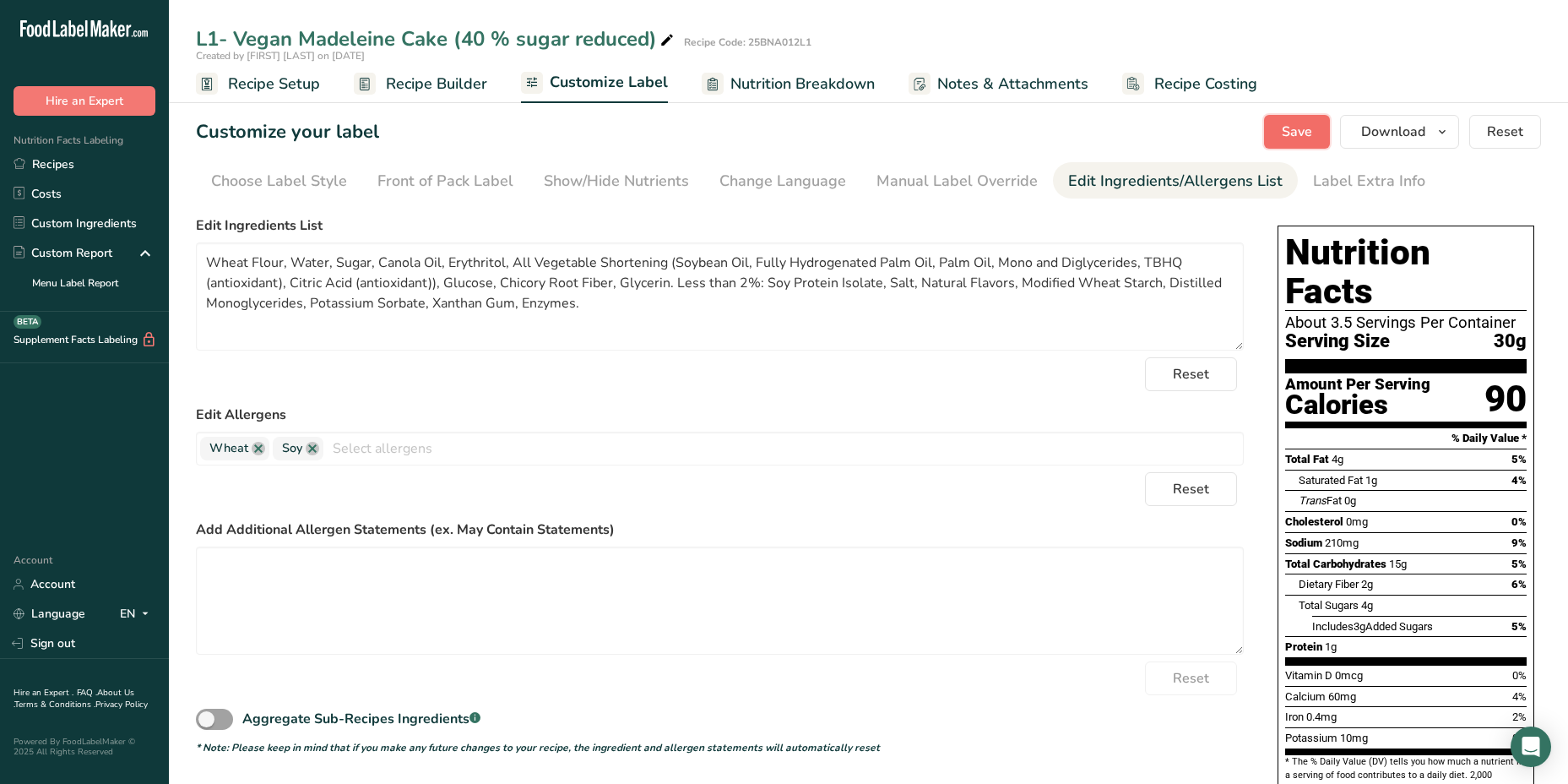 click on "Save" at bounding box center (1297, 132) 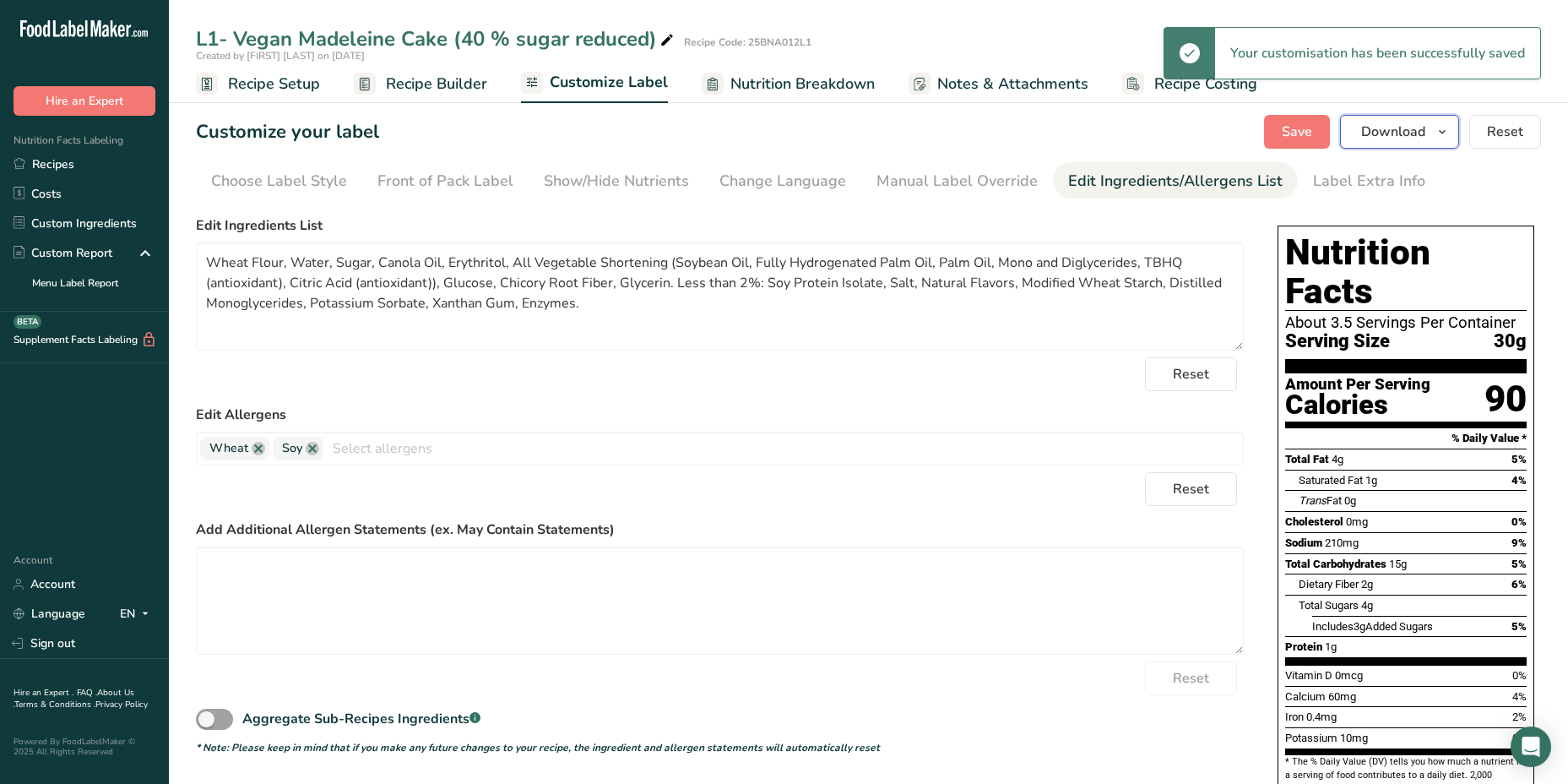 click on "Download" at bounding box center (1393, 132) 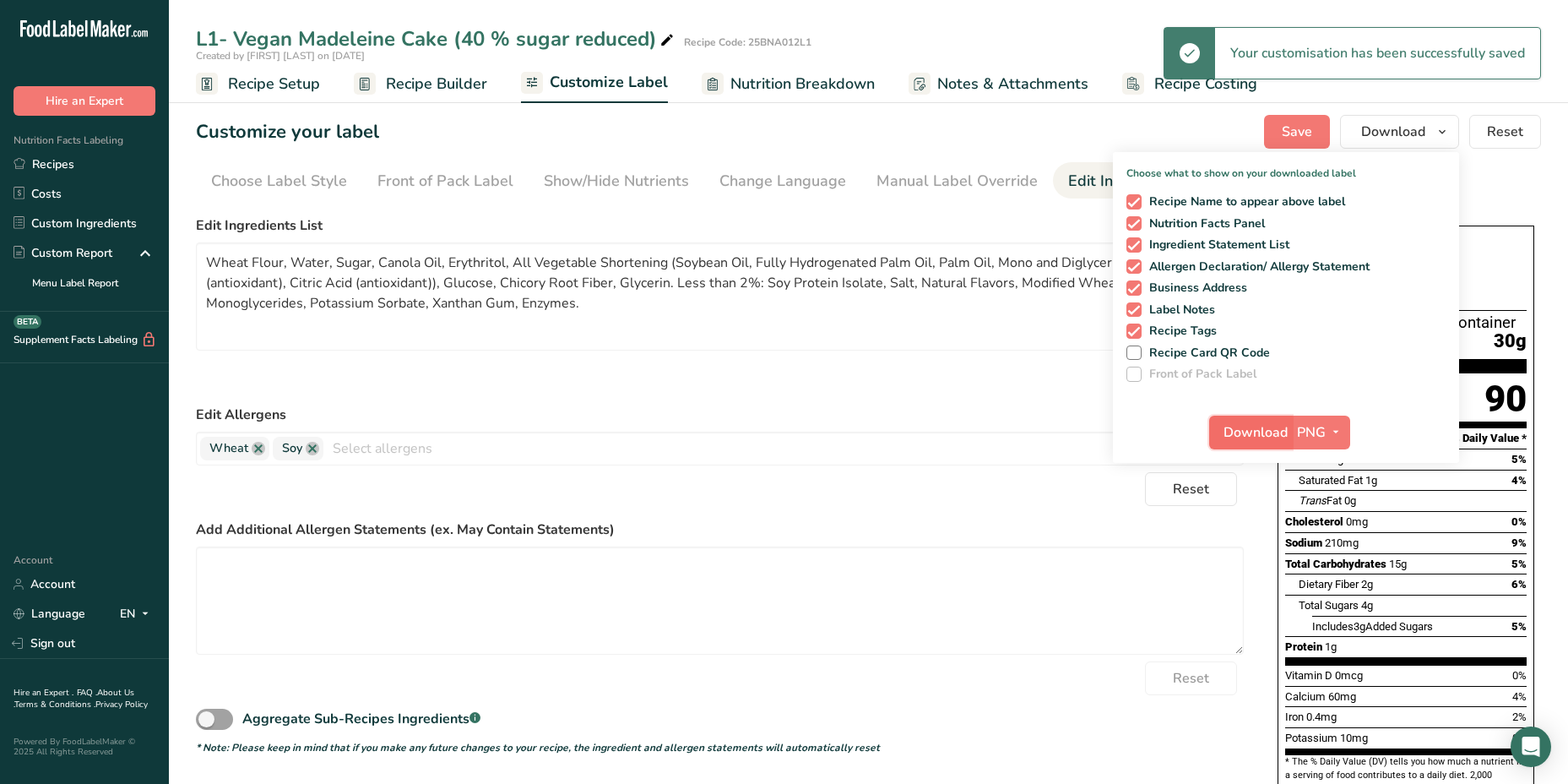 click on "Download" at bounding box center [1256, 433] 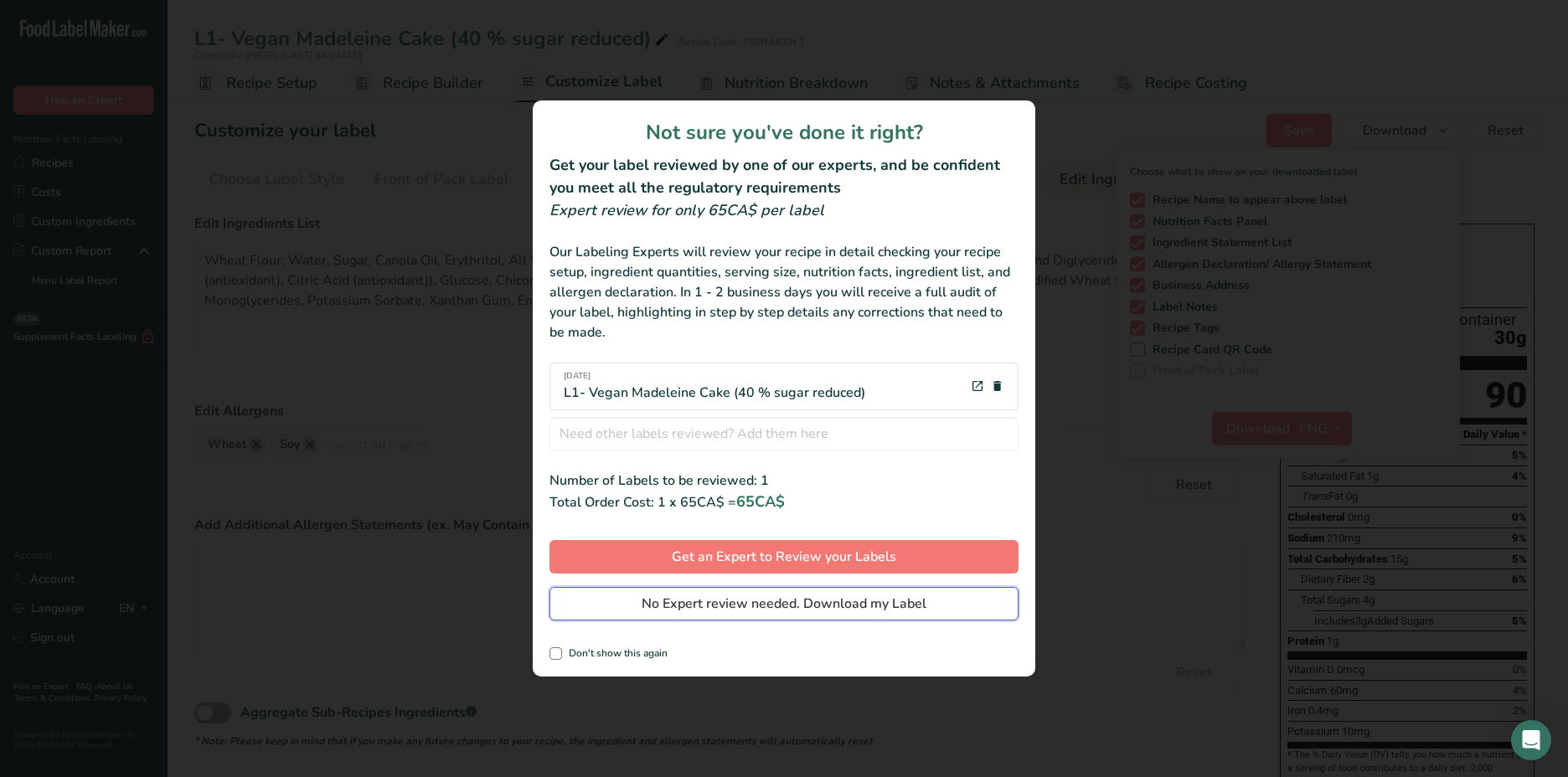 click on "No Expert review needed. Download my Label" at bounding box center (784, 604) 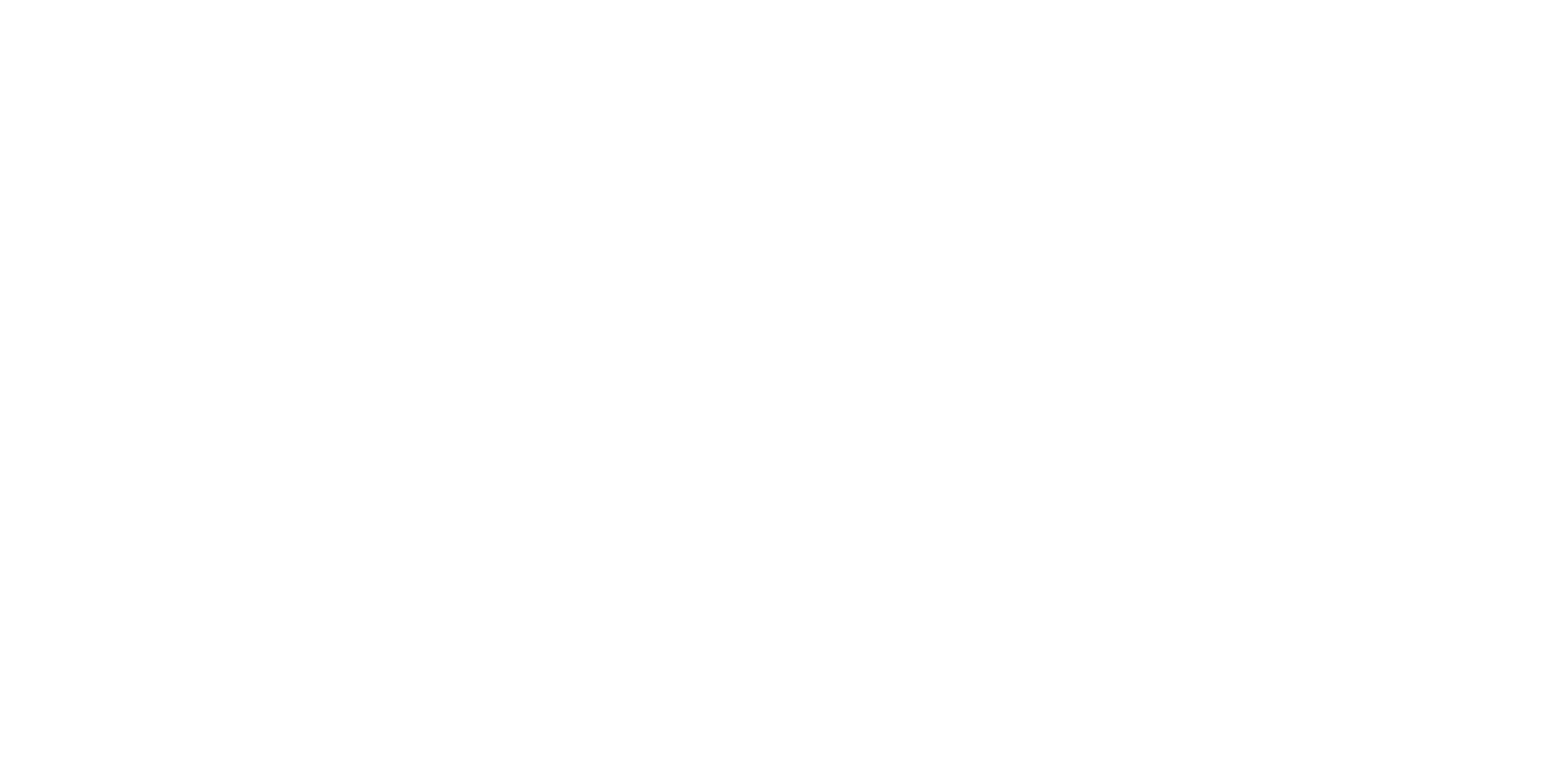 scroll, scrollTop: 0, scrollLeft: 0, axis: both 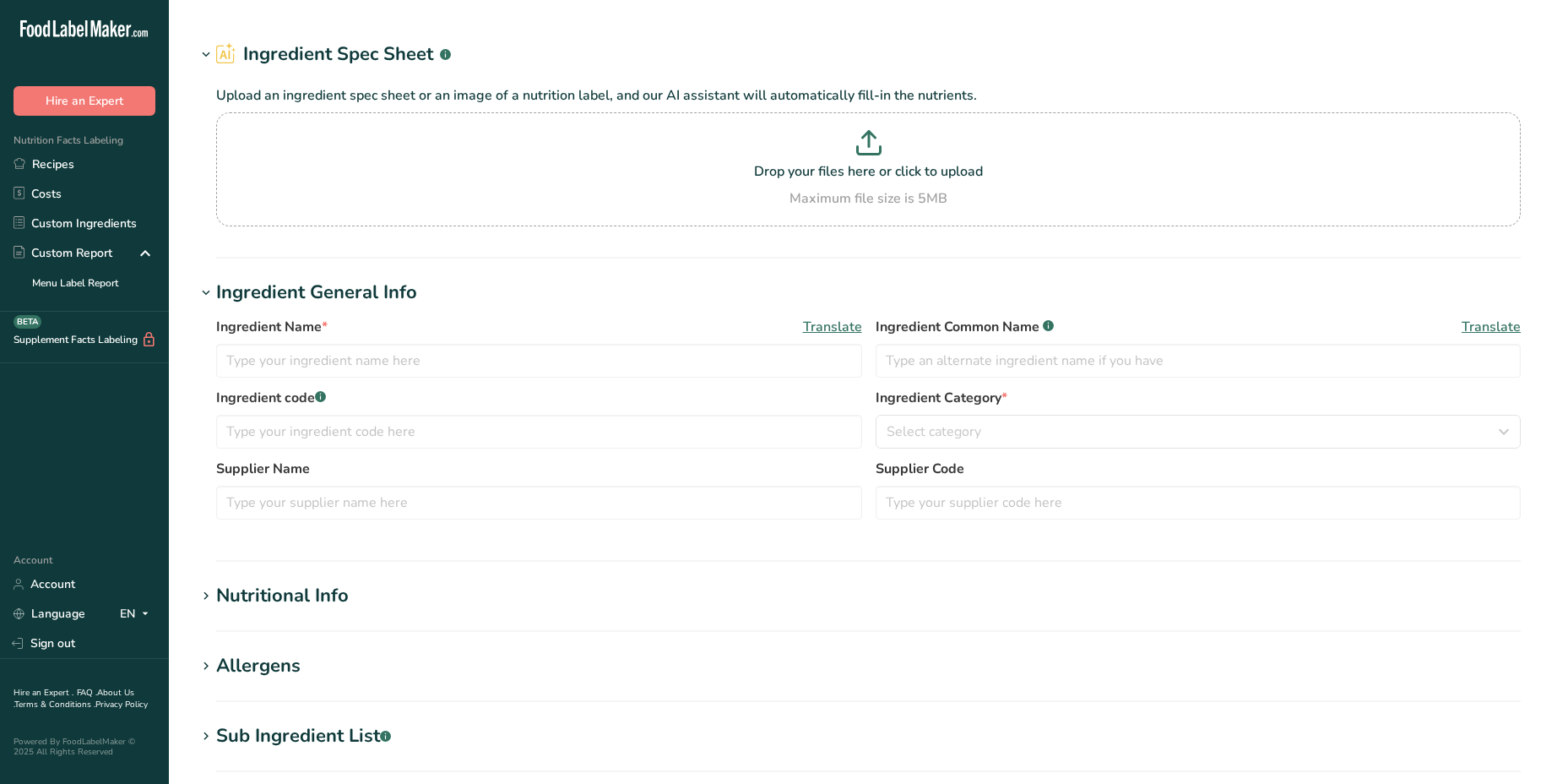 type on "Purepro Soy 90F-GX" 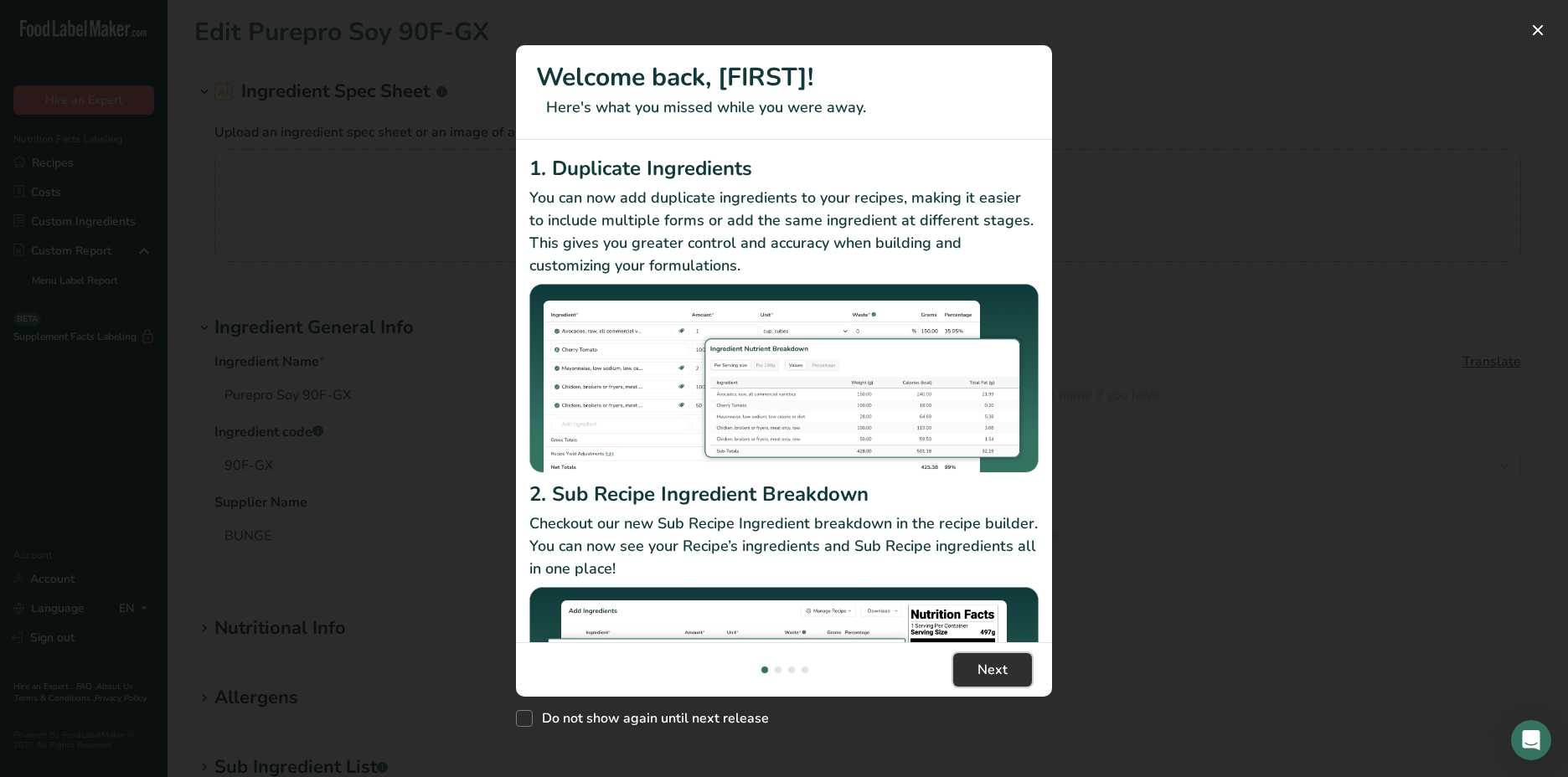 click on "Welcome back, [FIRST]!
Here's what you missed while you were away.
1. Duplicate Ingredients
You can now add duplicate ingredients to your recipes, making it easier to include multiple forms or add the same ingredient at different stages. This gives you greater control and accuracy when building and customizing your formulations.
2. Sub Recipe Ingredient Breakdown
Checkout our new Sub Recipe Ingredient breakdown in the recipe builder. You can now see your Recipe’s ingredients and Sub Recipe ingredients all in one place!
3. Density Conversions
You can now add your ingredient and recipe densities to be able to convert any volumetric unit into weight. This gives you the most flexibility while ensuring accuracy in all your label calculations.
4. Spanish Translation
5. Canadian Front Of Pack Labelling" at bounding box center (784, 371) 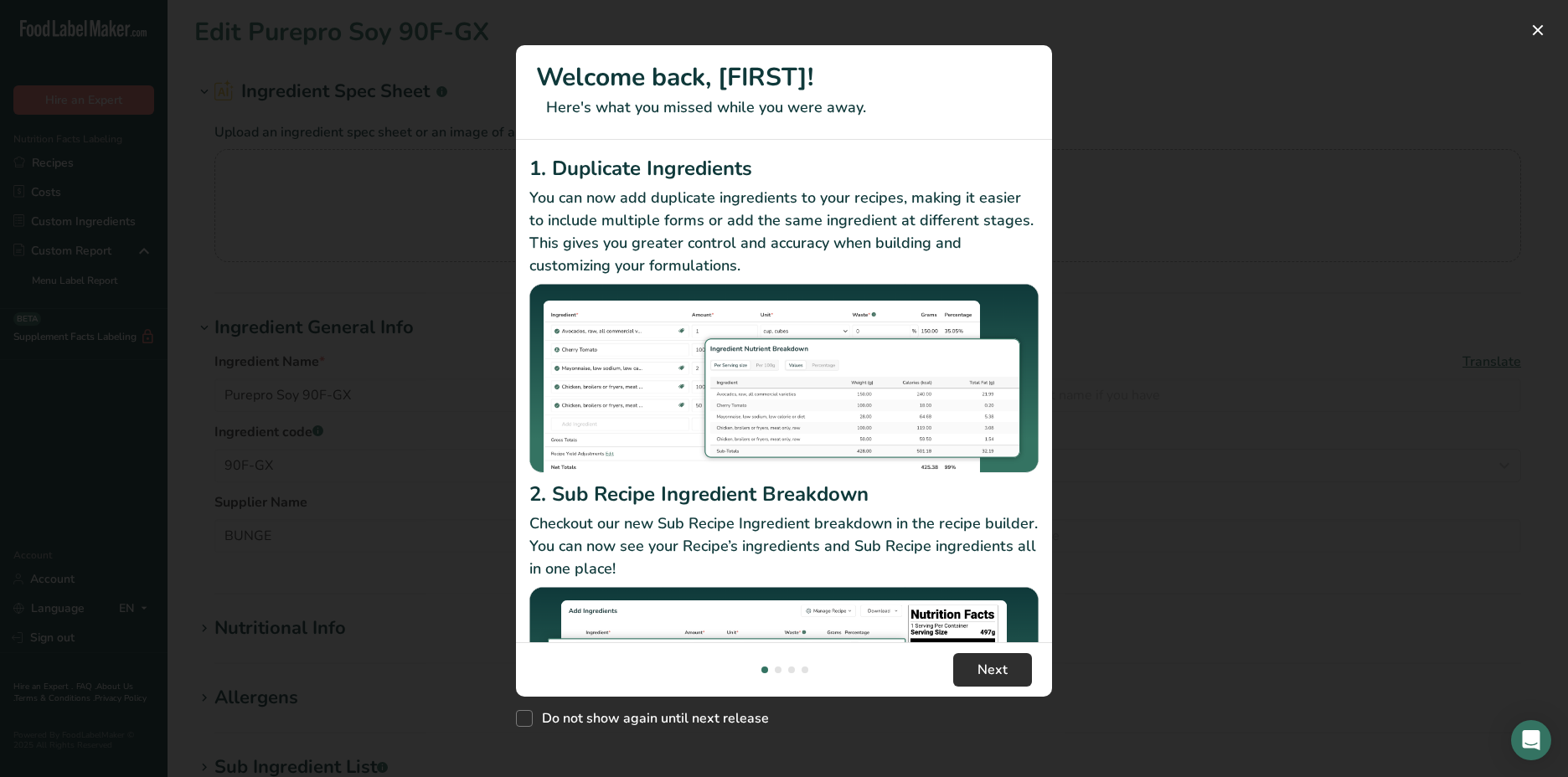click on "Checkout our new Sub Recipe Ingredient breakdown in the recipe builder. You can now see your Recipe’s ingredients and Sub Recipe ingredients all in one place!" at bounding box center [784, 546] 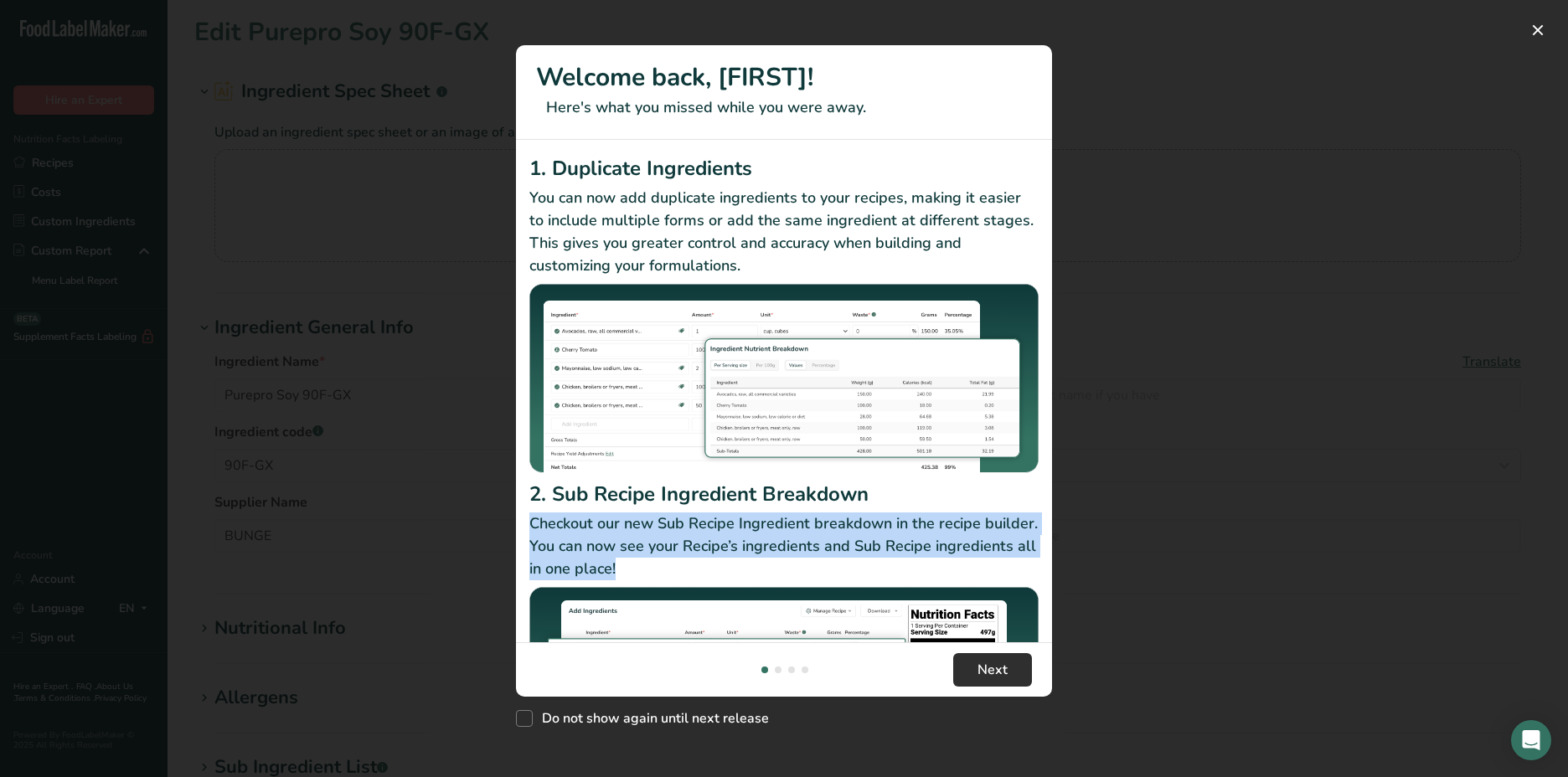click on "Checkout our new Sub Recipe Ingredient breakdown in the recipe builder. You can now see your Recipe’s ingredients and Sub Recipe ingredients all in one place!" at bounding box center [784, 546] 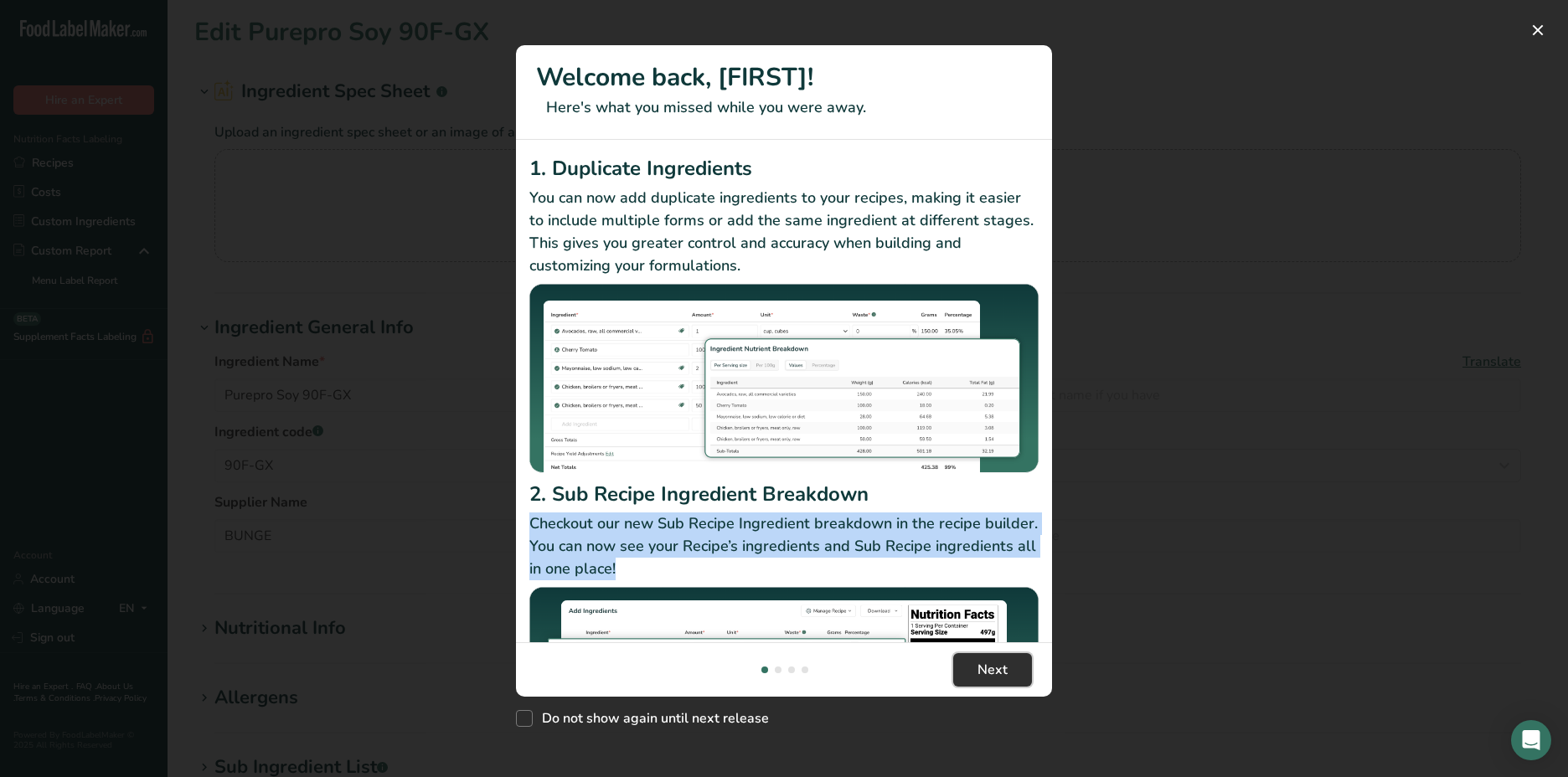 drag, startPoint x: 995, startPoint y: 570, endPoint x: 998, endPoint y: 672, distance: 102.0441 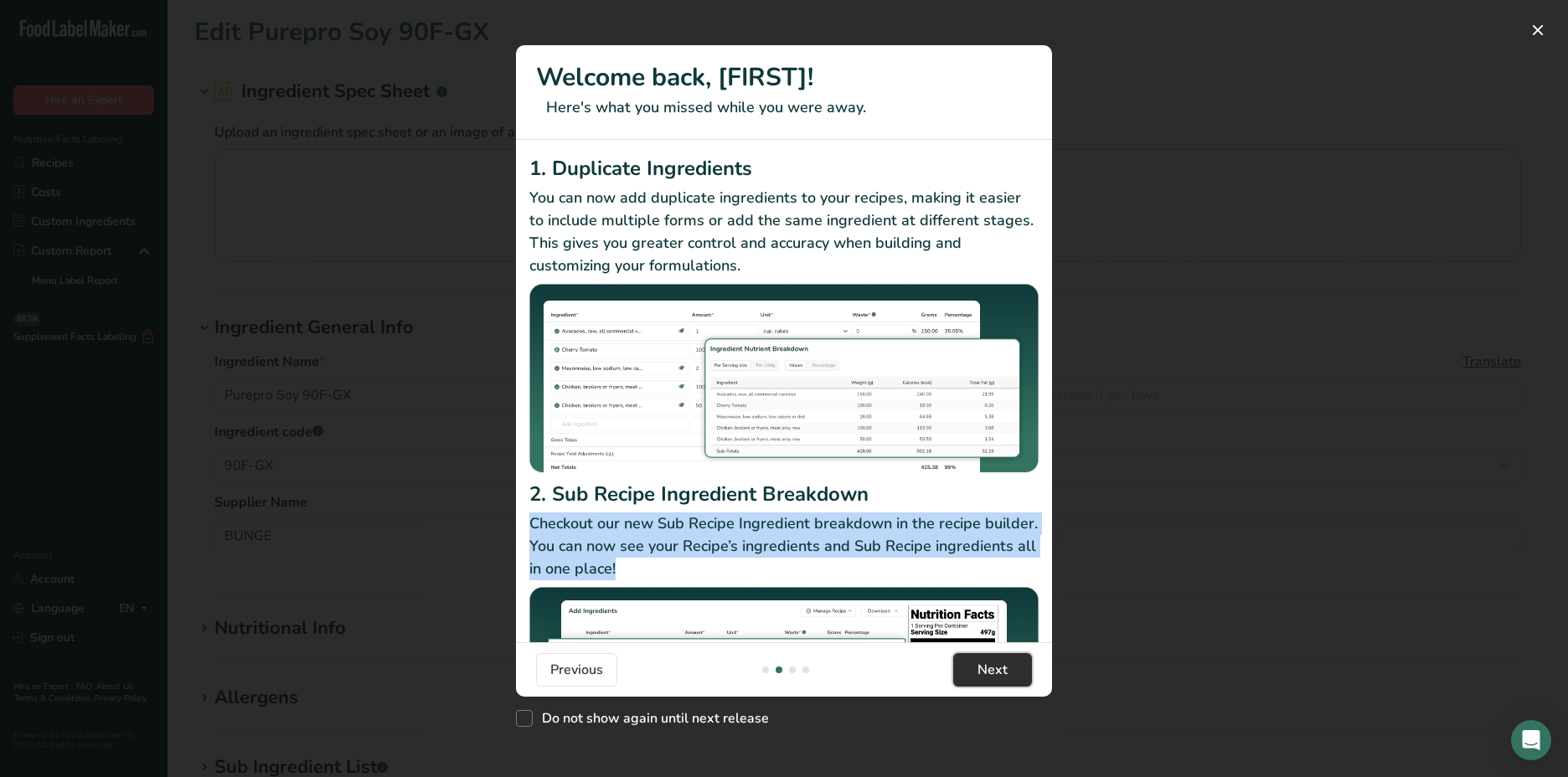 click on "Next" at bounding box center (993, 670) 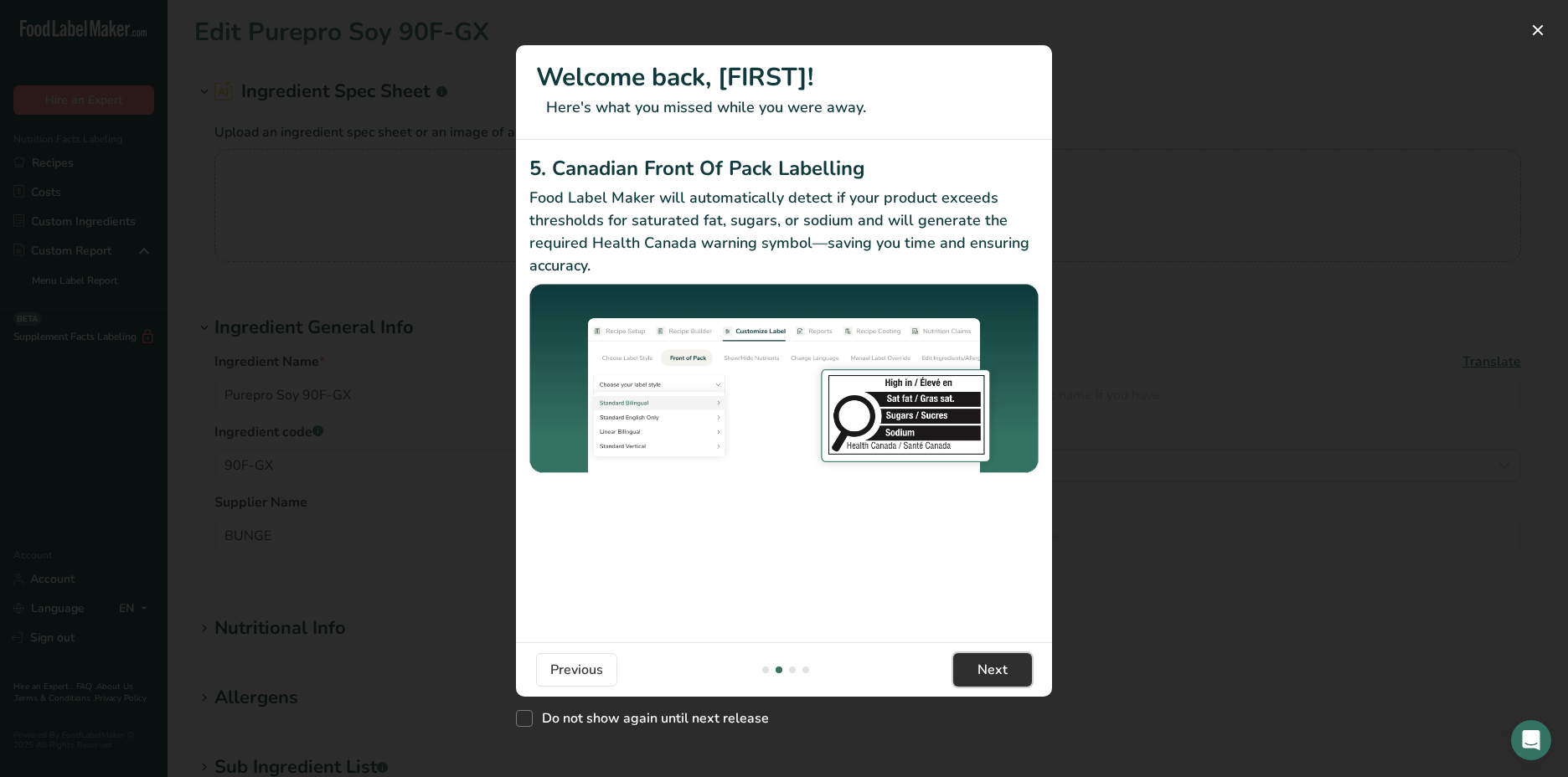 click on "Next" at bounding box center [993, 670] 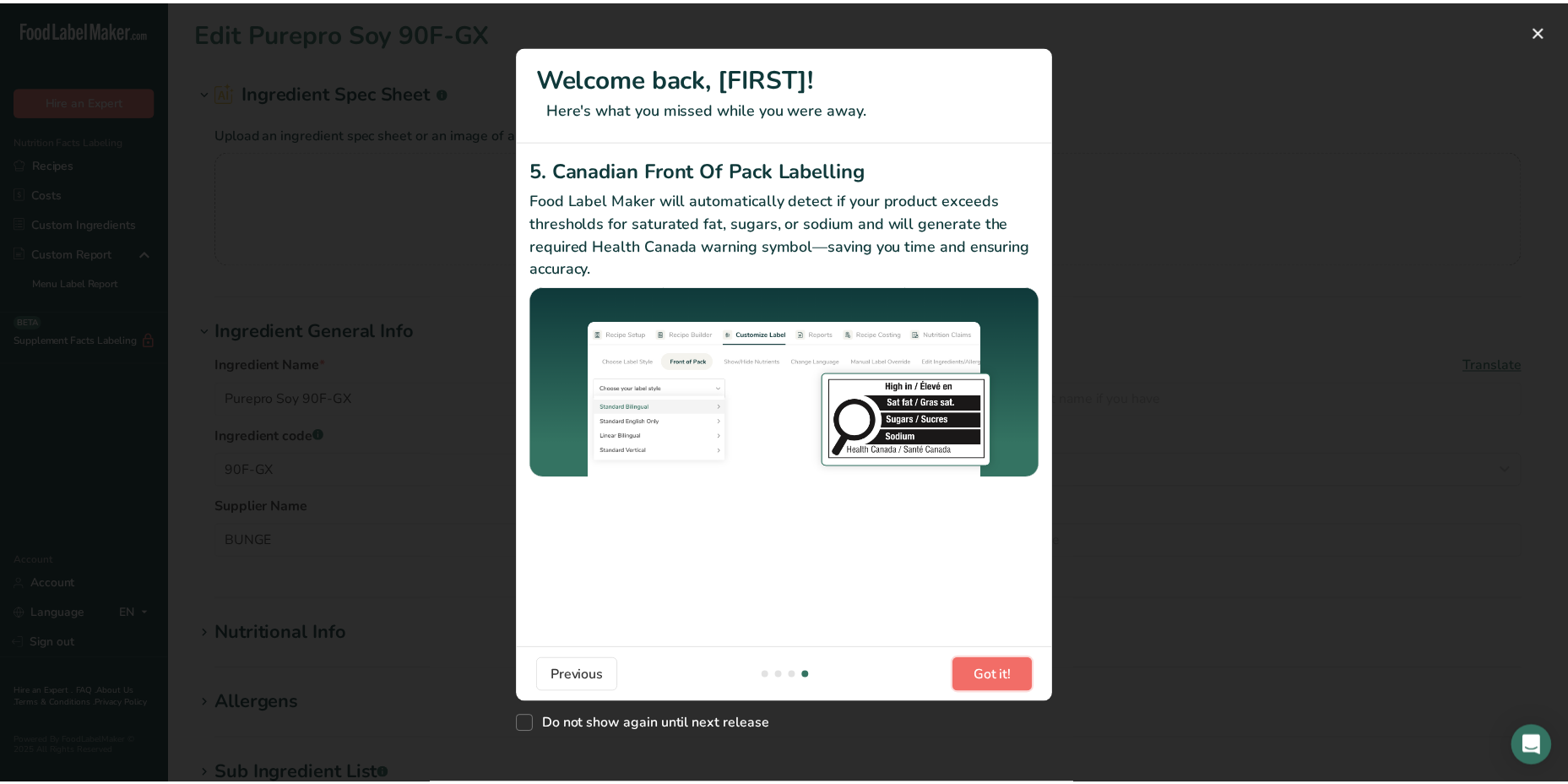 scroll, scrollTop: 0, scrollLeft: 1609, axis: horizontal 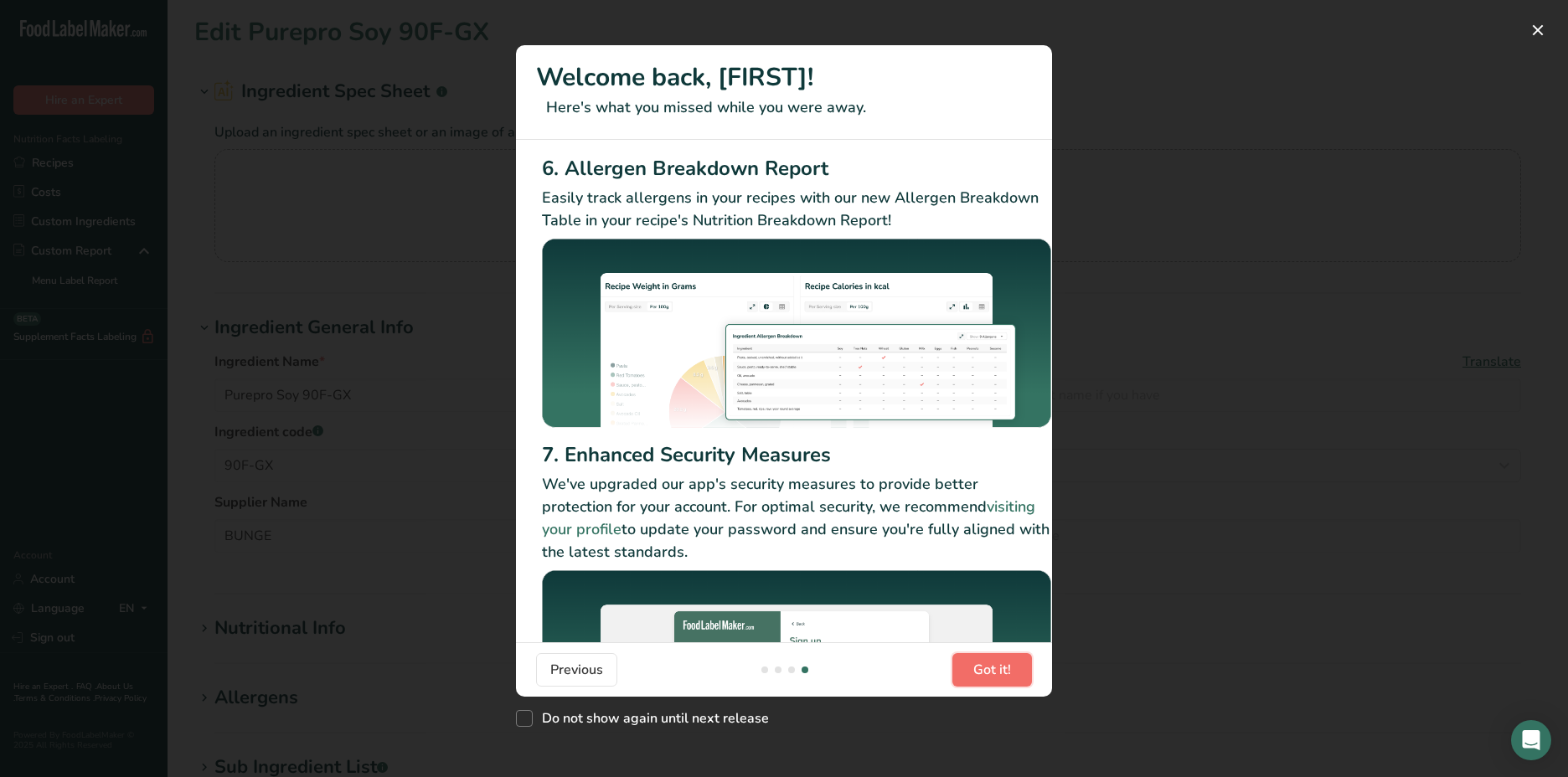 click on "Got it!" at bounding box center (992, 670) 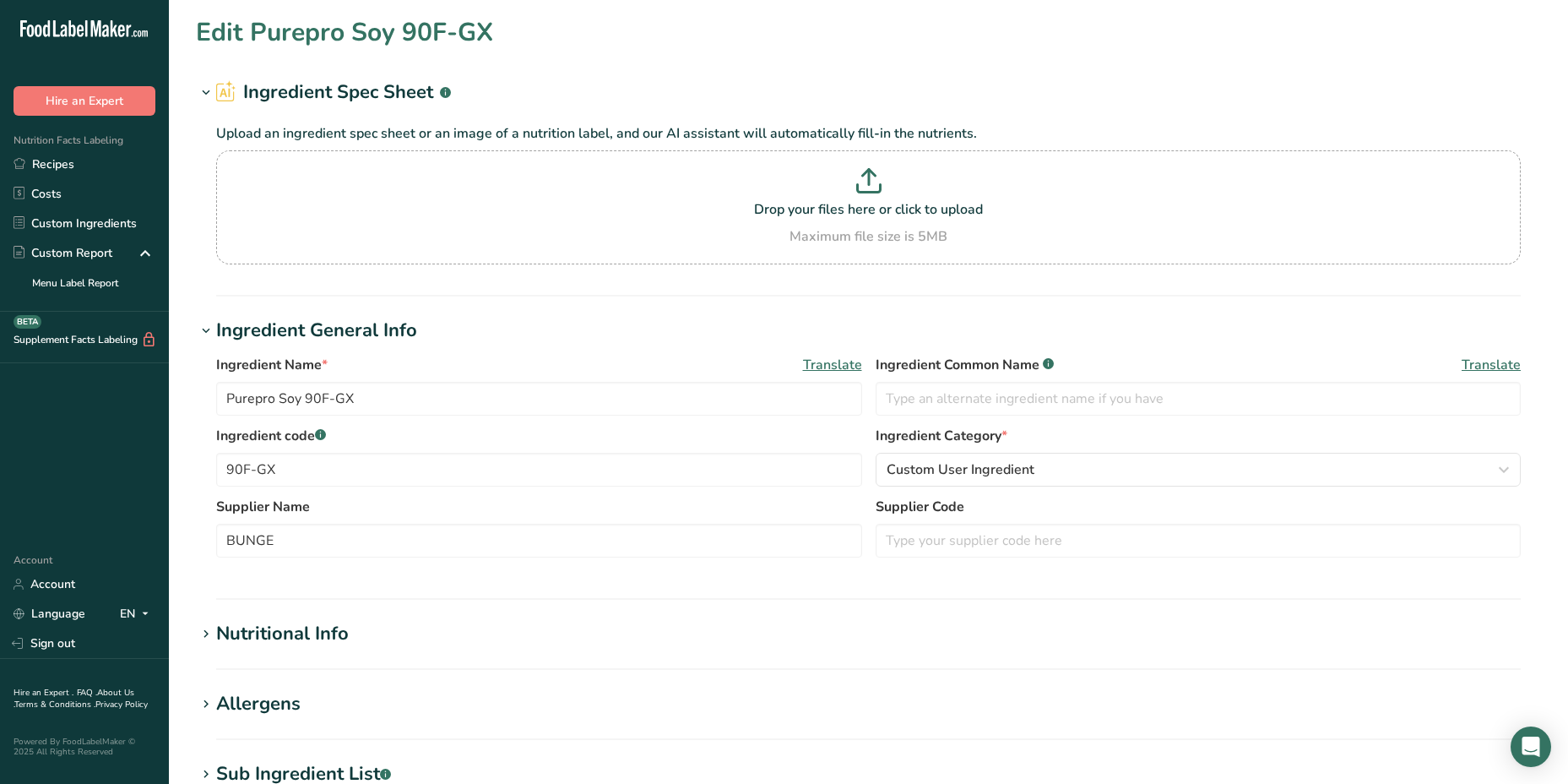 scroll, scrollTop: 84, scrollLeft: 0, axis: vertical 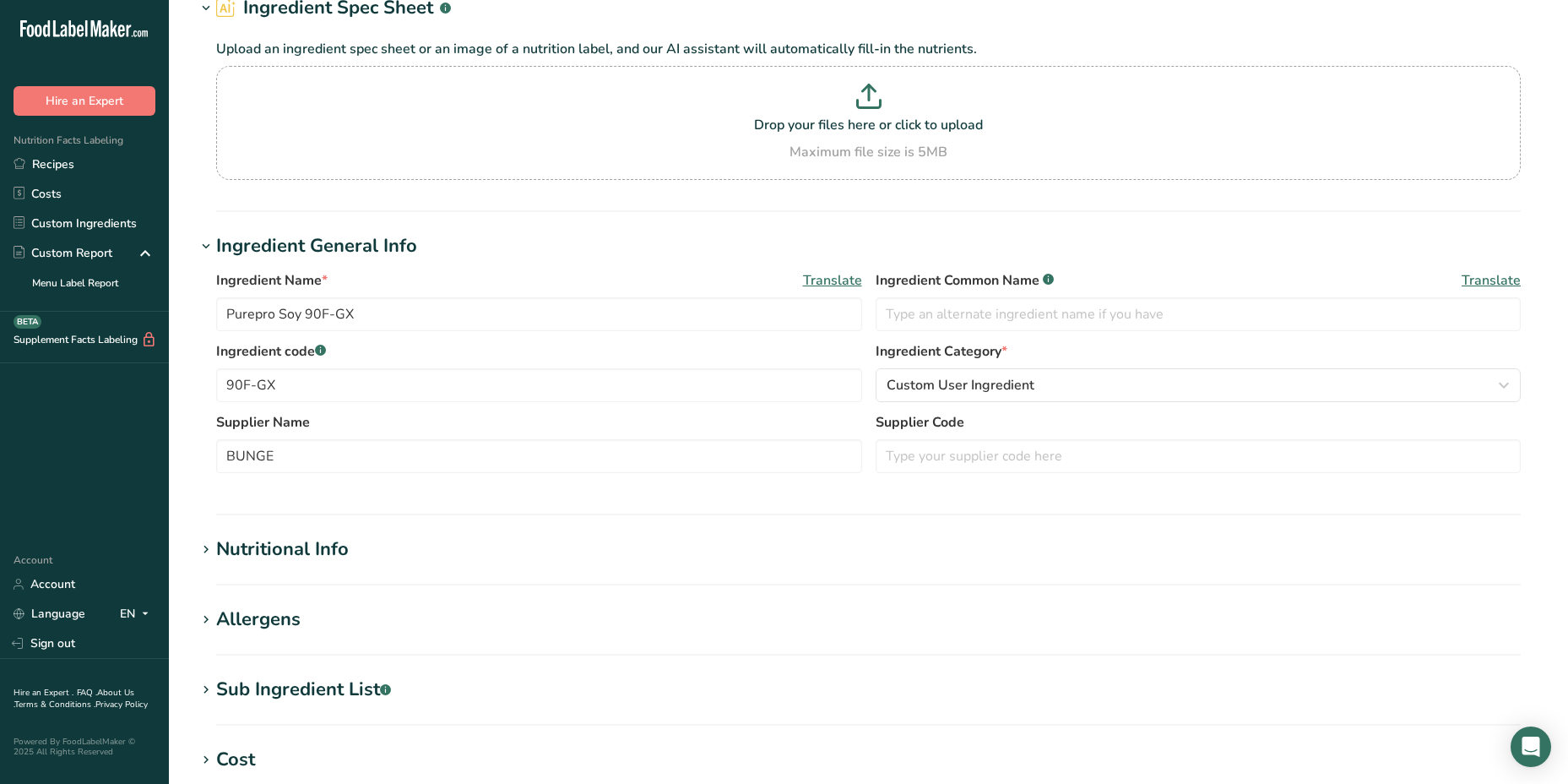 click on "Nutritional Info" at bounding box center [282, 549] 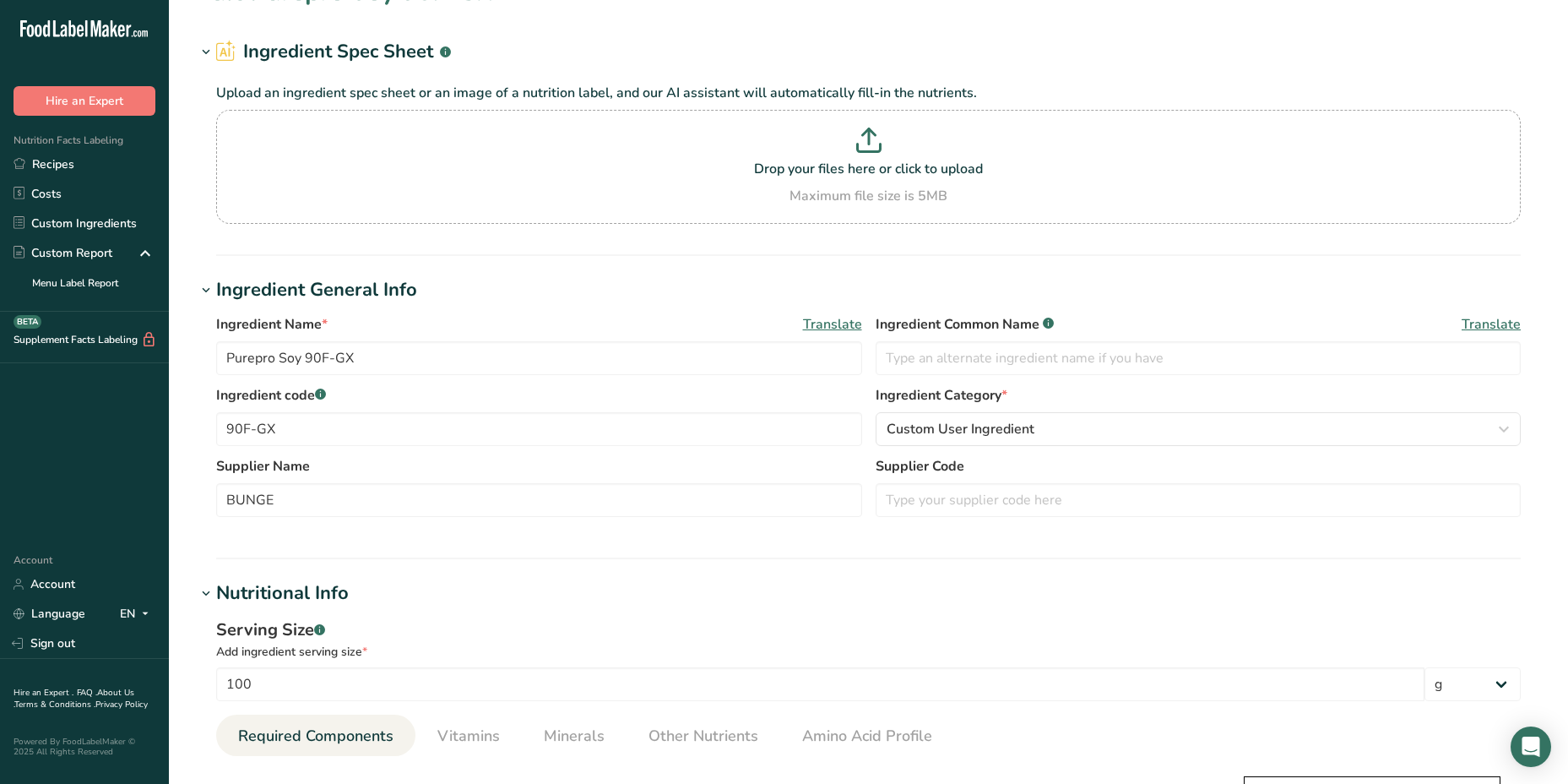 scroll, scrollTop: 0, scrollLeft: 0, axis: both 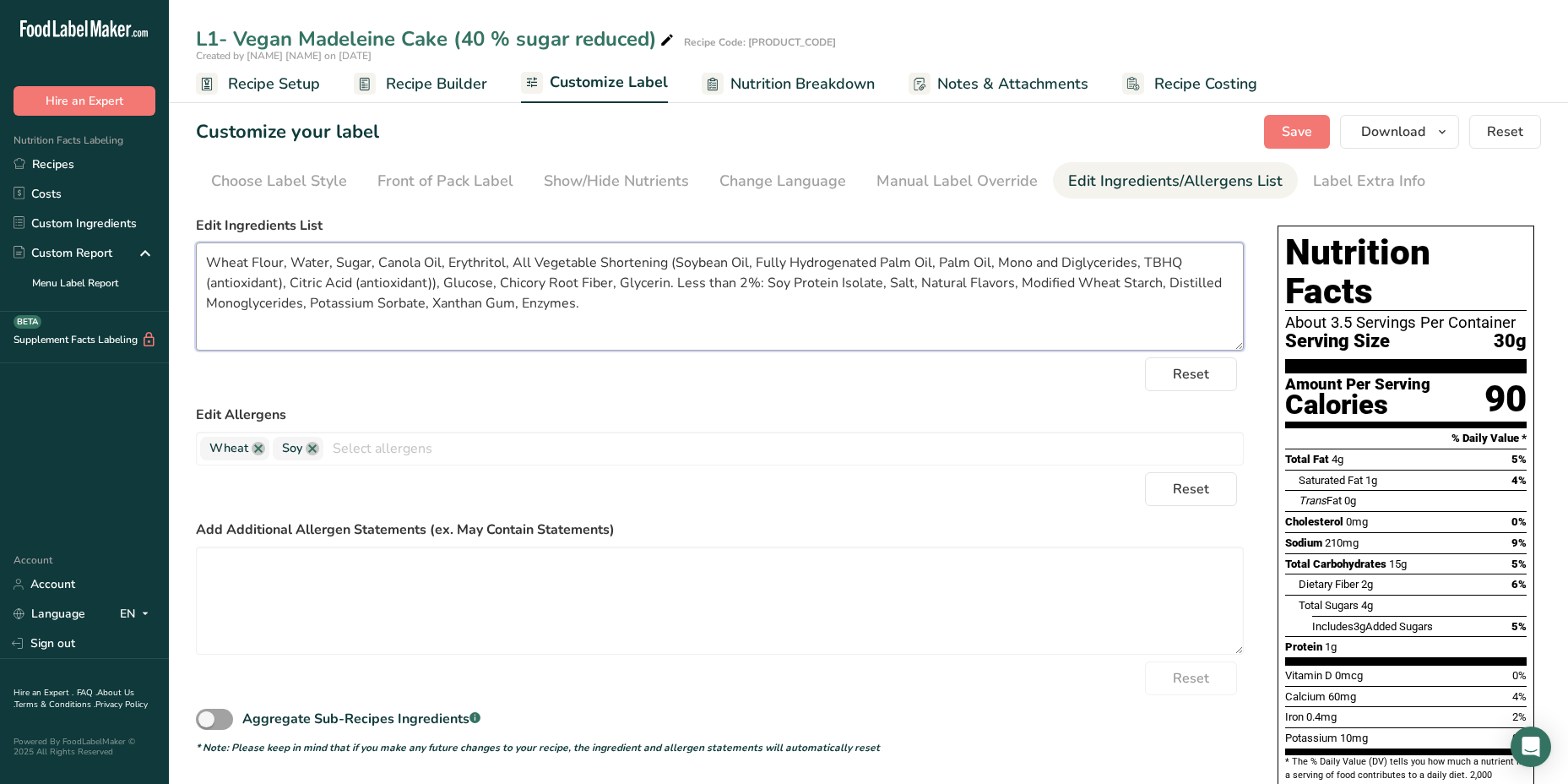 drag, startPoint x: 369, startPoint y: 261, endPoint x: 370, endPoint y: 275, distance: 14.035669 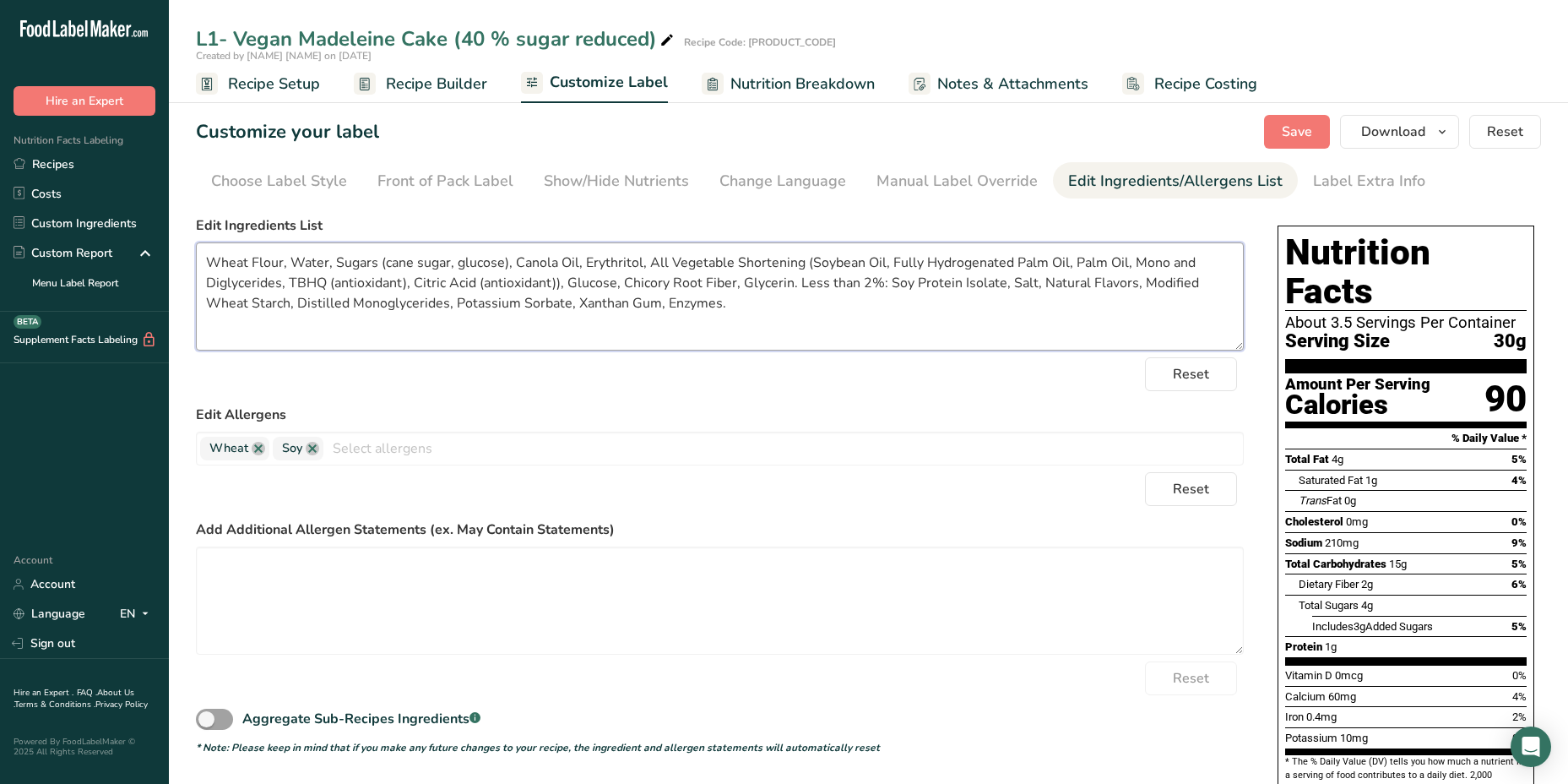 click on "Wheat Flour, Water, Sugars (cane sugar, glucose), Canola Oil, Erythritol, All Vegetable Shortening (Soybean Oil, Fully Hydrogenated Palm Oil, Palm Oil, Mono and Diglycerides, TBHQ (antioxidant), Citric Acid (antioxidant)), Glucose, Chicory Root Fiber, Glycerin. Less than 2%: Soy Protein Isolate, Salt, Natural Flavors, Modified Wheat Starch, Distilled Monoglycerides, Potassium Sorbate, Xanthan Gum, Enzymes." at bounding box center (719, 297) 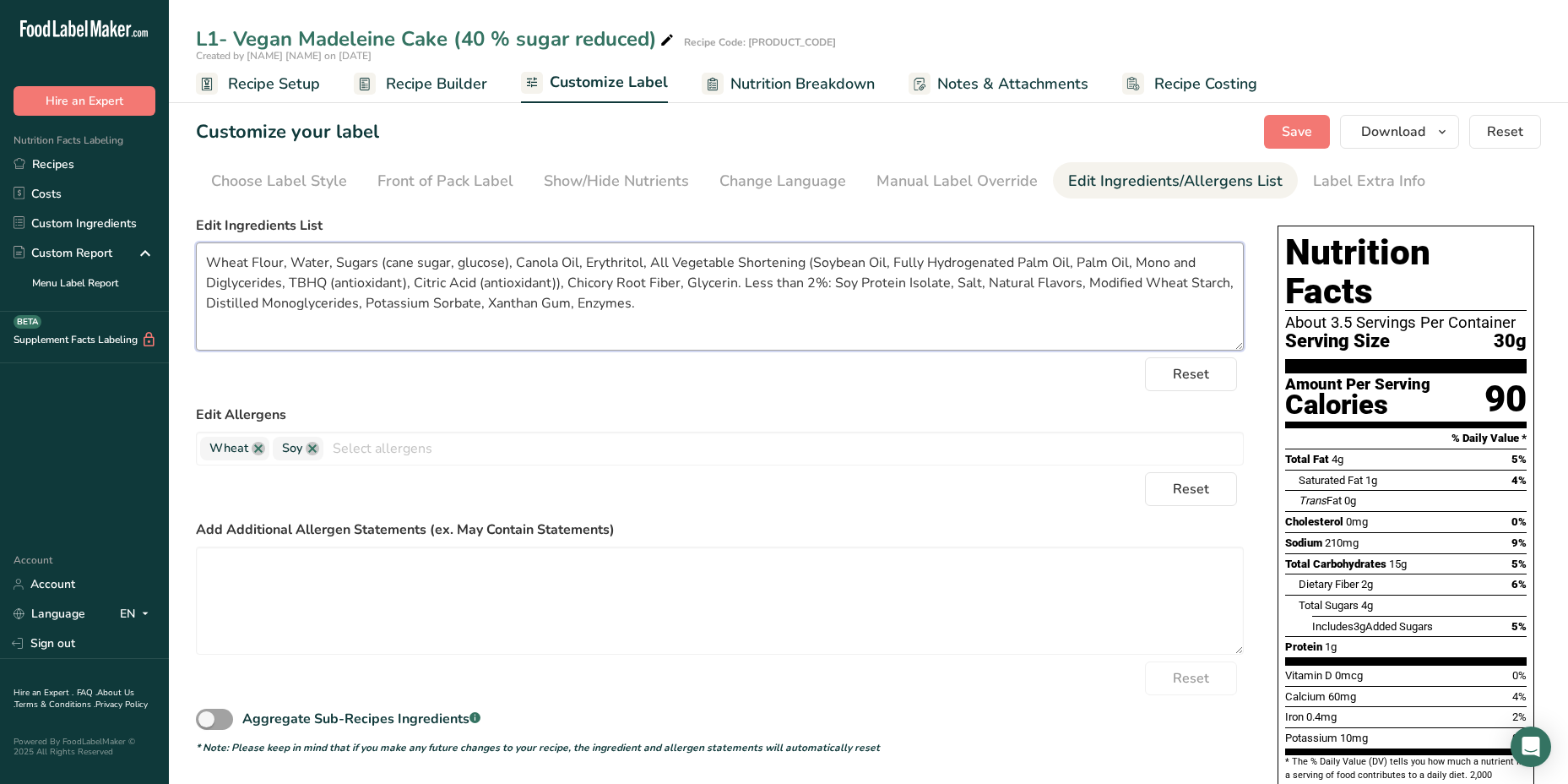 type on "Wheat Flour, Water, Sugars (cane sugar, glucose), Canola Oil, Erythritol, All Vegetable Shortening (Soybean Oil, Fully Hydrogenated Palm Oil, Palm Oil, Mono and Diglycerides, TBHQ (antioxidant), Citric Acid (antioxidant)), Chicory Root Fiber, Glycerin. Less than 2%: Soy Protein Isolate, Salt, Natural Flavors, Modified Wheat Starch, Distilled Monoglycerides, Potassium Sorbate, Xanthan Gum, Enzymes." 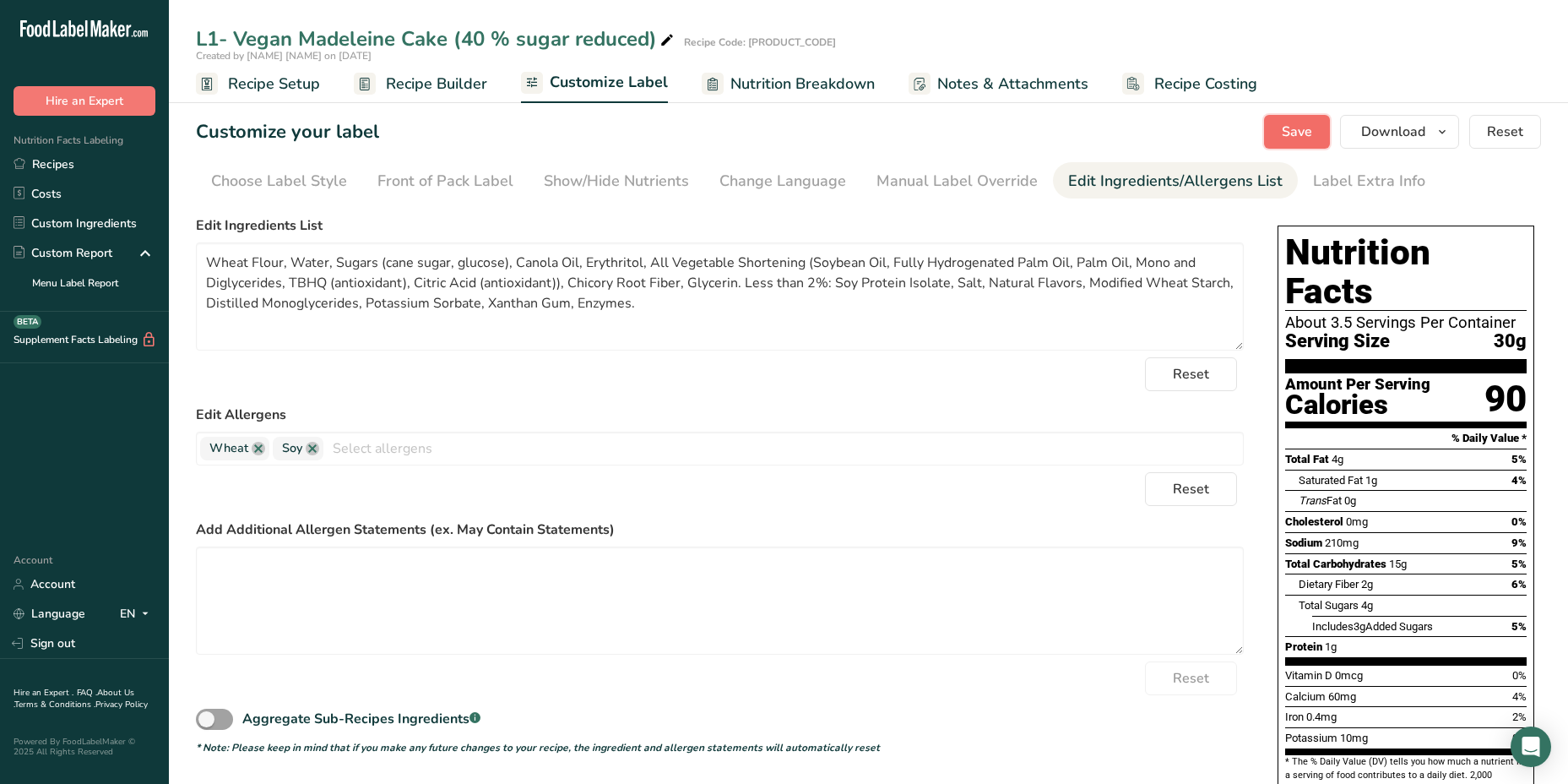 click on "Save" at bounding box center (1297, 132) 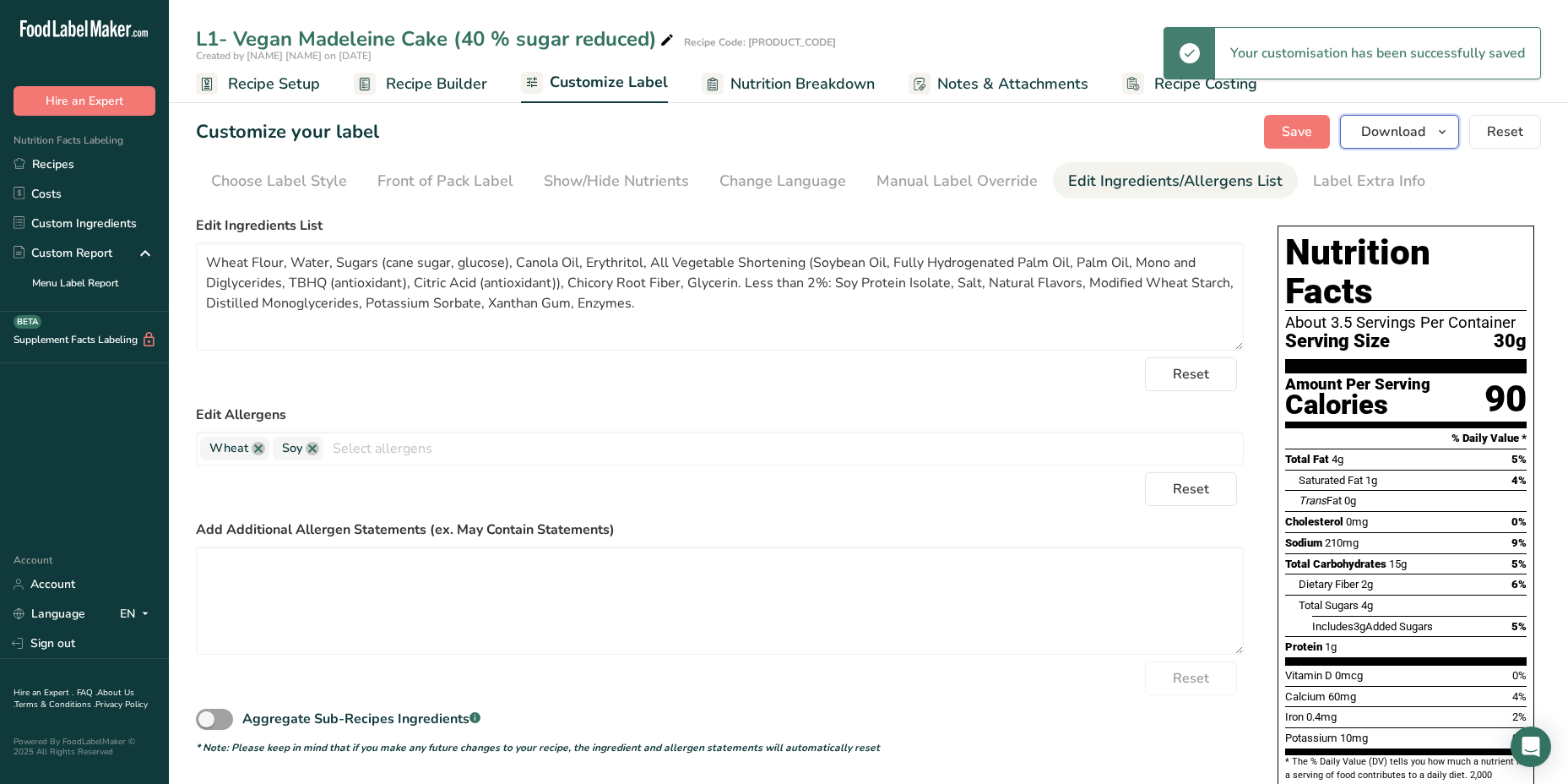 click on "Download" at bounding box center (1393, 132) 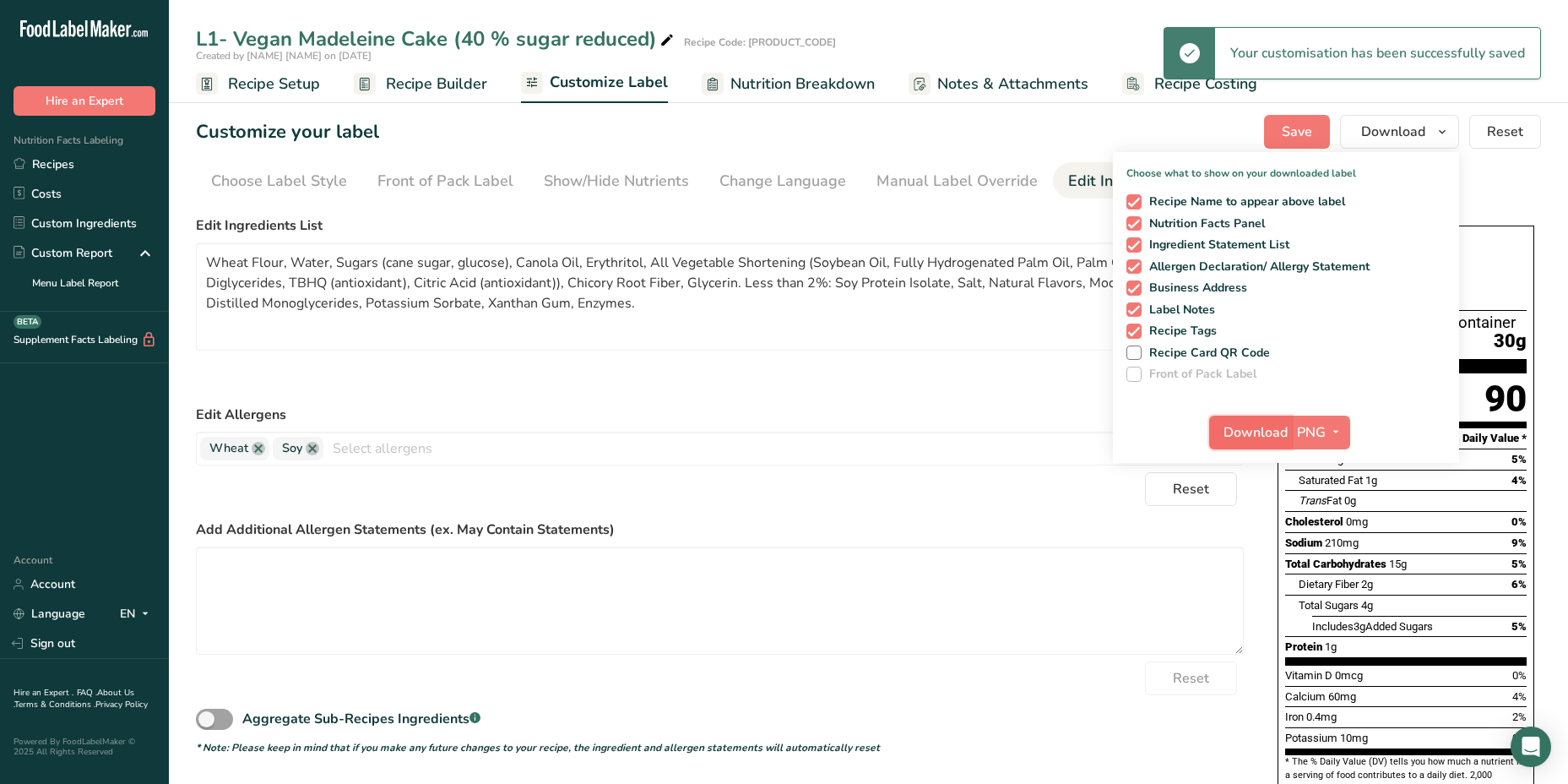 click on "Download" at bounding box center [1256, 433] 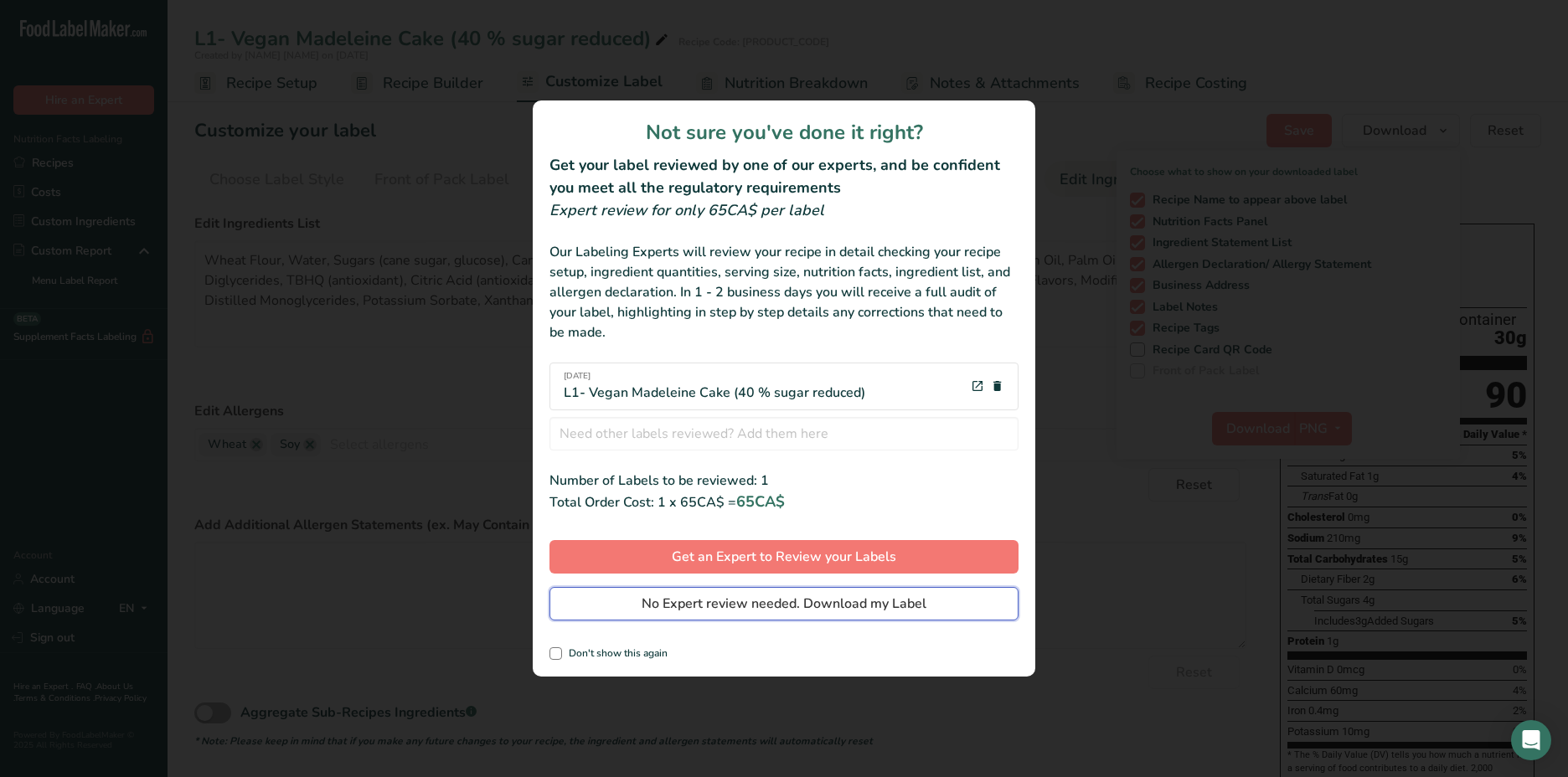 click on "No Expert review needed. Download my Label" at bounding box center [784, 604] 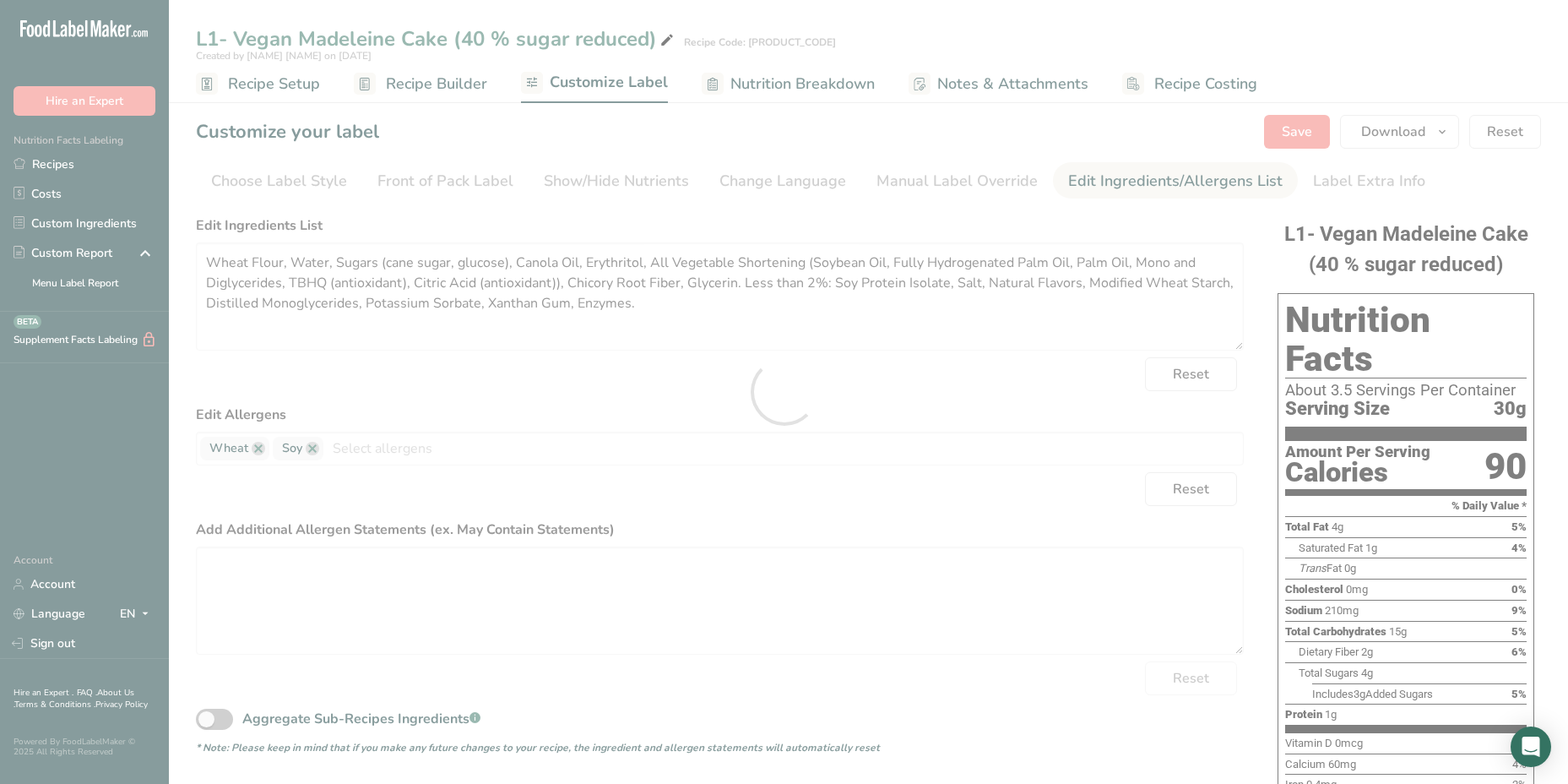 scroll, scrollTop: 0, scrollLeft: 0, axis: both 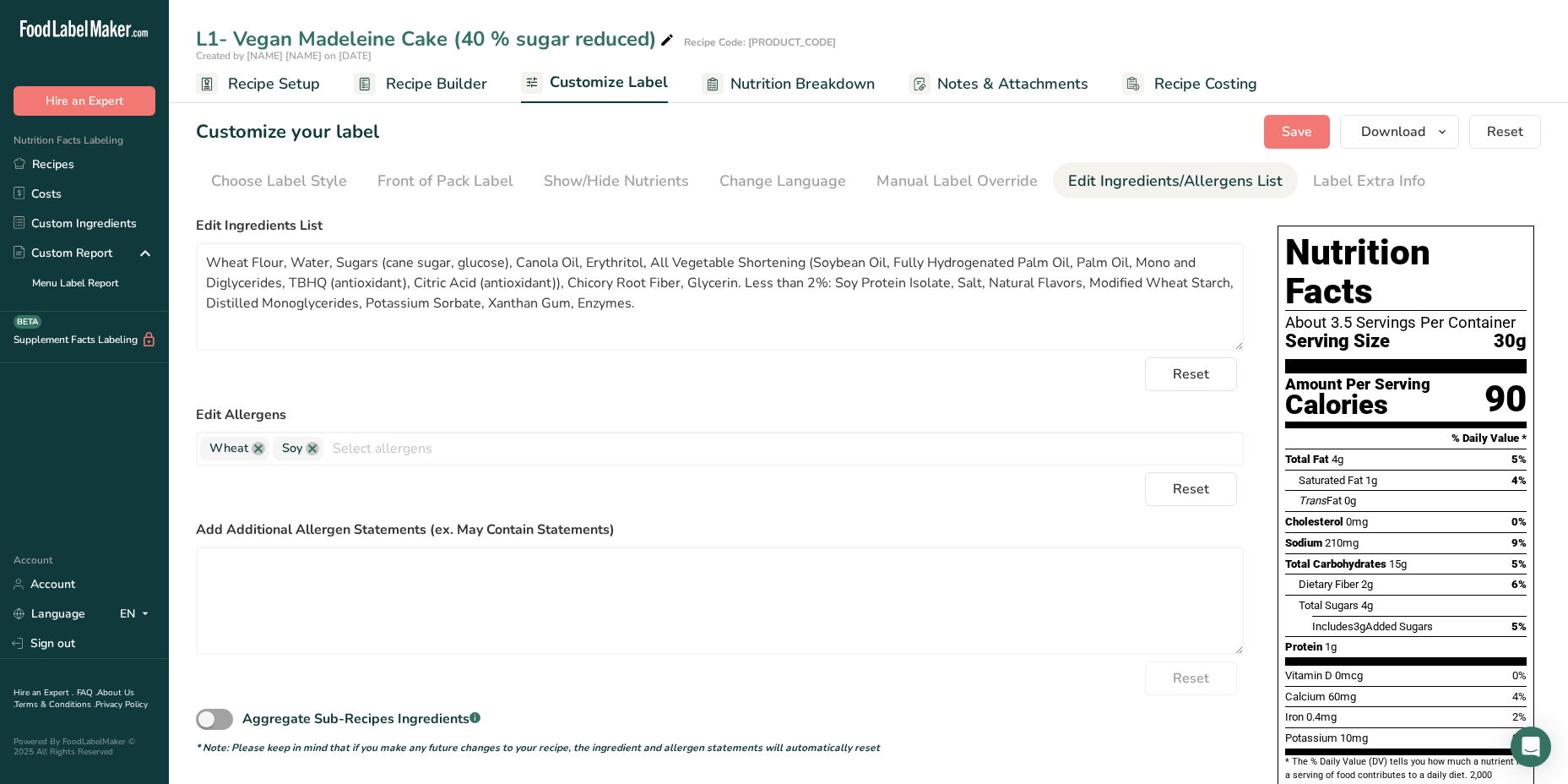 click on "Edit Ingredients List Wheat Flour, Water, Sugars (cane sugar, glucose), Canola Oil, Erythritol, All Vegetable Shortening (Soybean Oil, Fully Hydrogenated Palm Oil, Palm Oil, Mono and Diglycerides, TBHQ (antioxidant), Citric Acid (antioxidant)), Chicory Root Fiber, Glycerin. Less than 2%: Soy Protein Isolate, Salt, Natural Flavors, Modified Wheat Starch, Distilled Monoglycerides, Potassium Sorbate, Xanthan Gum, Enzymes.
Reset
Edit Allergens
Wheat
Soy
Tree Nuts
Milk
Eggs
Fish
Peanuts
Sesame
Crustaceans
Sulphites
Celery
Mustard
Lupins
Mollusks
Gluten
Almond
Beech nut
Brazil nut
Butternut
Cashew" at bounding box center (719, 485) 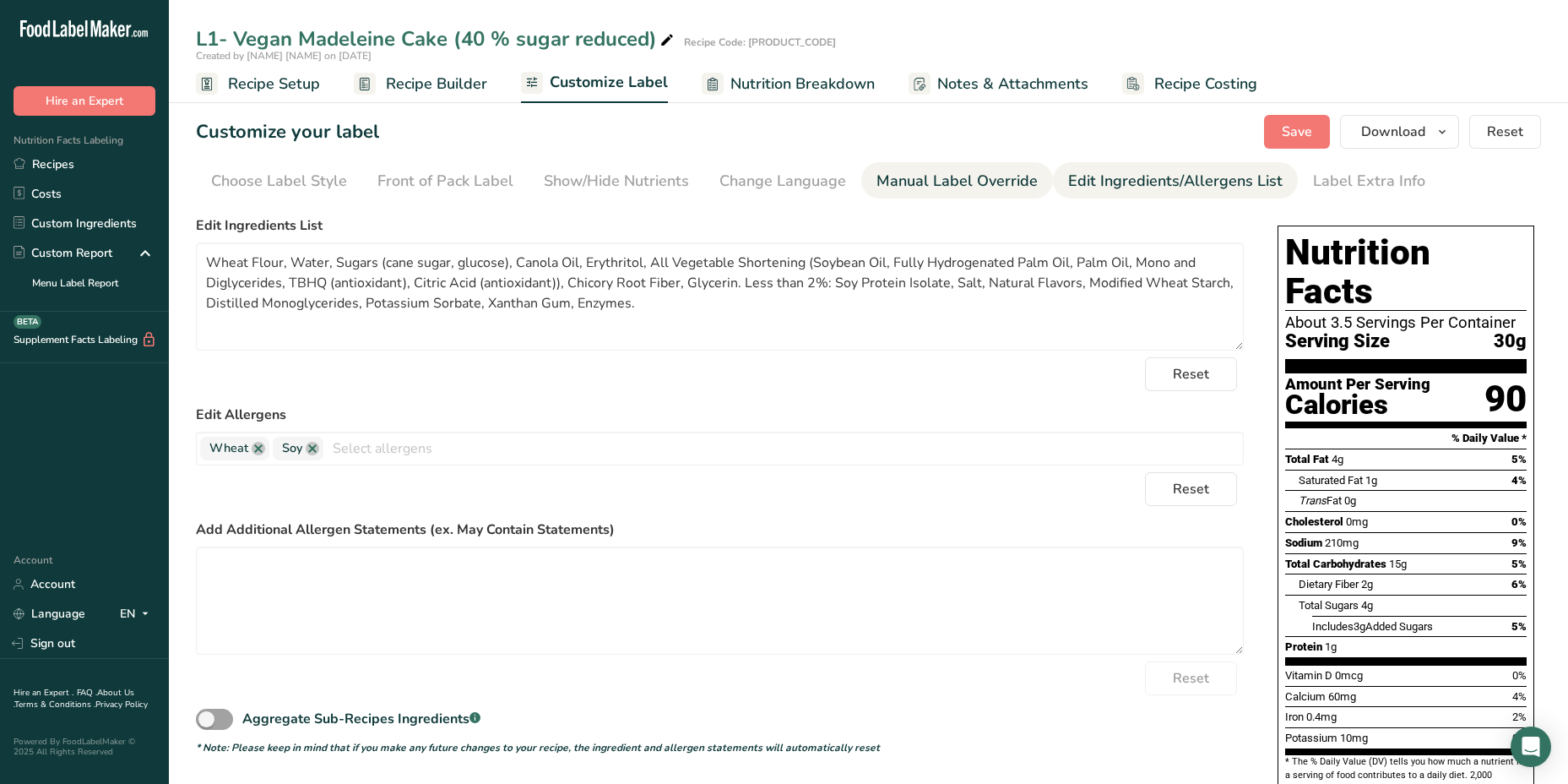 click on "Manual Label Override" at bounding box center [957, 181] 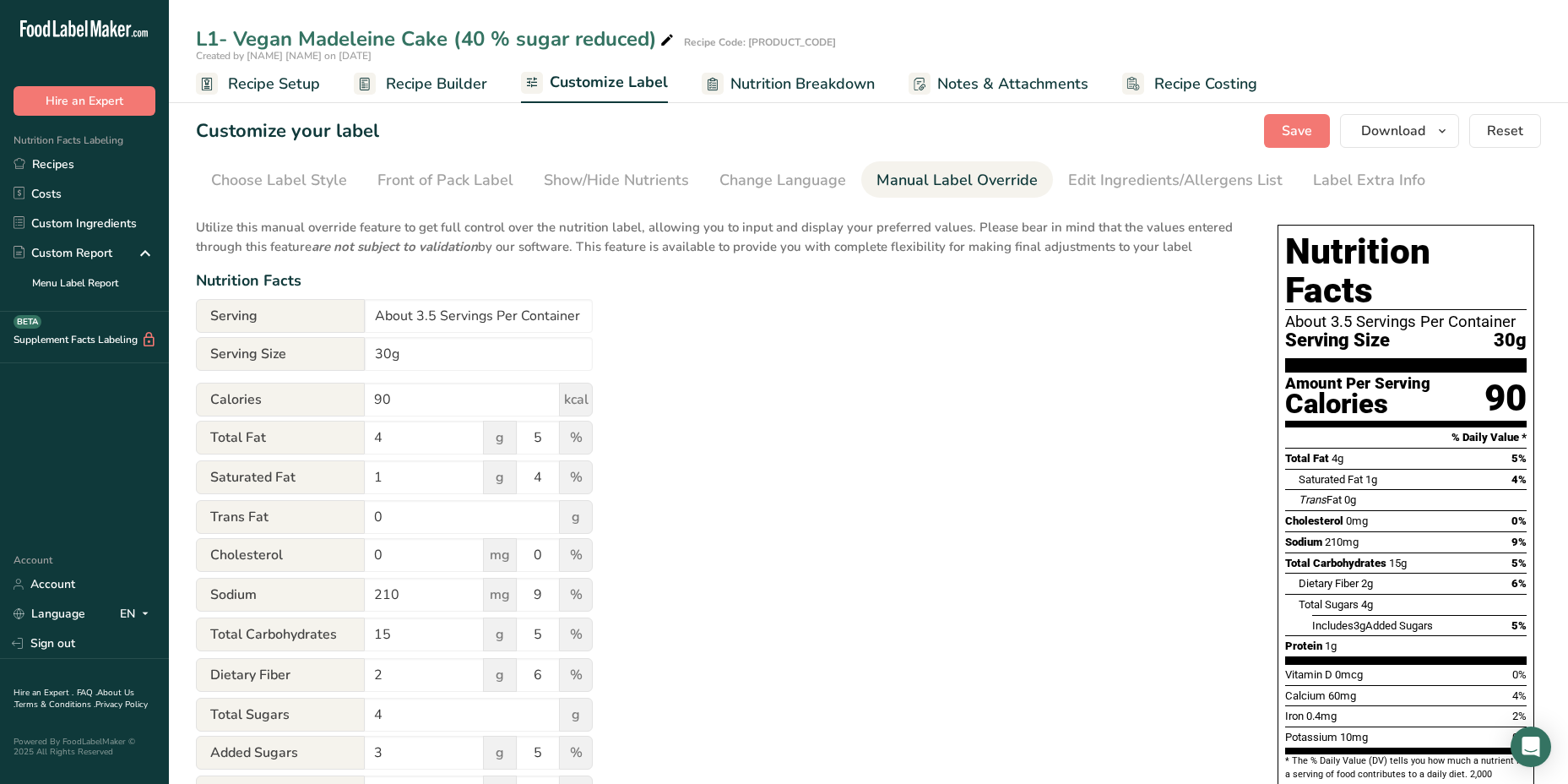 scroll, scrollTop: 0, scrollLeft: 0, axis: both 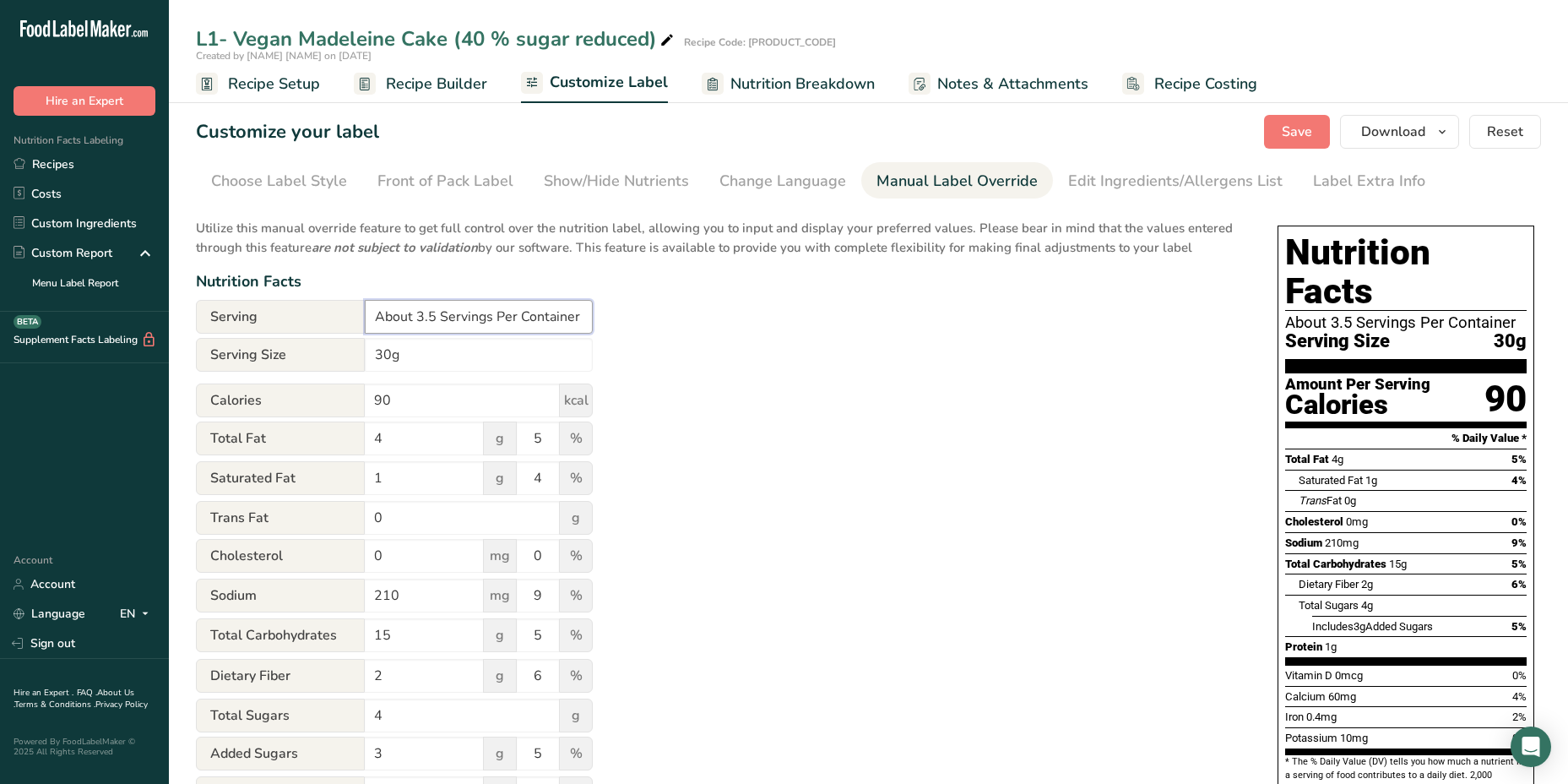 drag, startPoint x: 583, startPoint y: 317, endPoint x: 72, endPoint y: 307, distance: 511.098 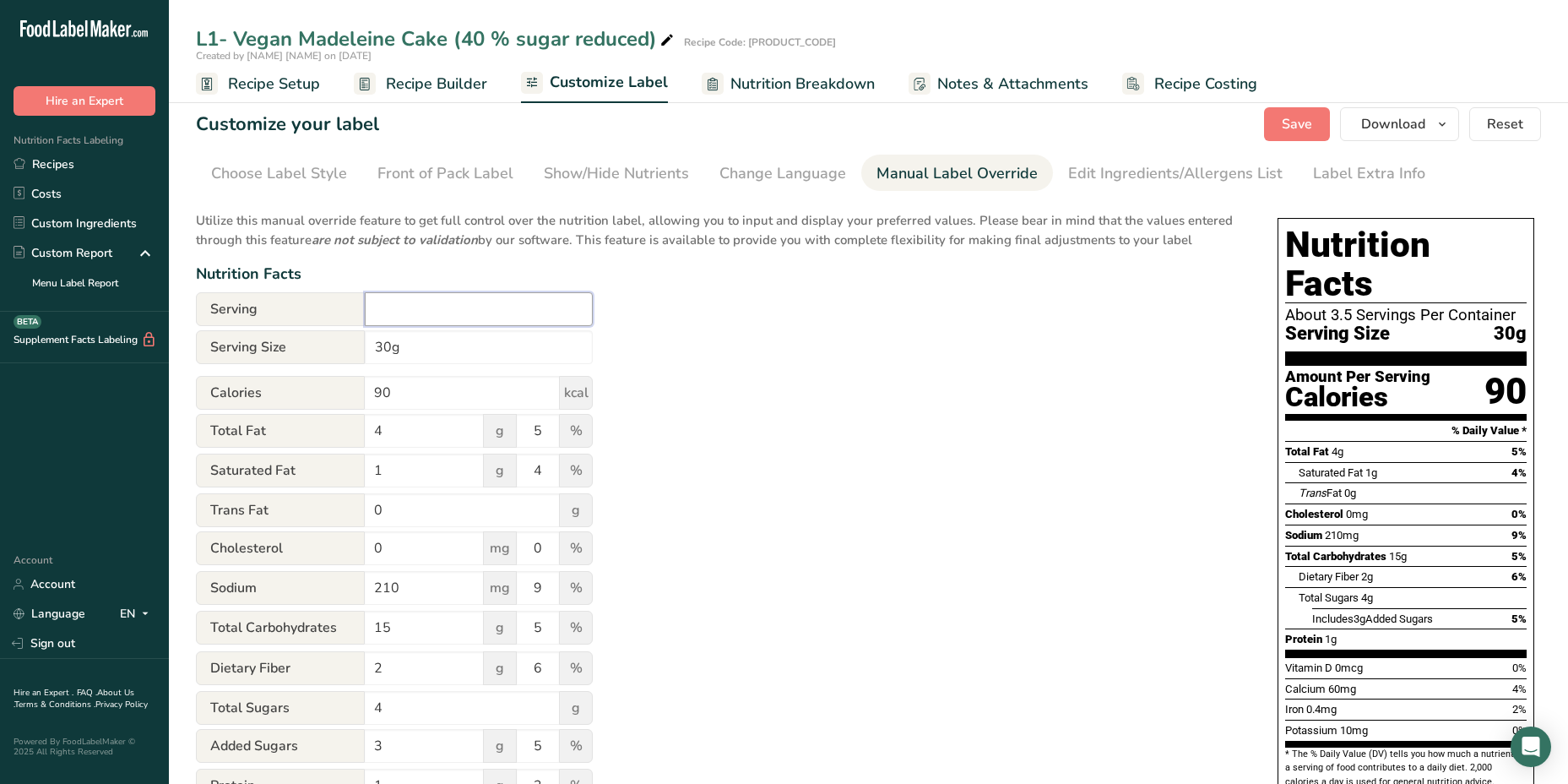 scroll, scrollTop: 0, scrollLeft: 0, axis: both 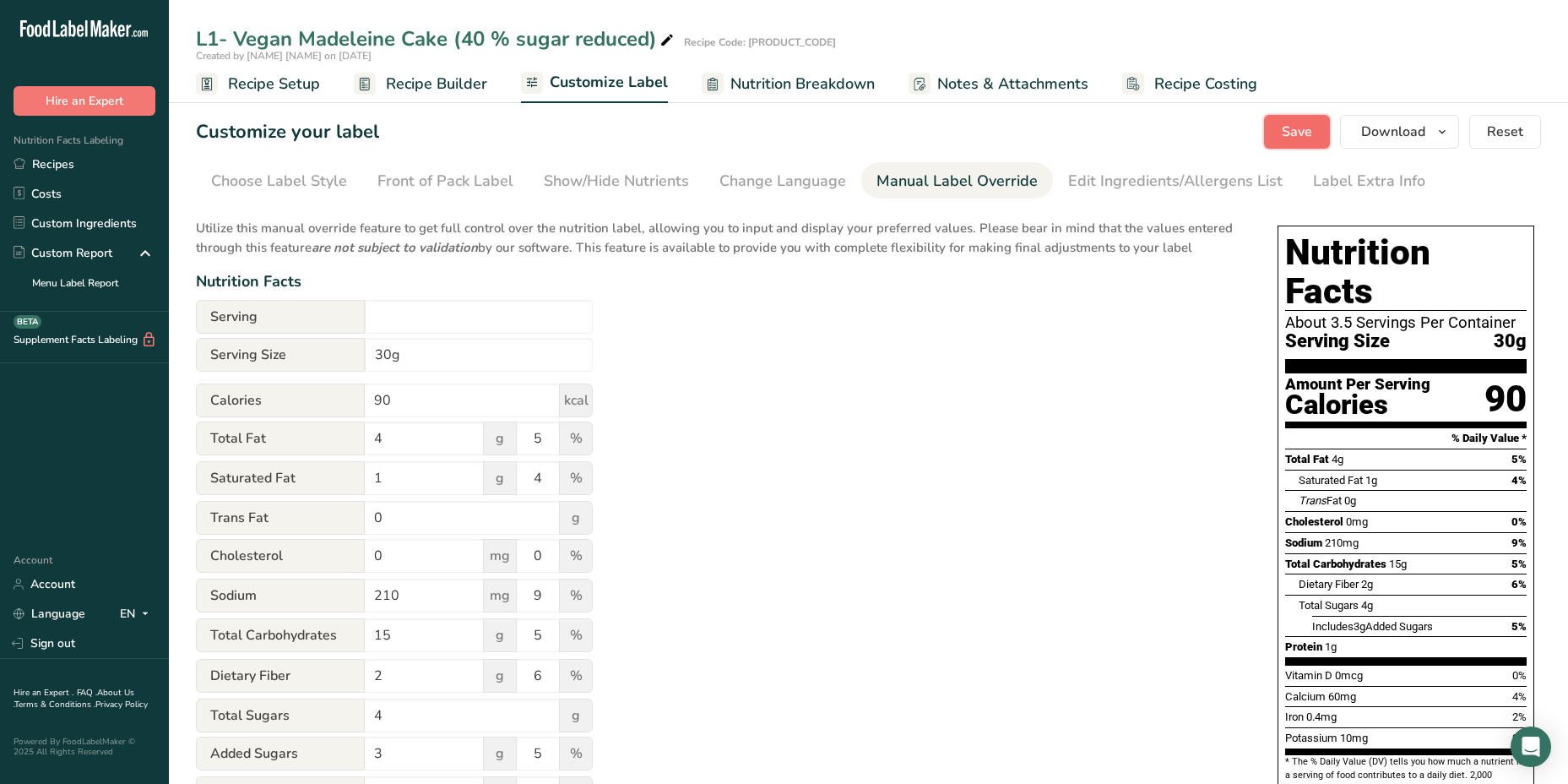 type on "About 3.5 Servings Per Container" 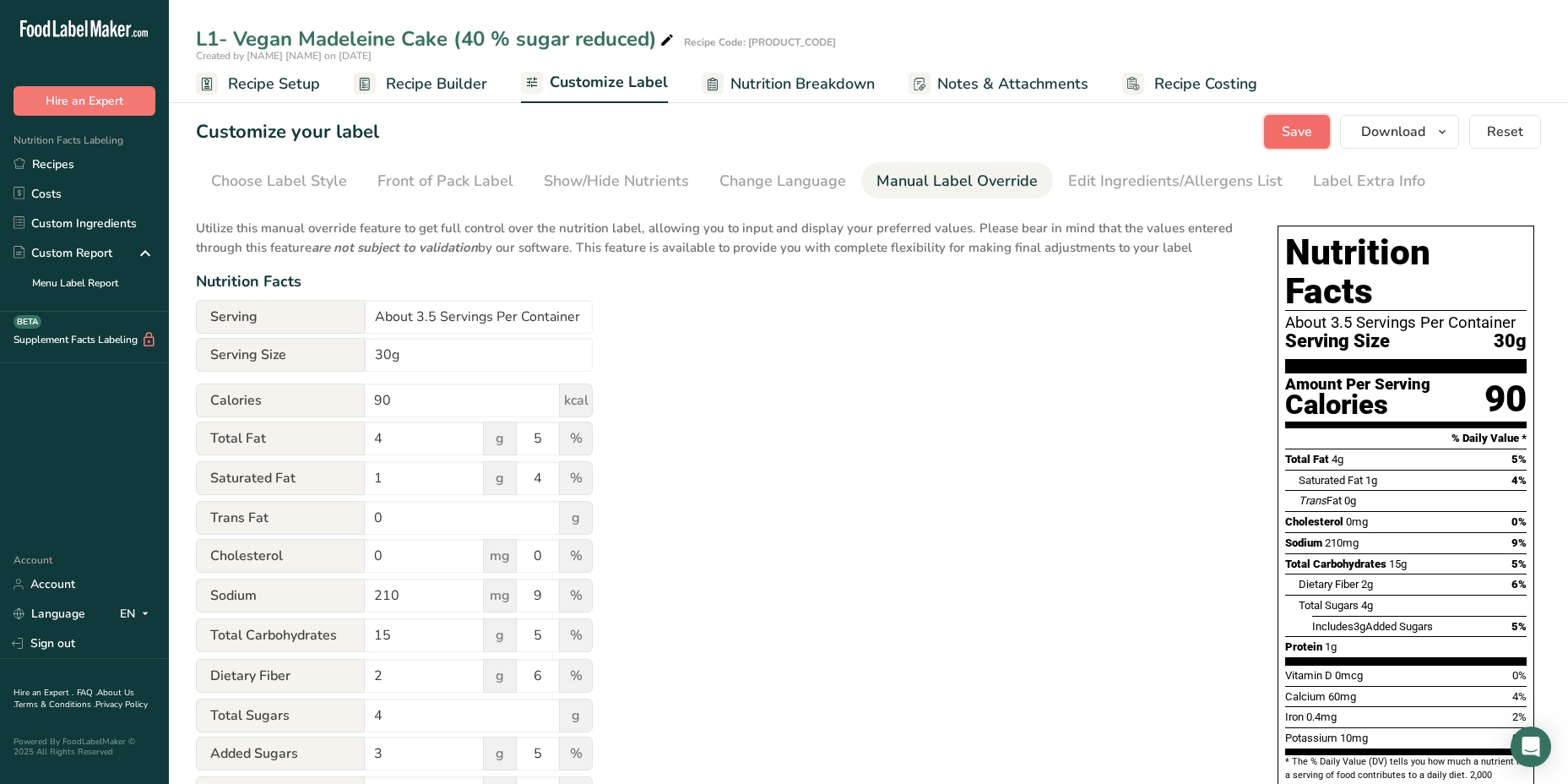 click on "Save" at bounding box center [1297, 132] 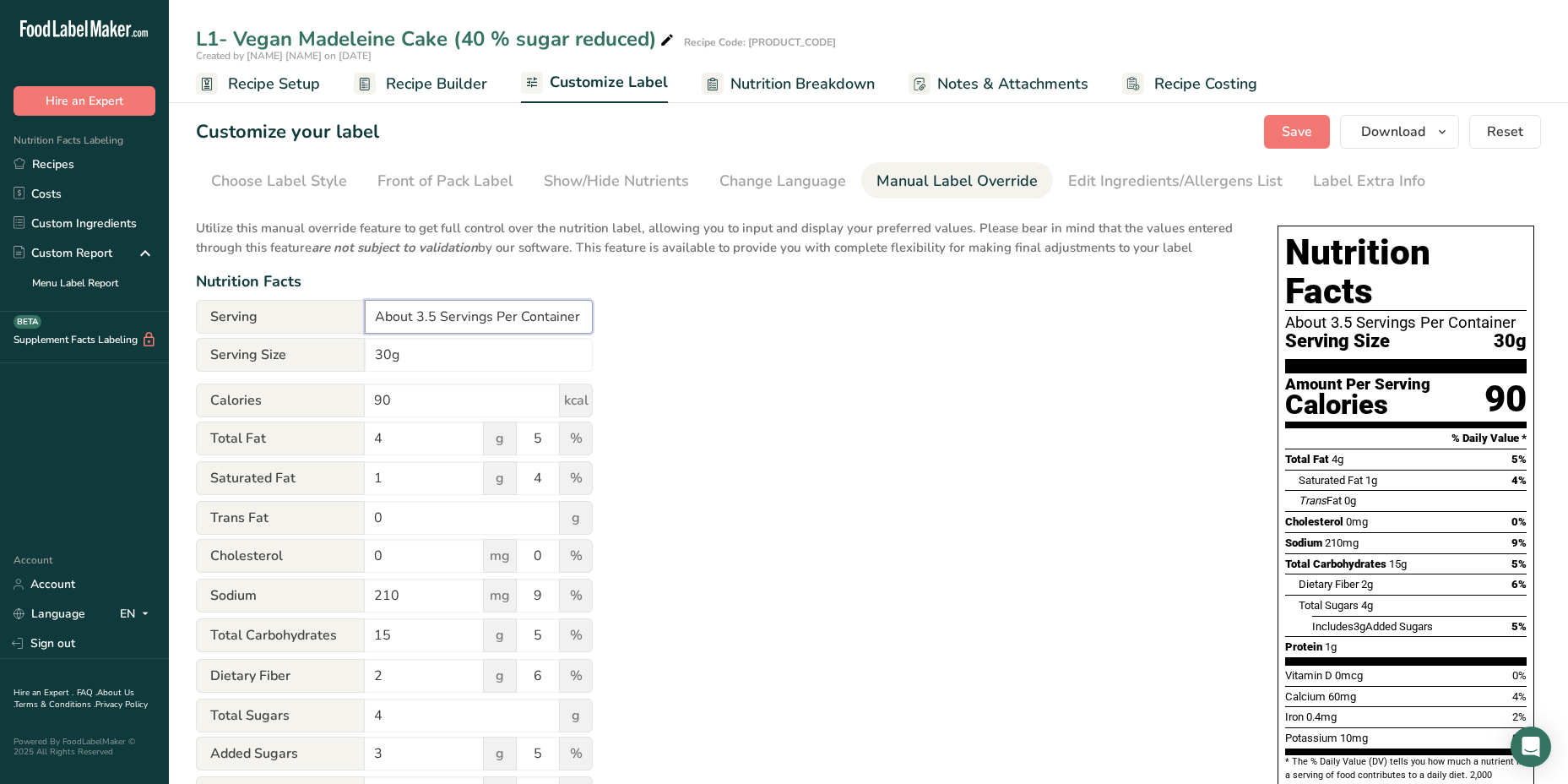 drag, startPoint x: 377, startPoint y: 319, endPoint x: 595, endPoint y: 316, distance: 218.02064 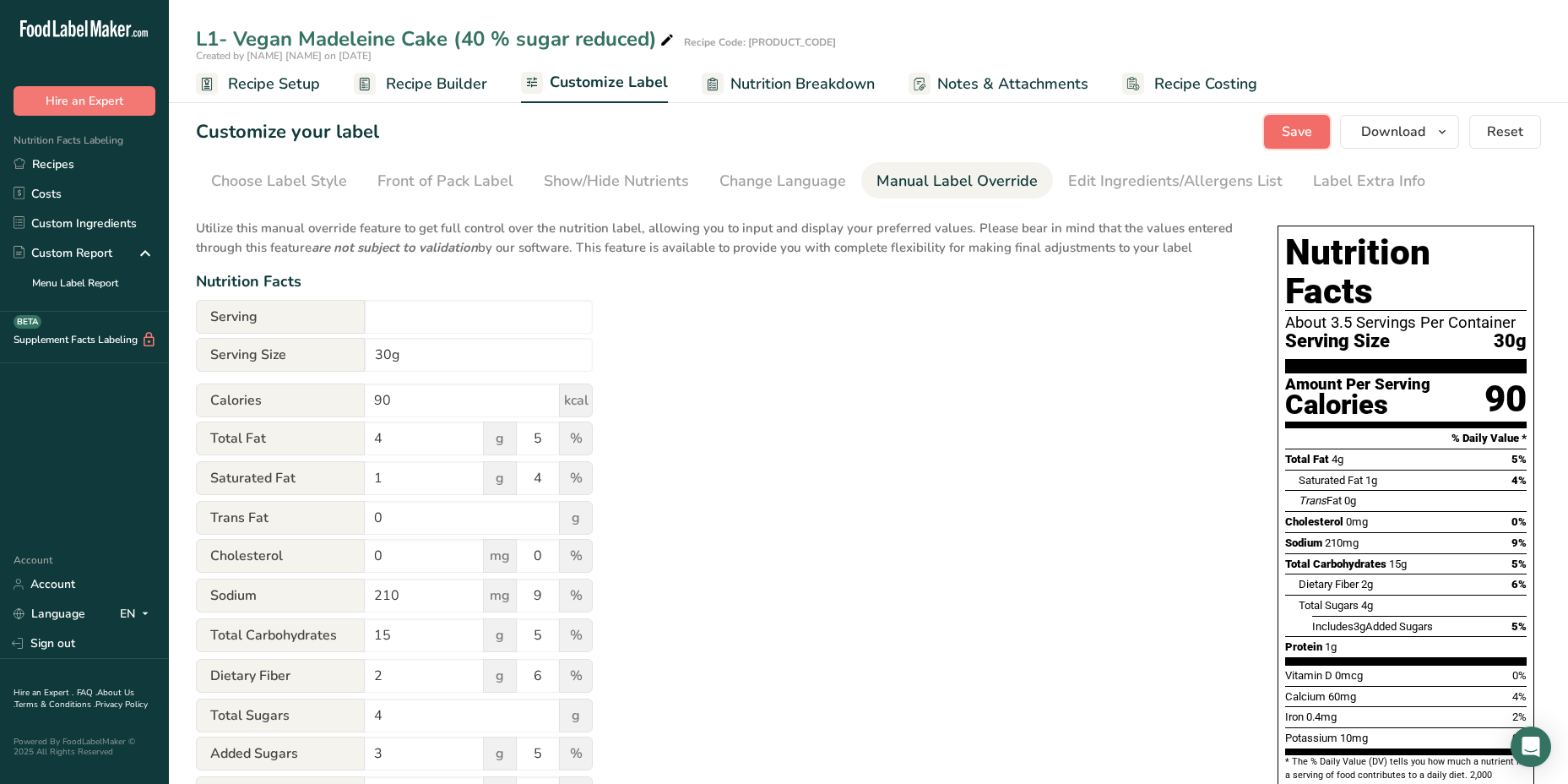 type on "About 3.5 Servings Per Container" 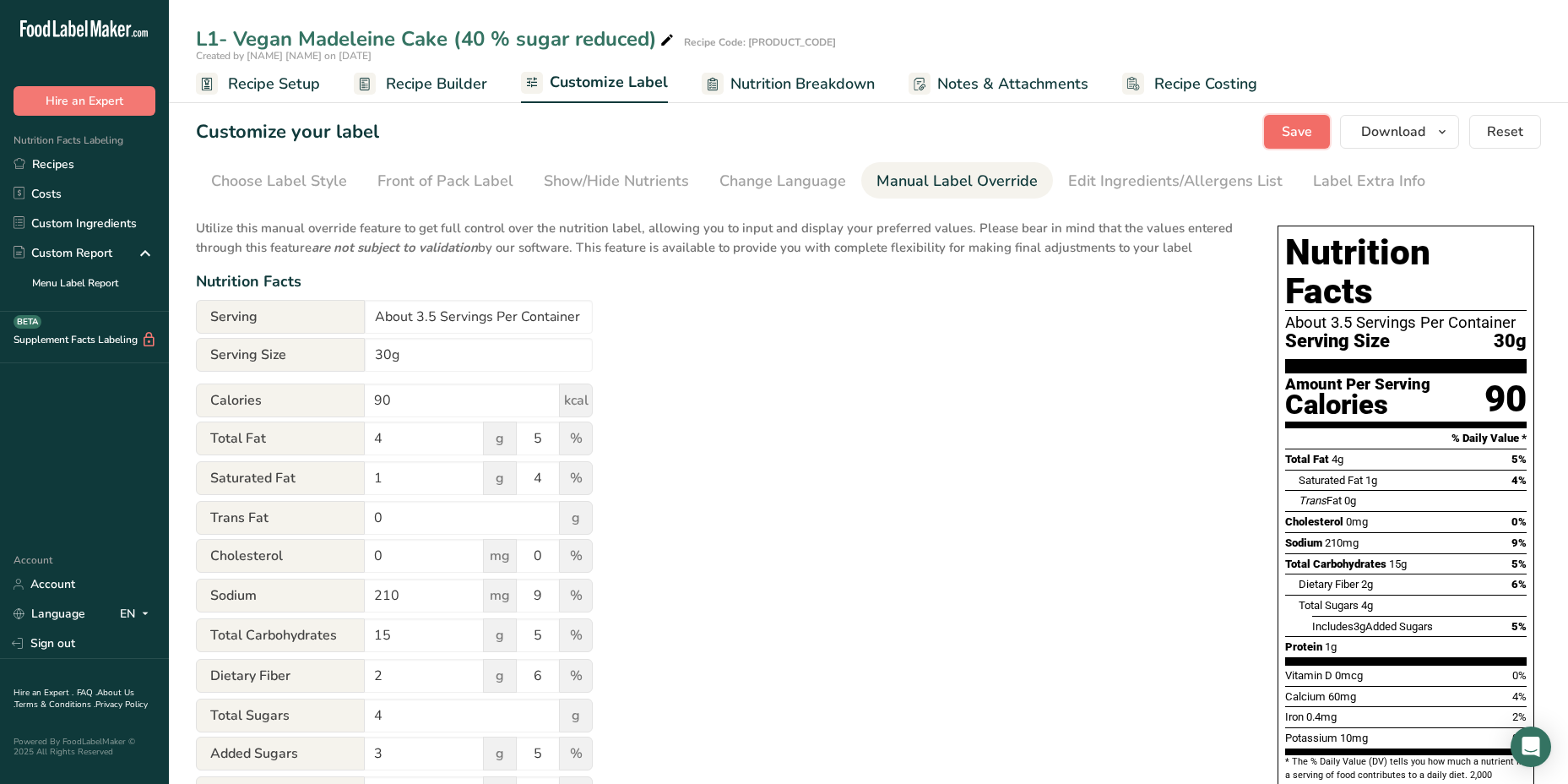 click on "Save" at bounding box center [1297, 132] 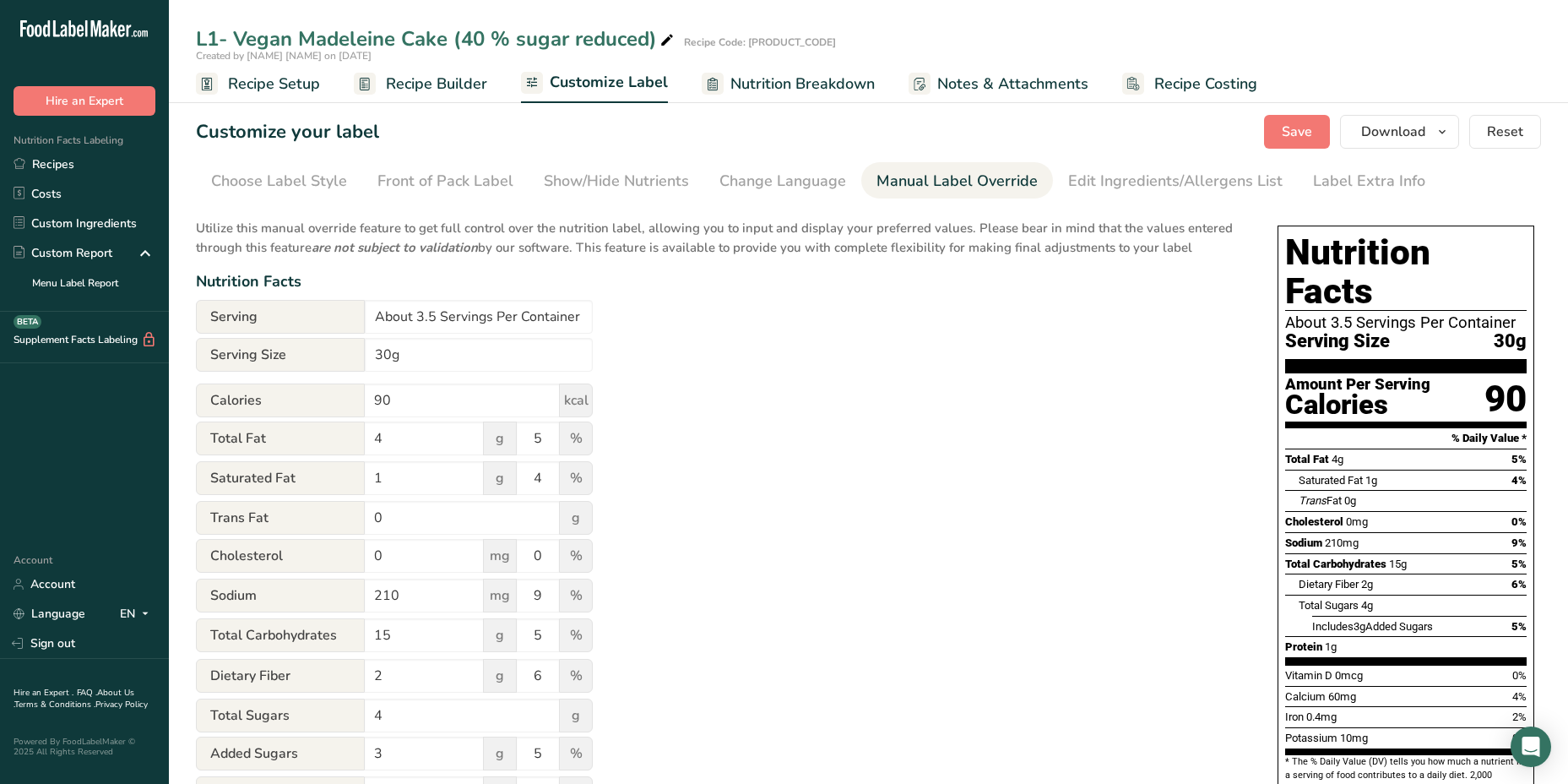 click on "Recipe Setup" at bounding box center (274, 84) 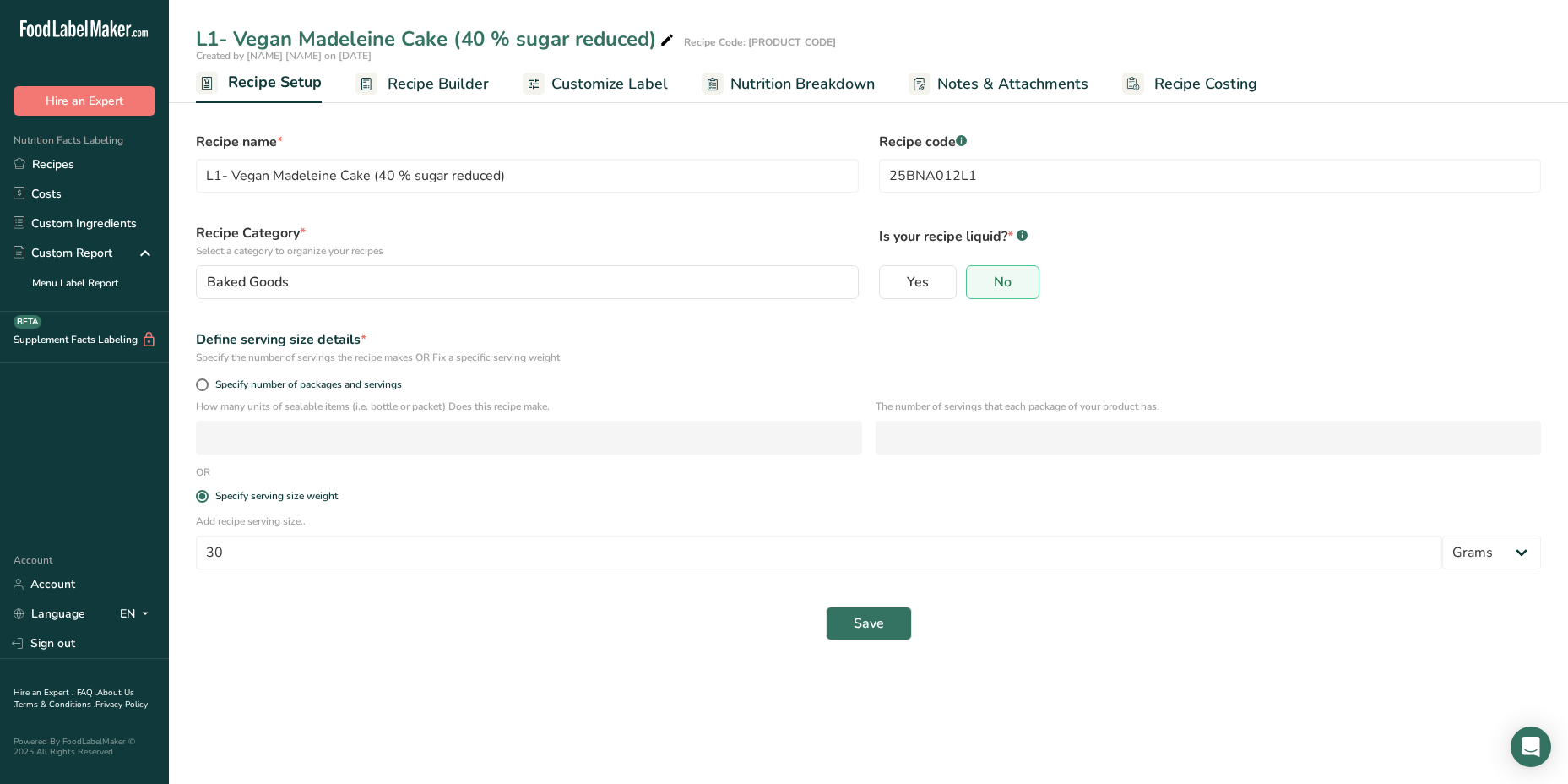 click on "Recipe Builder" at bounding box center (438, 84) 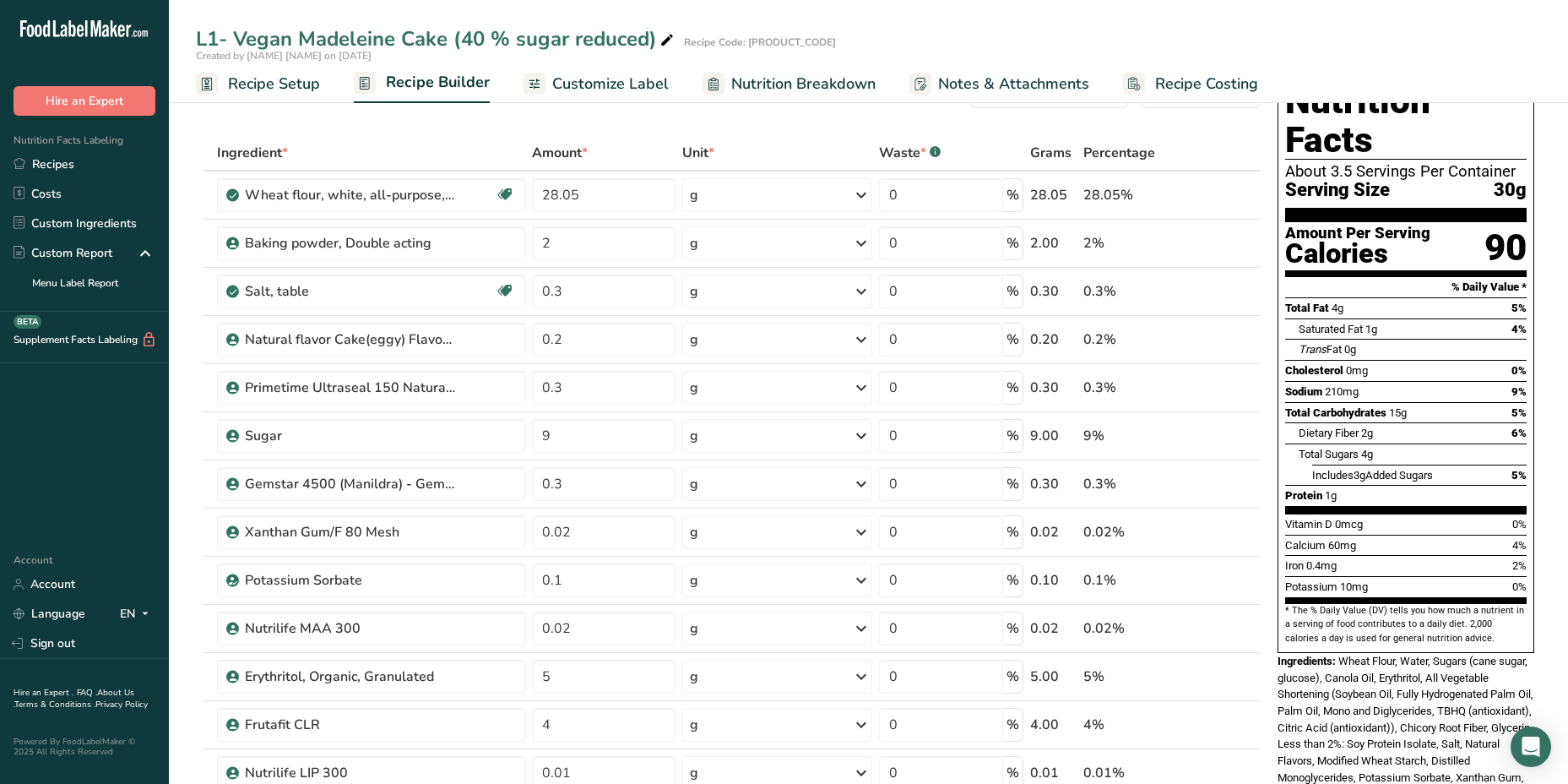 scroll, scrollTop: 84, scrollLeft: 0, axis: vertical 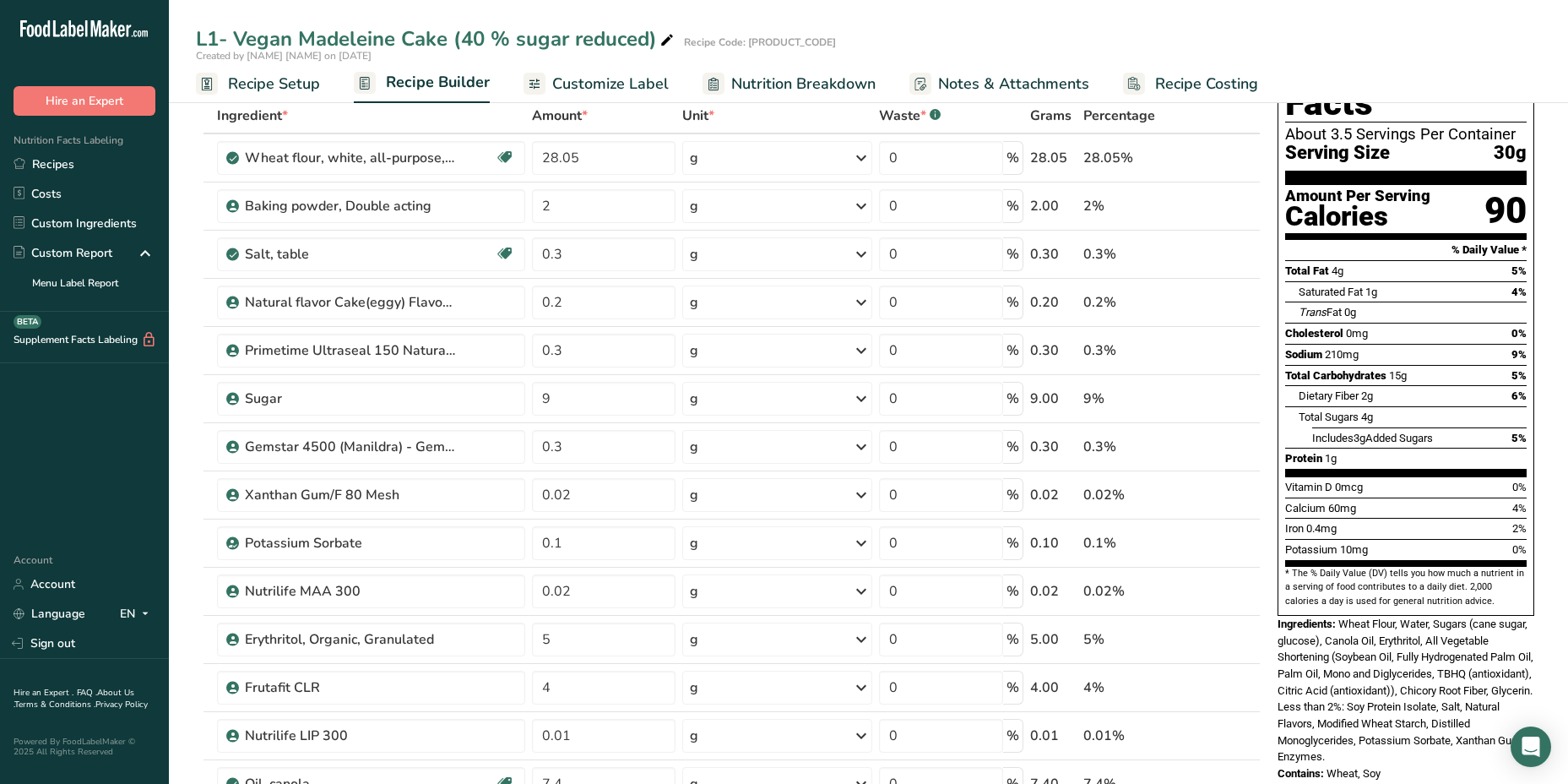 click on "Recipe Builder" at bounding box center (437, 82) 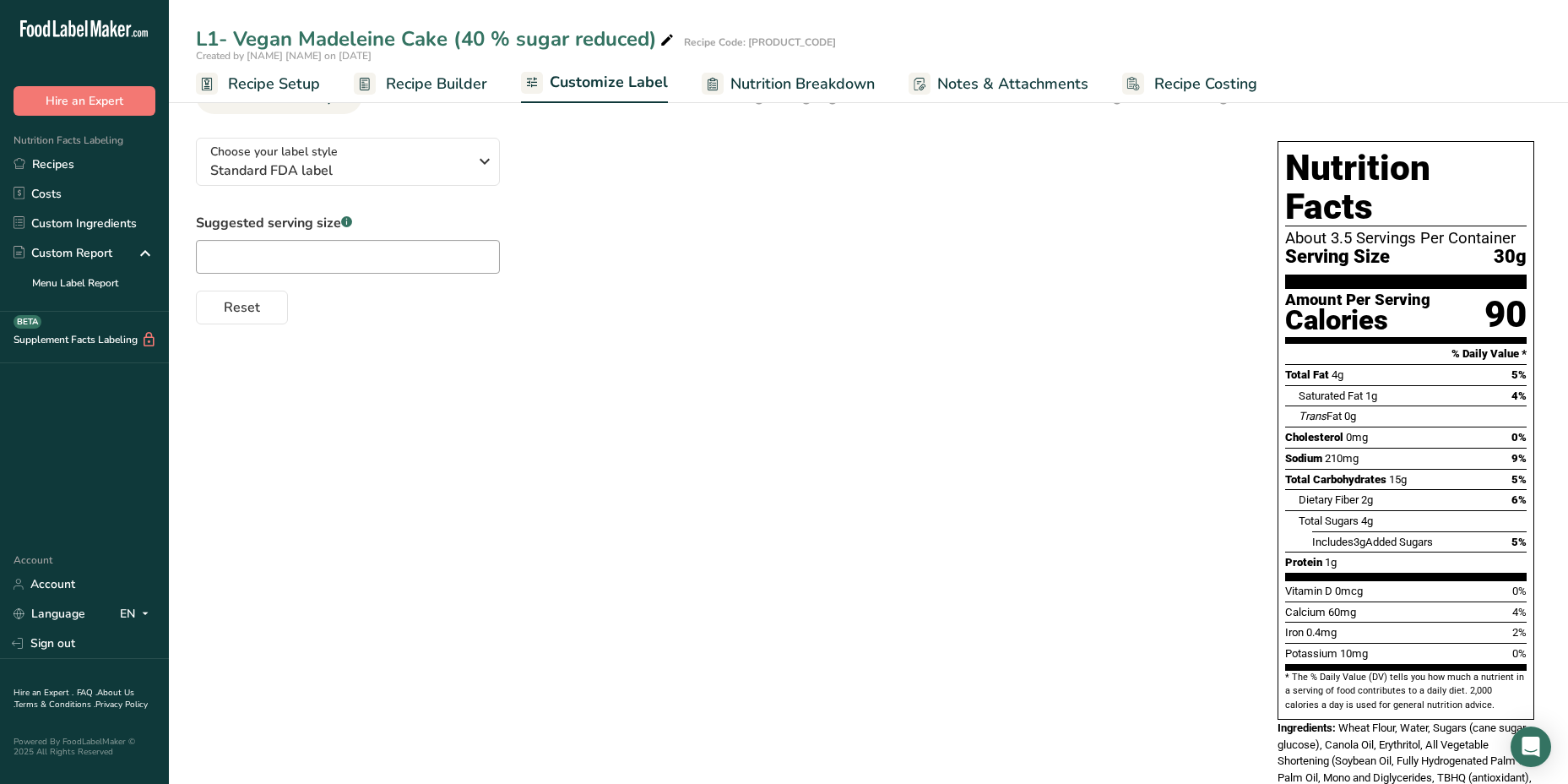click on "Customize Label" at bounding box center (609, 82) 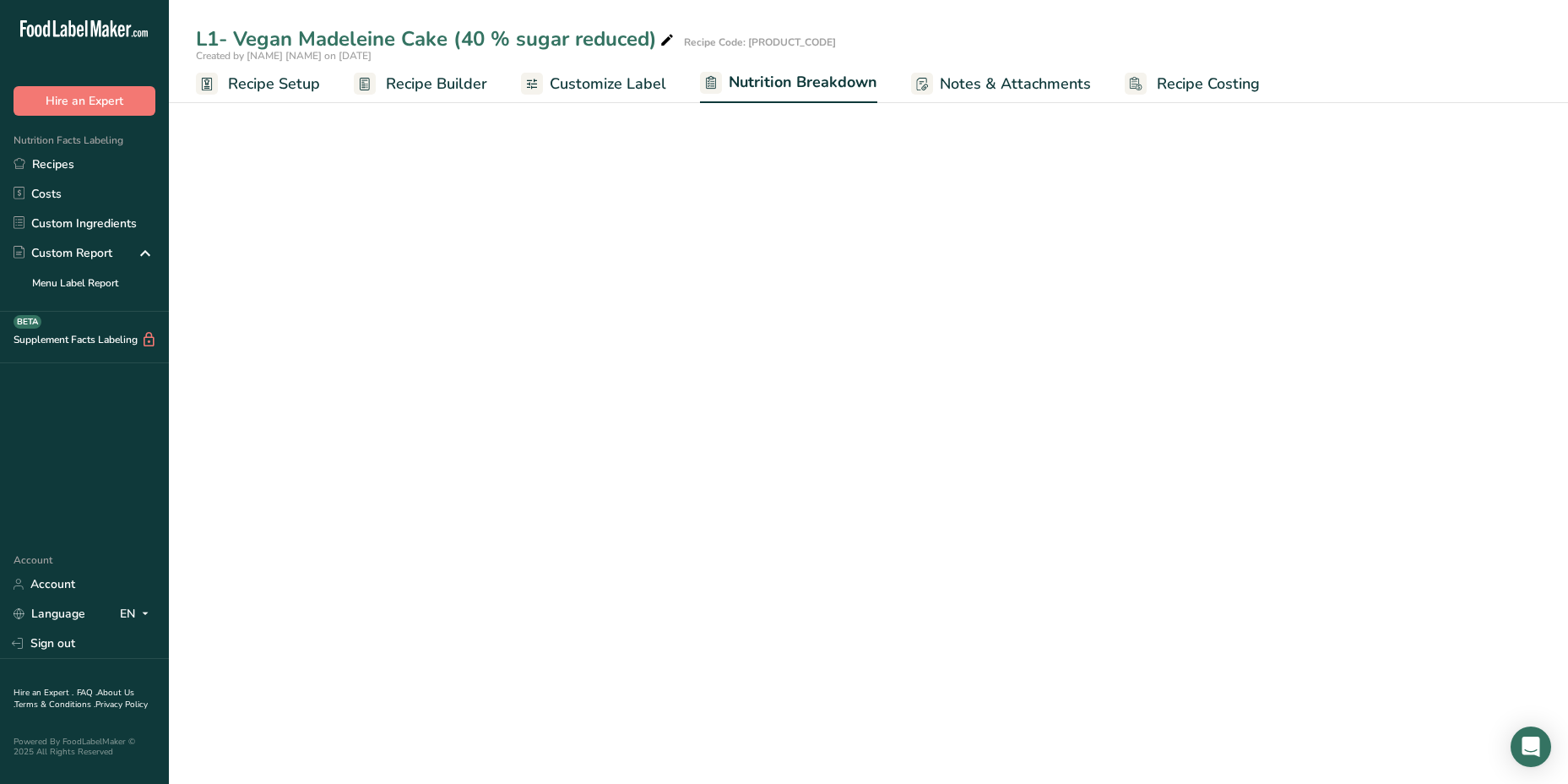 scroll, scrollTop: 0, scrollLeft: 0, axis: both 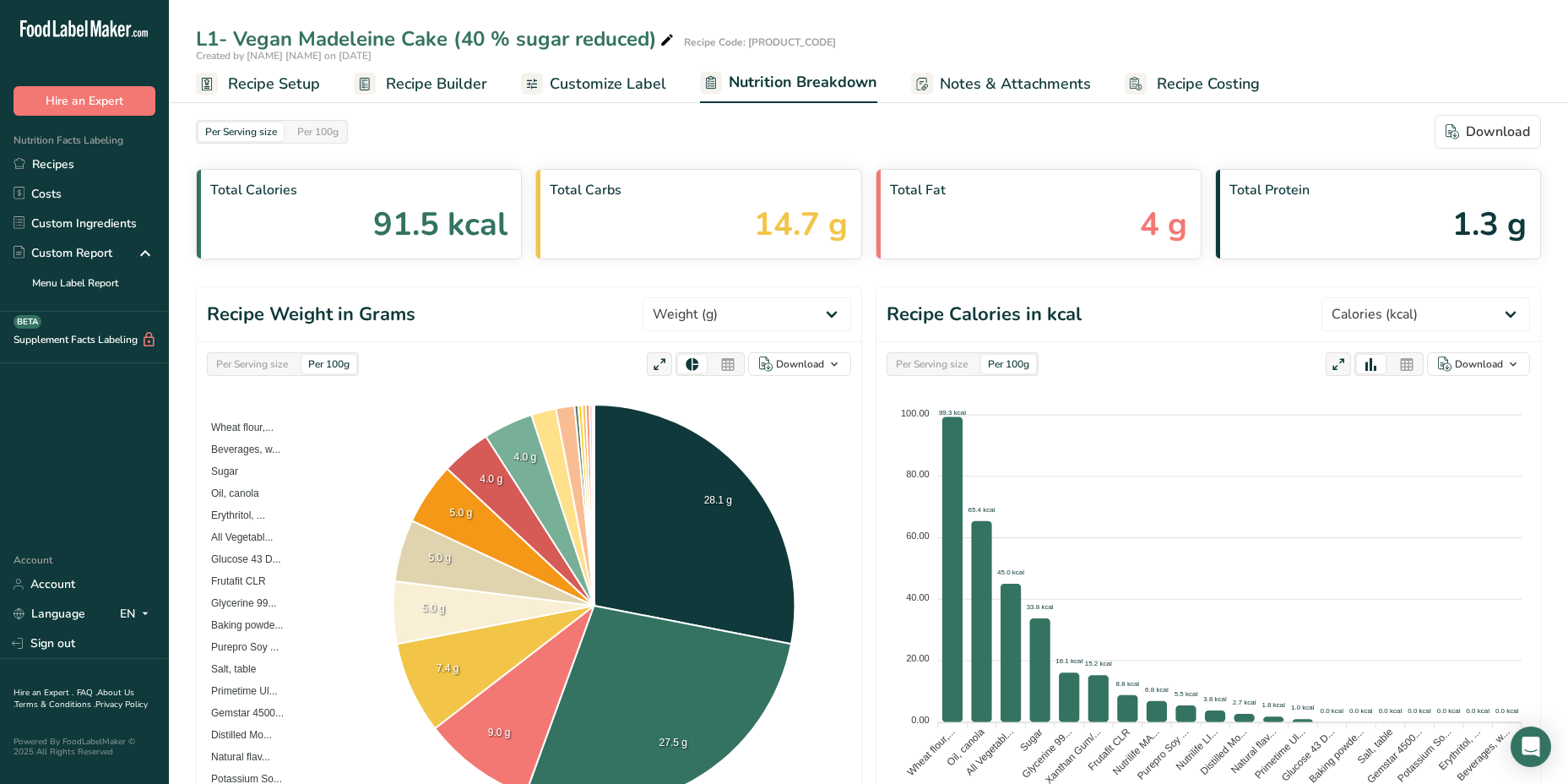 click on "Recipe Builder" at bounding box center (437, 84) 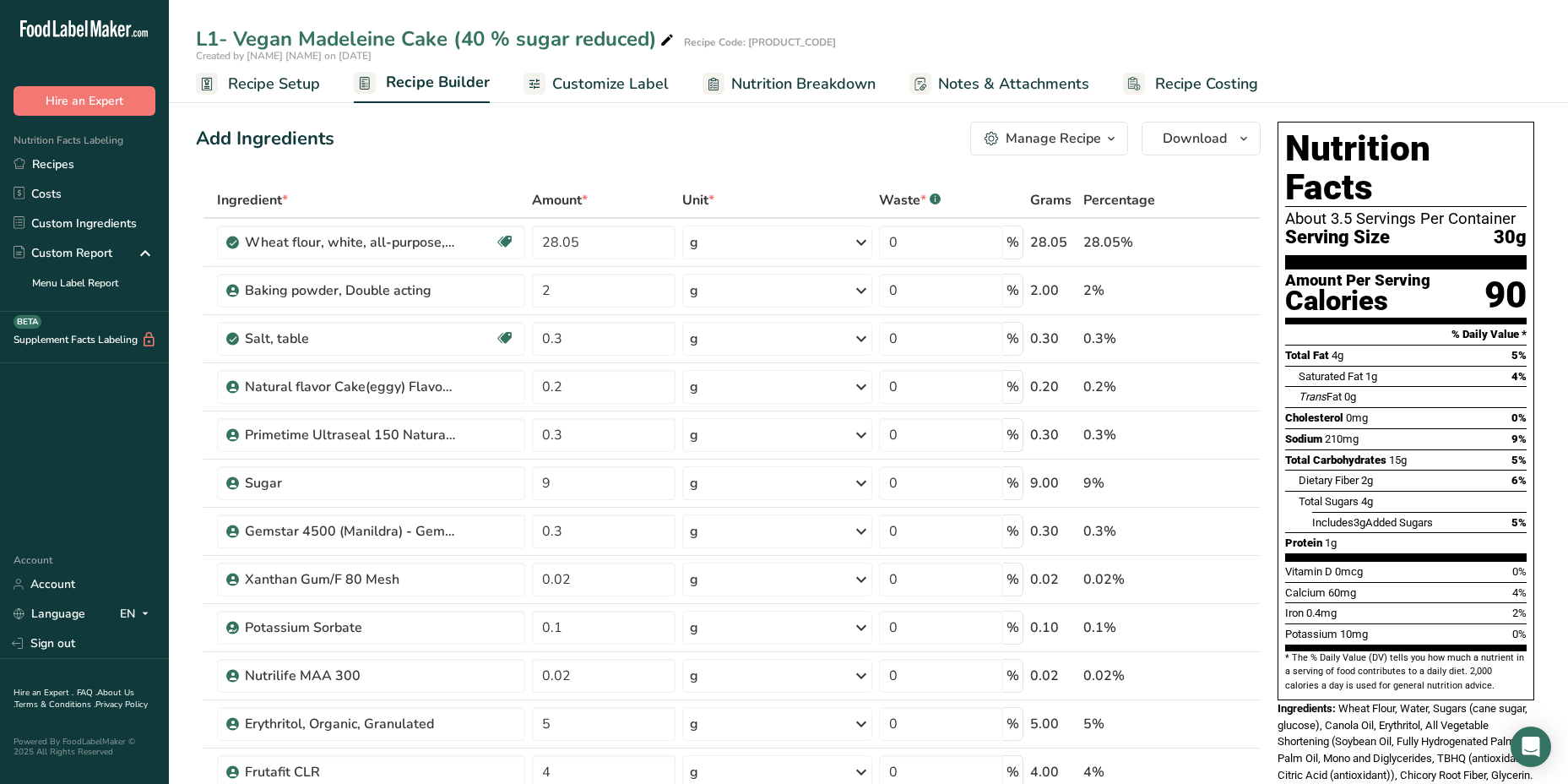 click on "Customize Label" at bounding box center (610, 84) 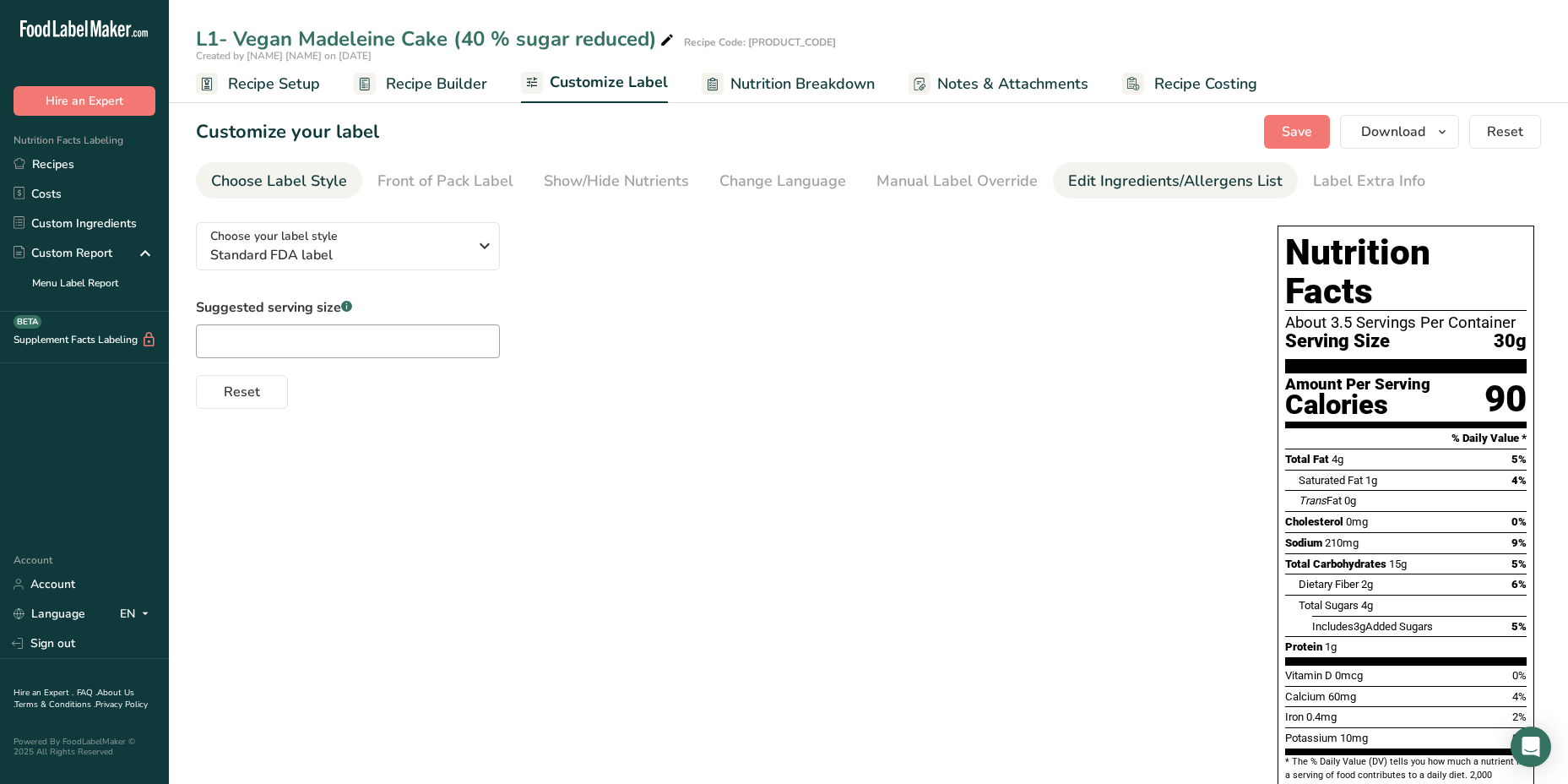 click on "Edit Ingredients/Allergens List" at bounding box center [1175, 181] 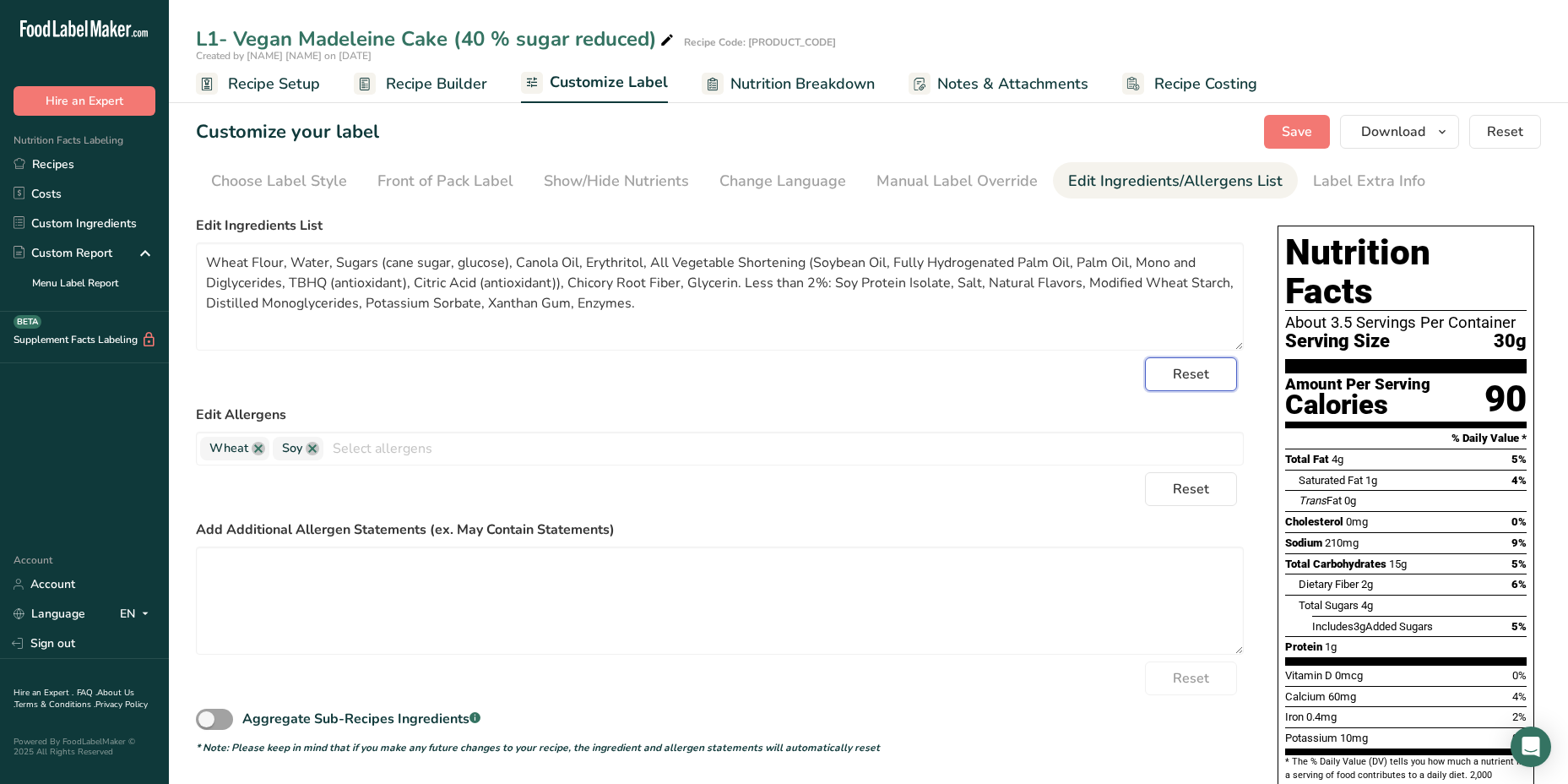 click on "Reset" at bounding box center [1191, 374] 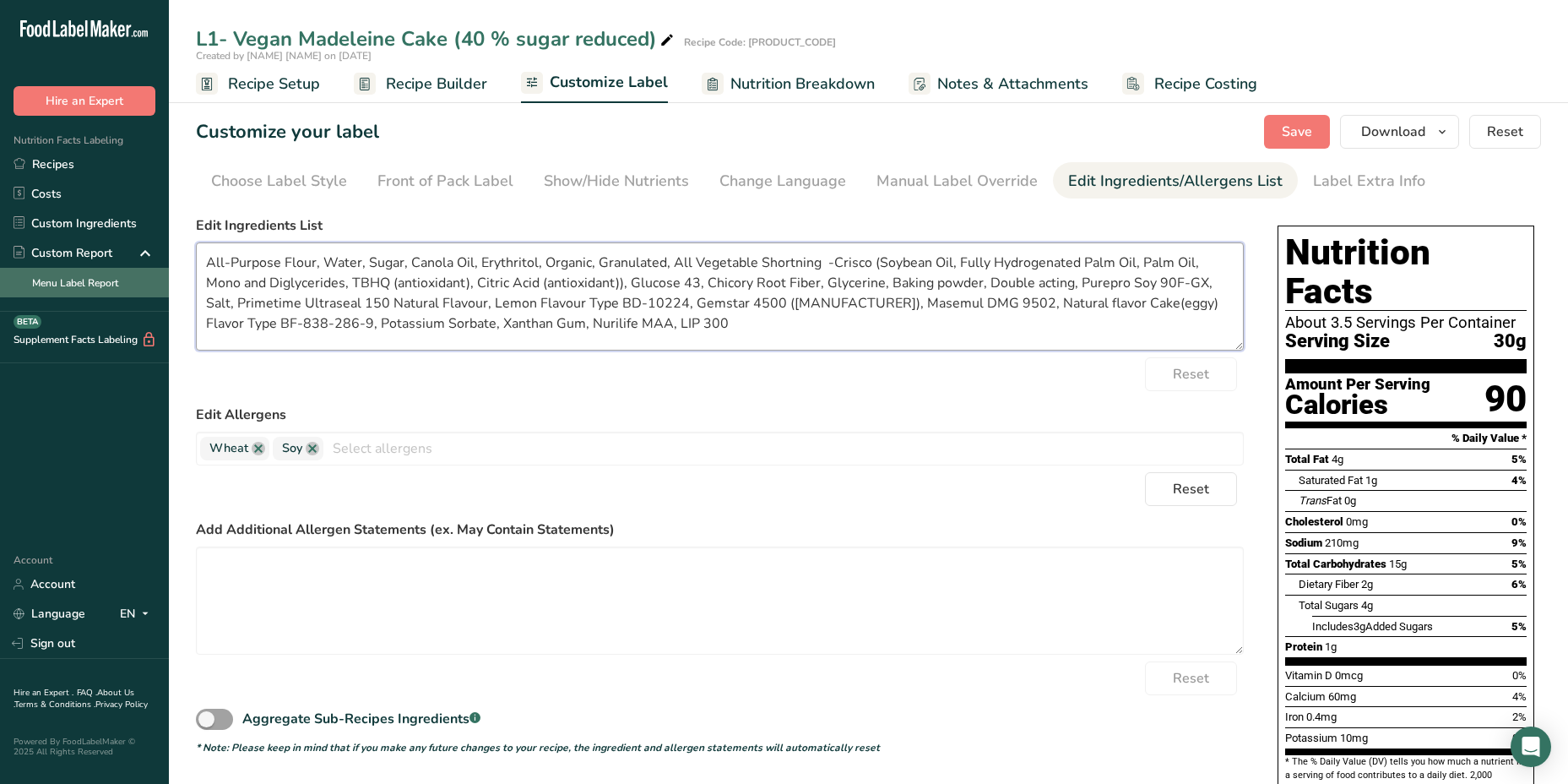 drag, startPoint x: 312, startPoint y: 264, endPoint x: 90, endPoint y: 268, distance: 222.036 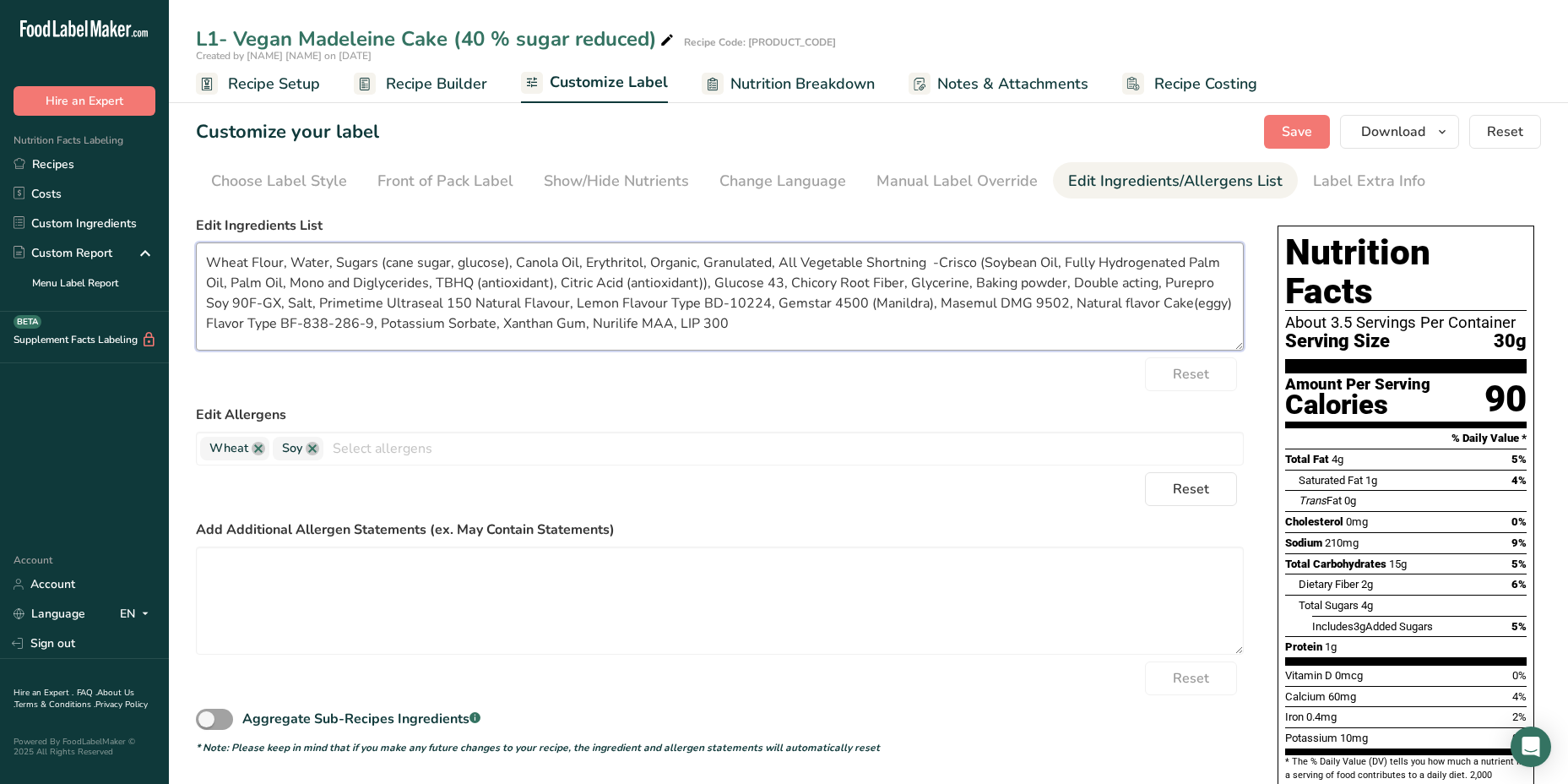 drag, startPoint x: 648, startPoint y: 263, endPoint x: 762, endPoint y: 264, distance: 114.00439 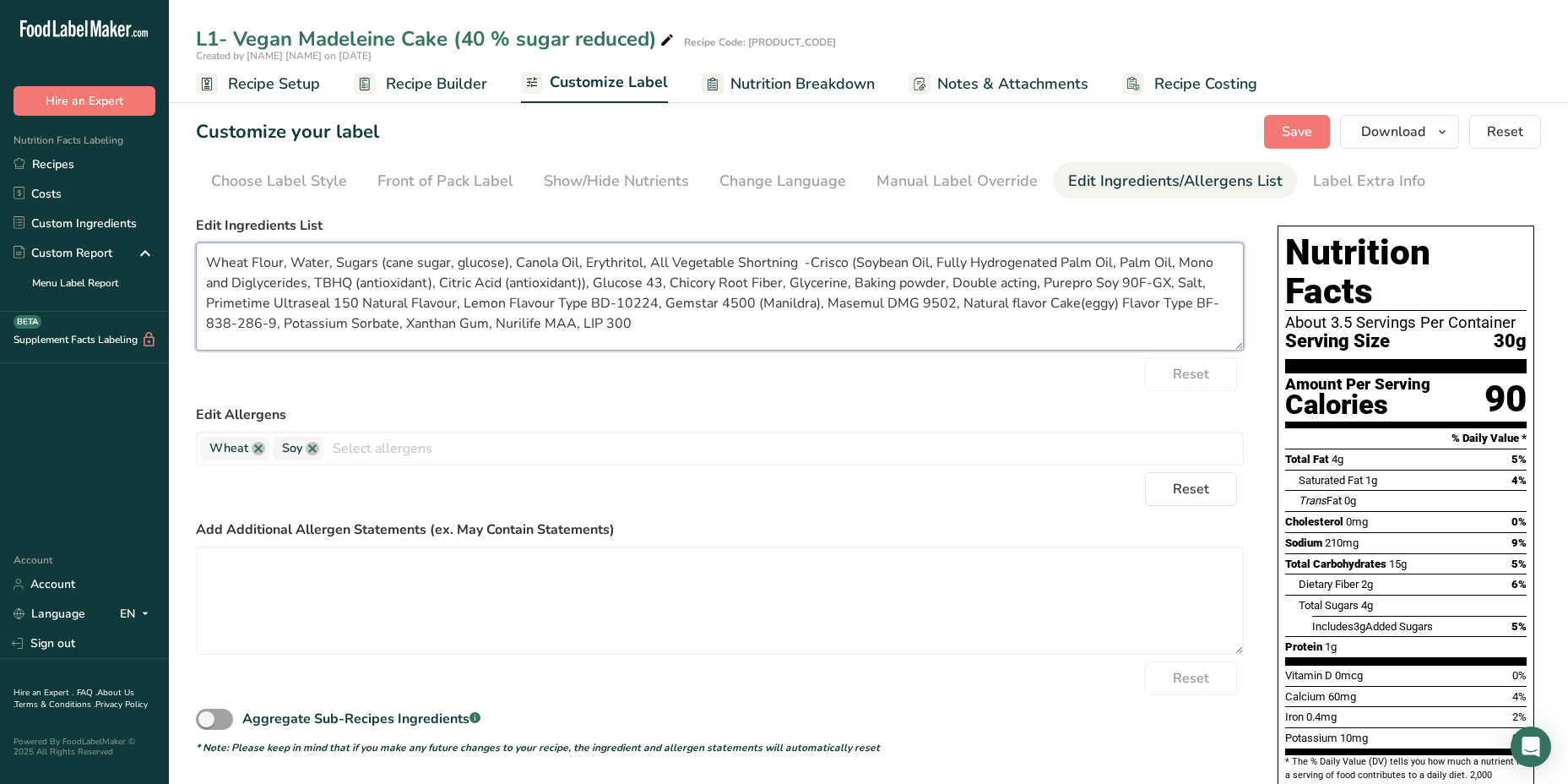 click on "Wheat Flour, Water, Sugars (cane sugar, glucose), Canola Oil, Erythritol, All Vegetable Shortning  -Crisco (Soybean Oil, Fully Hydrogenated Palm Oil, Palm Oil, Mono and Diglycerides, TBHQ (antioxidant), Citric Acid (antioxidant)), Glucose 43, Chicory Root Fiber, Glycerine, Baking powder, Double acting, Purepro Soy 90F-GX, Salt, Primetime Ultraseal 150 Natural Flavour, Lemon Flavour Type BD-10224, Gemstar 4500 (Manildra), Masemul DMG 9502, Natural flavor Cake(eggy) Flavor Type BF-838-286-9, Potassium Sorbate, Xanthan Gum, Nurilife MAA, LIP 300" at bounding box center (719, 297) 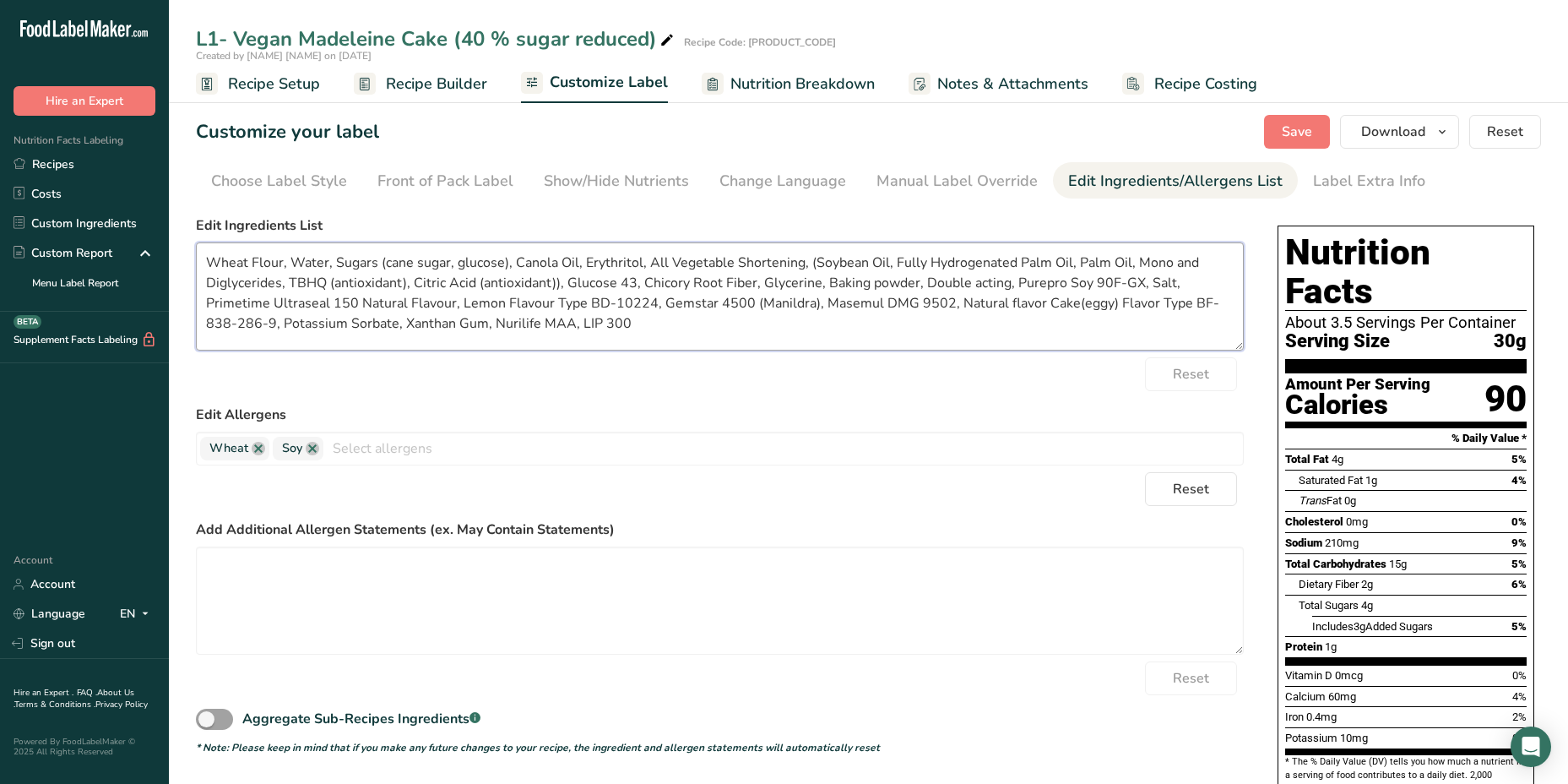 drag, startPoint x: 566, startPoint y: 282, endPoint x: 637, endPoint y: 280, distance: 71.0282 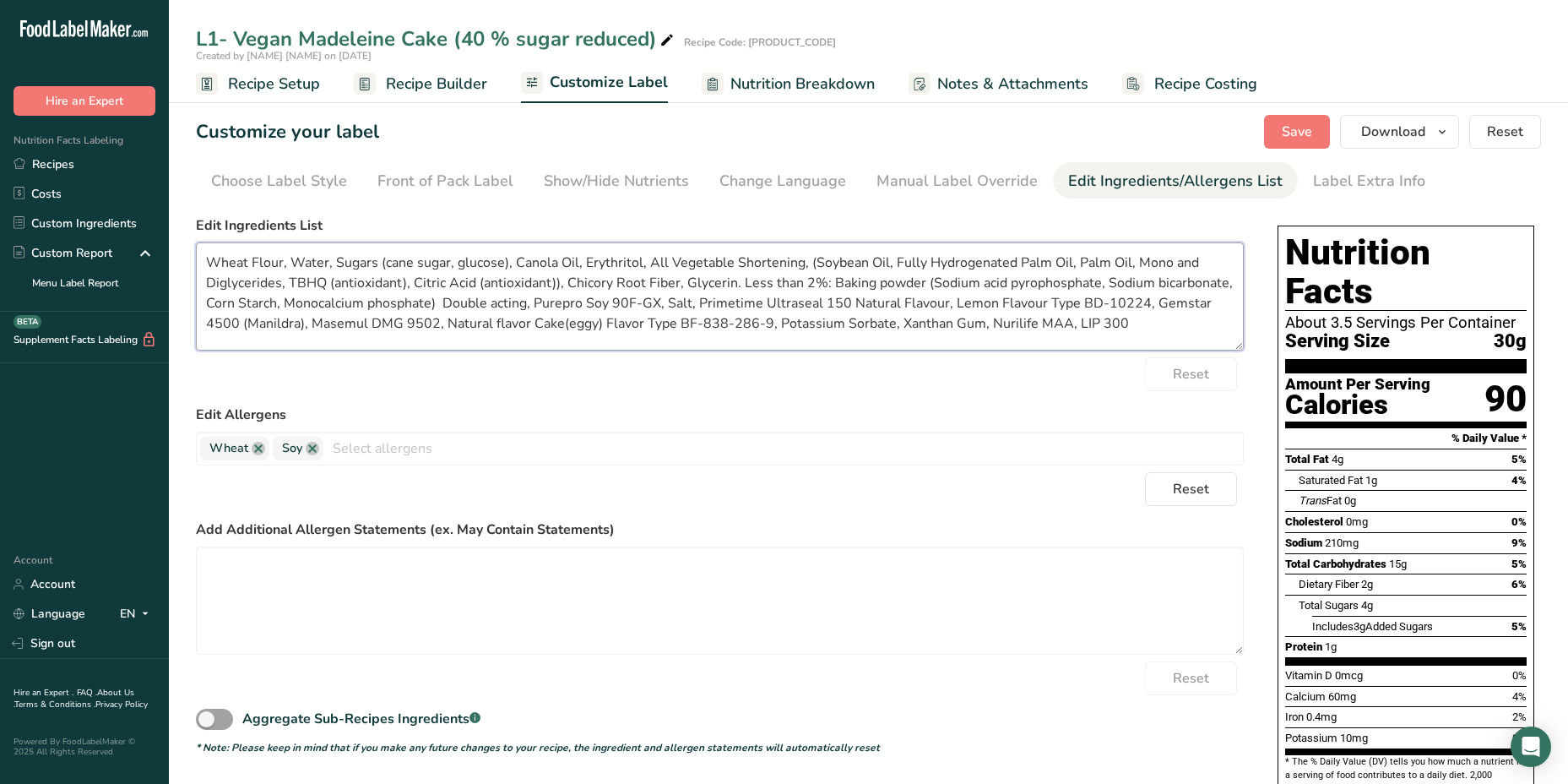 drag, startPoint x: 448, startPoint y: 304, endPoint x: 657, endPoint y: 302, distance: 209.00957 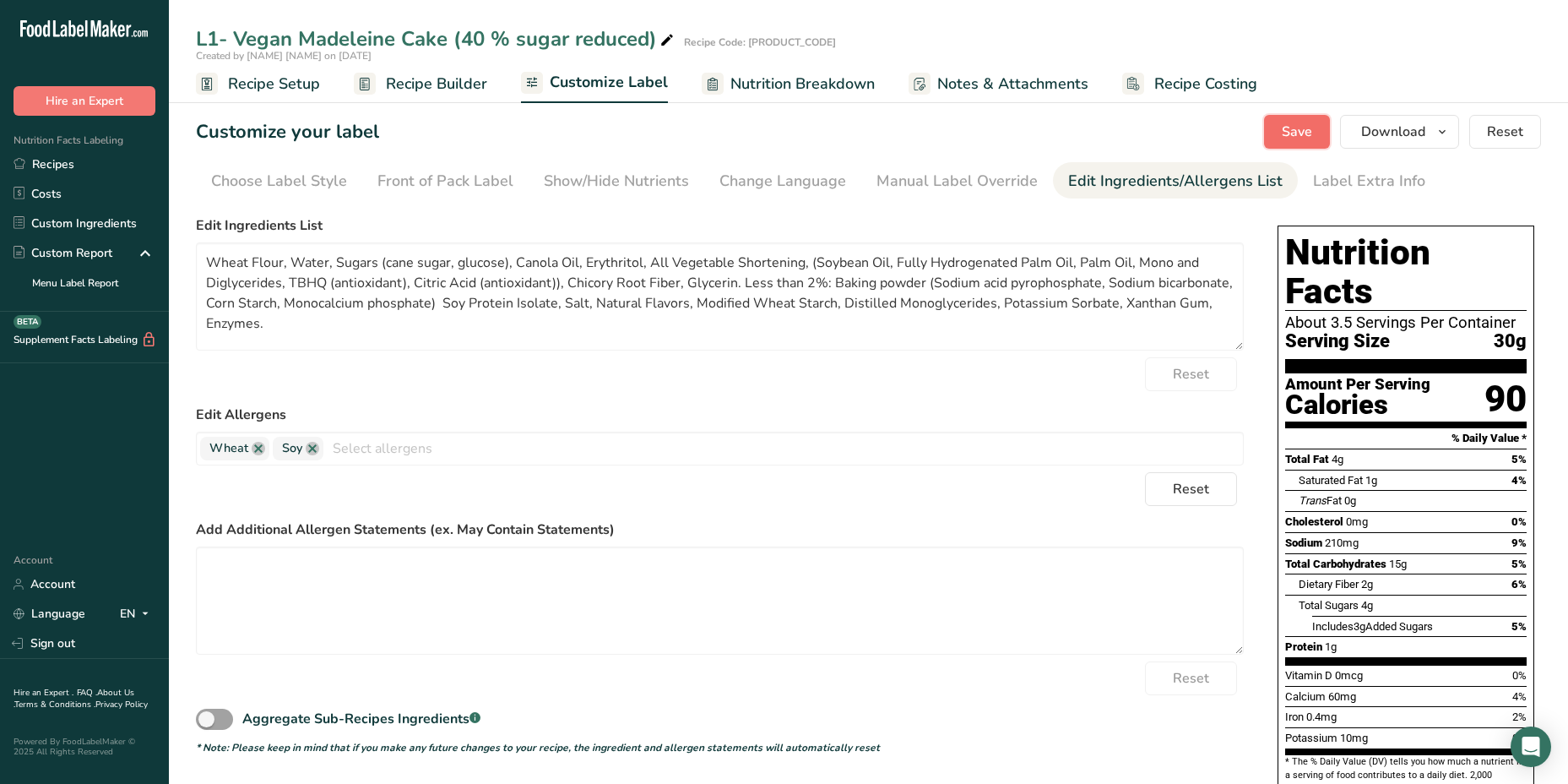 click on "Save" at bounding box center [1297, 132] 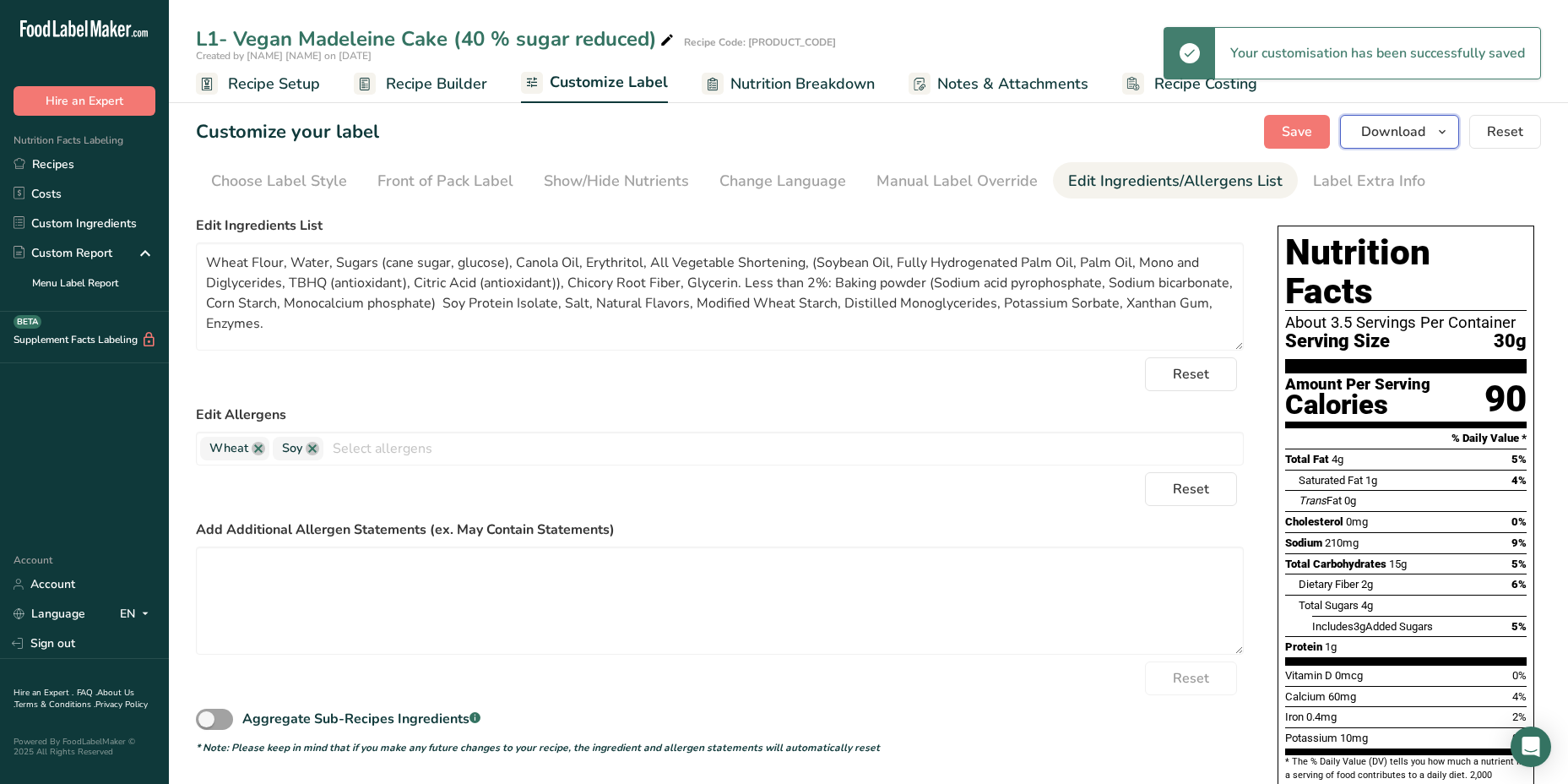 click at bounding box center [1442, 132] 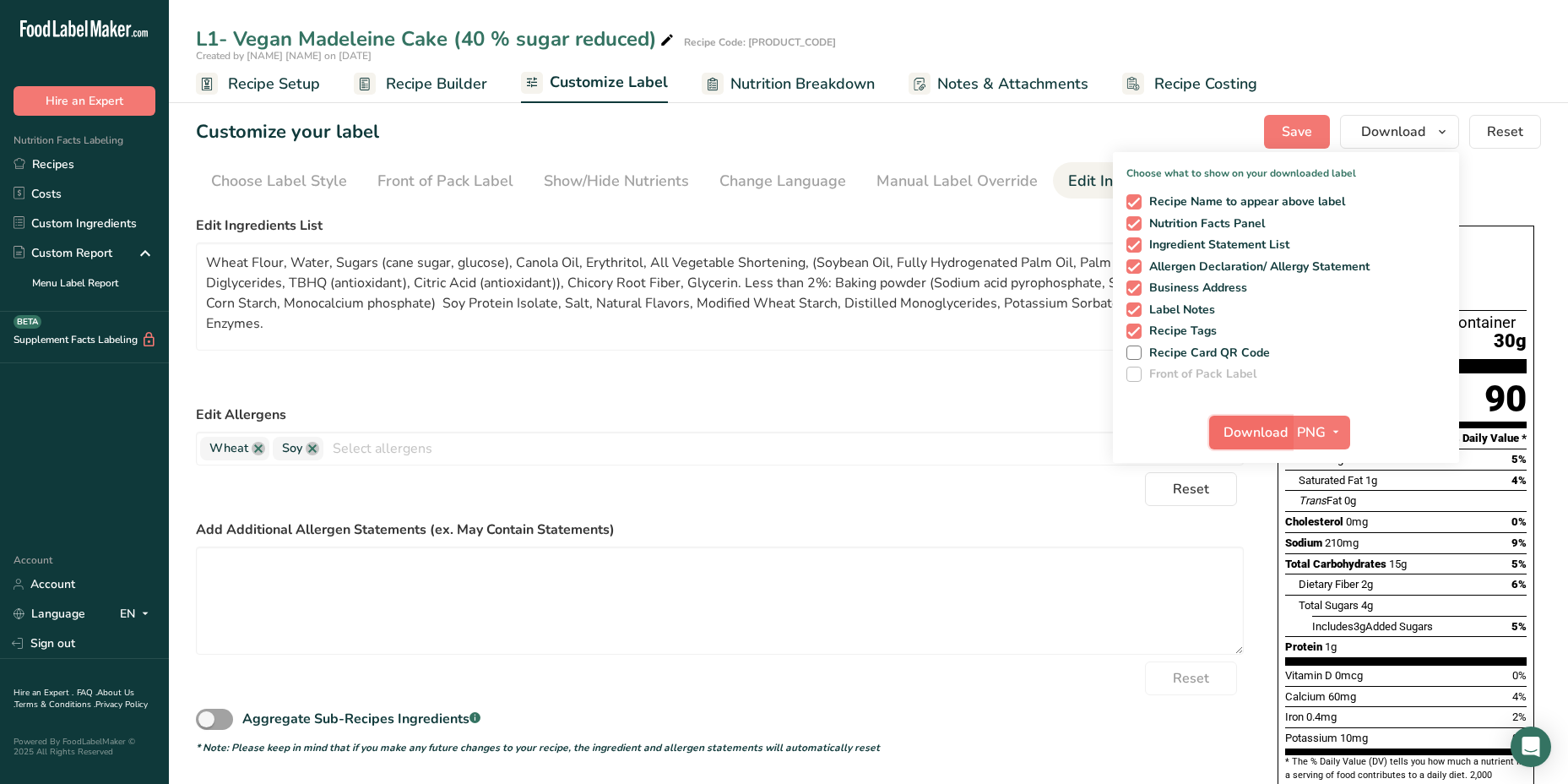 click on "Download" at bounding box center (1256, 433) 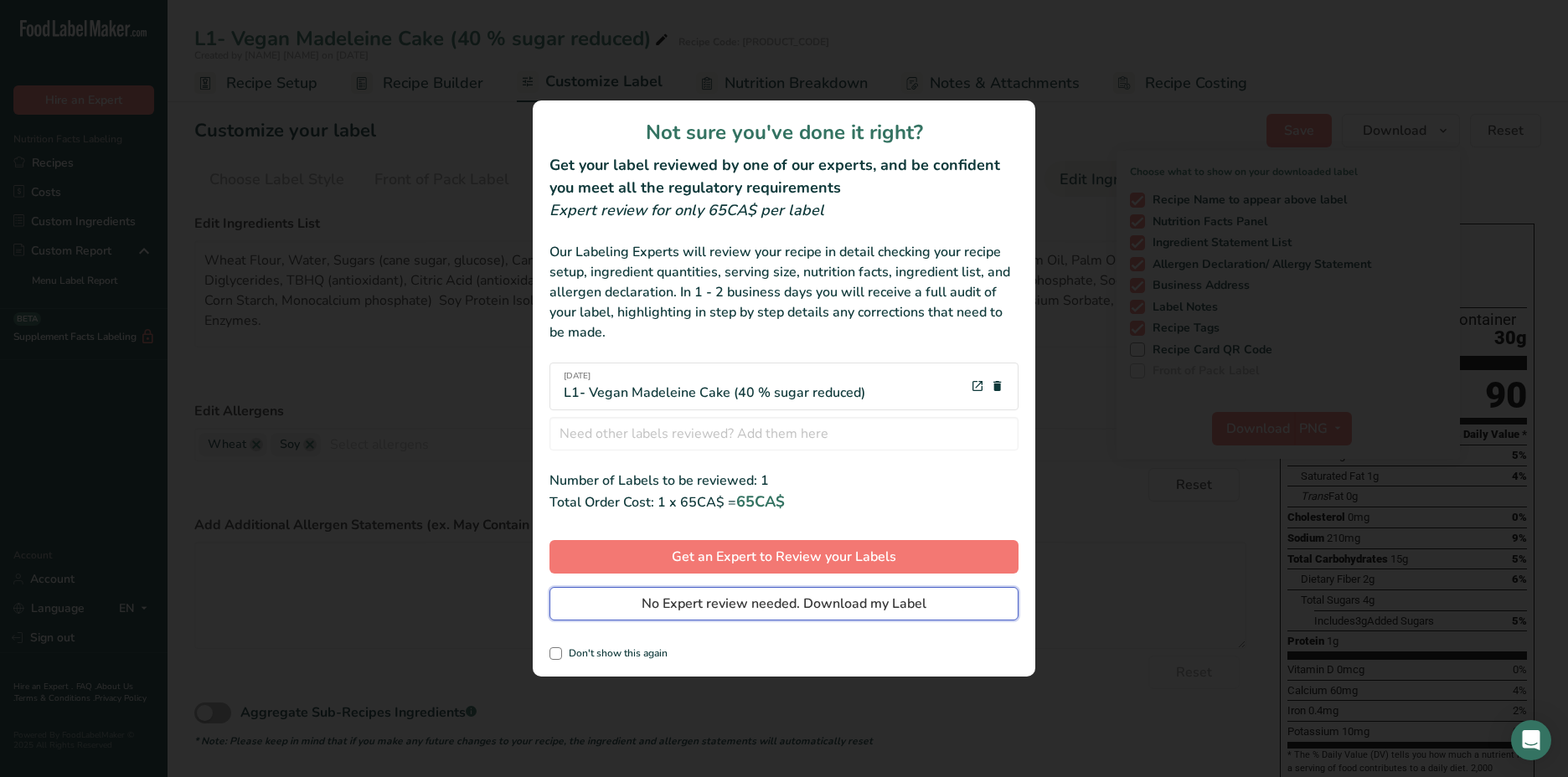 click on "No Expert review needed. Download my Label" at bounding box center [784, 604] 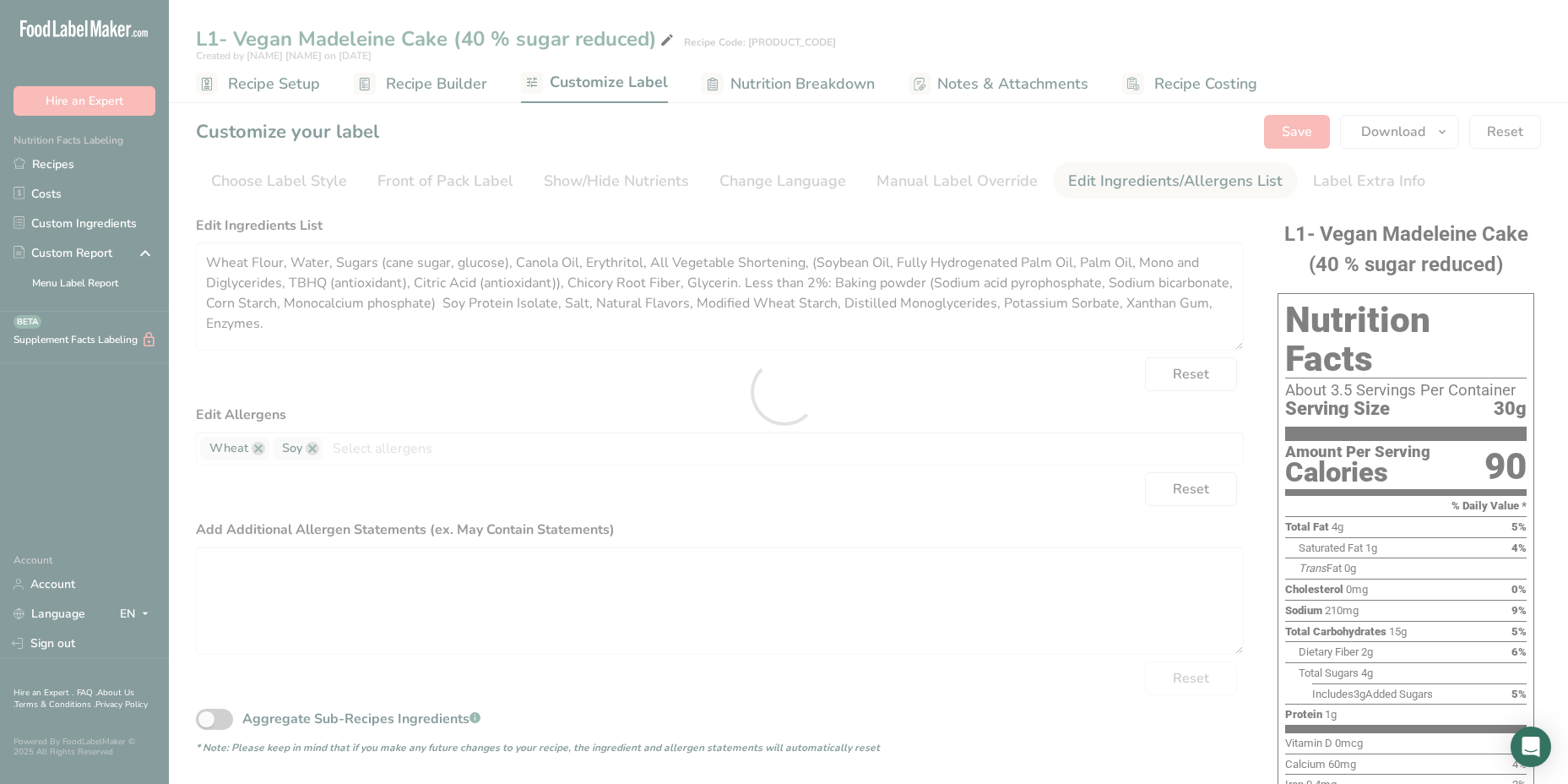 scroll, scrollTop: 0, scrollLeft: 0, axis: both 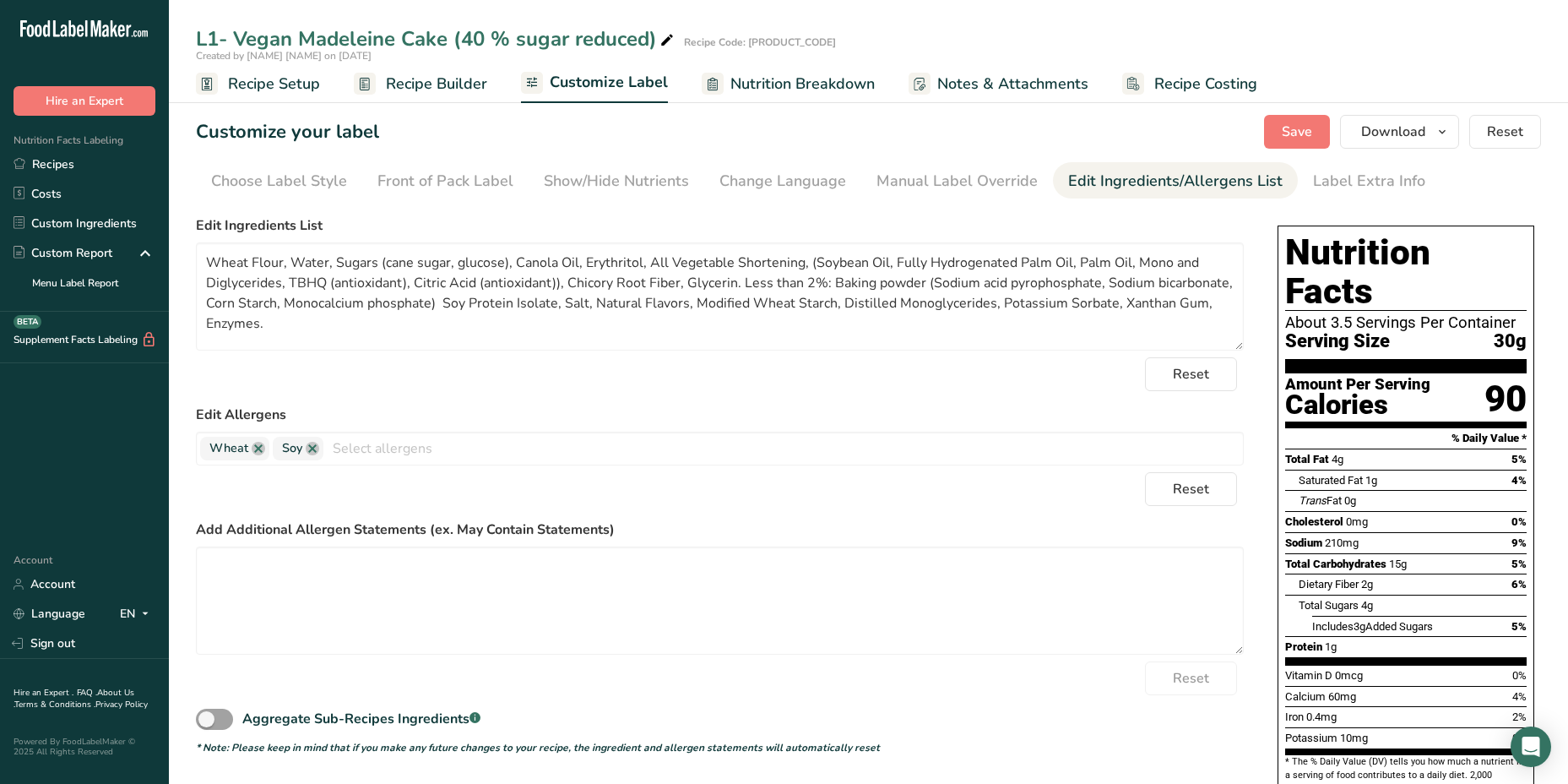 click on "Edit Ingredients List Wheat Flour, Water, Sugars (cane sugar, glucose), Canola Oil, Erythritol, All Vegetable Shortening, (Soybean Oil, Fully Hydrogenated Palm Oil, Palm Oil, Mono and Diglycerides, TBHQ (antioxidant), Citric Acid (antioxidant)), Chicory Root Fiber, Glycerin. Less than 2%: Baking powder (Sodium acid pyrophosphate, Sodium bicarbonate, Corn Starch, Monocalcium phosphate)  Soy Protein Isolate, Salt, Natural Flavors, Modified Wheat Starch, Distilled Monoglycerides, Potassium Sorbate, Xanthan Gum, Enzymes.
Reset
Edit Allergens
Wheat
Soy
Tree Nuts
Milk
Eggs
Fish
Peanuts
Sesame
Crustaceans
Sulphites
Celery
Mustard
Lupins
Mollusks
Gluten
Almond" at bounding box center [719, 485] 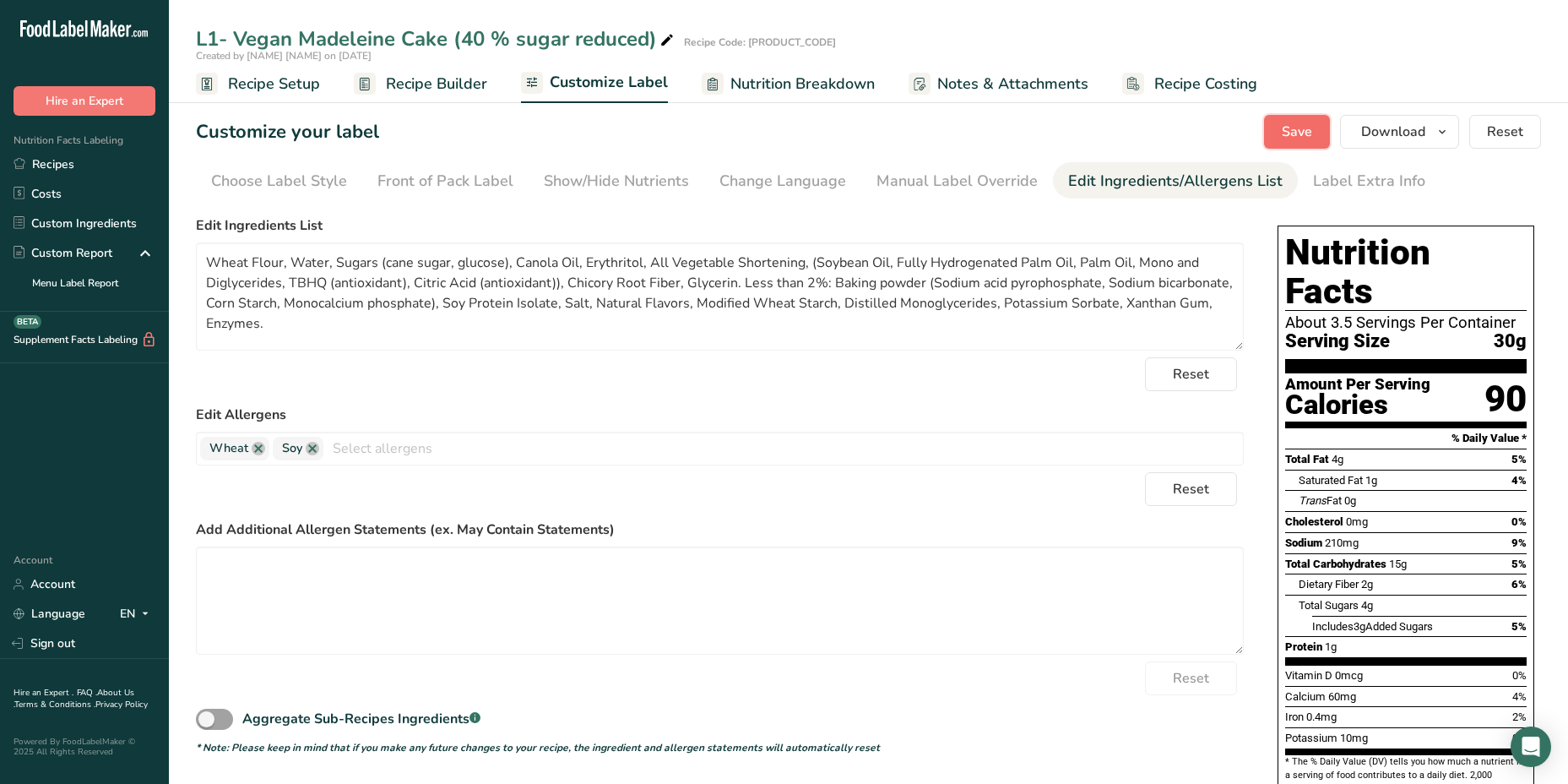 click on "Save" at bounding box center [1297, 132] 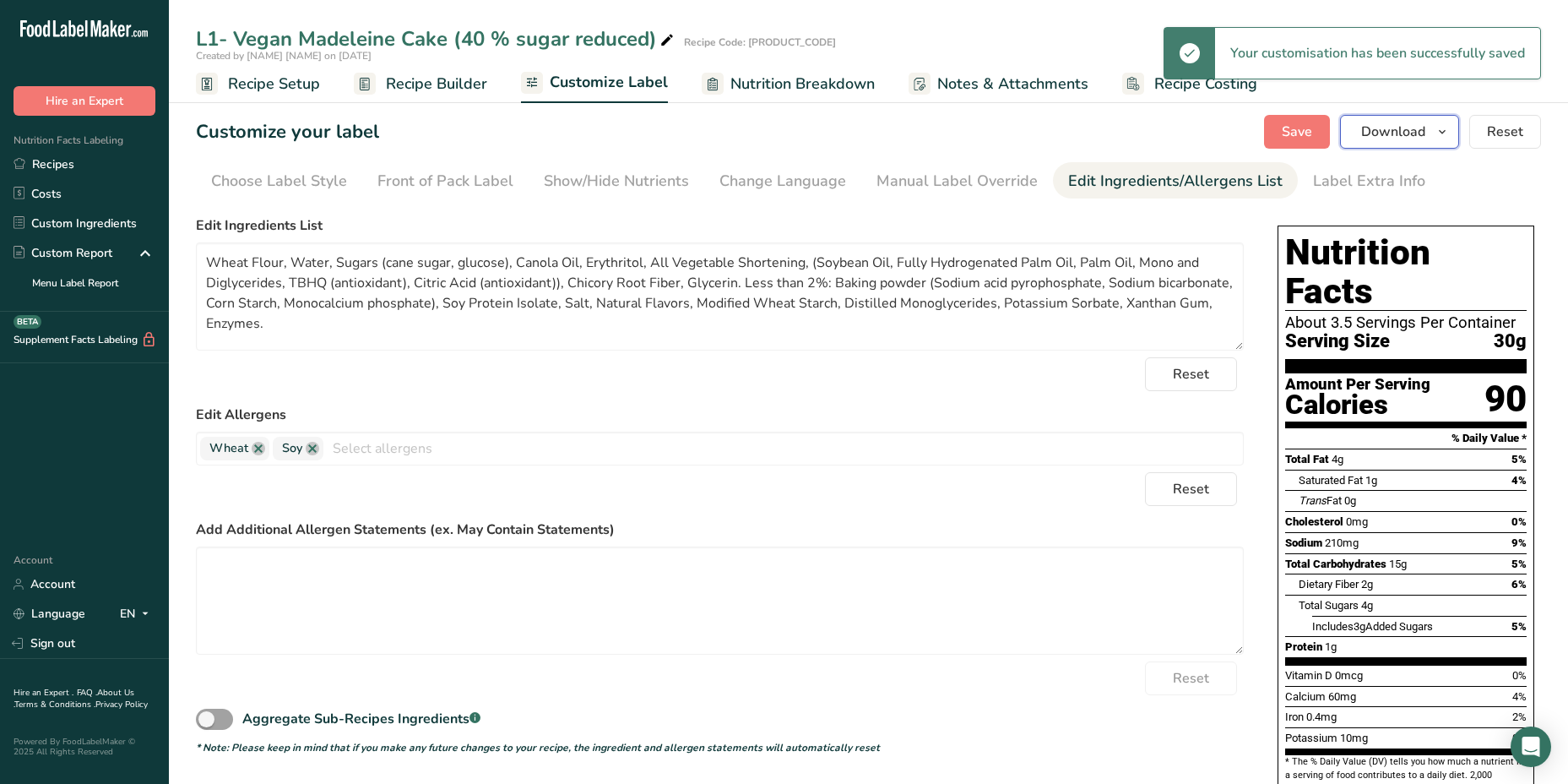 click on "Download" at bounding box center [1393, 132] 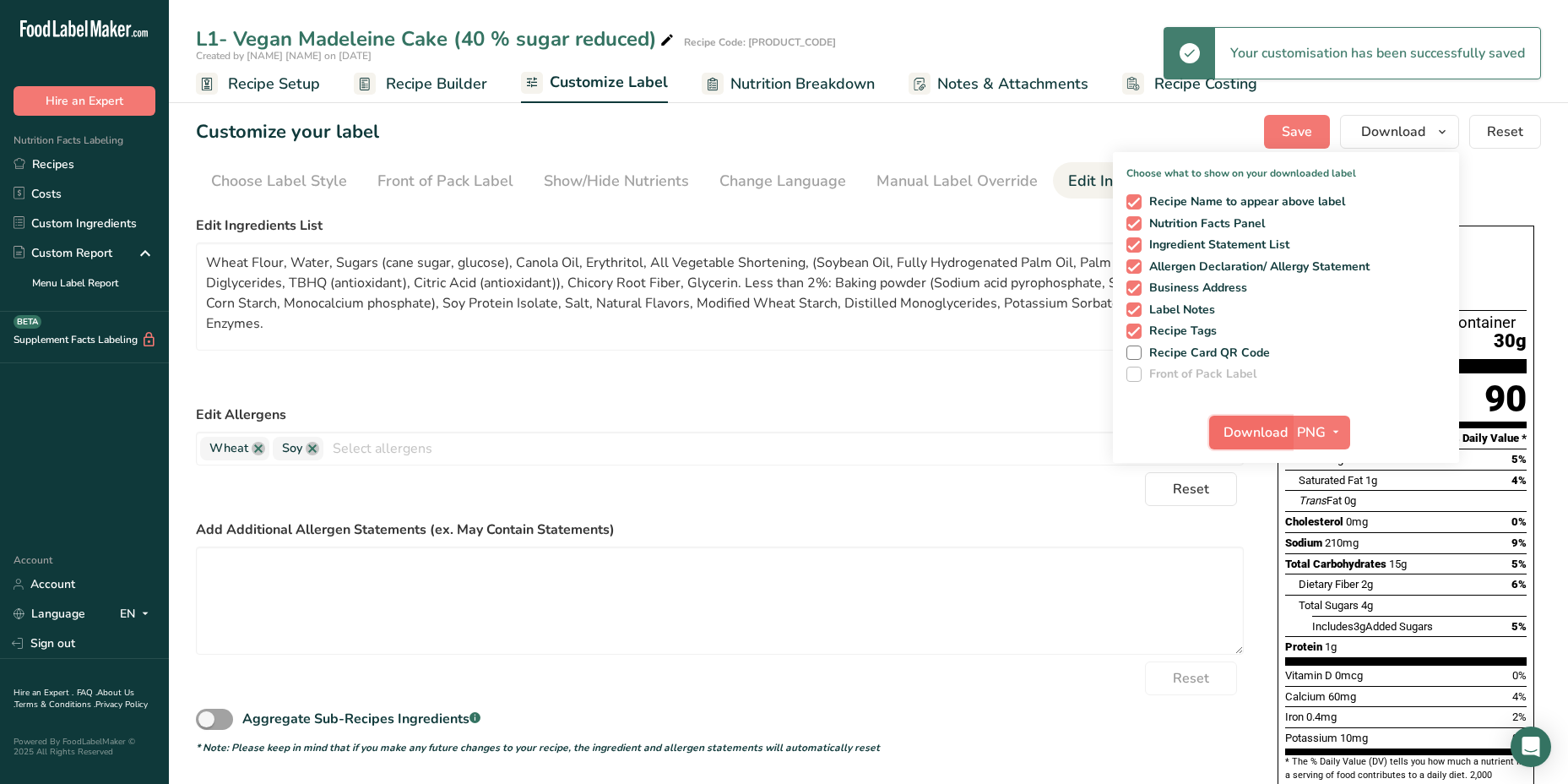click on "Download" at bounding box center (1256, 433) 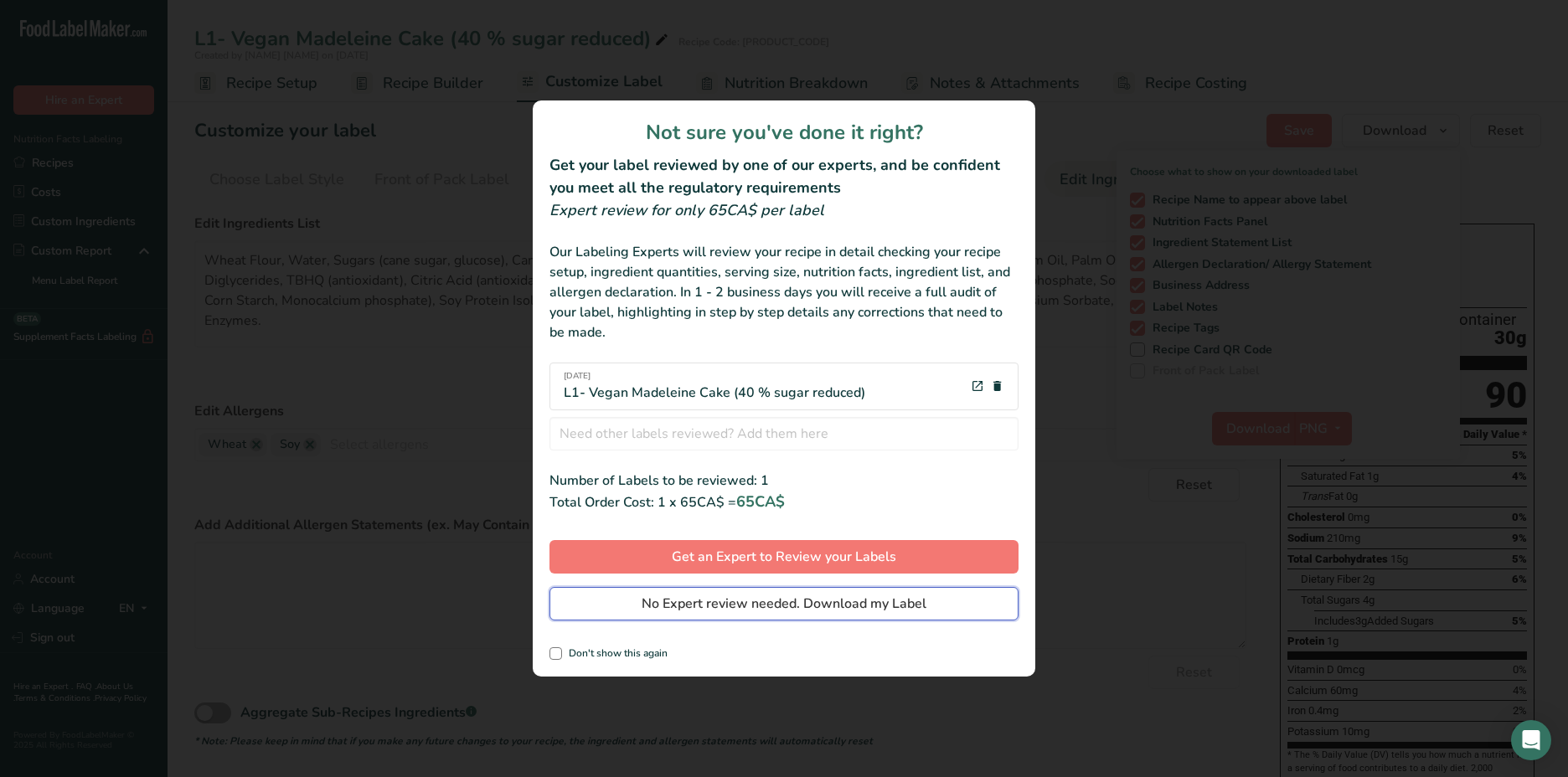 click on "No Expert review needed. Download my Label" at bounding box center (784, 604) 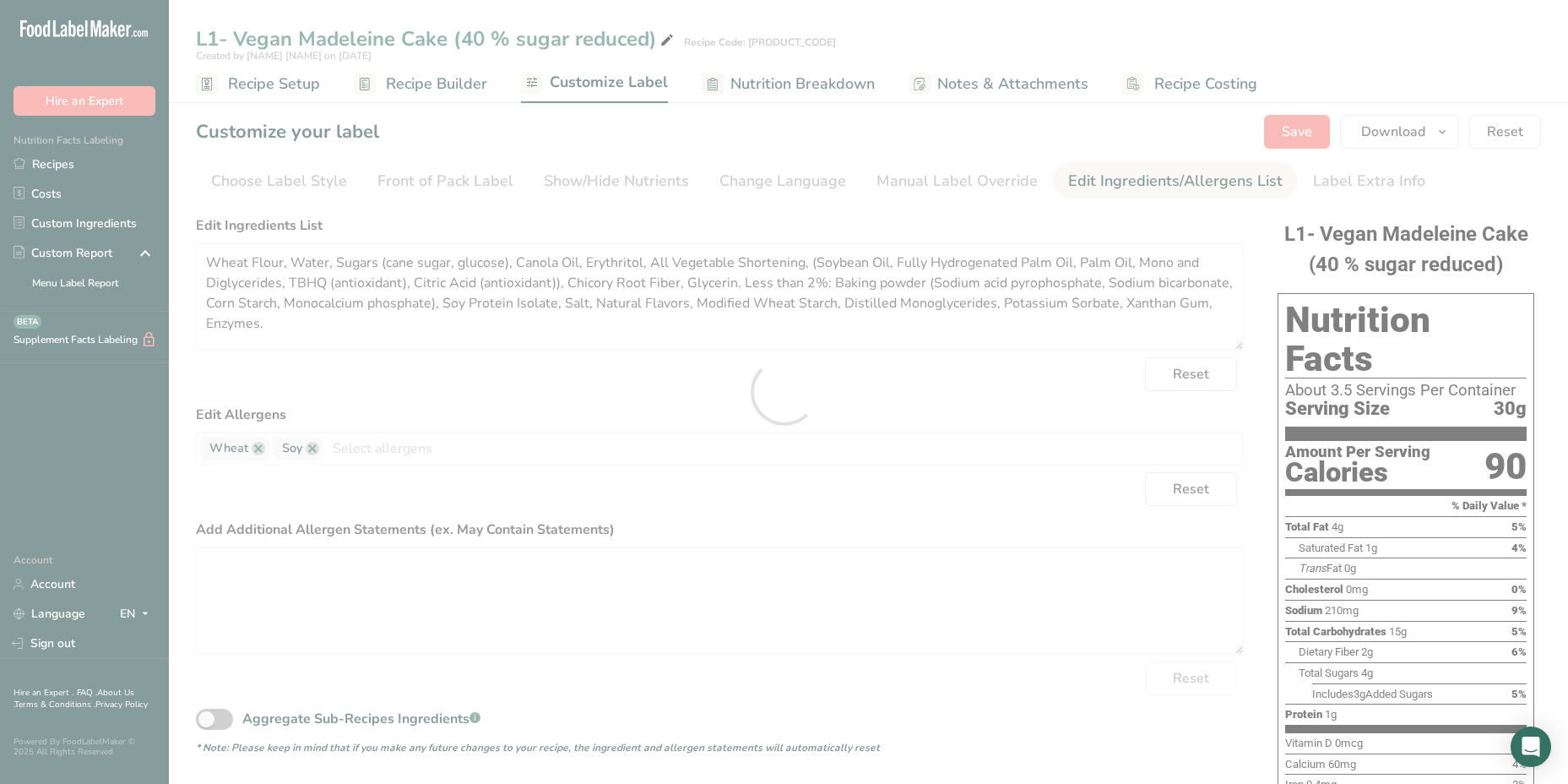 scroll, scrollTop: 0, scrollLeft: 0, axis: both 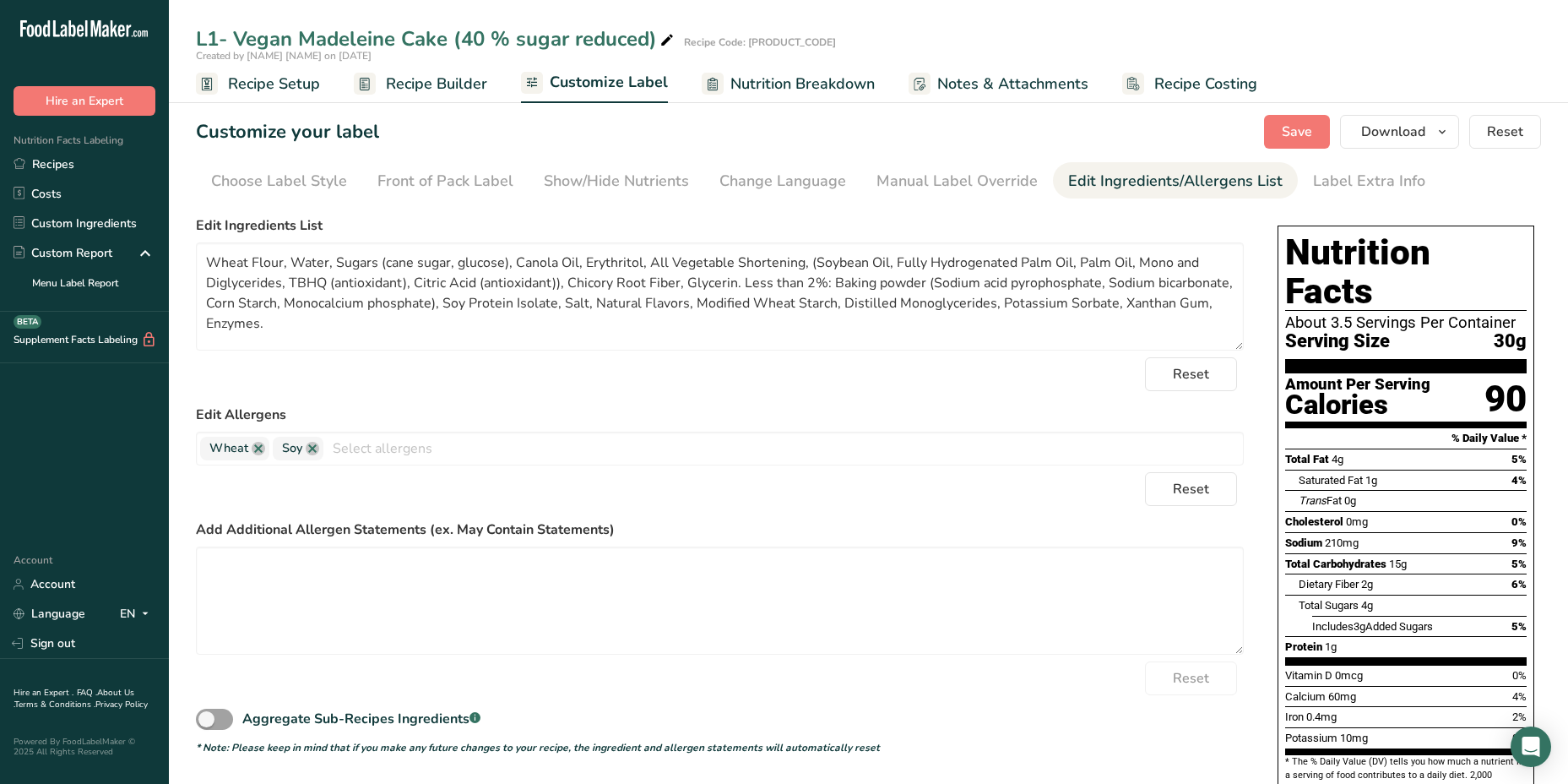 click on "Reset" at bounding box center [719, 374] 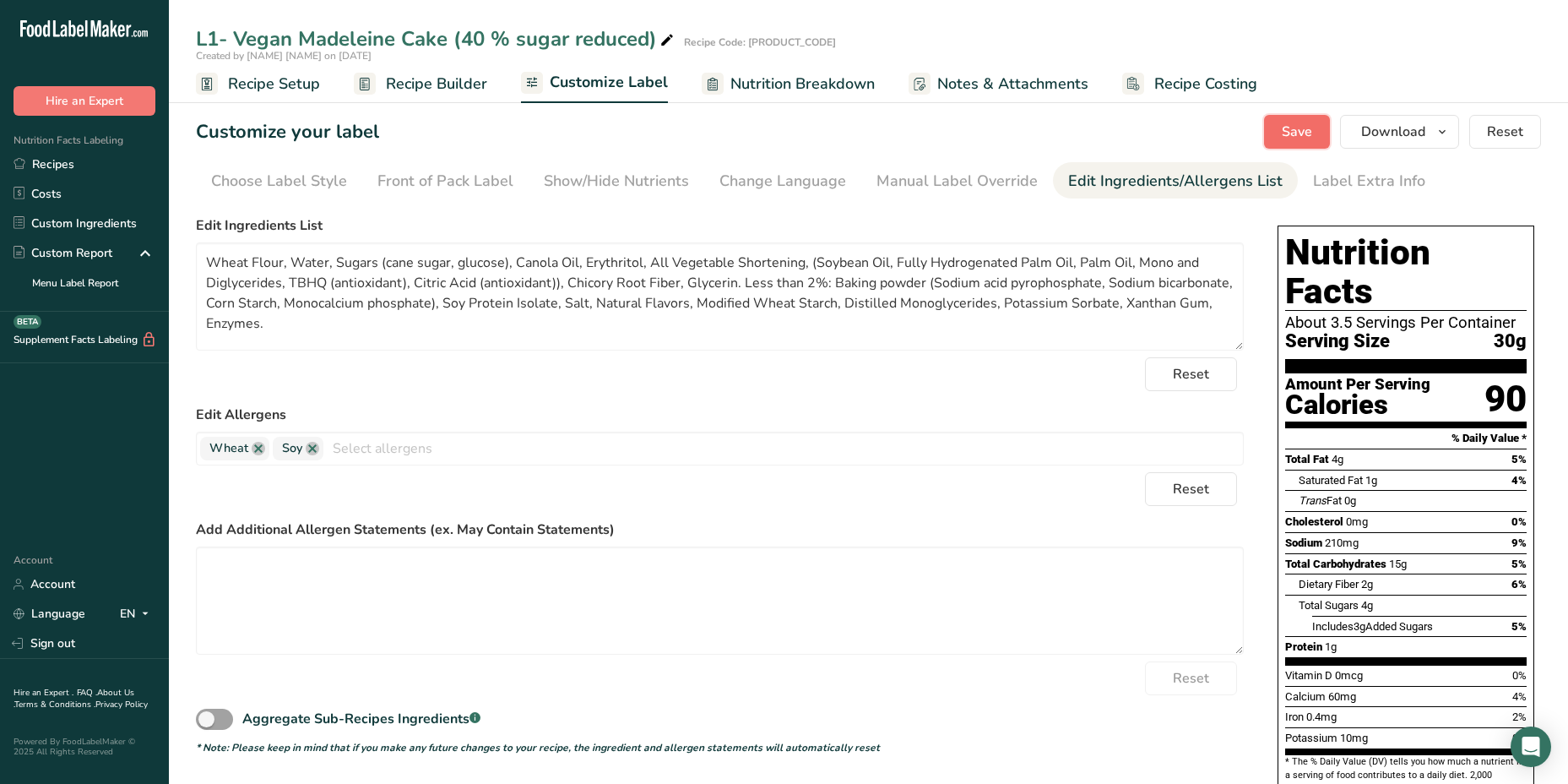 click on "Save" at bounding box center [1297, 132] 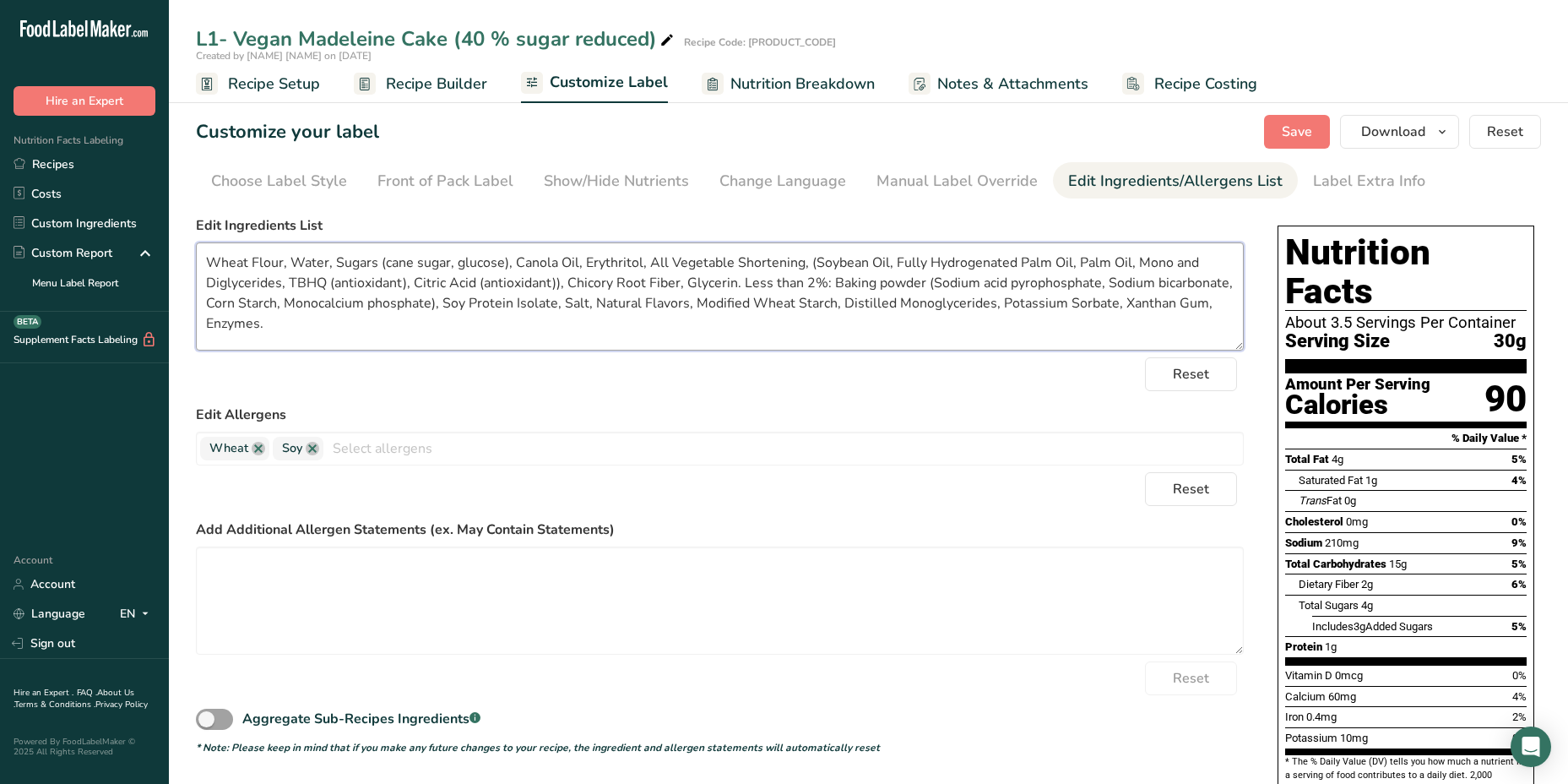 click on "Wheat Flour, Water, Sugars (cane sugar, glucose), Canola Oil, Erythritol, All Vegetable Shortening, (Soybean Oil, Fully Hydrogenated Palm Oil, Palm Oil, Mono and Diglycerides, TBHQ (antioxidant), Citric Acid (antioxidant)), Chicory Root Fiber, Glycerin. Less than 2%: Baking powder (Sodium acid pyrophosphate, Sodium bicarbonate, Corn Starch, Monocalcium phosphate), Soy Protein Isolate, Salt, Natural Flavors, Modified Wheat Starch, Distilled Monoglycerides, Potassium Sorbate, Xanthan Gum, Enzymes." at bounding box center (719, 297) 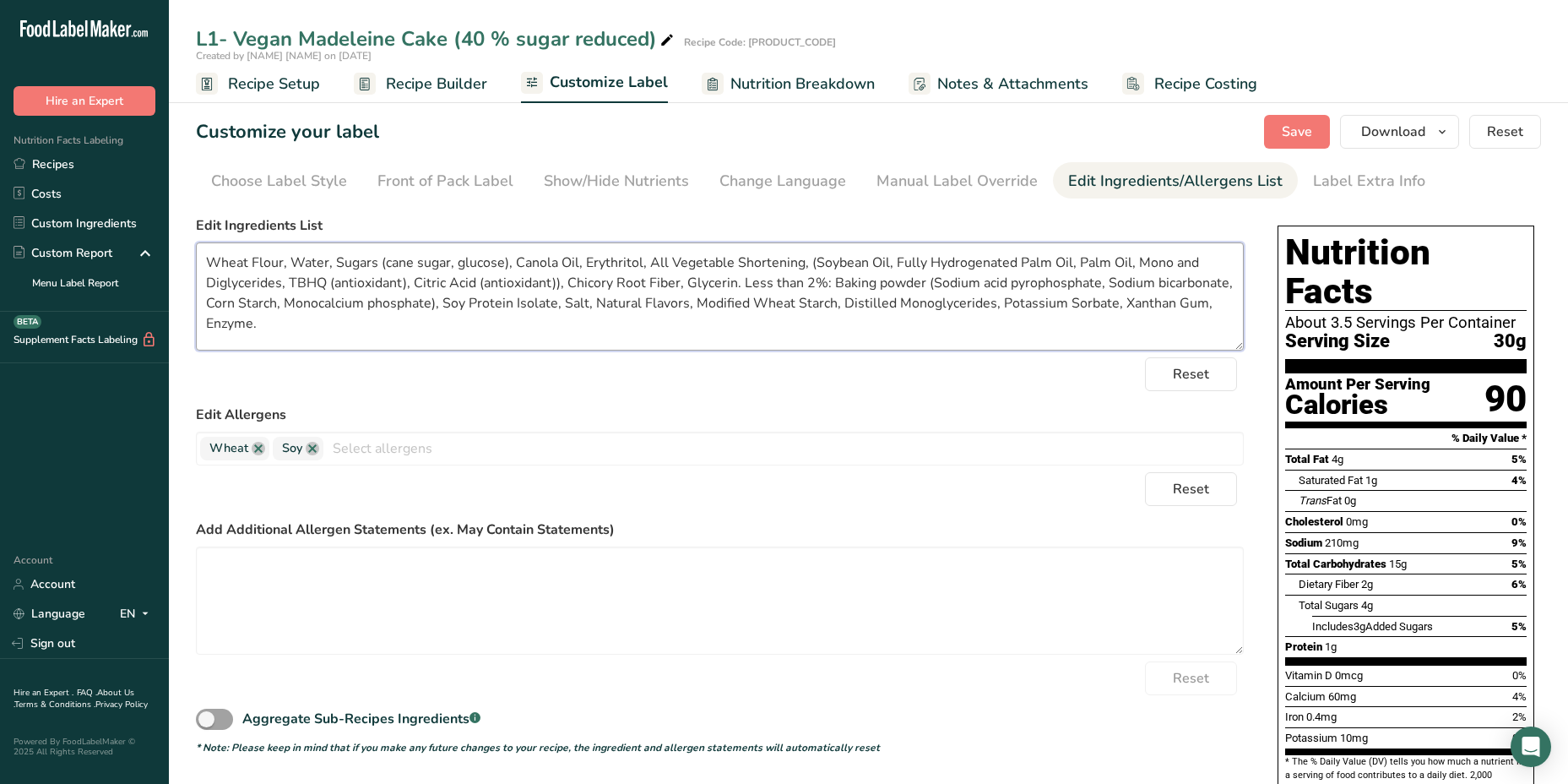 type on "Wheat Flour, Water, Sugars (cane sugar, glucose), Canola Oil, Erythritol, All Vegetable Shortening, (Soybean Oil, Fully Hydrogenated Palm Oil, Palm Oil, Mono and Diglycerides, TBHQ (antioxidant), Citric Acid (antioxidant)), Chicory Root Fiber, Glycerin. Less than 2%: Baking powder (Sodium acid pyrophosphate, Sodium bicarbonate, Corn Starch, Monocalcium phosphate), Soy Protein Isolate, Salt, Natural Flavors, Modified Wheat Starch, Distilled Monoglycerides, Potassium Sorbate, Xanthan Gum, Enzyme." 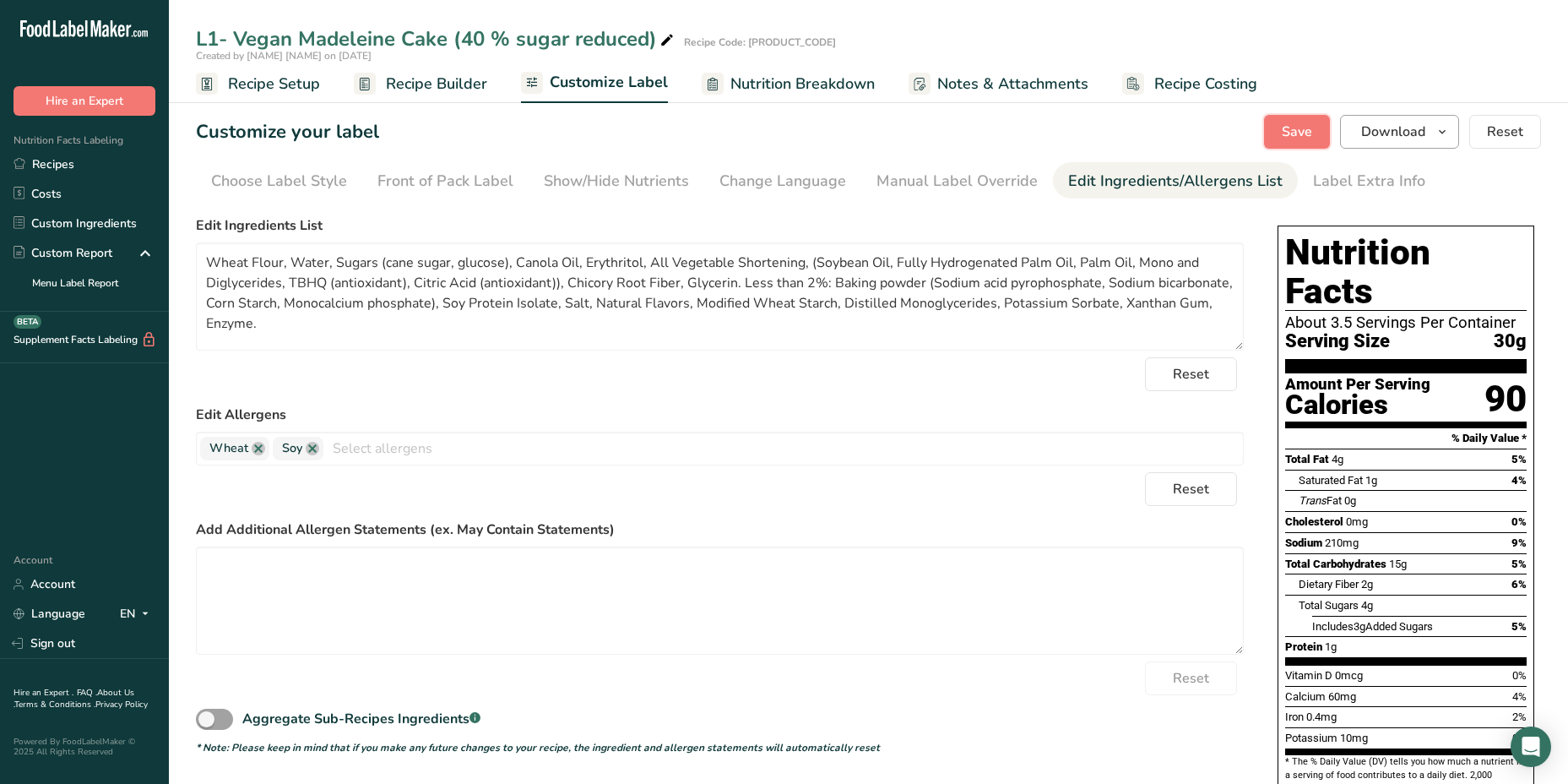 drag, startPoint x: 1305, startPoint y: 122, endPoint x: 1422, endPoint y: 123, distance: 117.0043 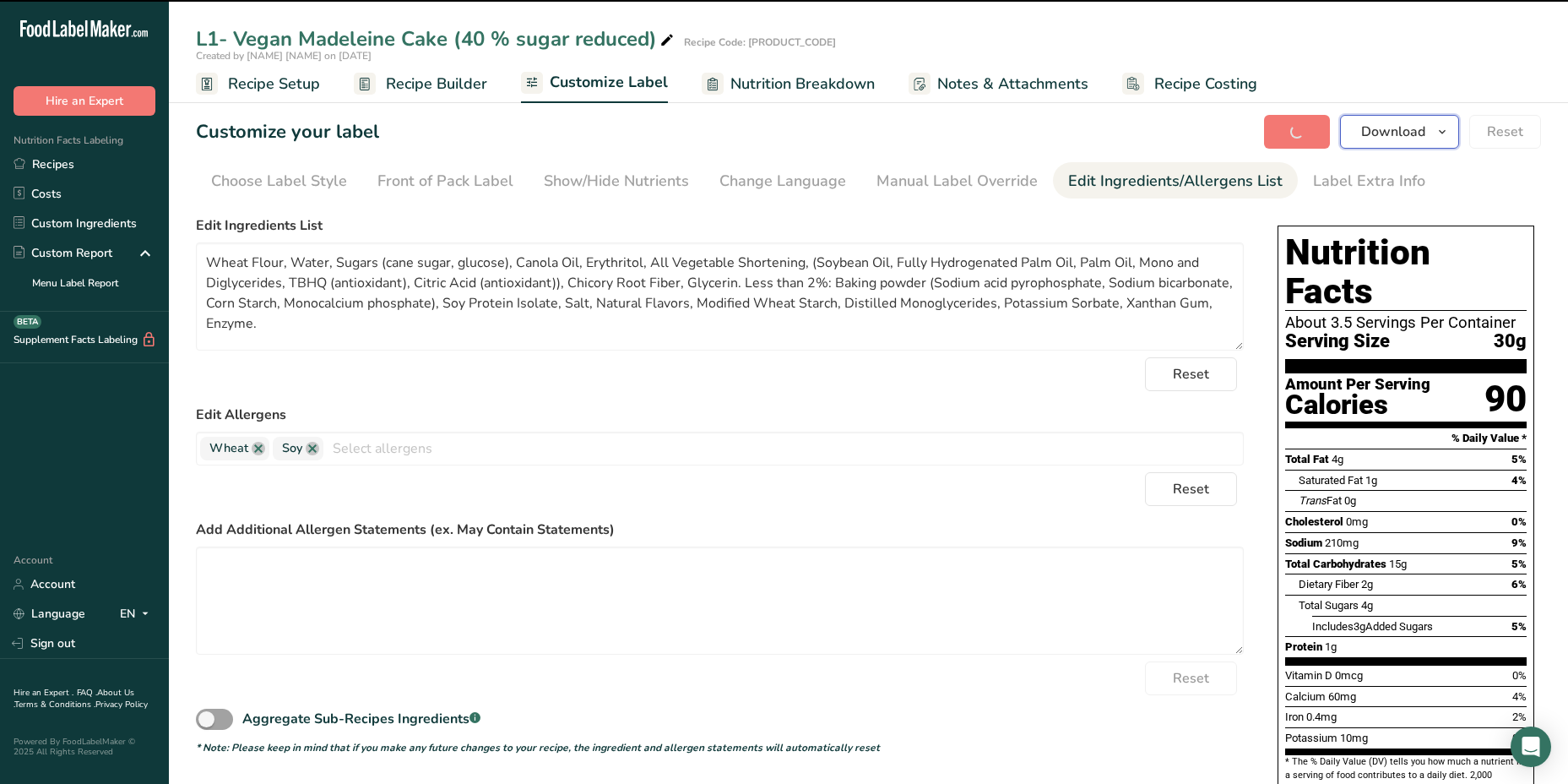 click at bounding box center (1442, 132) 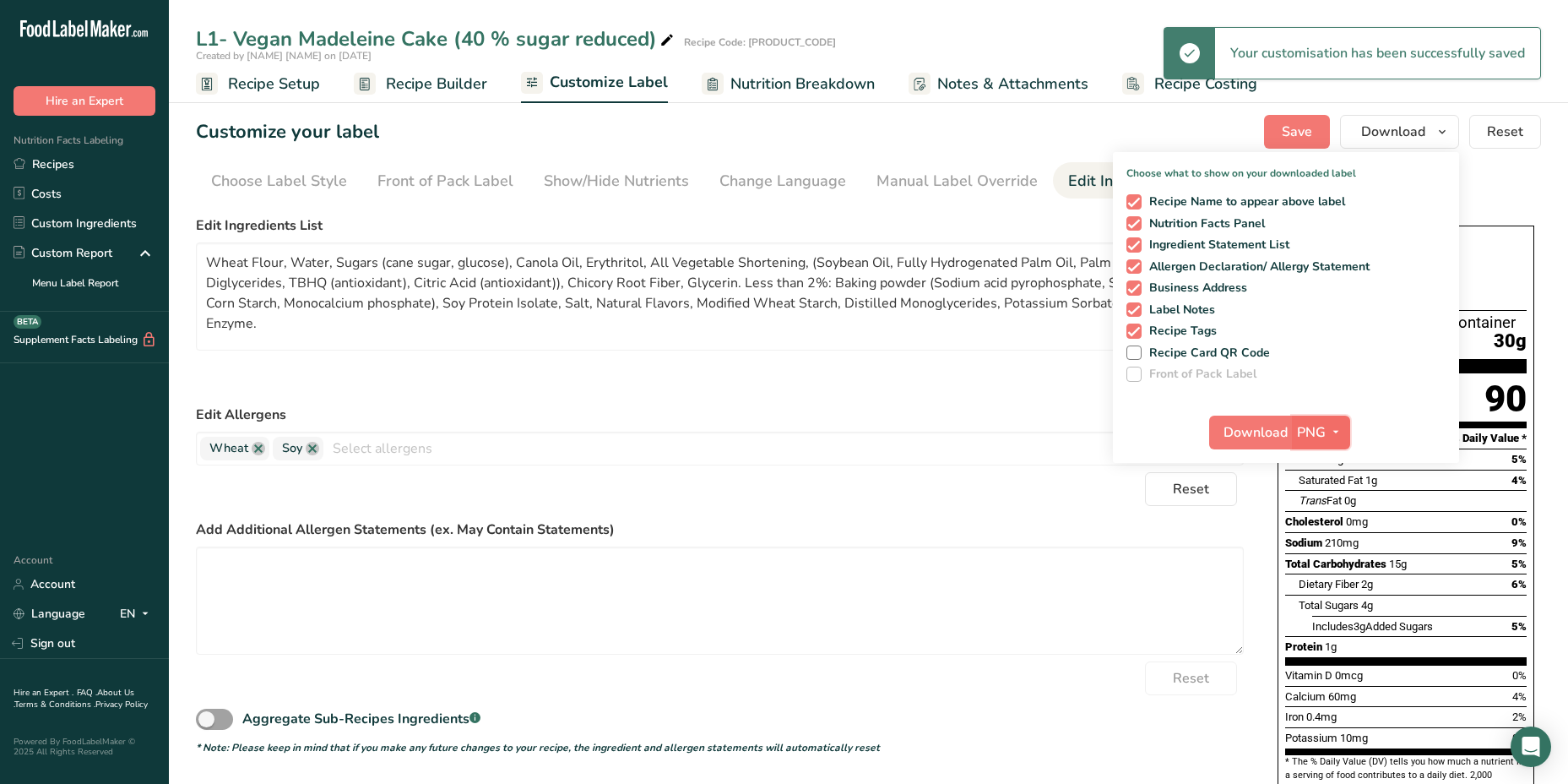 click on "PNG" at bounding box center [1321, 433] 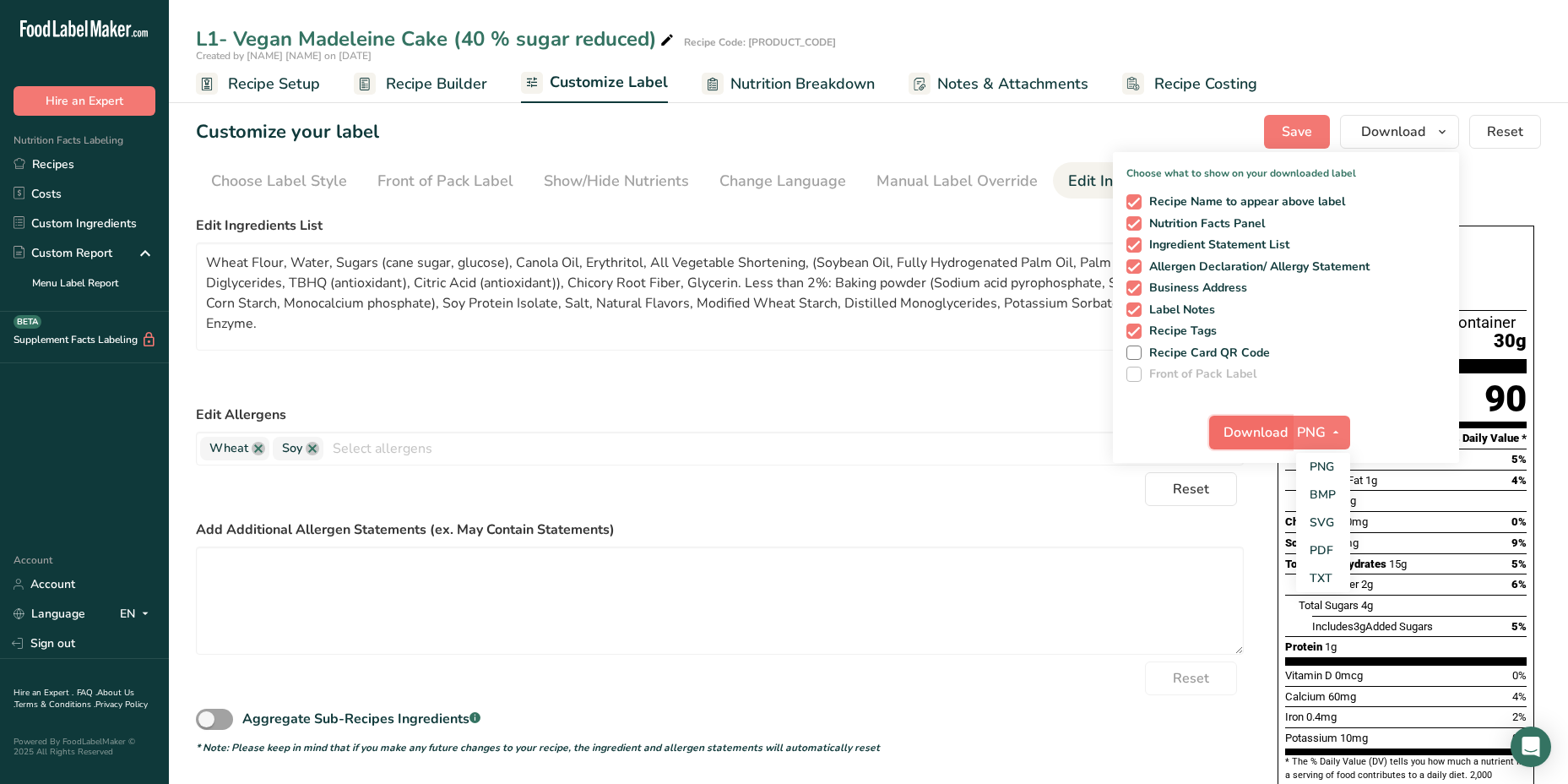 click on "Download" at bounding box center [1256, 433] 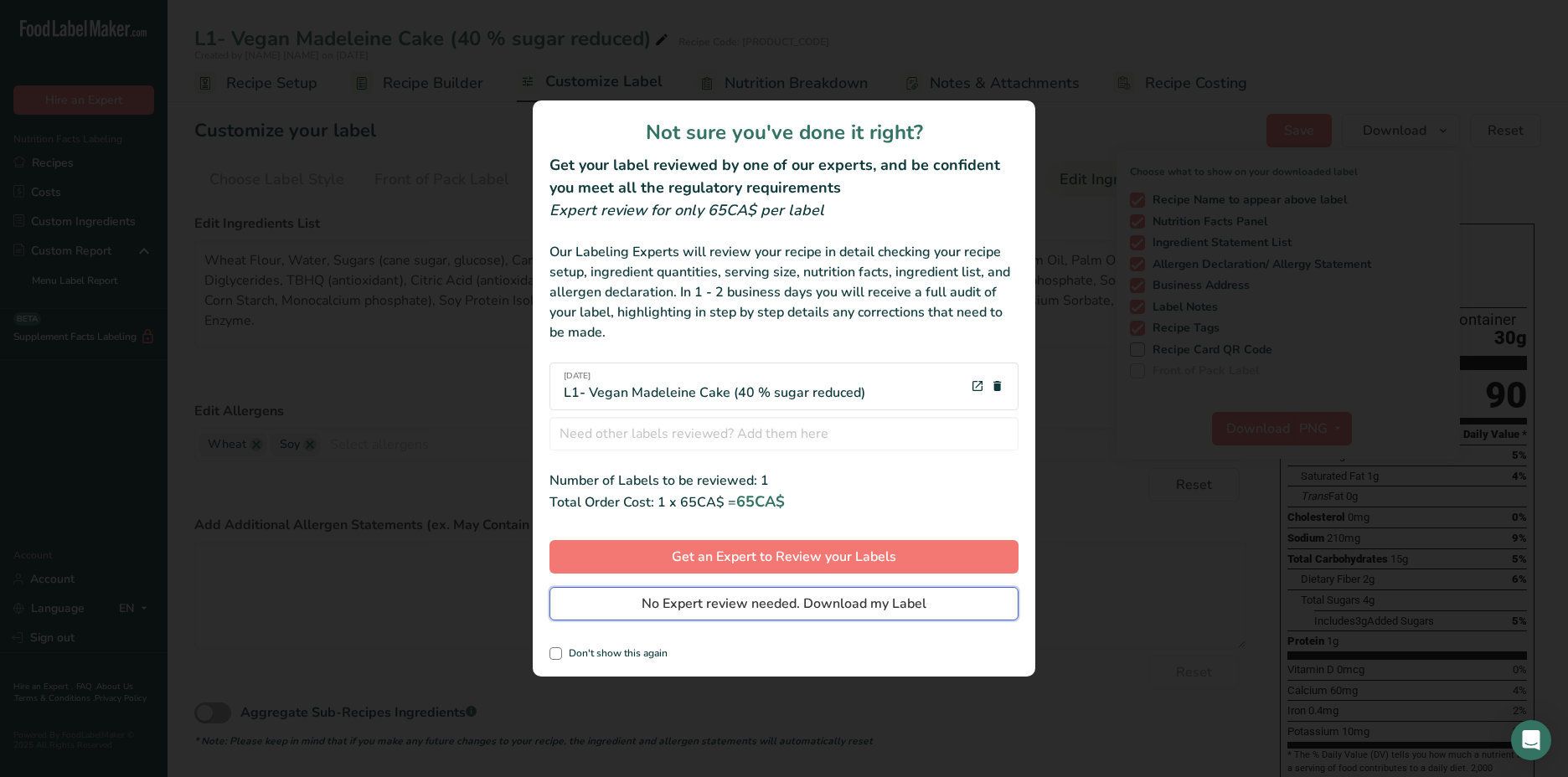 click on "No Expert review needed. Download my Label" at bounding box center [784, 604] 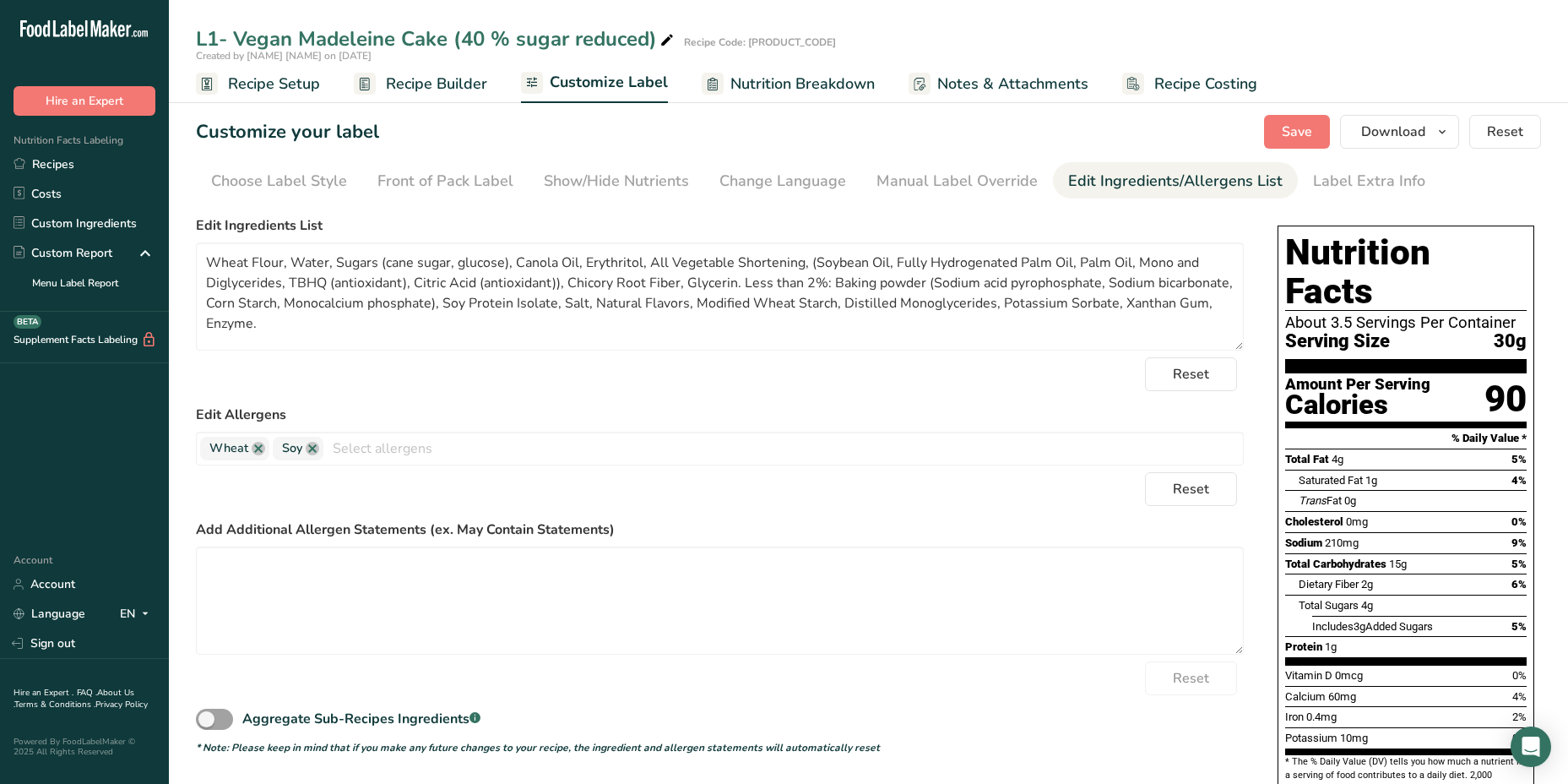click at bounding box center [667, 41] 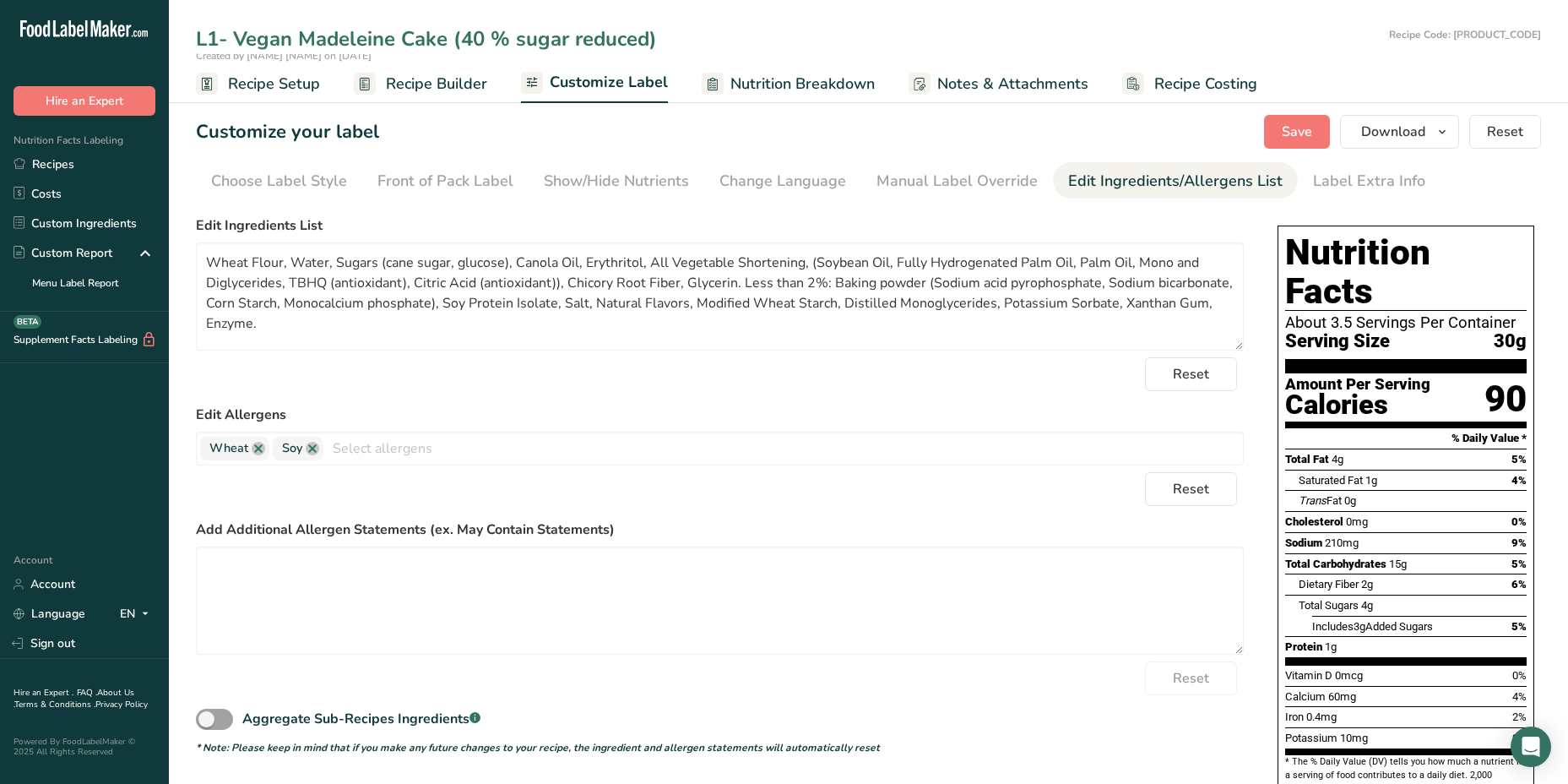 click on "L1- Vegan Madeleine Cake (40 % sugar reduced)" at bounding box center (789, 39) 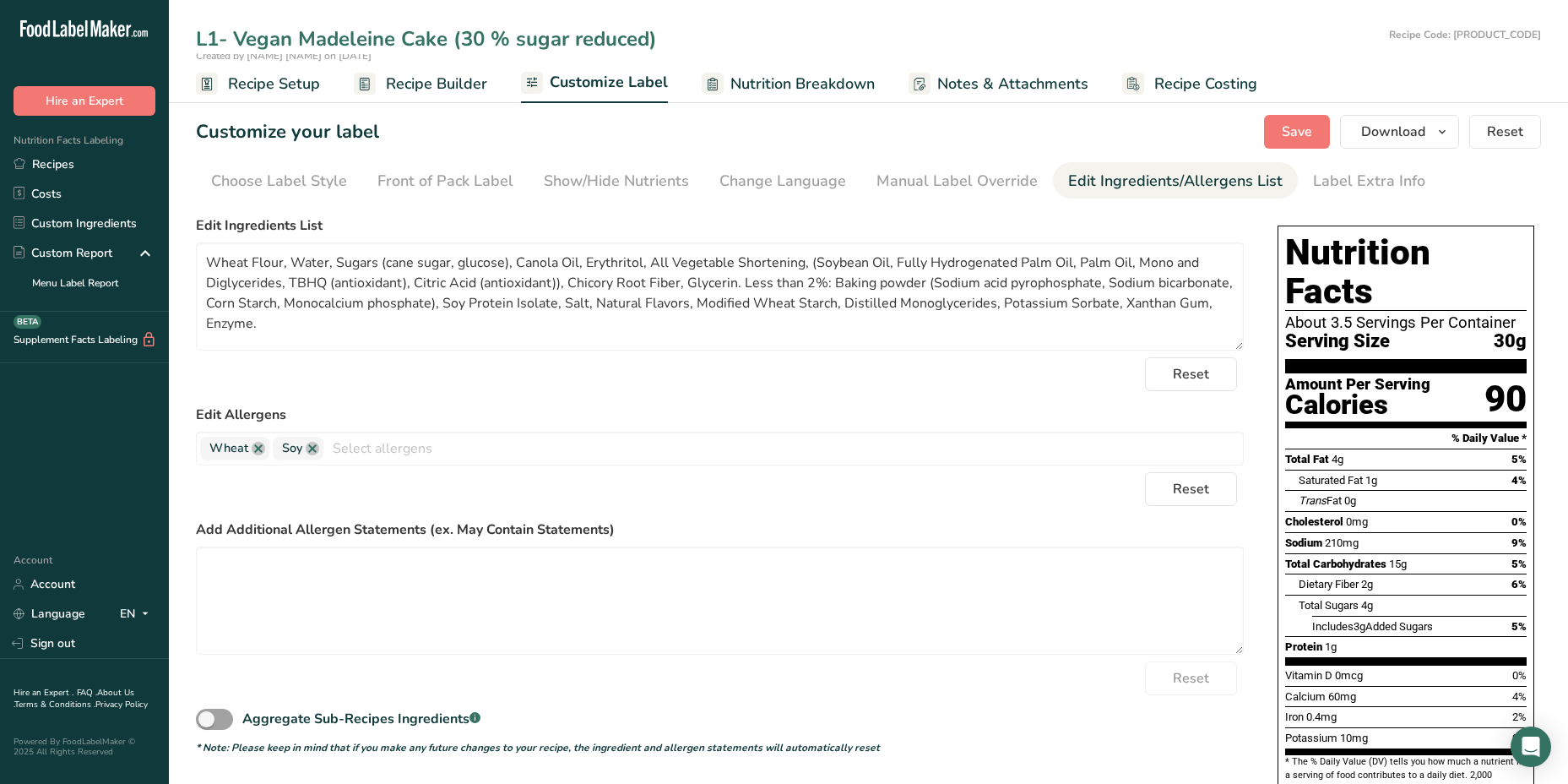 type on "L1- Vegan Madeleine Cake (30 % sugar reduced)" 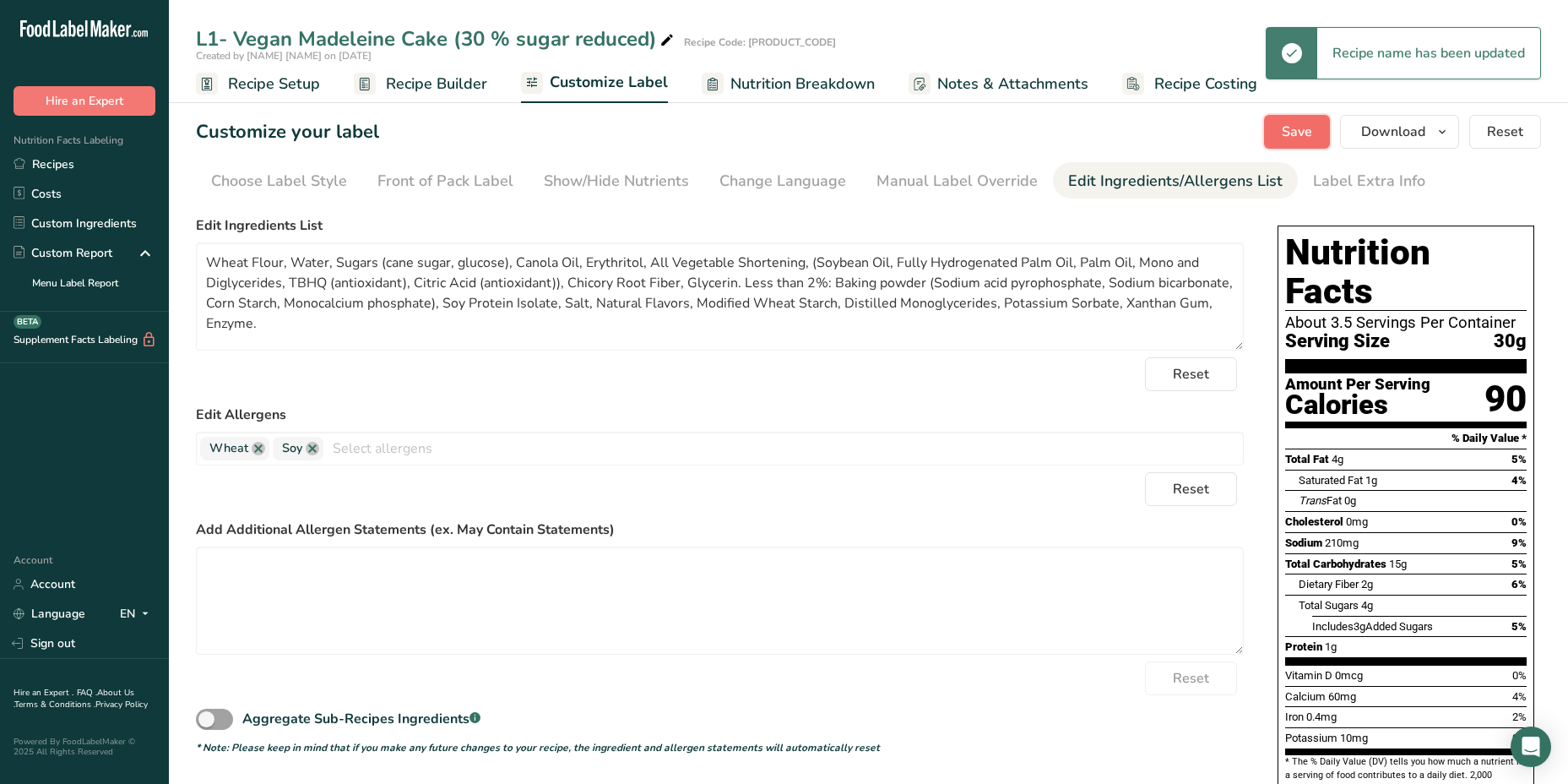 click on "Save" at bounding box center (1297, 132) 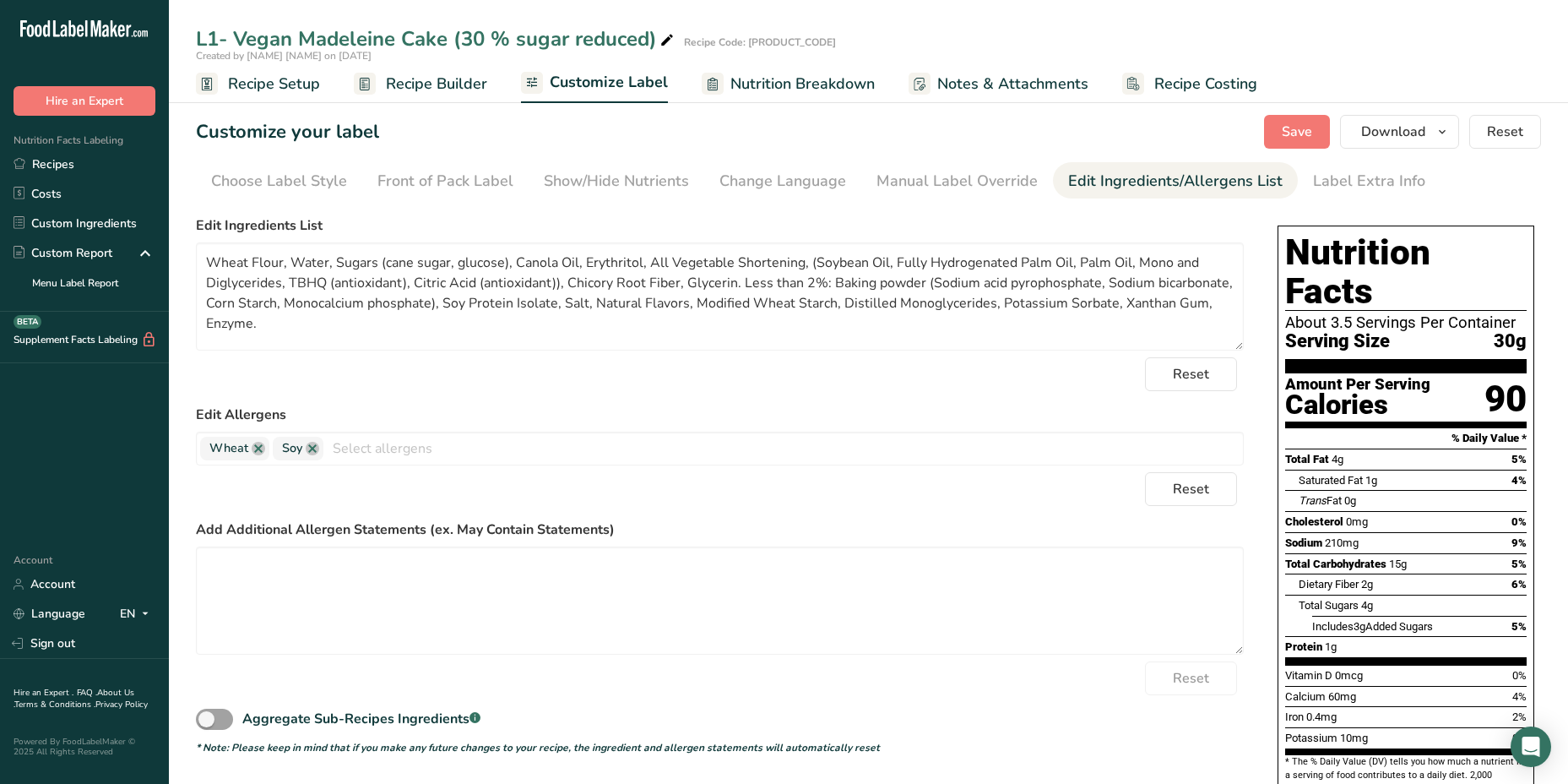 drag, startPoint x: 1008, startPoint y: 533, endPoint x: 1251, endPoint y: 270, distance: 358.07541 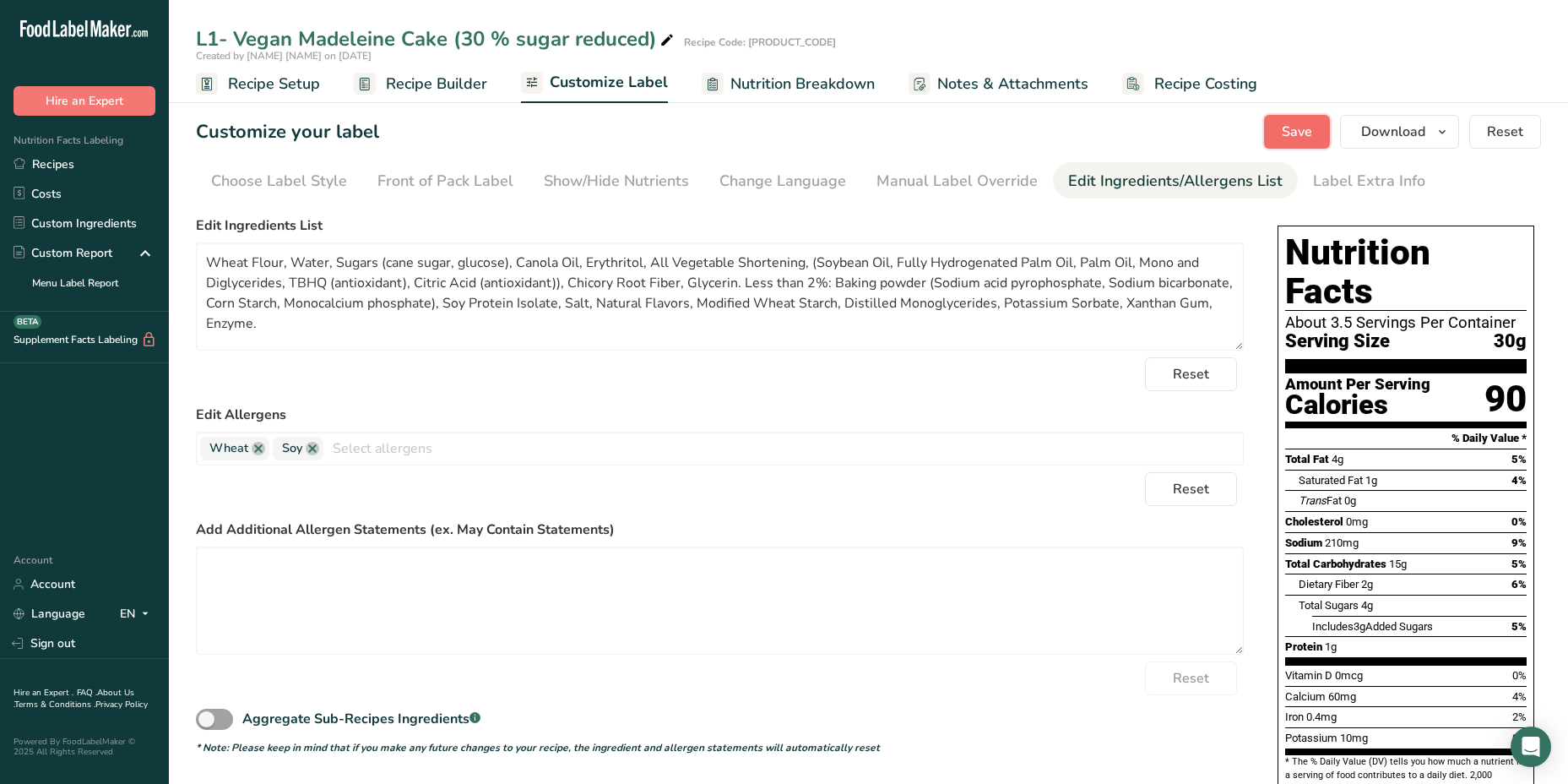 click on "Save" at bounding box center (1297, 132) 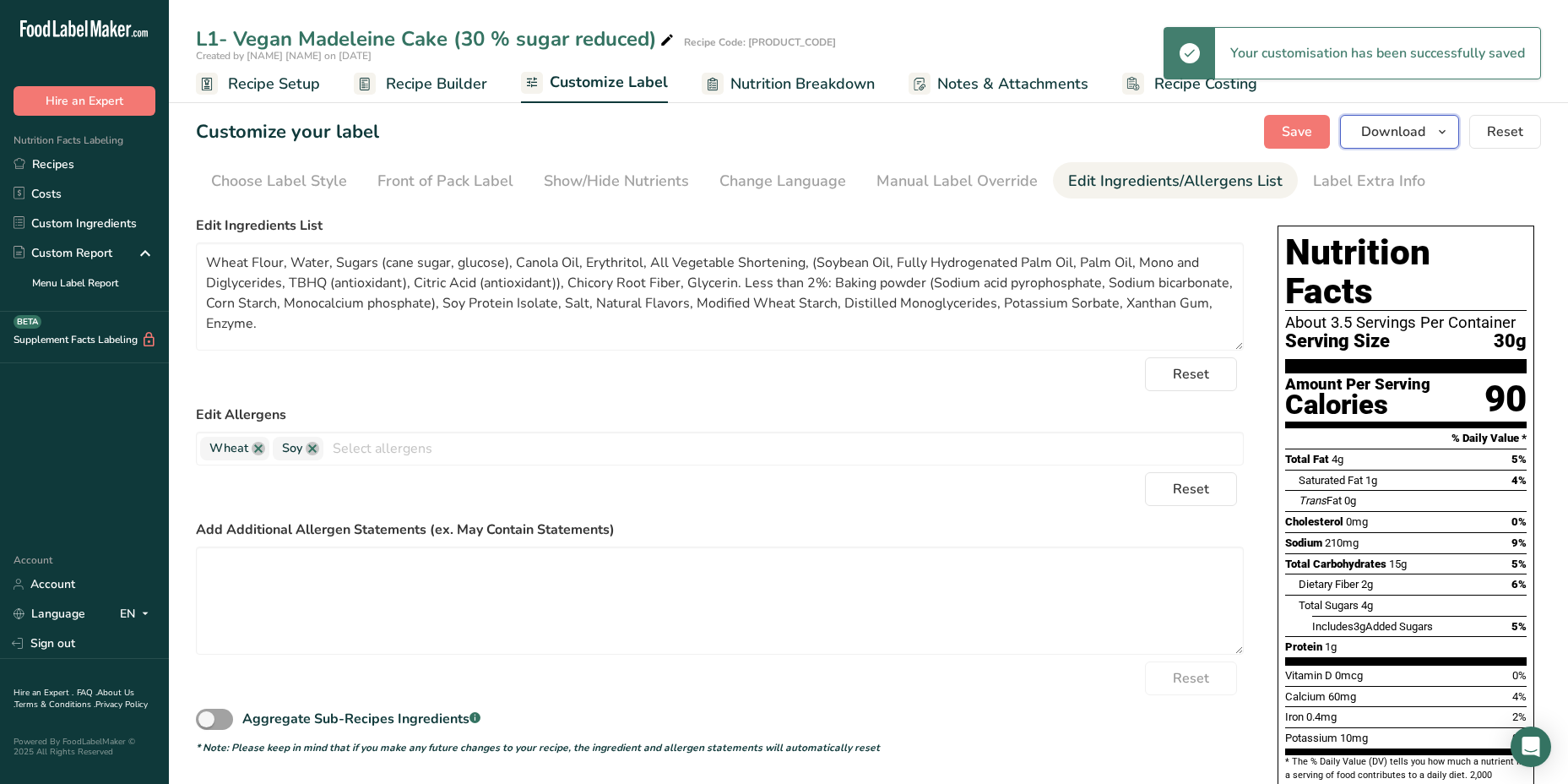 click on "Download" at bounding box center (1393, 132) 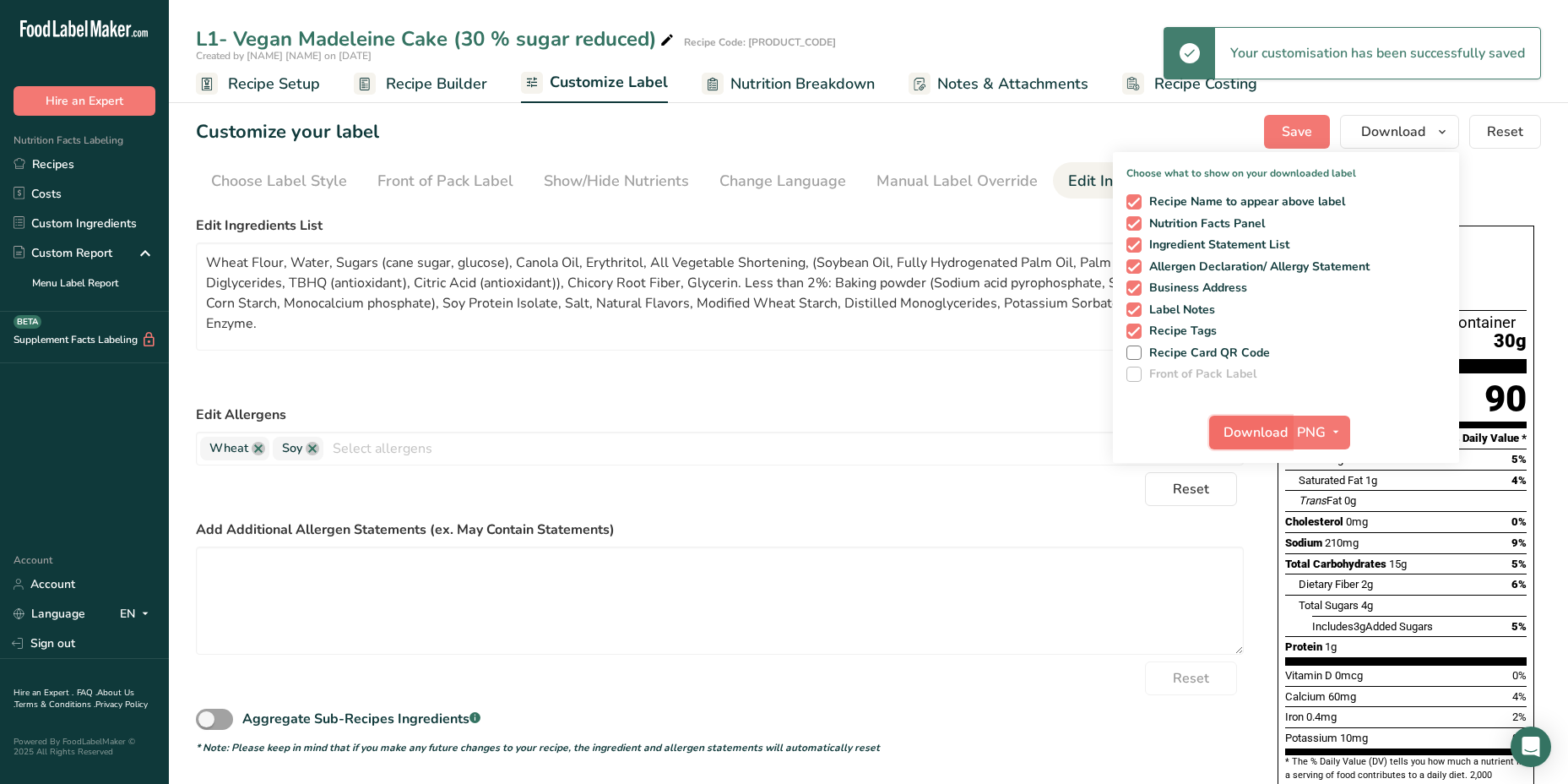 click on "Download" at bounding box center (1256, 433) 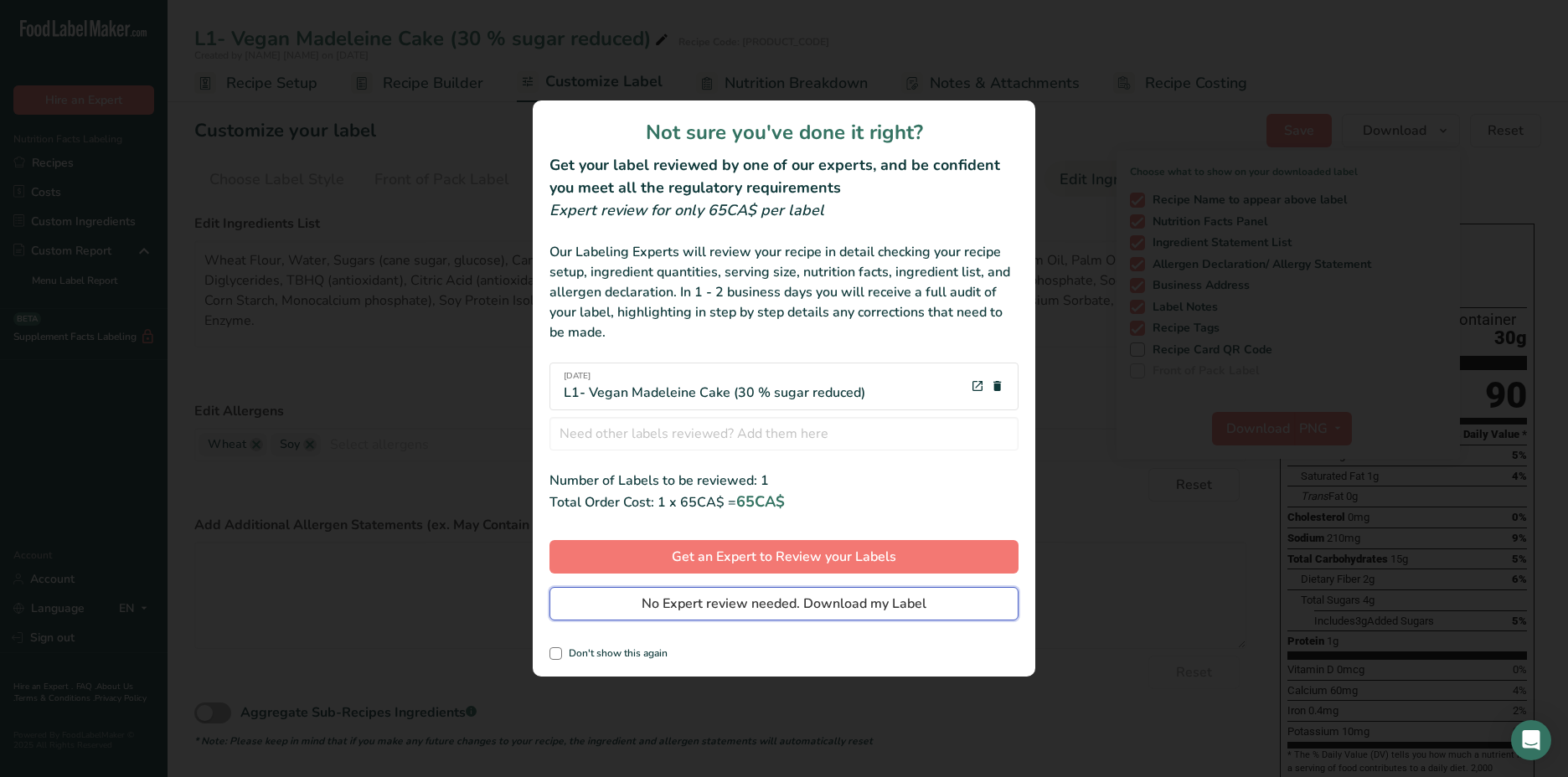 click on "No Expert review needed. Download my Label" at bounding box center (784, 604) 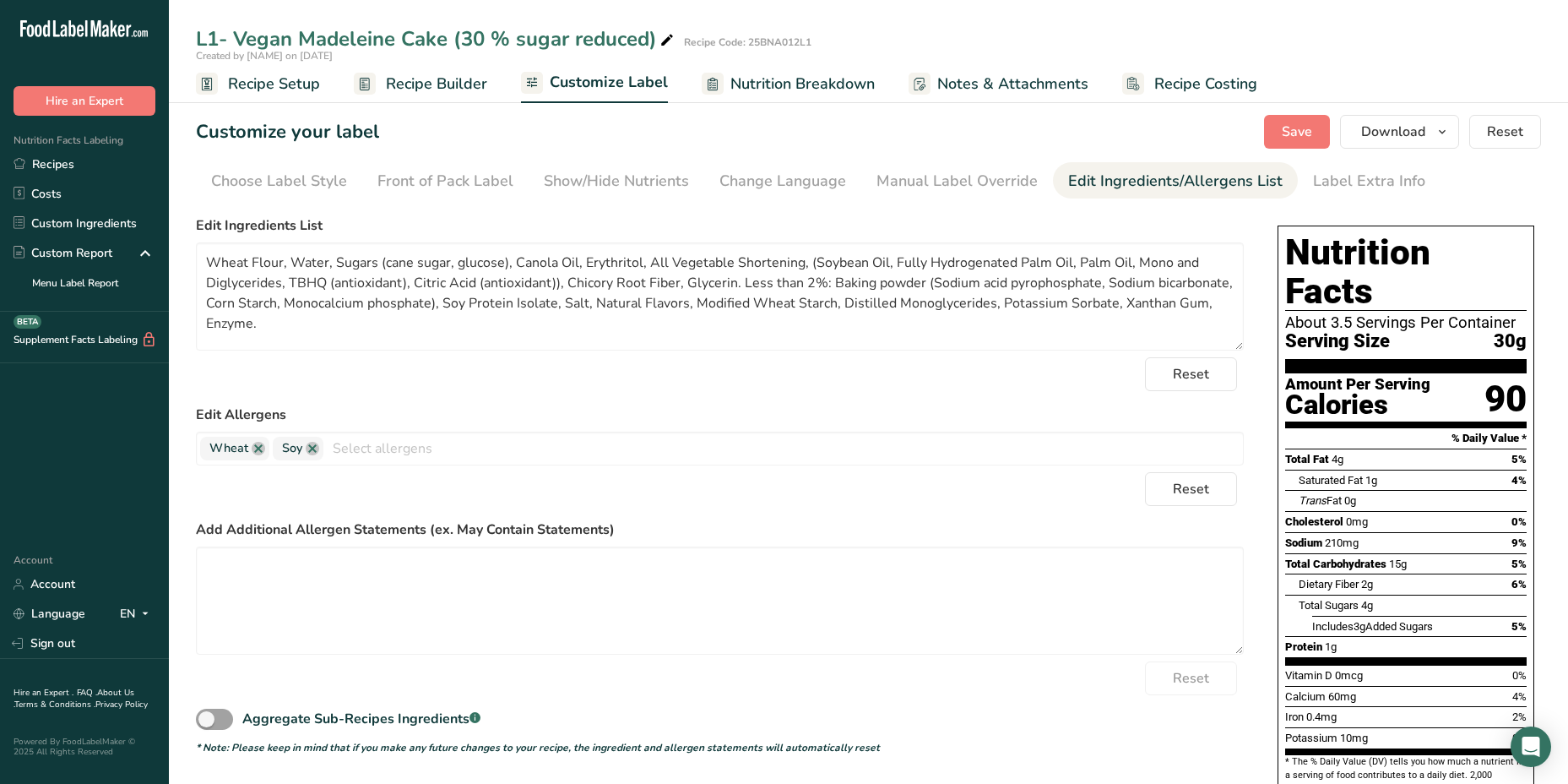 scroll, scrollTop: 0, scrollLeft: 0, axis: both 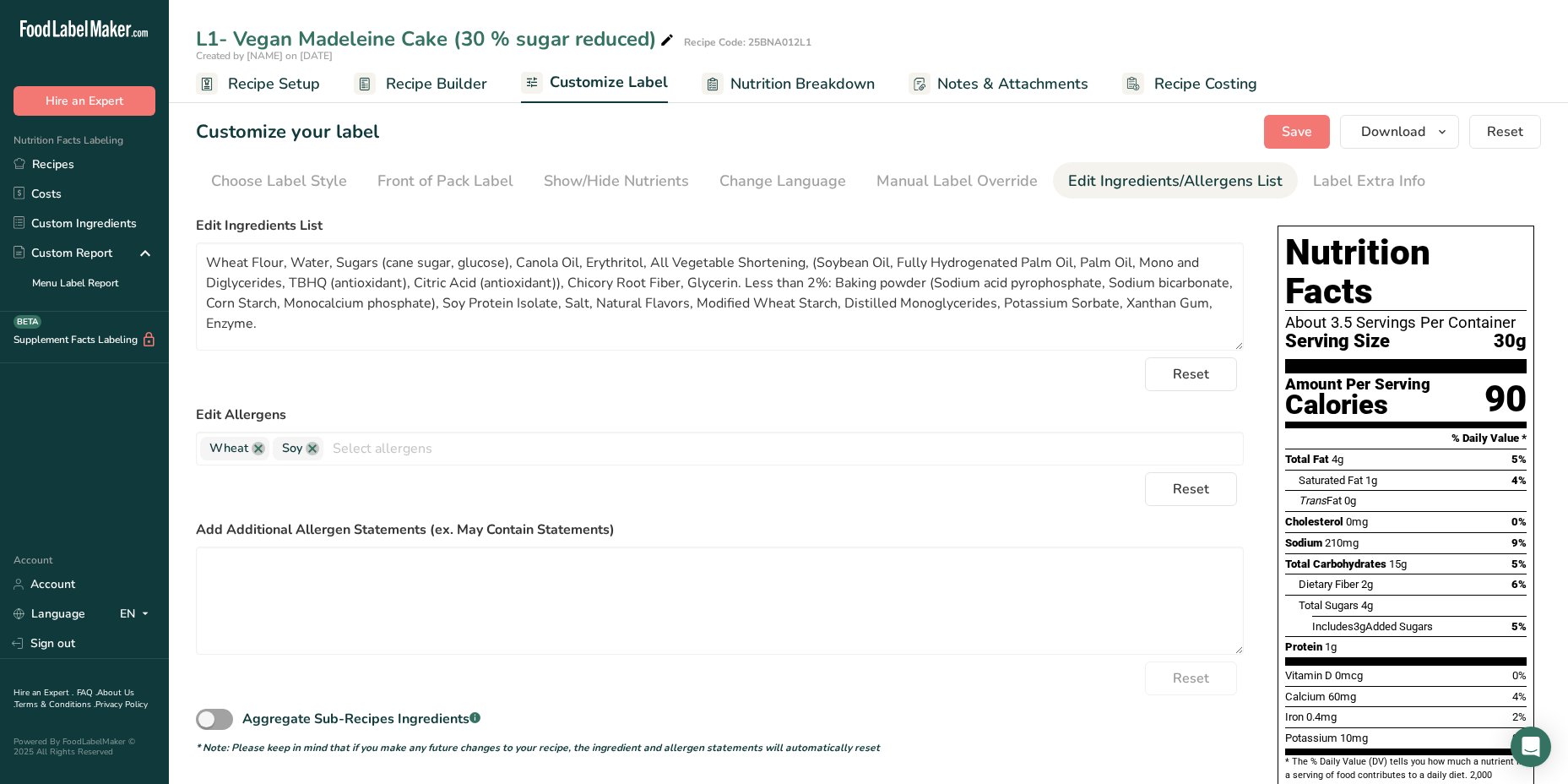 drag, startPoint x: 247, startPoint y: 84, endPoint x: 460, endPoint y: 525, distance: 489.74483 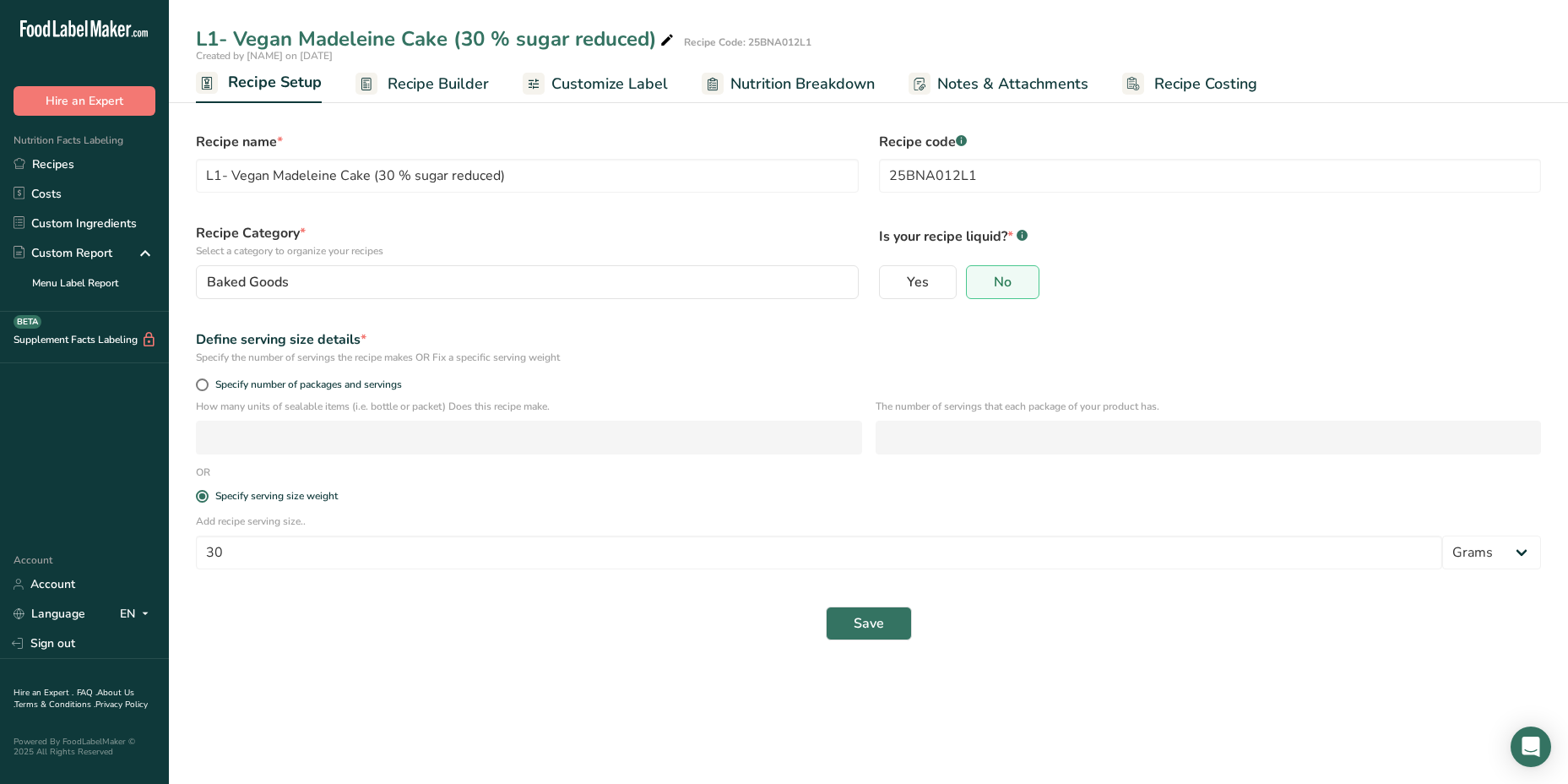 click on "Recipe Setup" at bounding box center [274, 82] 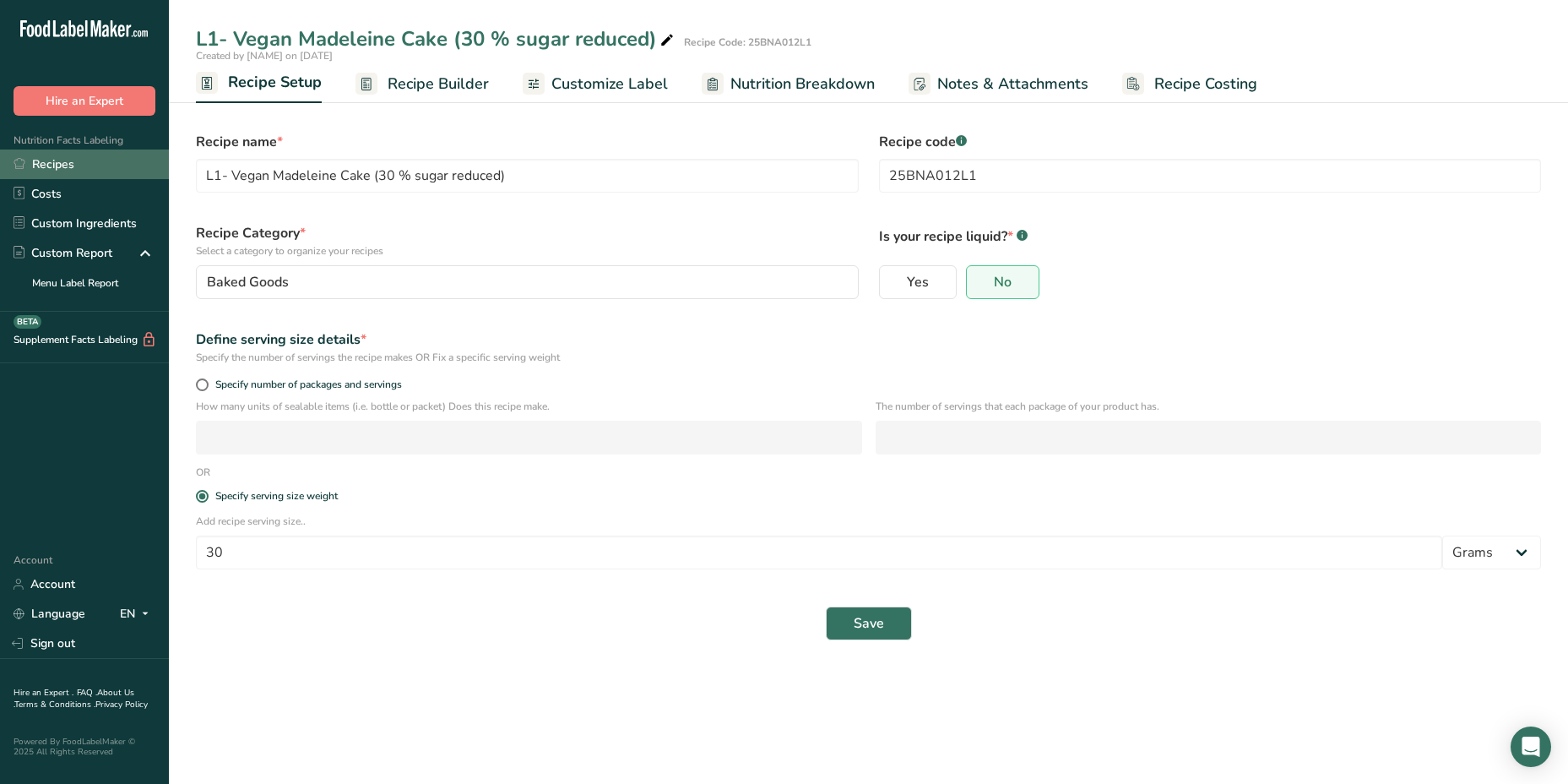 click on "Recipes" at bounding box center [84, 164] 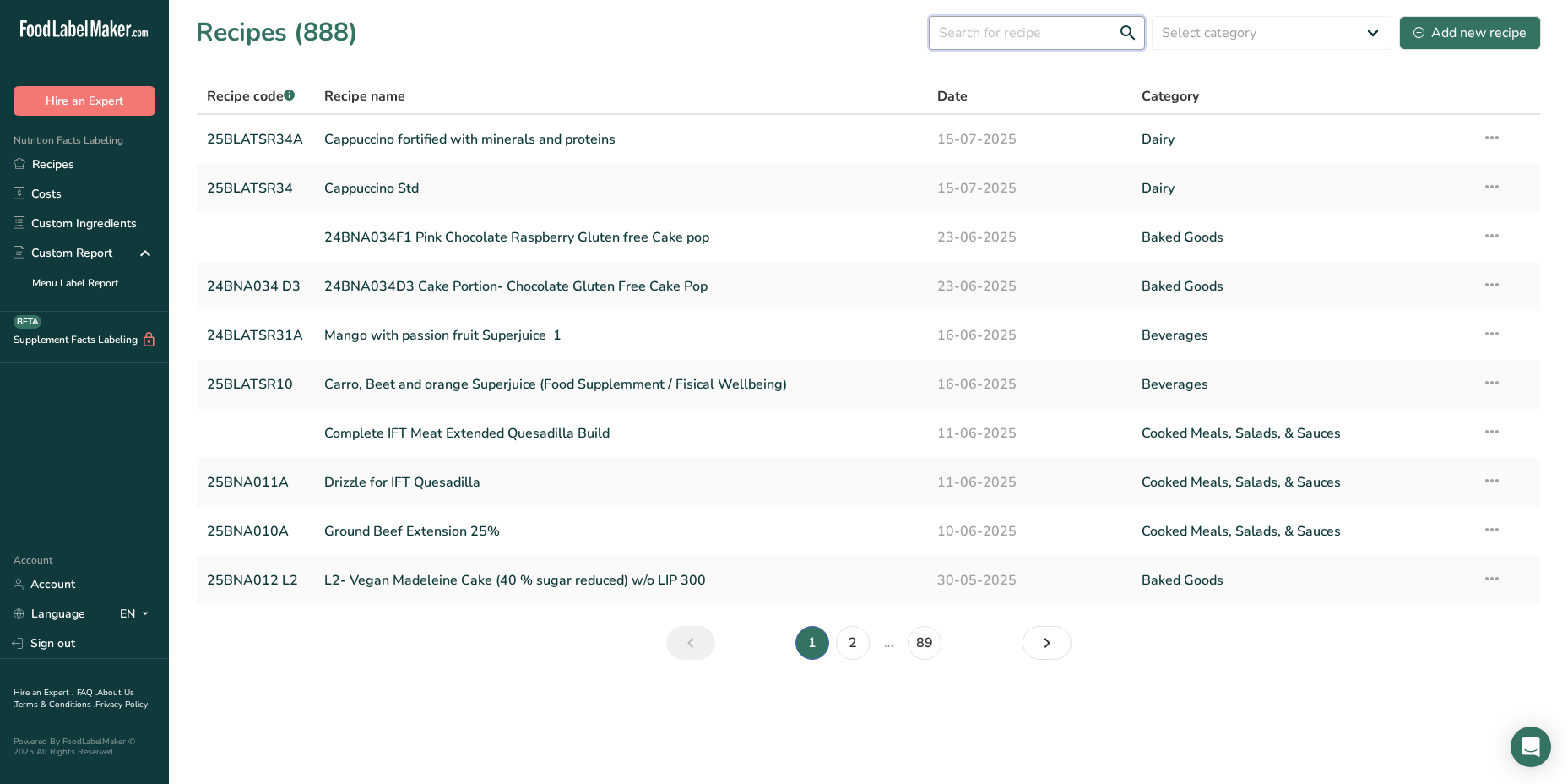 click at bounding box center (1037, 33) 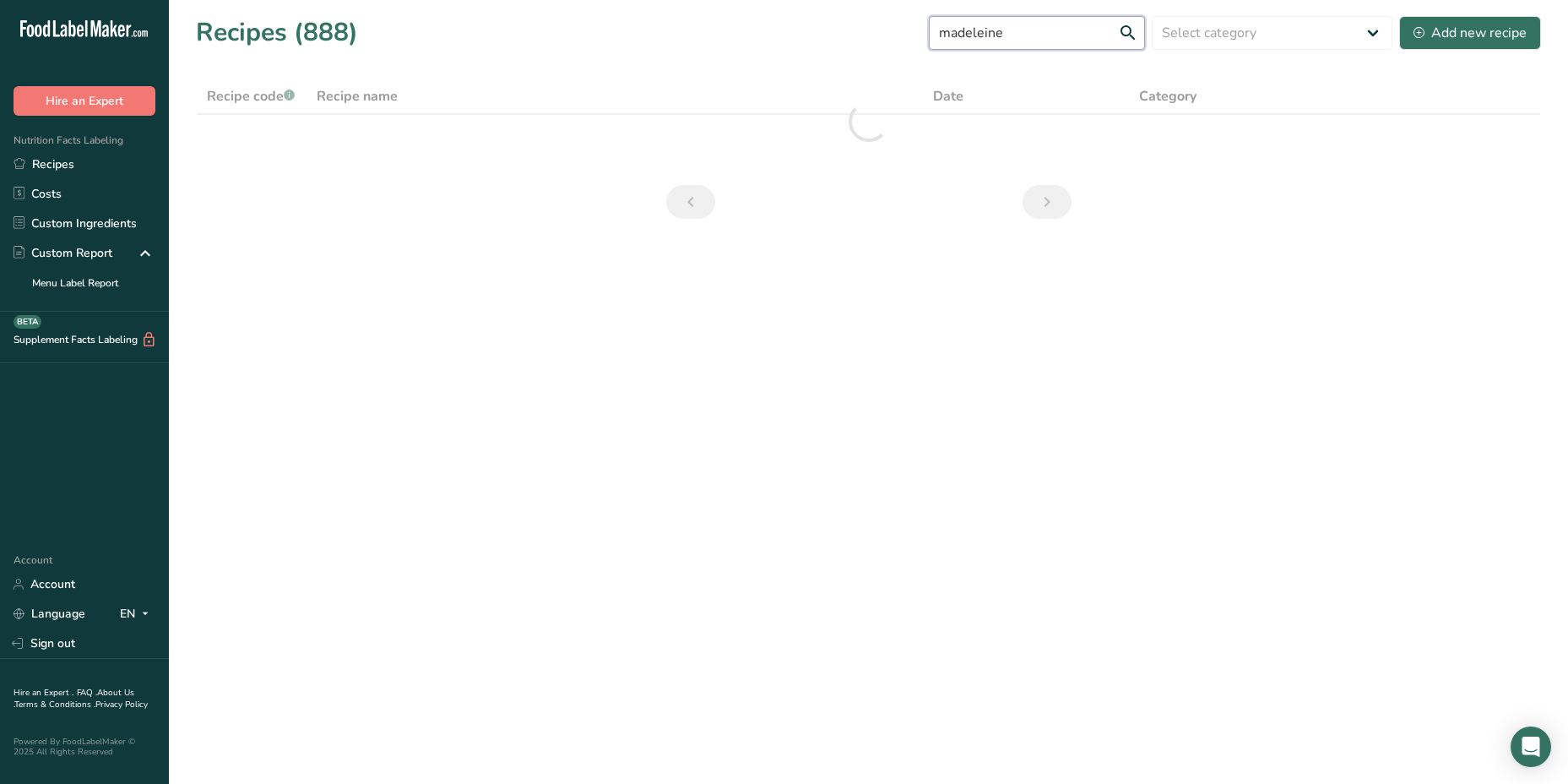 type on "madeleine" 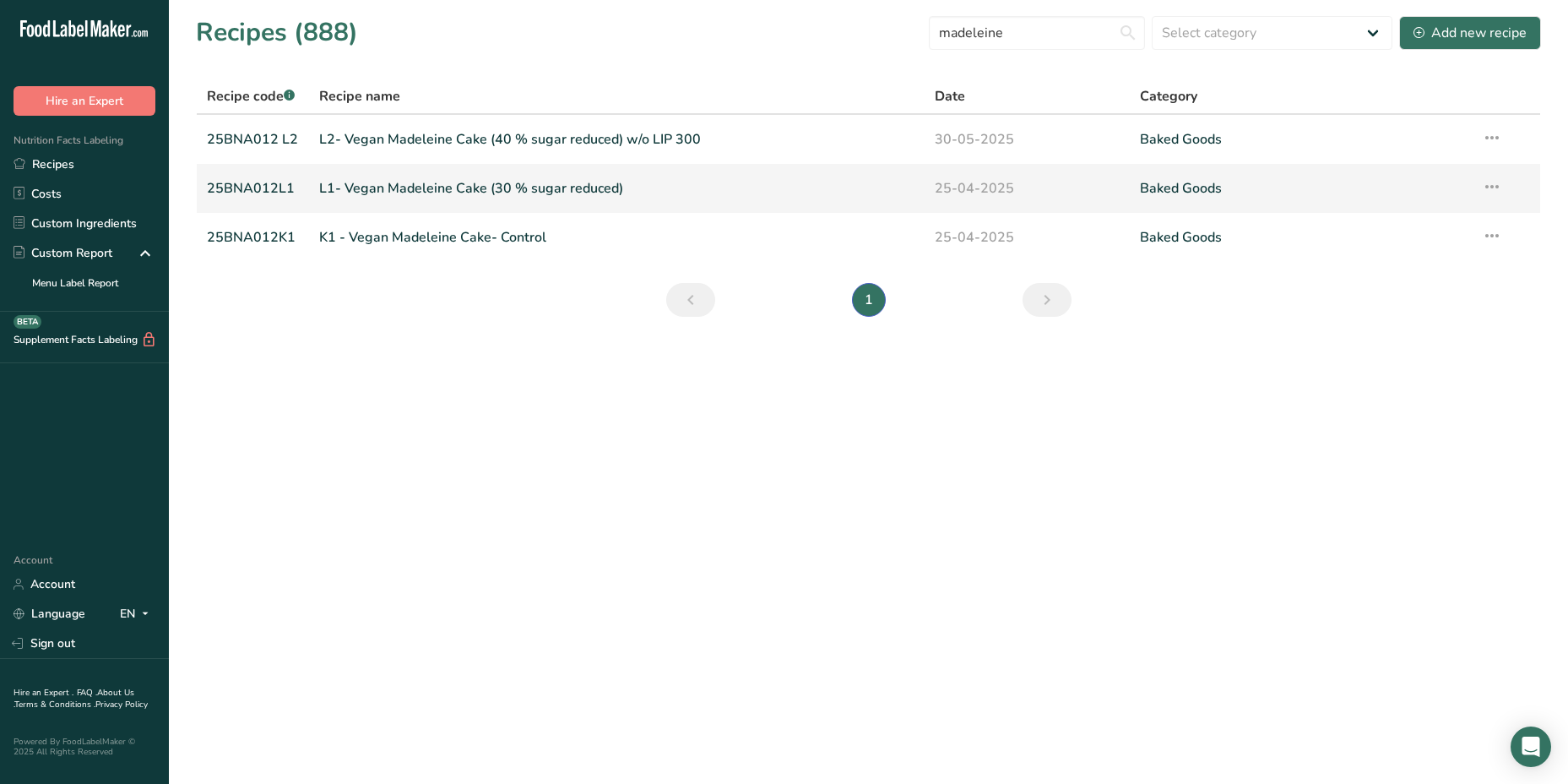 click on "L1- Vegan Madeleine Cake (30 % sugar reduced)" at bounding box center [616, 188] 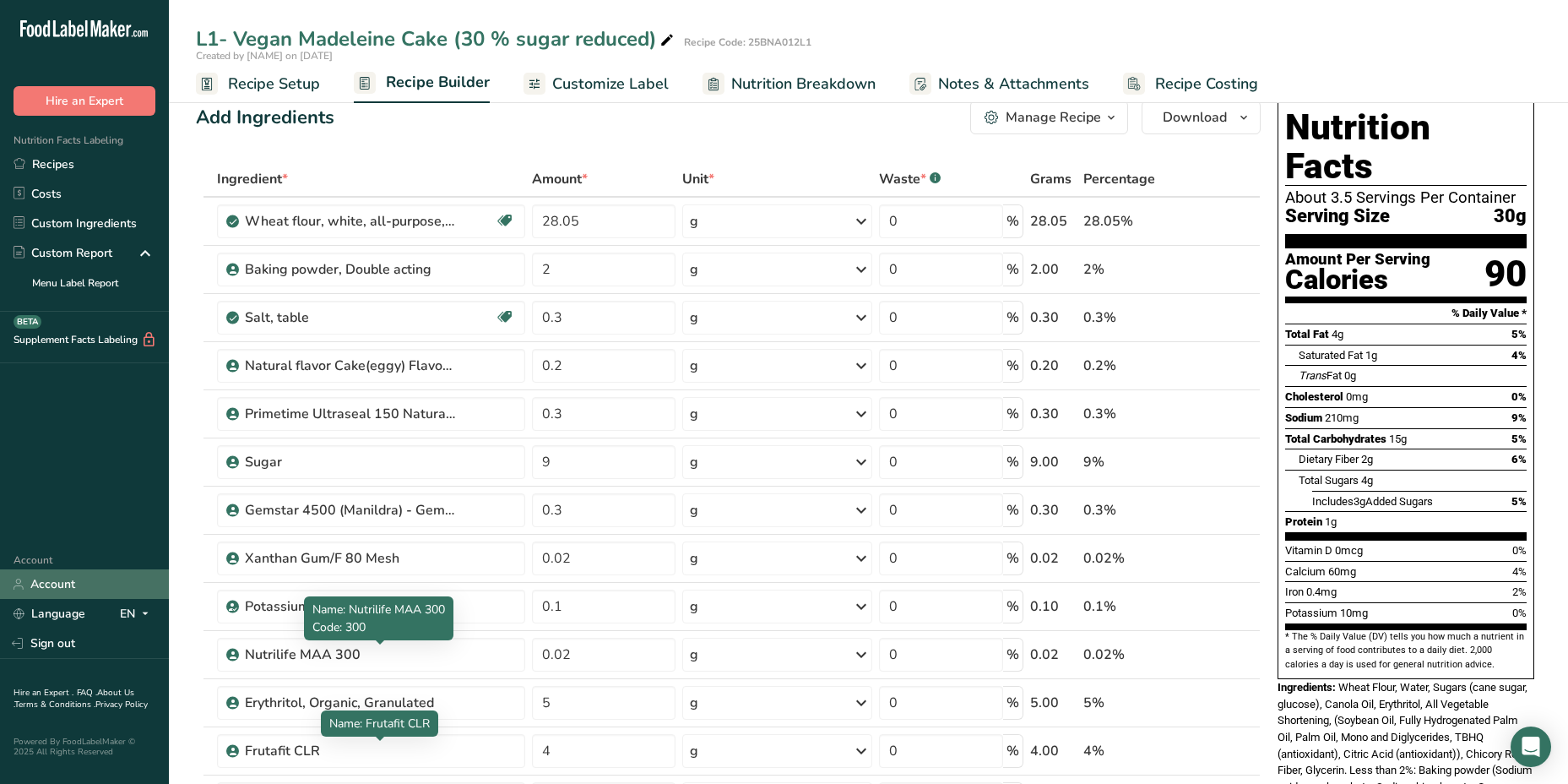 scroll, scrollTop: 0, scrollLeft: 0, axis: both 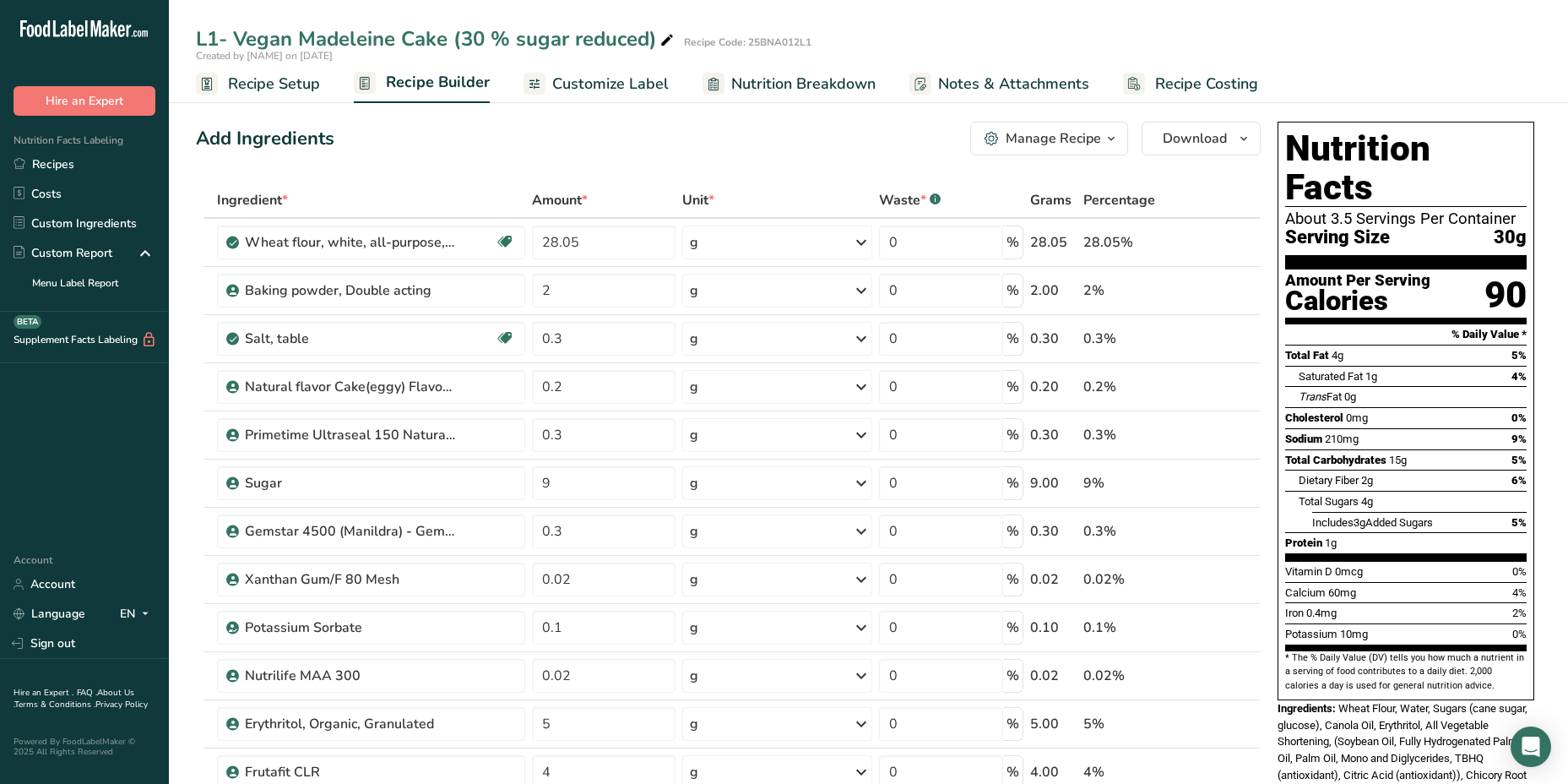 drag, startPoint x: 605, startPoint y: 85, endPoint x: 1082, endPoint y: 84, distance: 477.00105 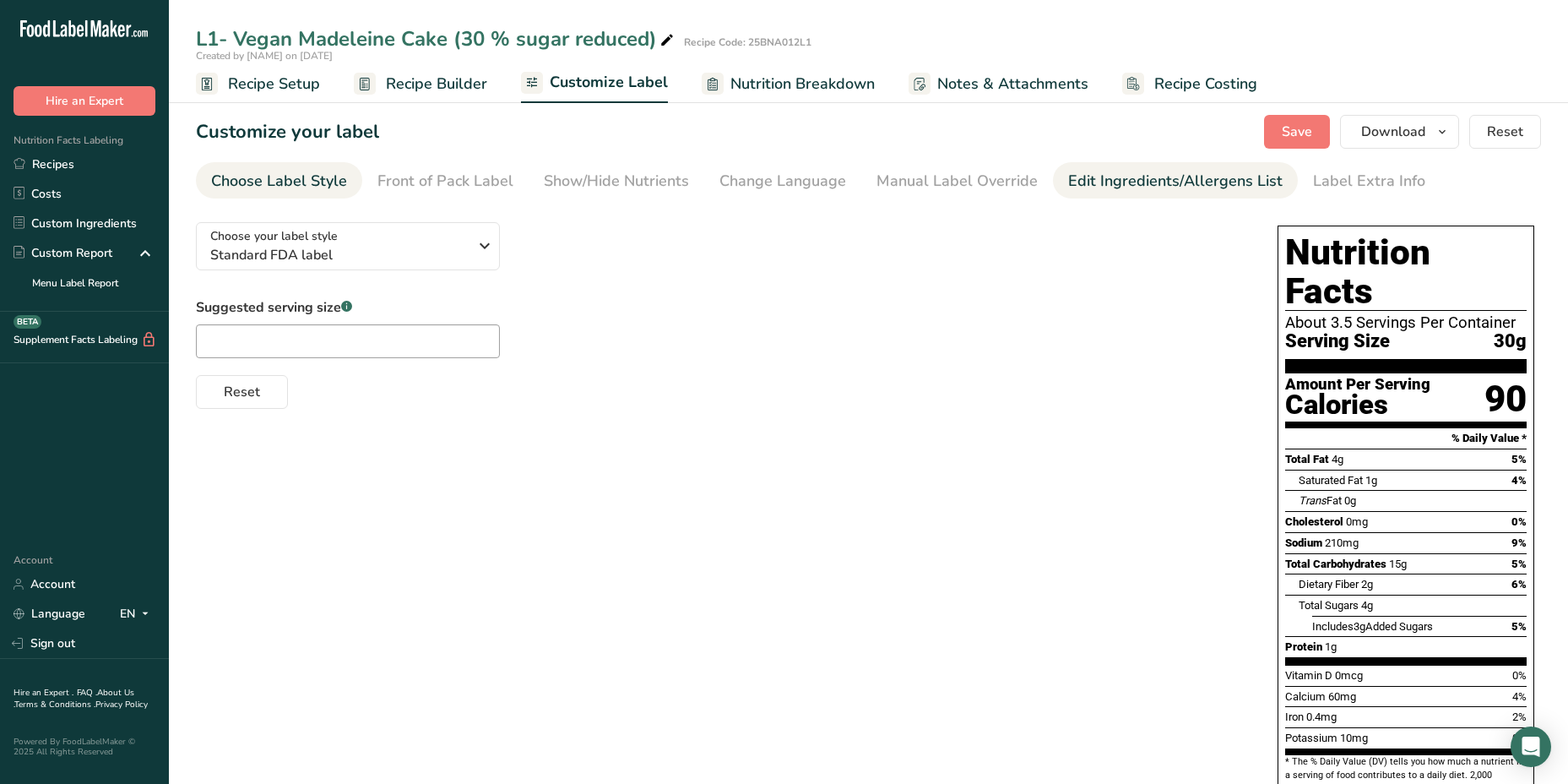 click on "Edit Ingredients/Allergens List" at bounding box center (1175, 181) 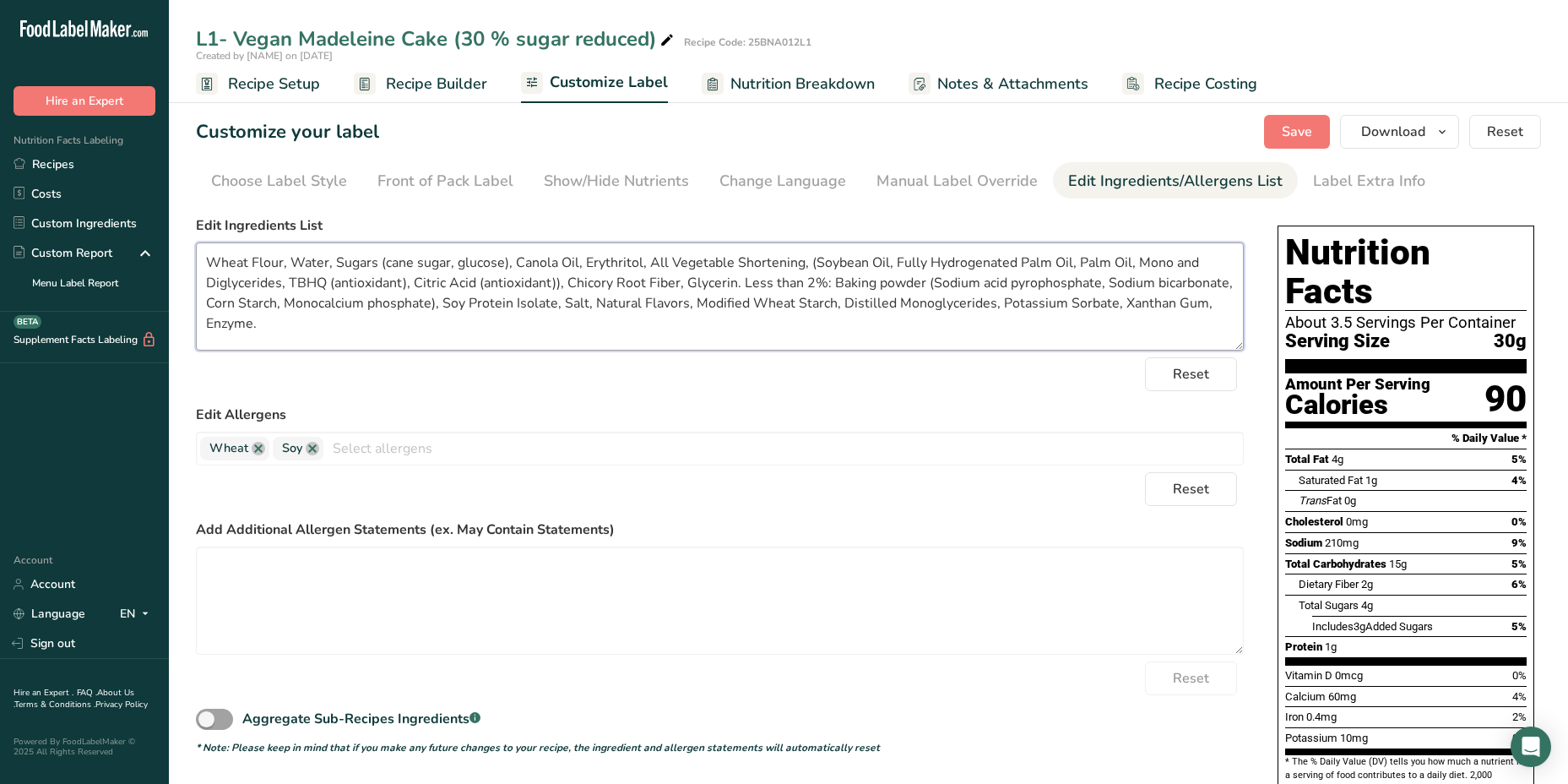 click on "Wheat Flour, Water, Sugars (cane sugar, glucose), Canola Oil, Erythritol, All Vegetable Shortening, (Soybean Oil, Fully Hydrogenated Palm Oil, Palm Oil, Mono and Diglycerides, TBHQ (antioxidant), Citric Acid (antioxidant)), Chicory Root Fiber, Glycerin. Less than 2%: Baking powder (Sodium acid pyrophosphate, Sodium bicarbonate, Corn Starch, Monocalcium phosphate), Soy Protein Isolate, Salt, Natural Flavors, Modified Wheat Starch, Distilled Monoglycerides, Potassium Sorbate, Xanthan Gum, Enzyme." at bounding box center (719, 297) 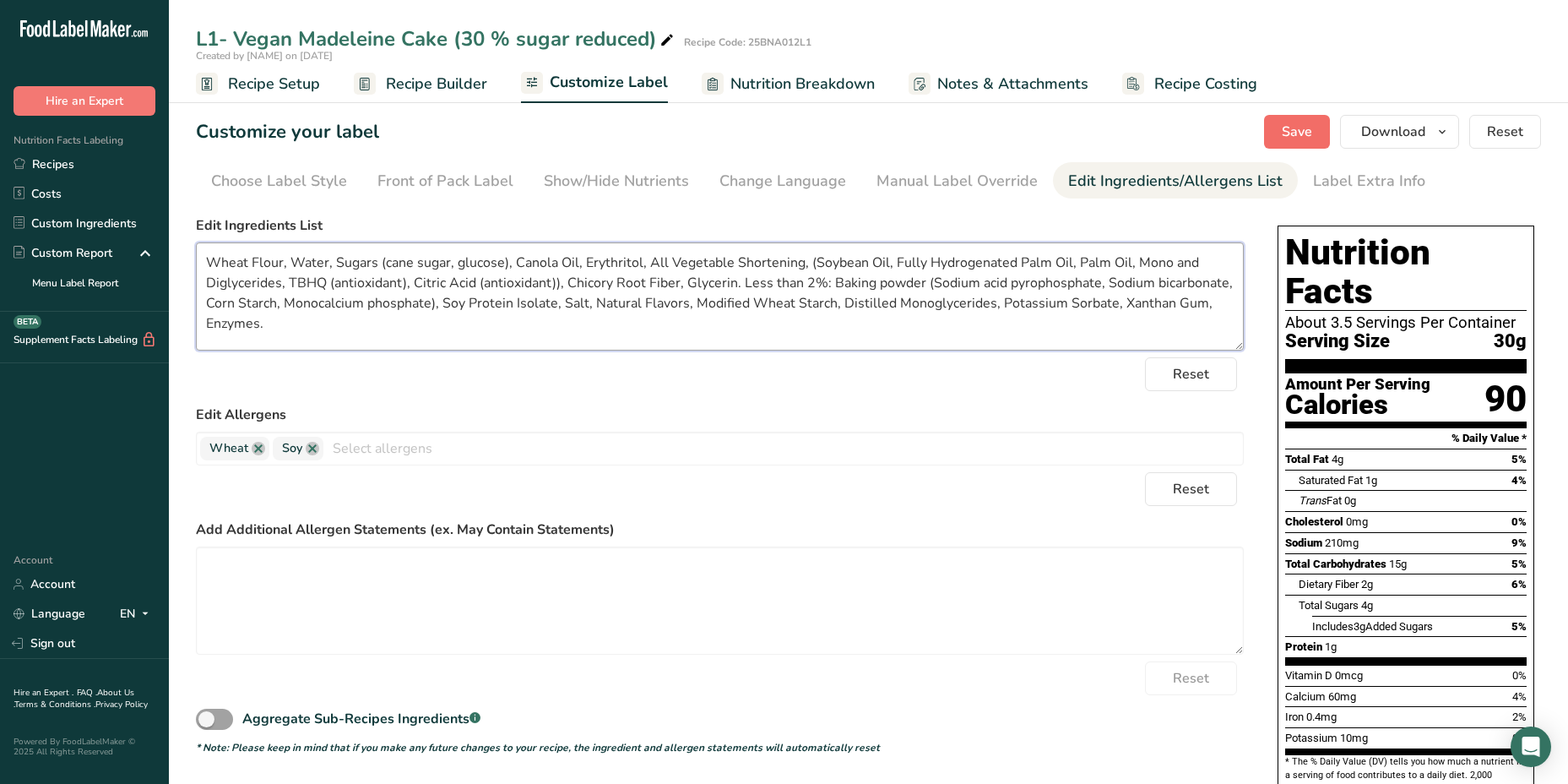 type on "Wheat Flour, Water, Sugars (cane sugar, glucose), Canola Oil, Erythritol, All Vegetable Shortening, (Soybean Oil, Fully Hydrogenated Palm Oil, Palm Oil, Mono and Diglycerides, TBHQ (antioxidant), Citric Acid (antioxidant)), Chicory Root Fiber, Glycerin. Less than 2%: Baking powder (Sodium acid pyrophosphate, Sodium bicarbonate, Corn Starch, Monocalcium phosphate), Soy Protein Isolate, Salt, Natural Flavors, Modified Wheat Starch, Distilled Monoglycerides, Potassium Sorbate, Xanthan Gum, Enzymes." 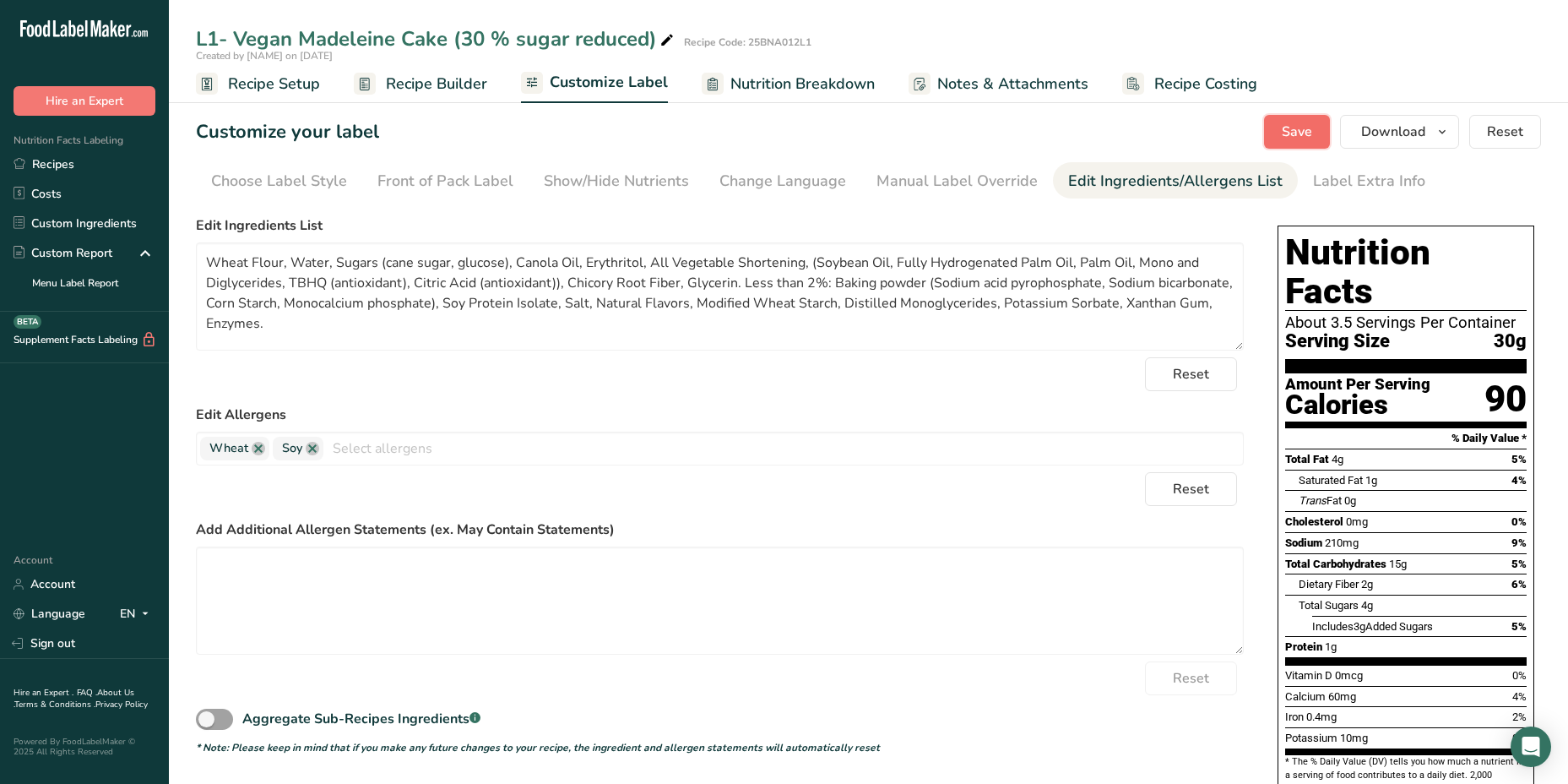 click on "Save" at bounding box center (1297, 132) 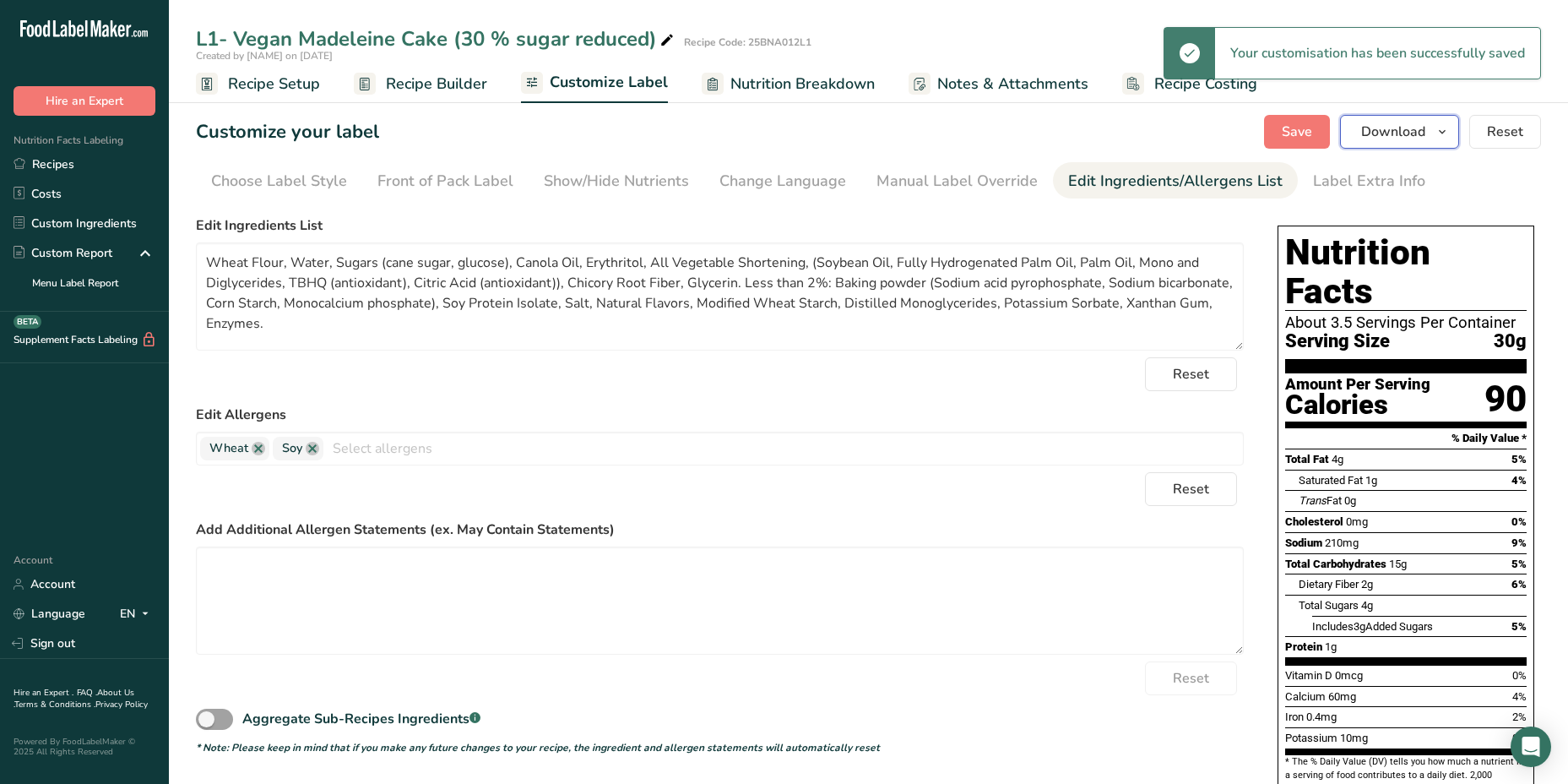 click on "Download" at bounding box center [1393, 132] 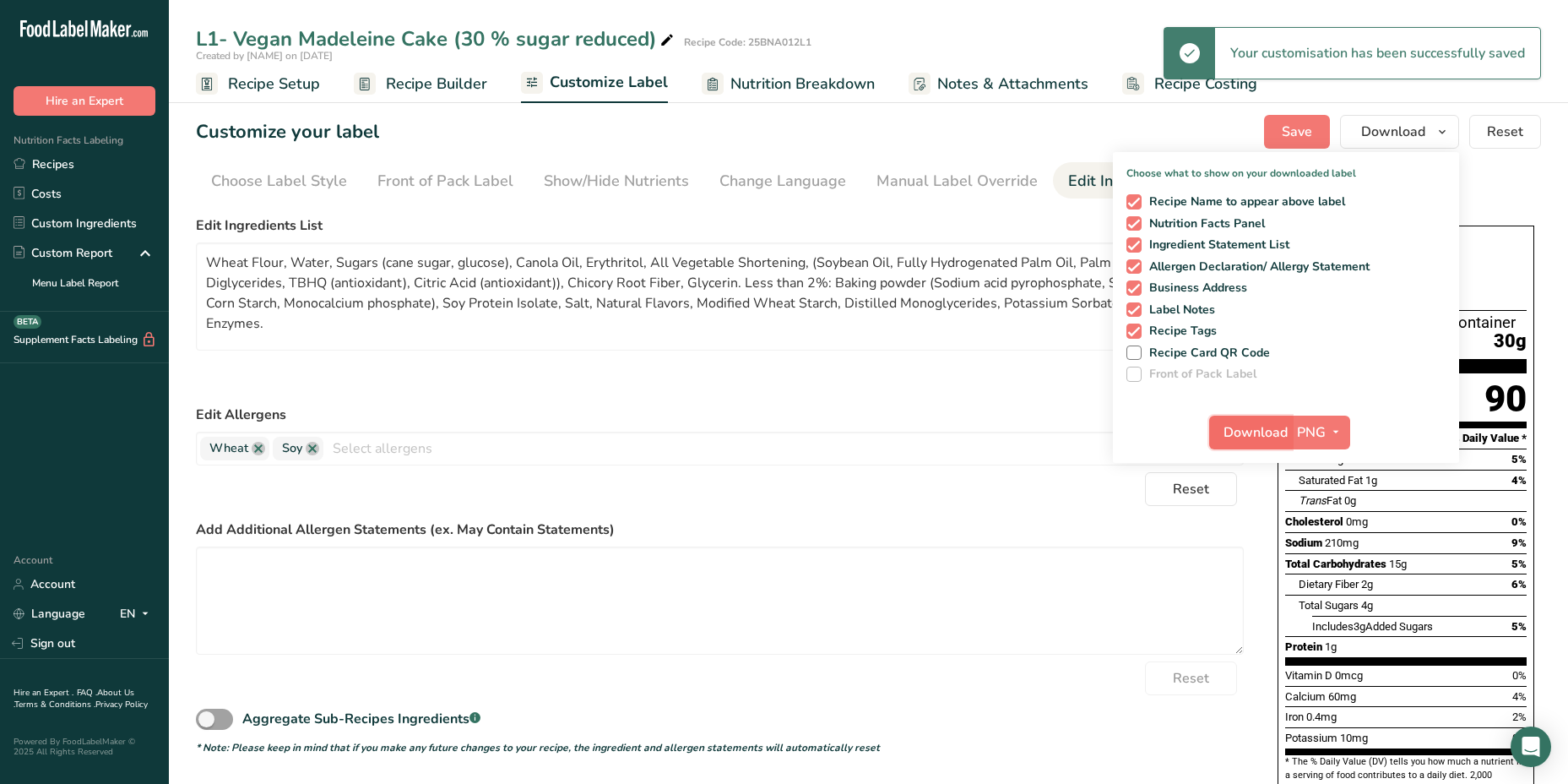 click on "Download" at bounding box center (1256, 433) 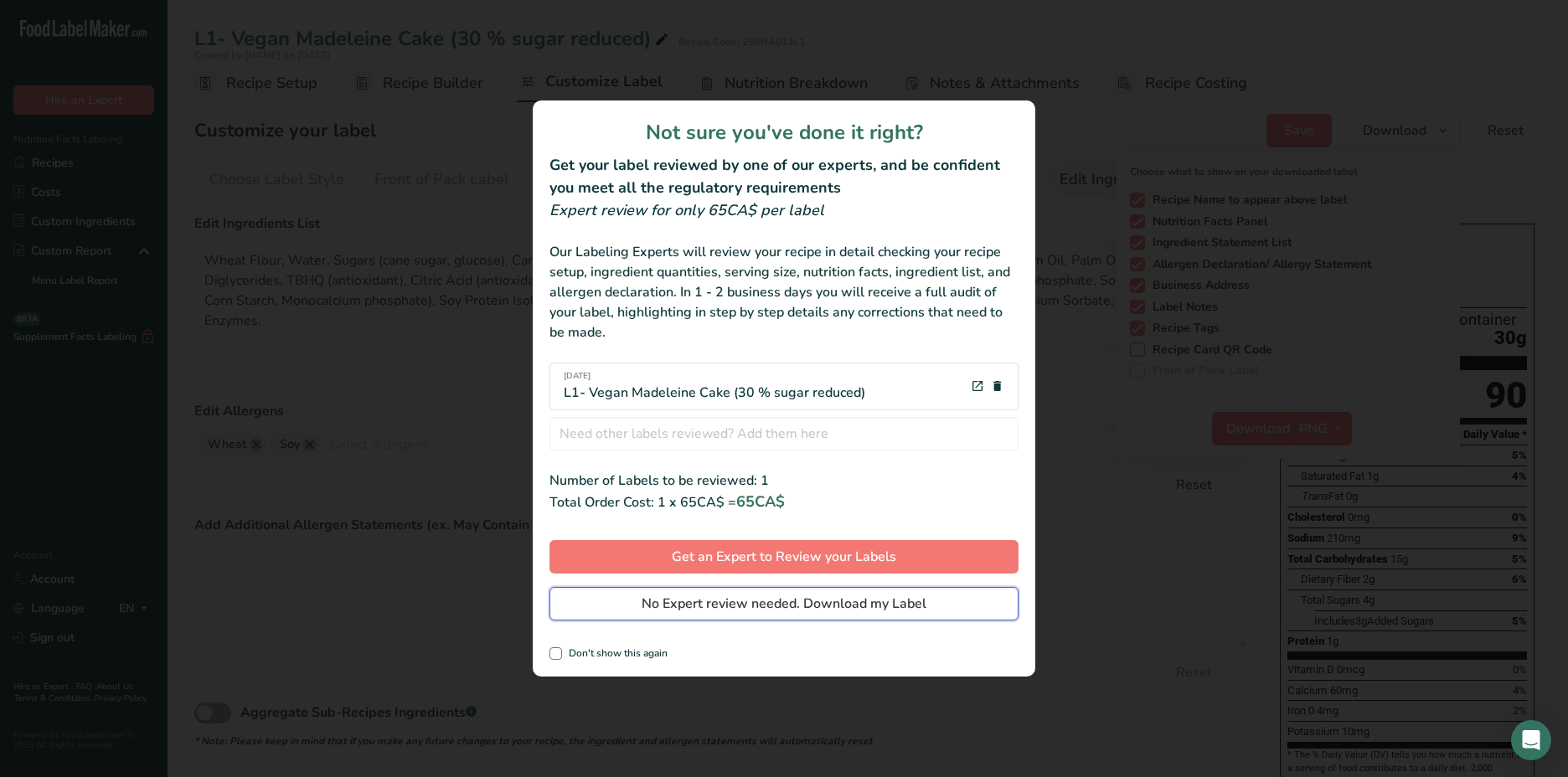 click on "No Expert review needed. Download my Label" at bounding box center (784, 604) 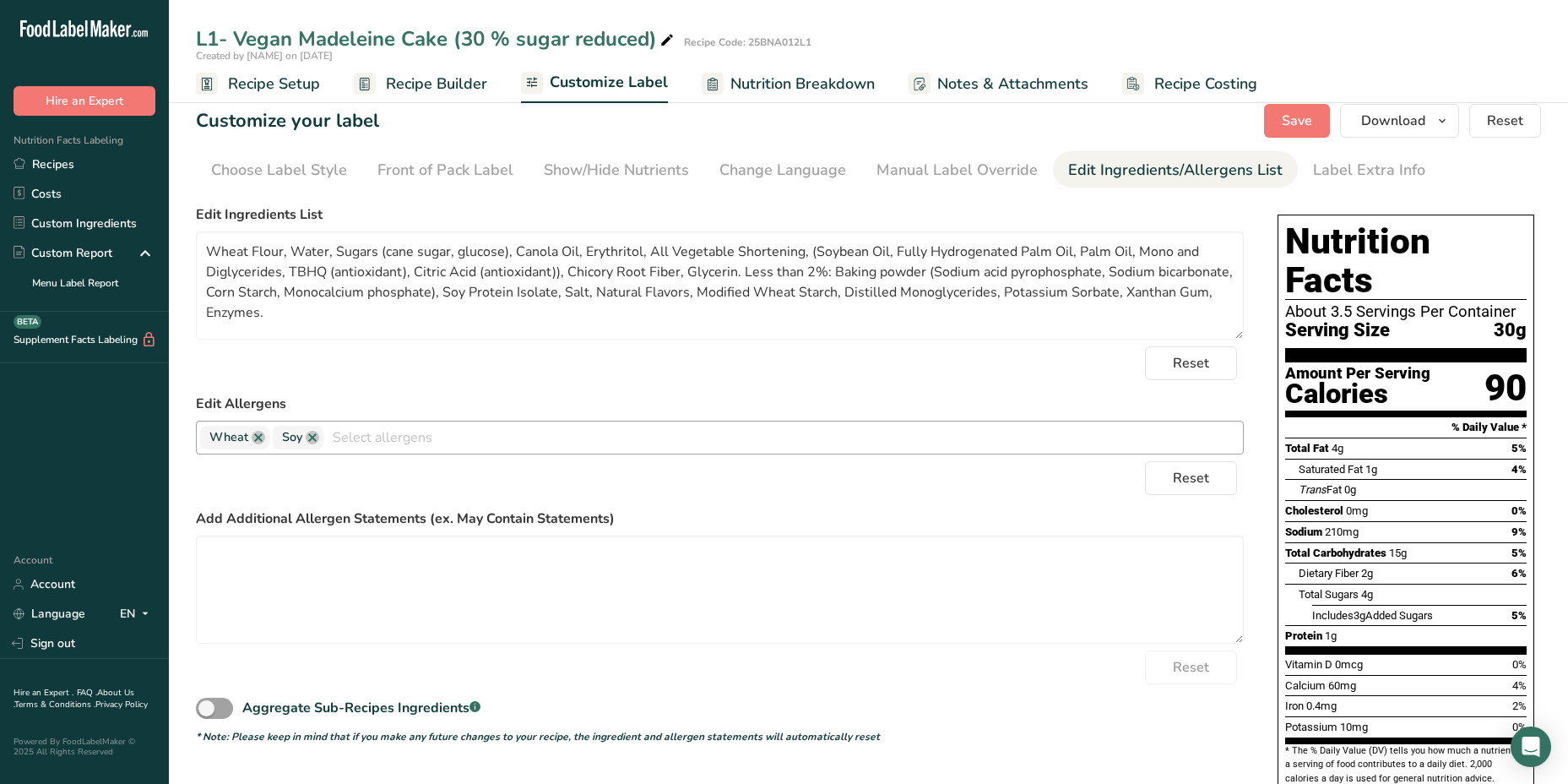 scroll, scrollTop: 0, scrollLeft: 0, axis: both 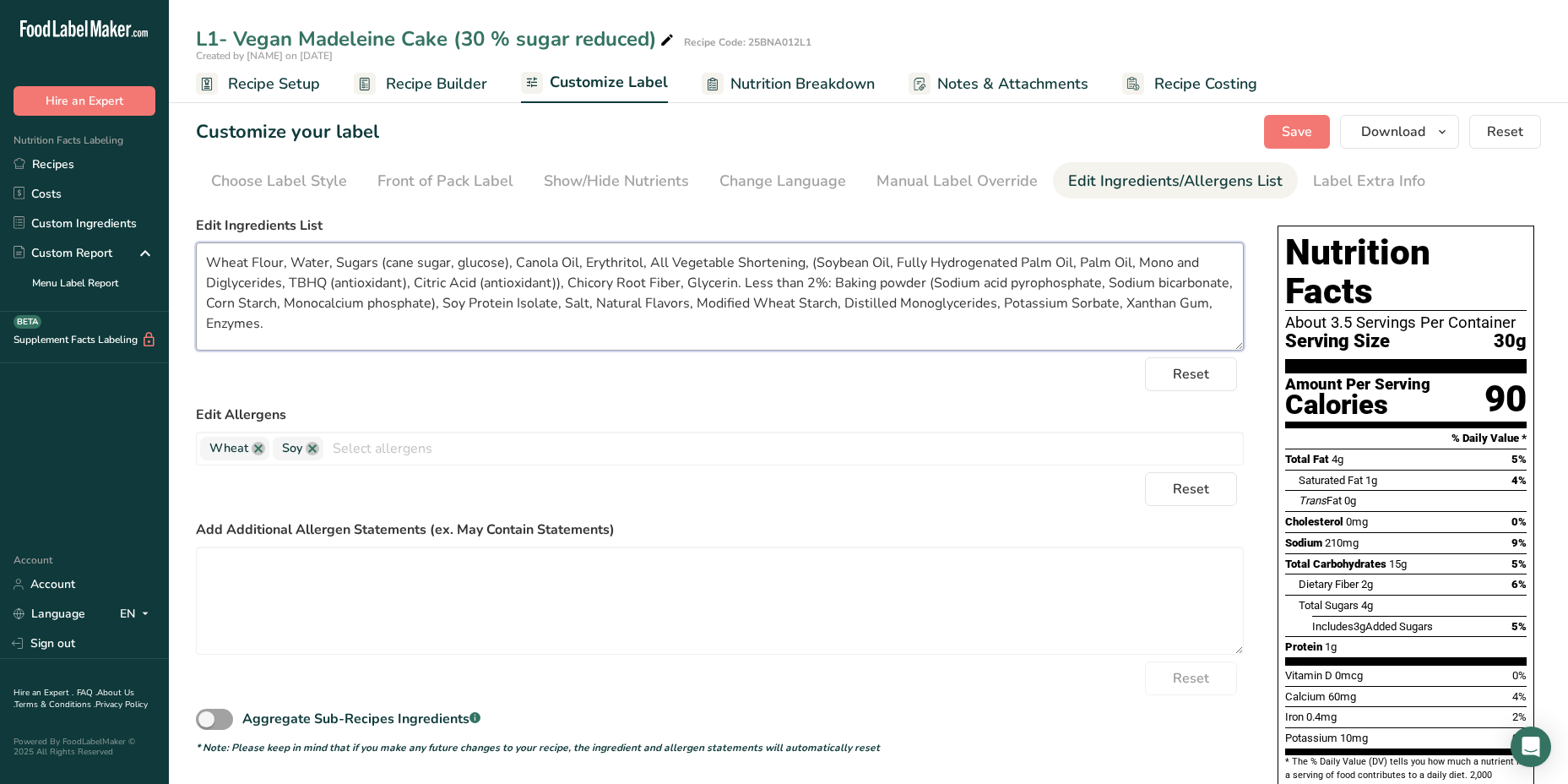 click on "Wheat Flour, Water, Sugars (cane sugar, glucose), Canola Oil, Erythritol, All Vegetable Shortening, (Soybean Oil, Fully Hydrogenated Palm Oil, Palm Oil, Mono and Diglycerides, TBHQ (antioxidant), Citric Acid (antioxidant)), Chicory Root Fiber, Glycerin. Less than 2%: Baking powder (Sodium acid pyrophosphate, Sodium bicarbonate, Corn Starch, Monocalcium phosphate), Soy Protein Isolate, Salt, Natural Flavors, Modified Wheat Starch, Distilled Monoglycerides, Potassium Sorbate, Xanthan Gum, Enzymes." at bounding box center (719, 297) 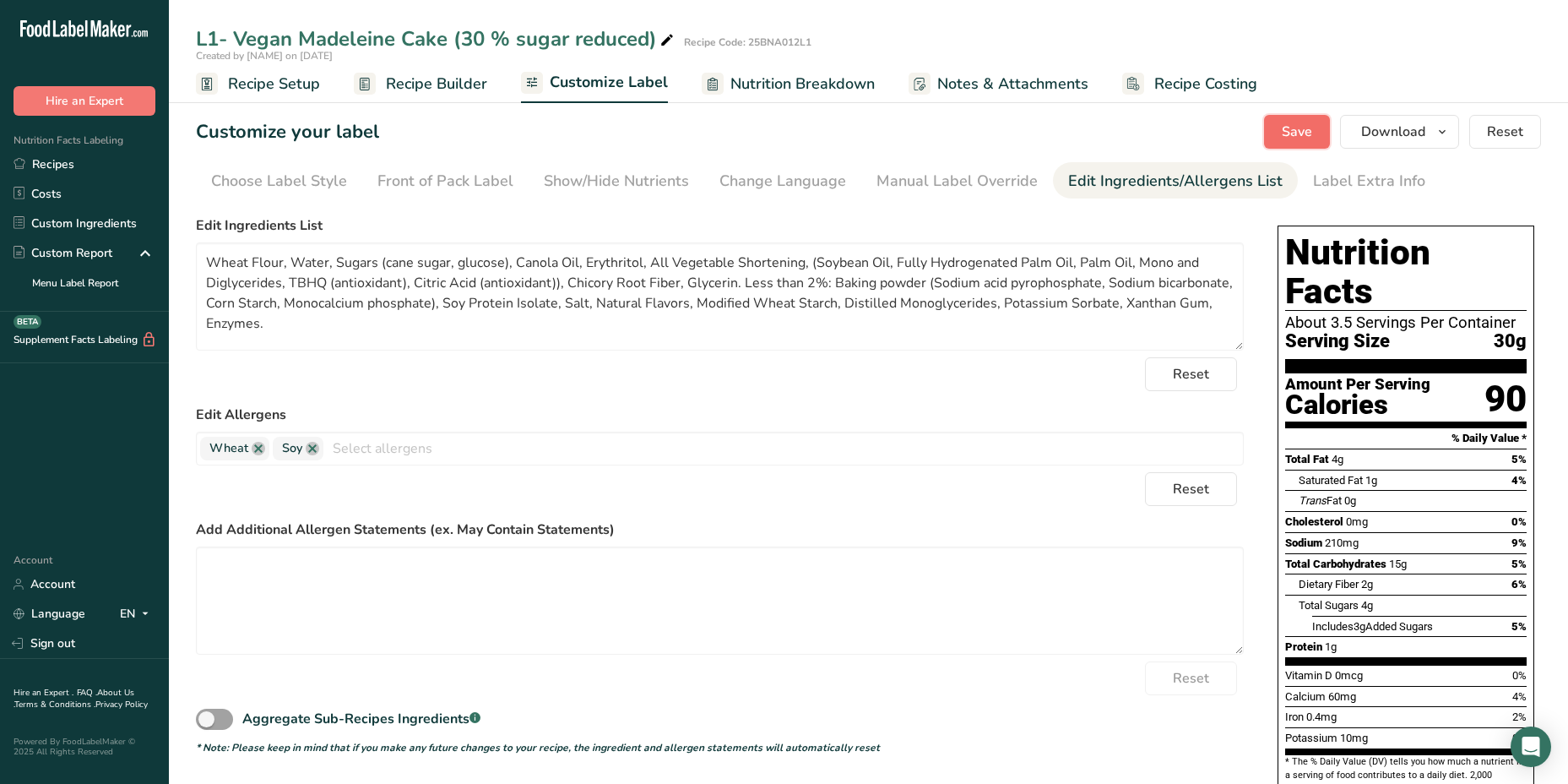 click on "Save" at bounding box center (1297, 132) 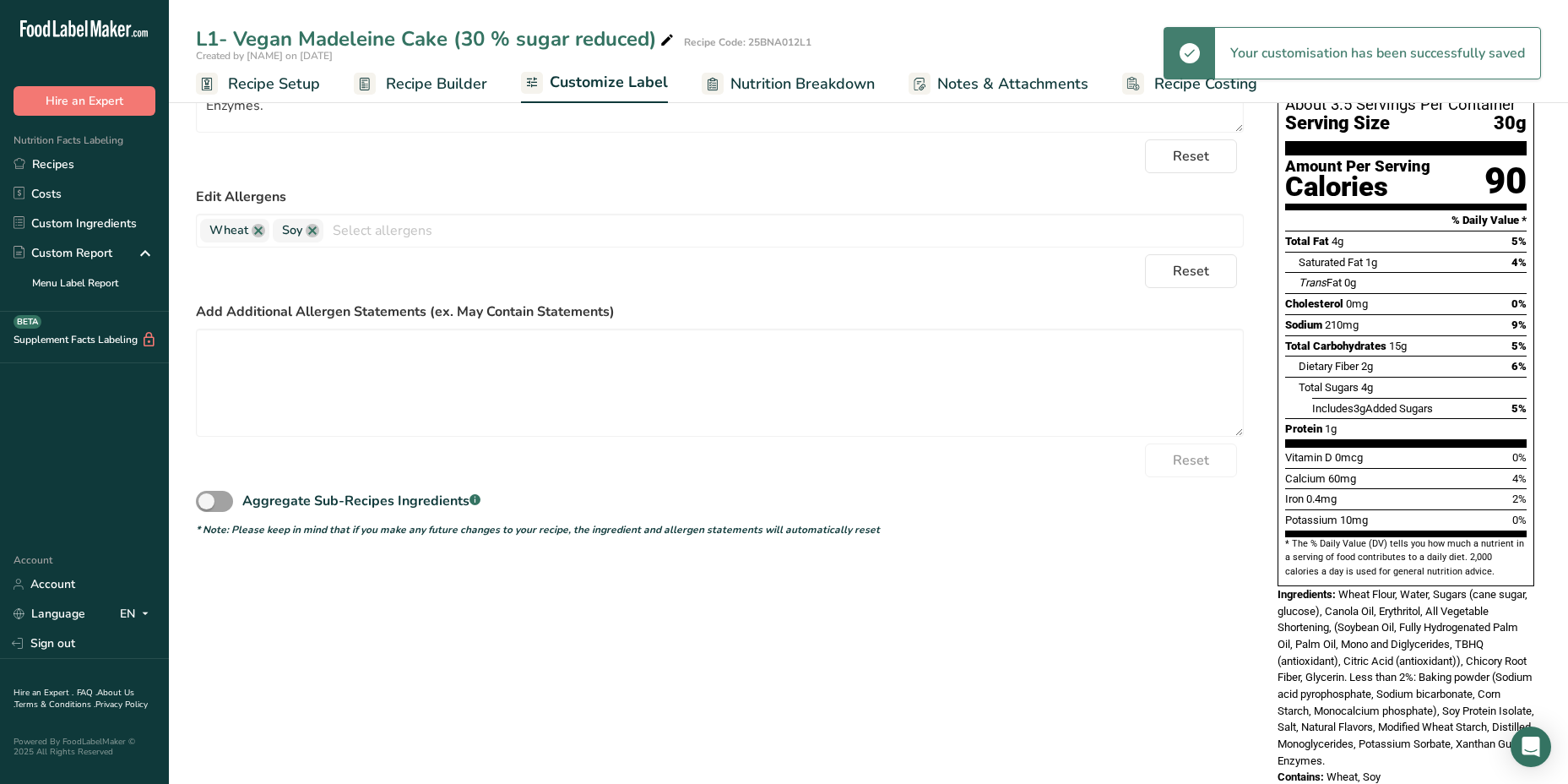 scroll, scrollTop: 225, scrollLeft: 0, axis: vertical 